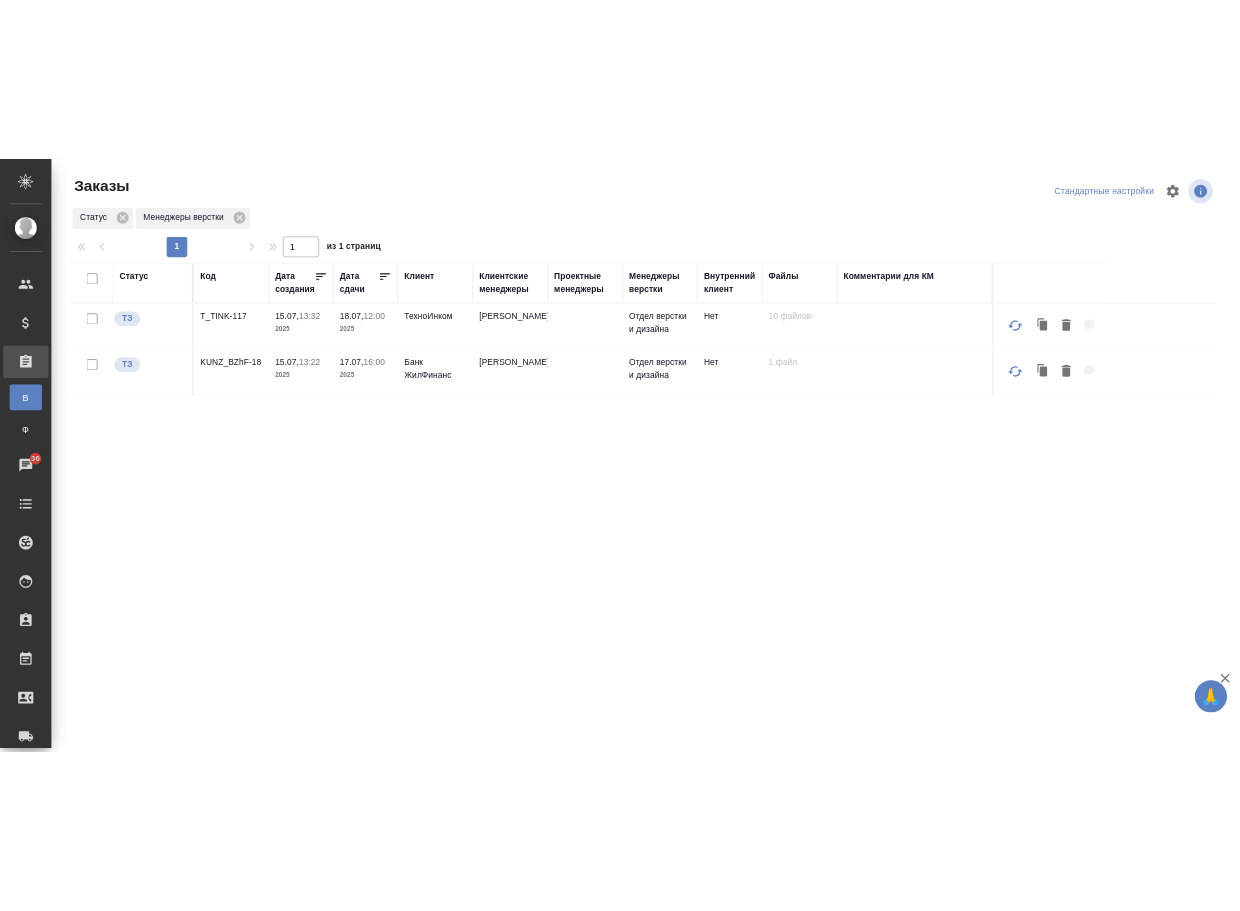 scroll, scrollTop: 0, scrollLeft: 0, axis: both 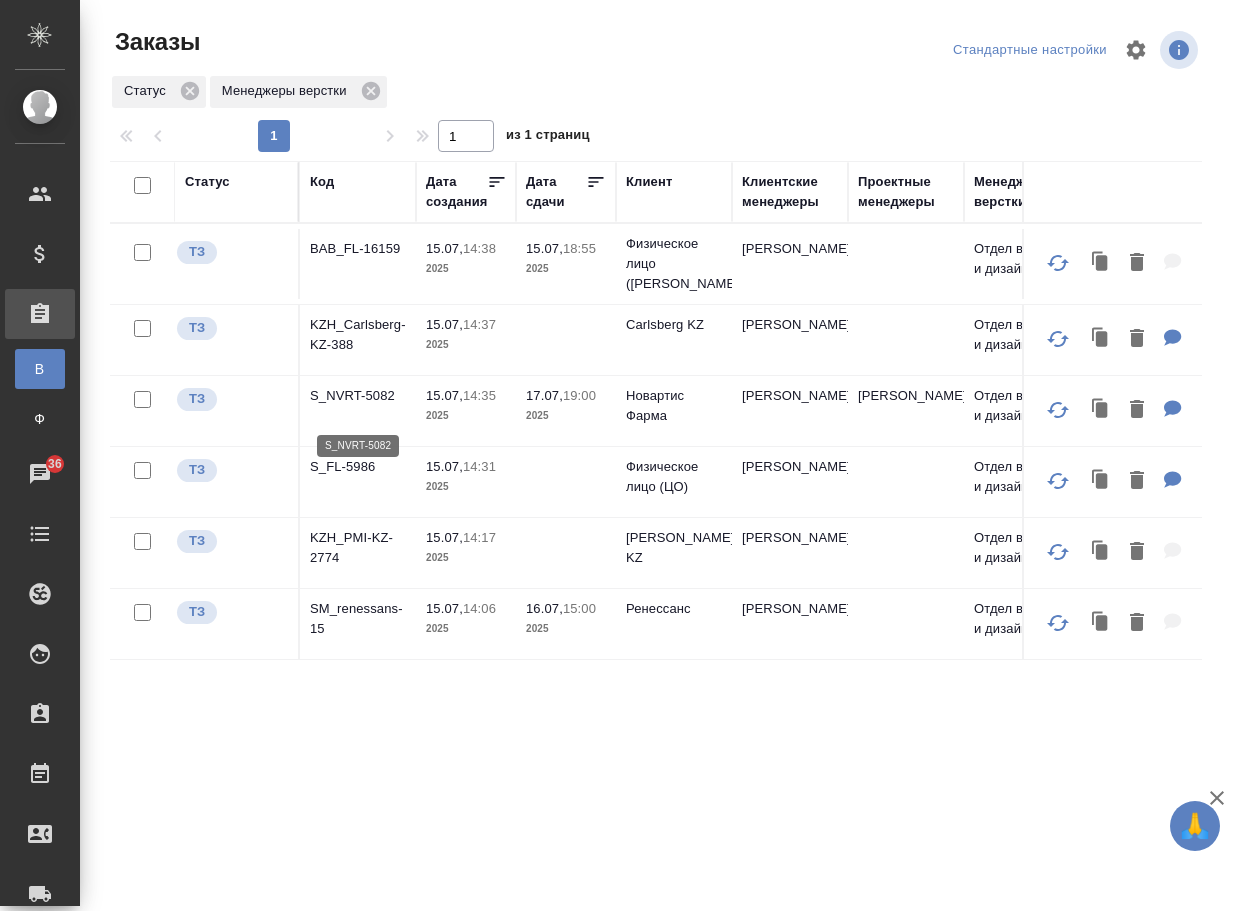 click on "S_NVRT-5082" at bounding box center (358, 396) 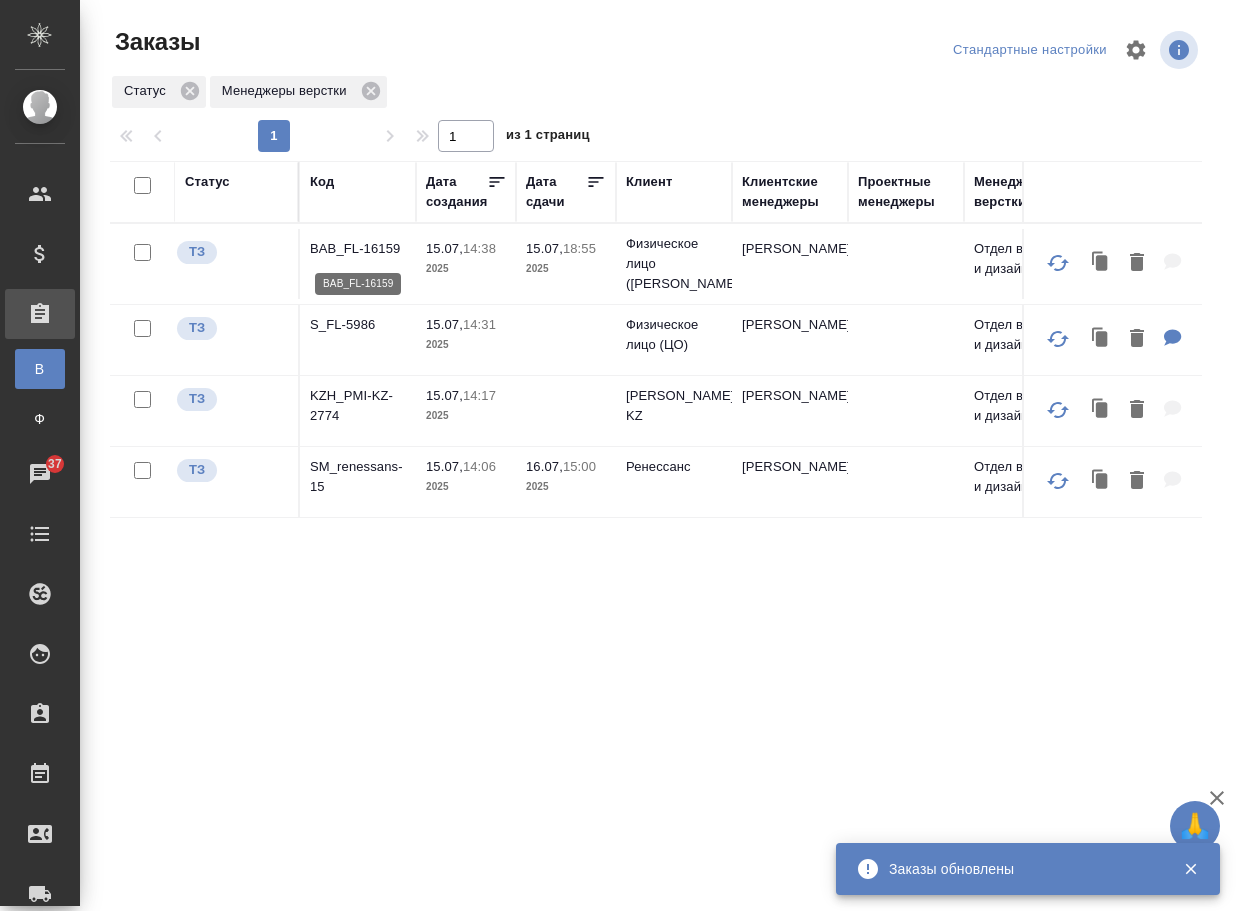 click on "BAB_FL-16159" at bounding box center (358, 249) 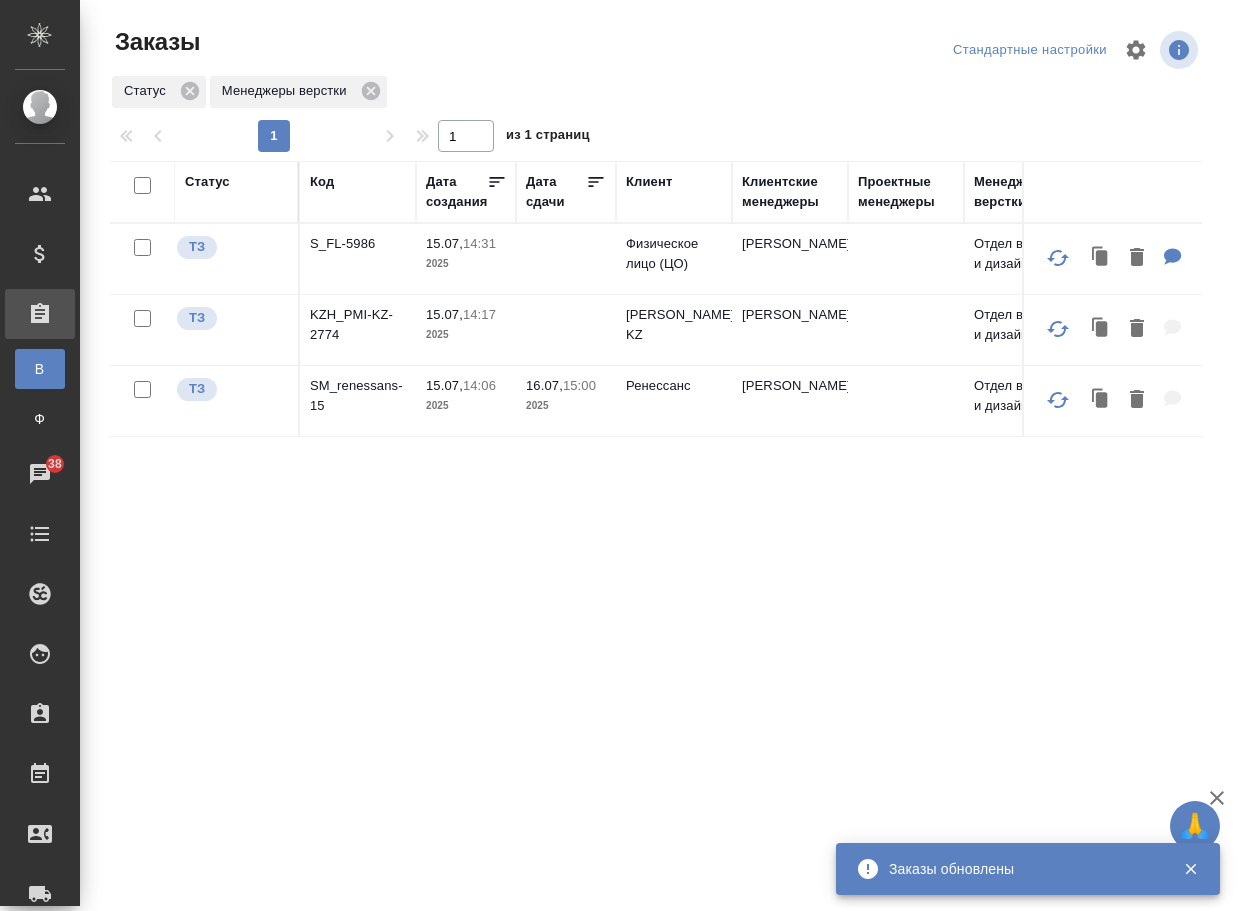 click on "S_FL-5986" at bounding box center [358, 244] 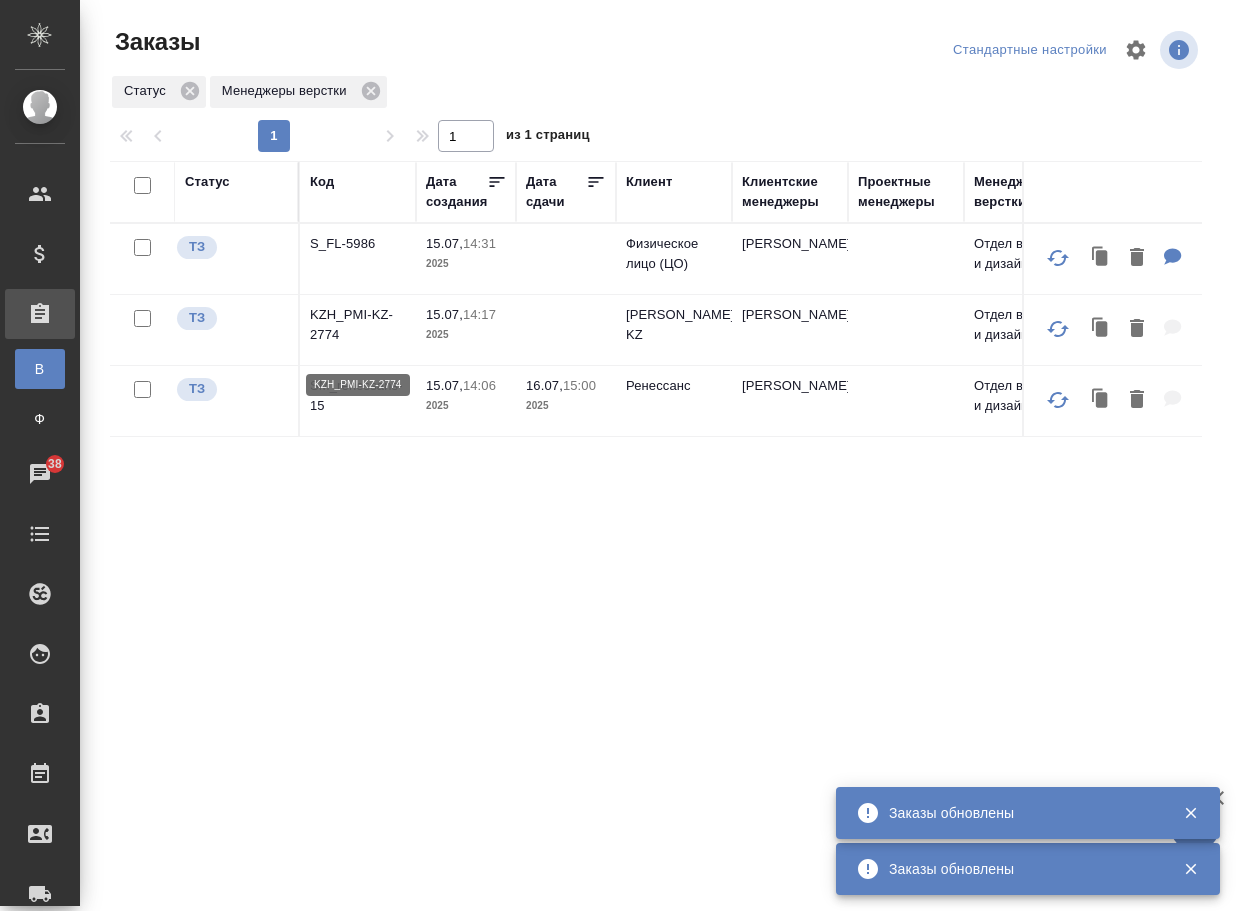 click on "KZH_PMI-KZ-2774" at bounding box center (358, 325) 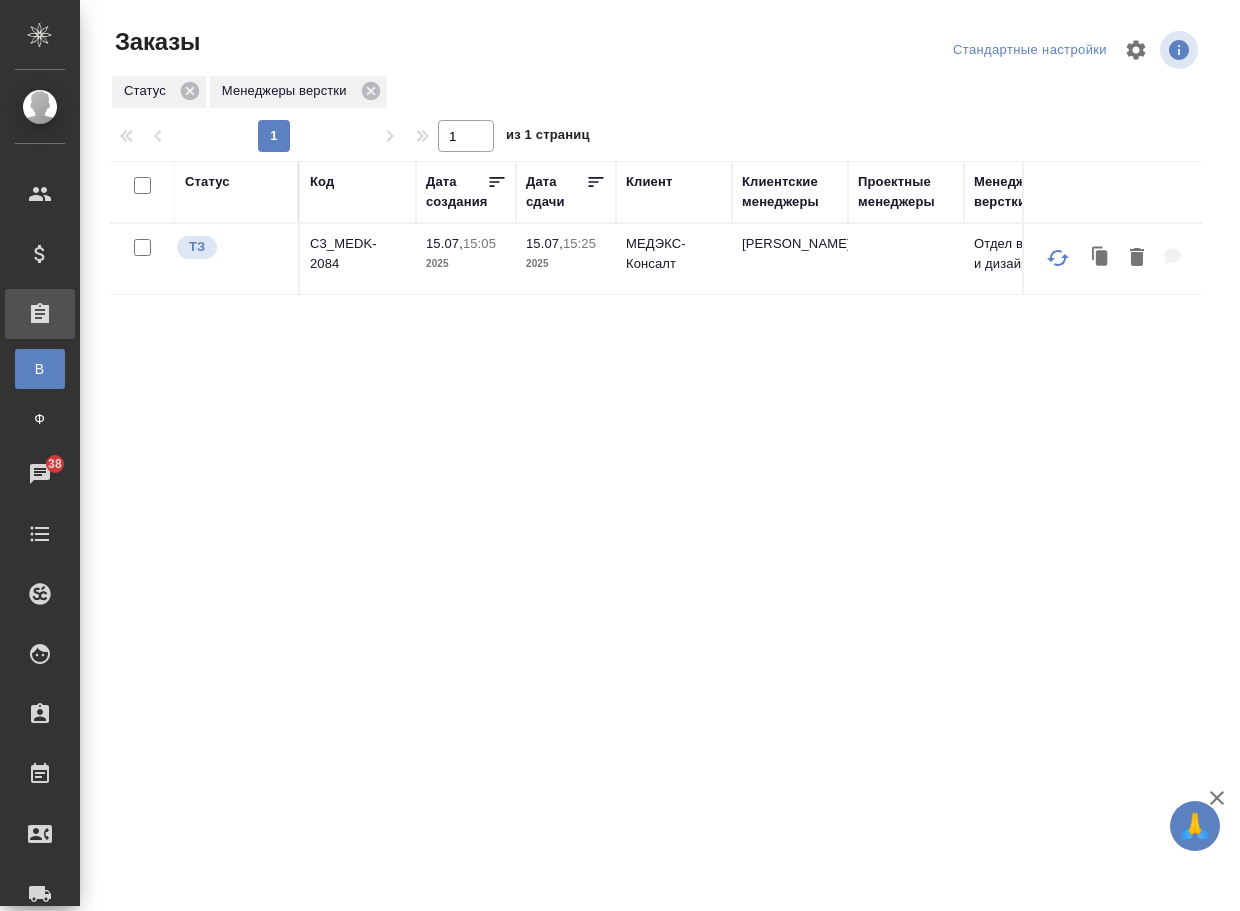 drag, startPoint x: 514, startPoint y: 553, endPoint x: 427, endPoint y: 426, distance: 153.94154 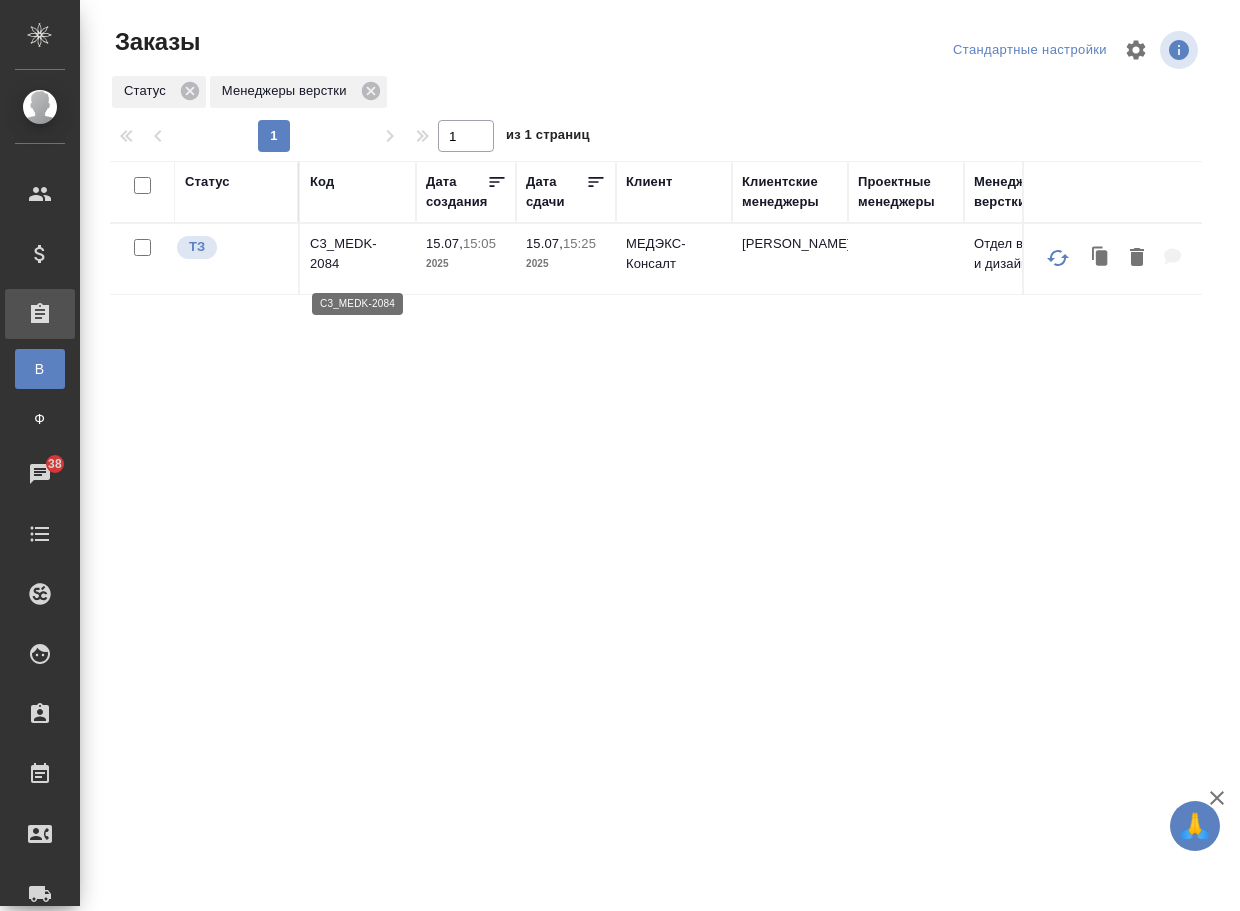 click on "C3_MEDK-2084" at bounding box center [358, 254] 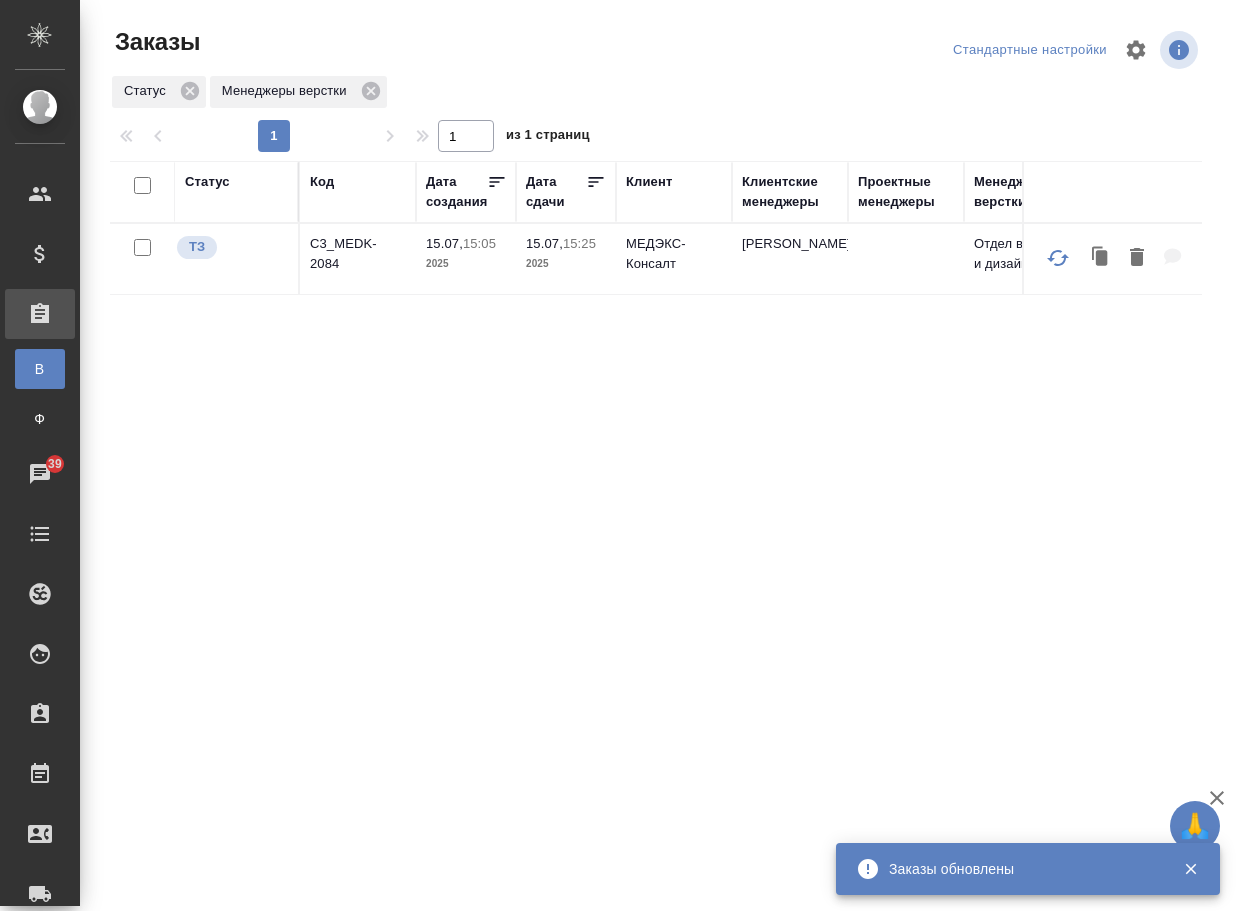click on "Статус Код Дата создания Дата сдачи Клиент Клиентские менеджеры Проектные менеджеры Менеджеры верстки Внутренний клиент Файлы Комментарии для КМ   ТЗ C3_MEDK-2084 15.07,  15:05 2025 15.07,  15:25 2025 МЕДЭКС-Консалт Ильина Екатерина Отдел верстки и дизайна Нет 10 файлов" at bounding box center (656, 521) 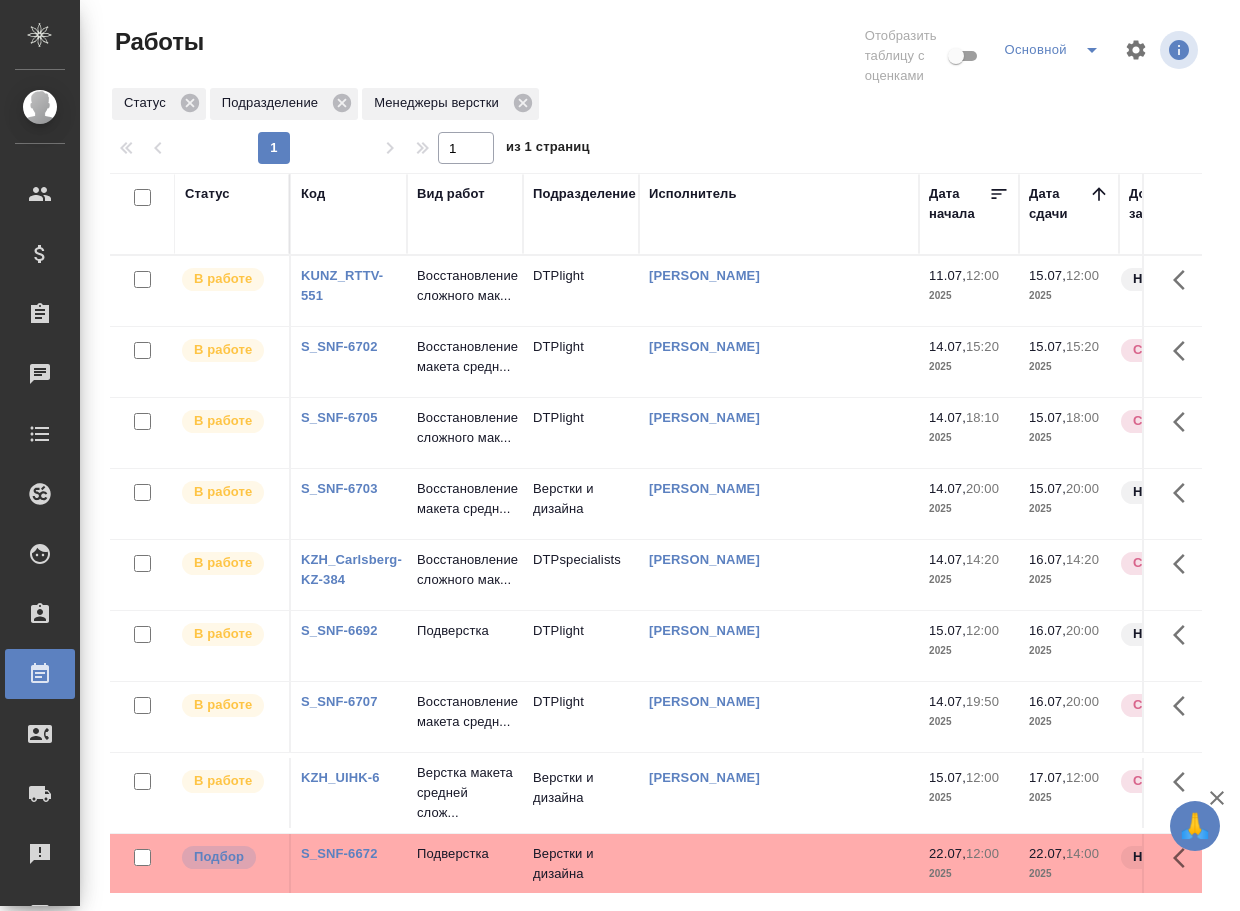 scroll, scrollTop: 0, scrollLeft: 0, axis: both 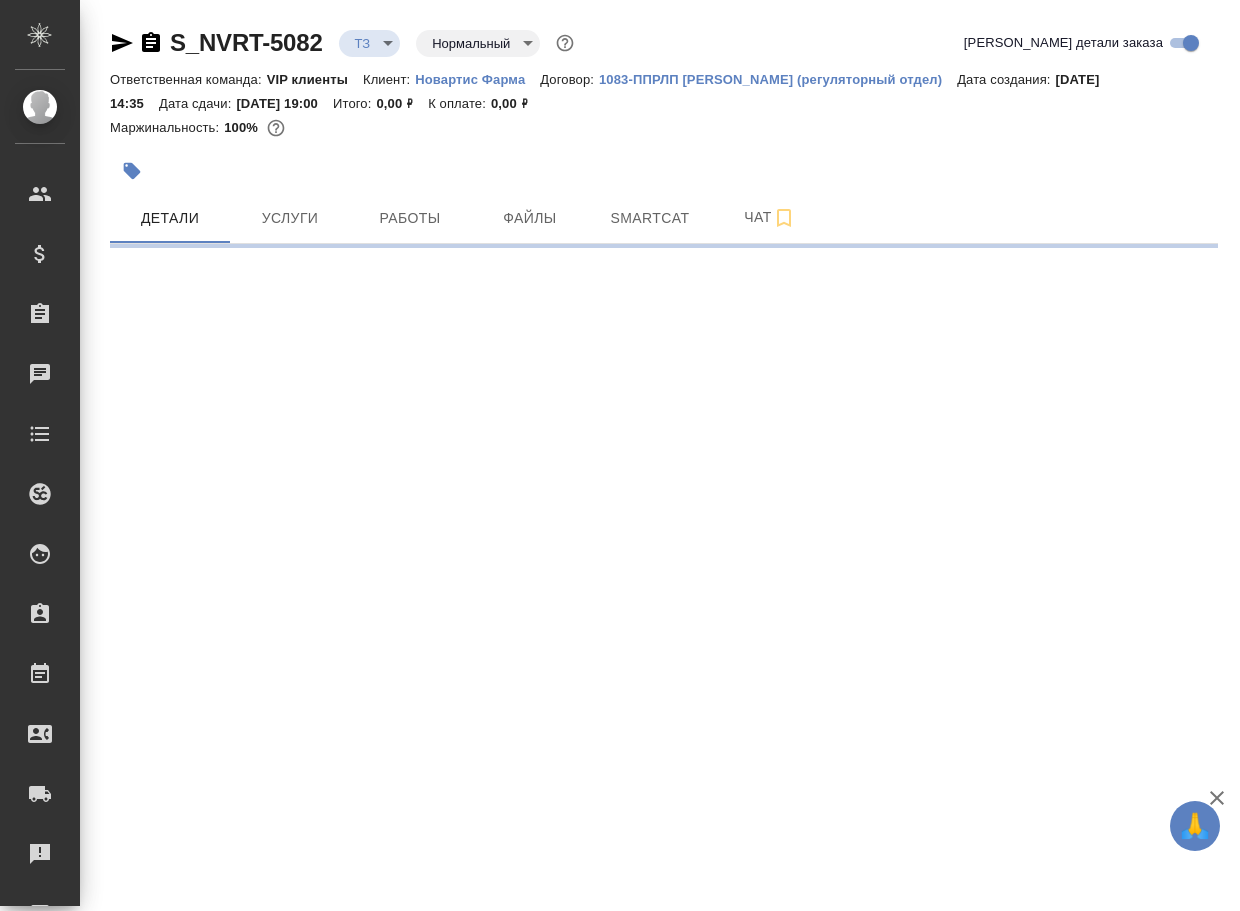 select on "RU" 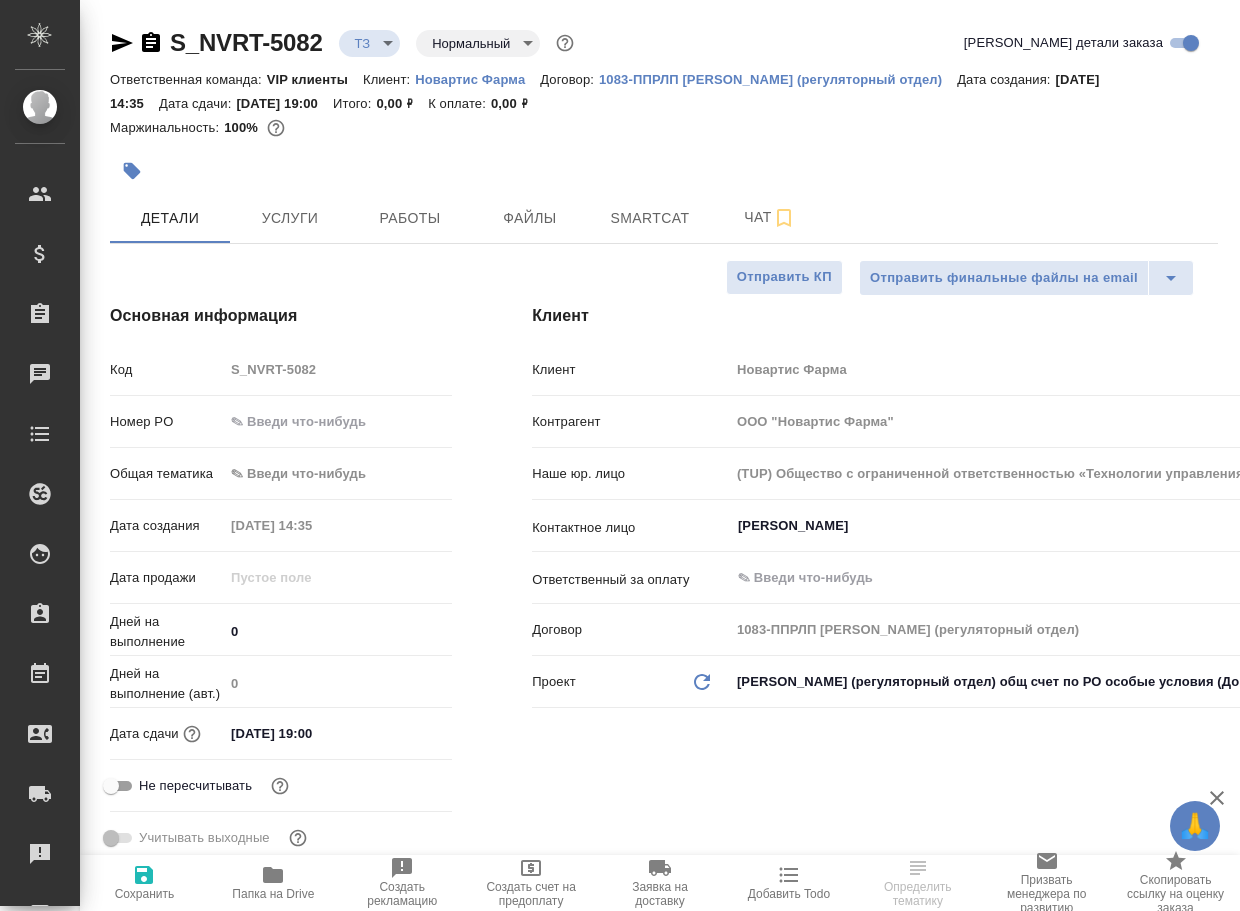 type on "x" 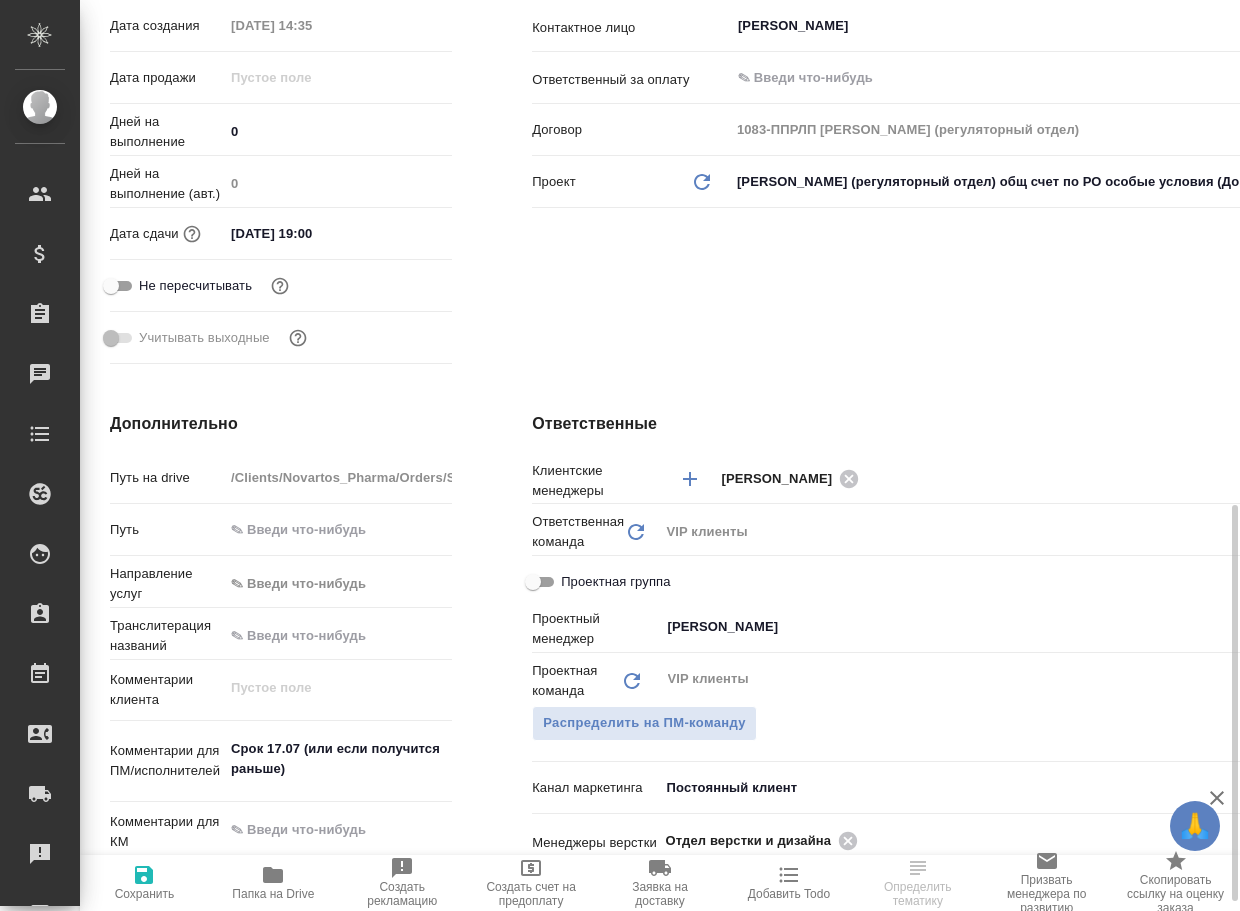 scroll, scrollTop: 700, scrollLeft: 0, axis: vertical 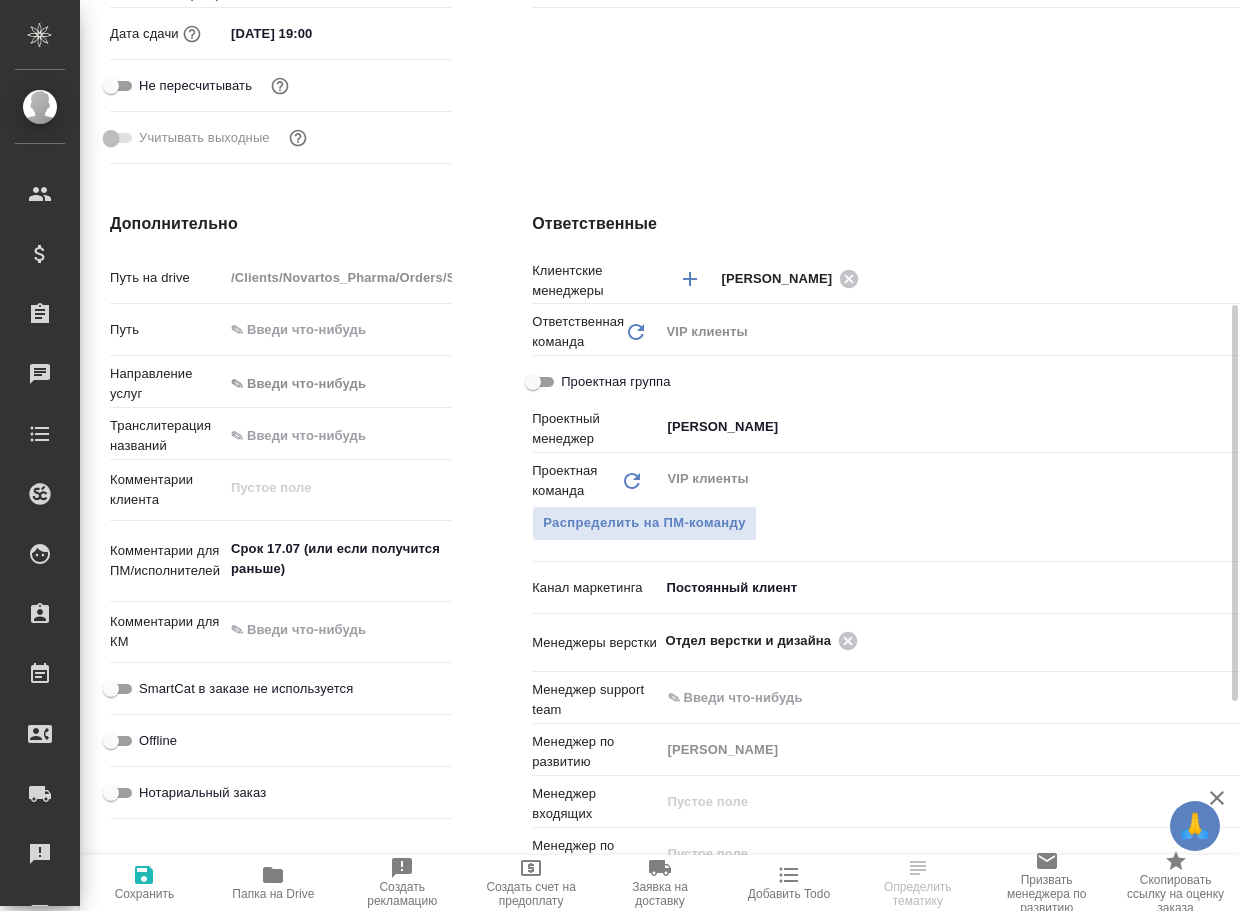 click 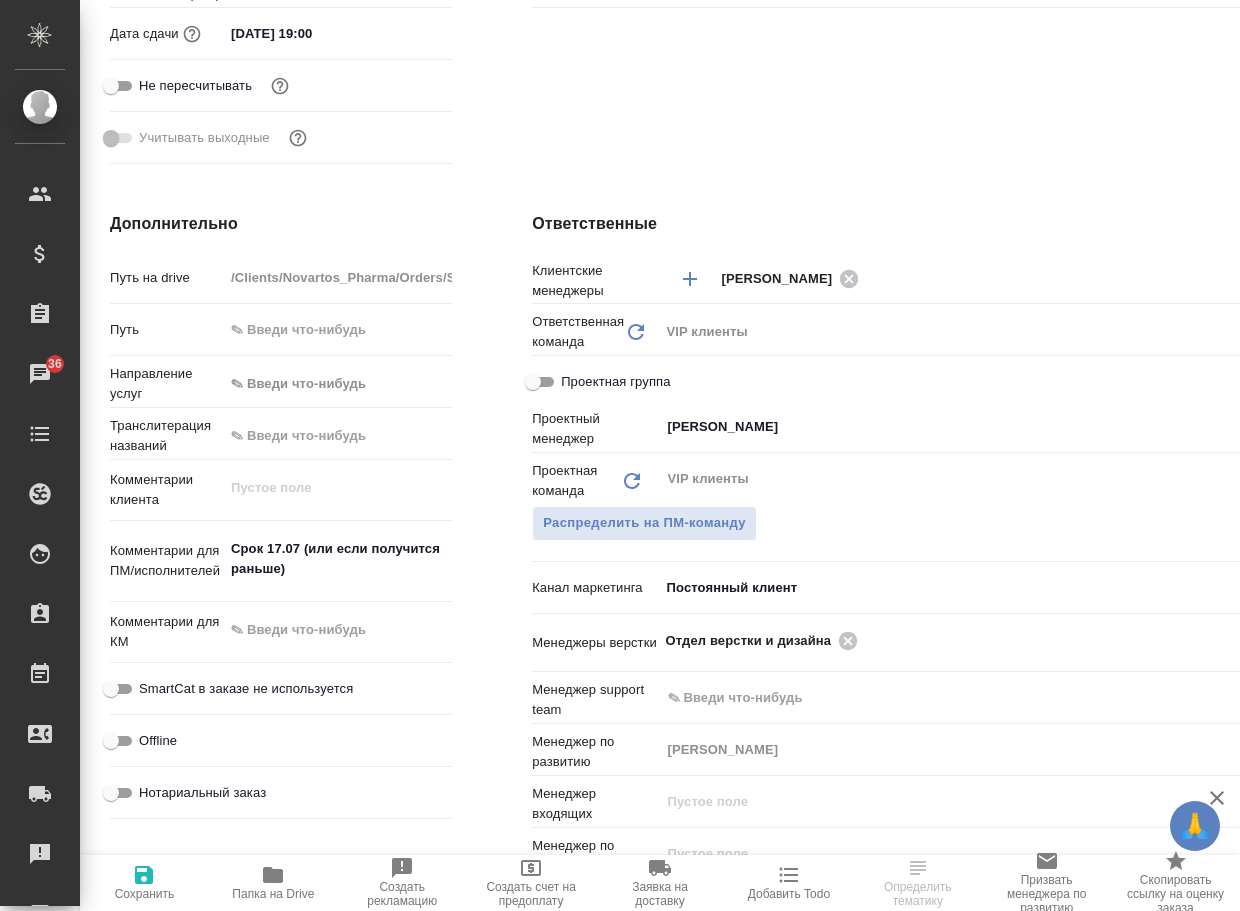 select on "RU" 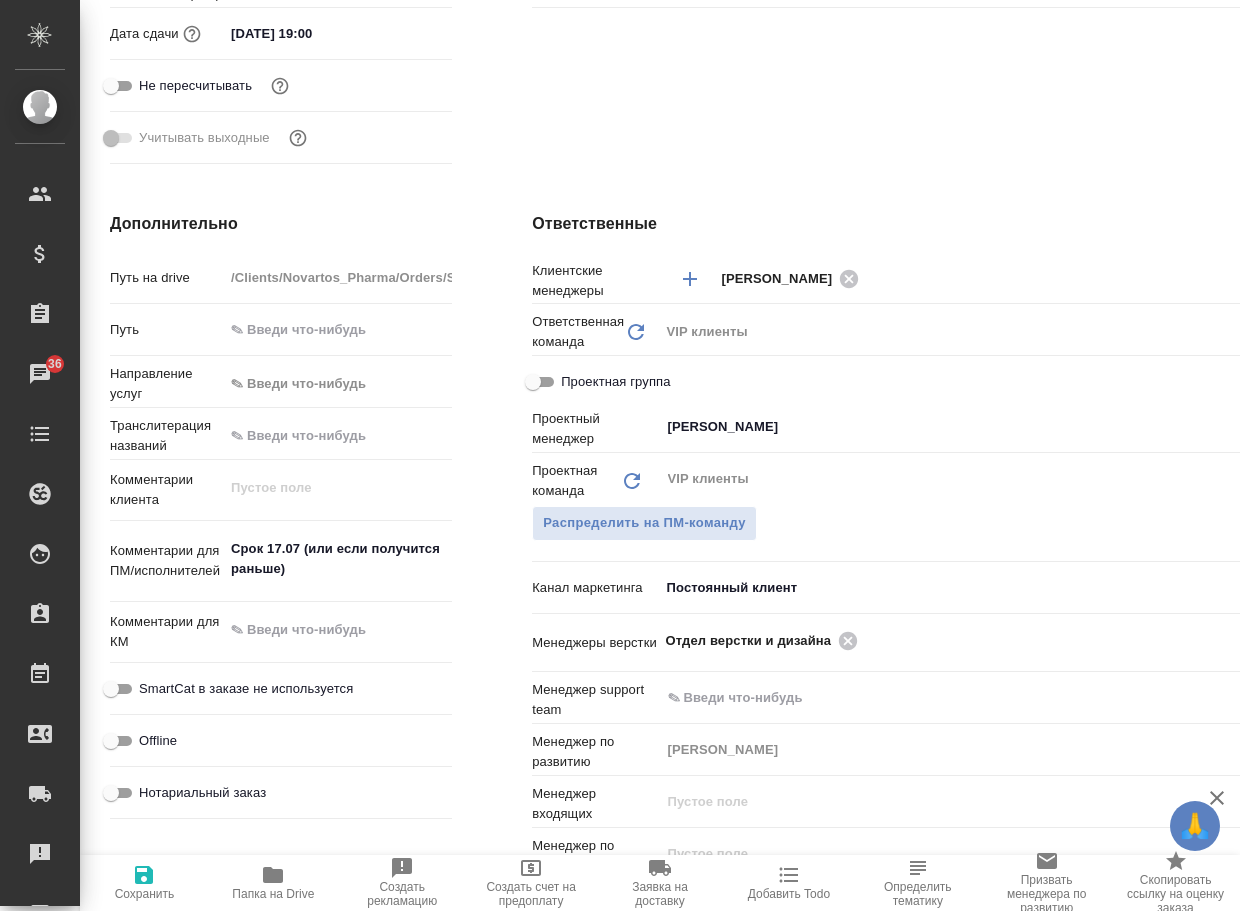 type on "x" 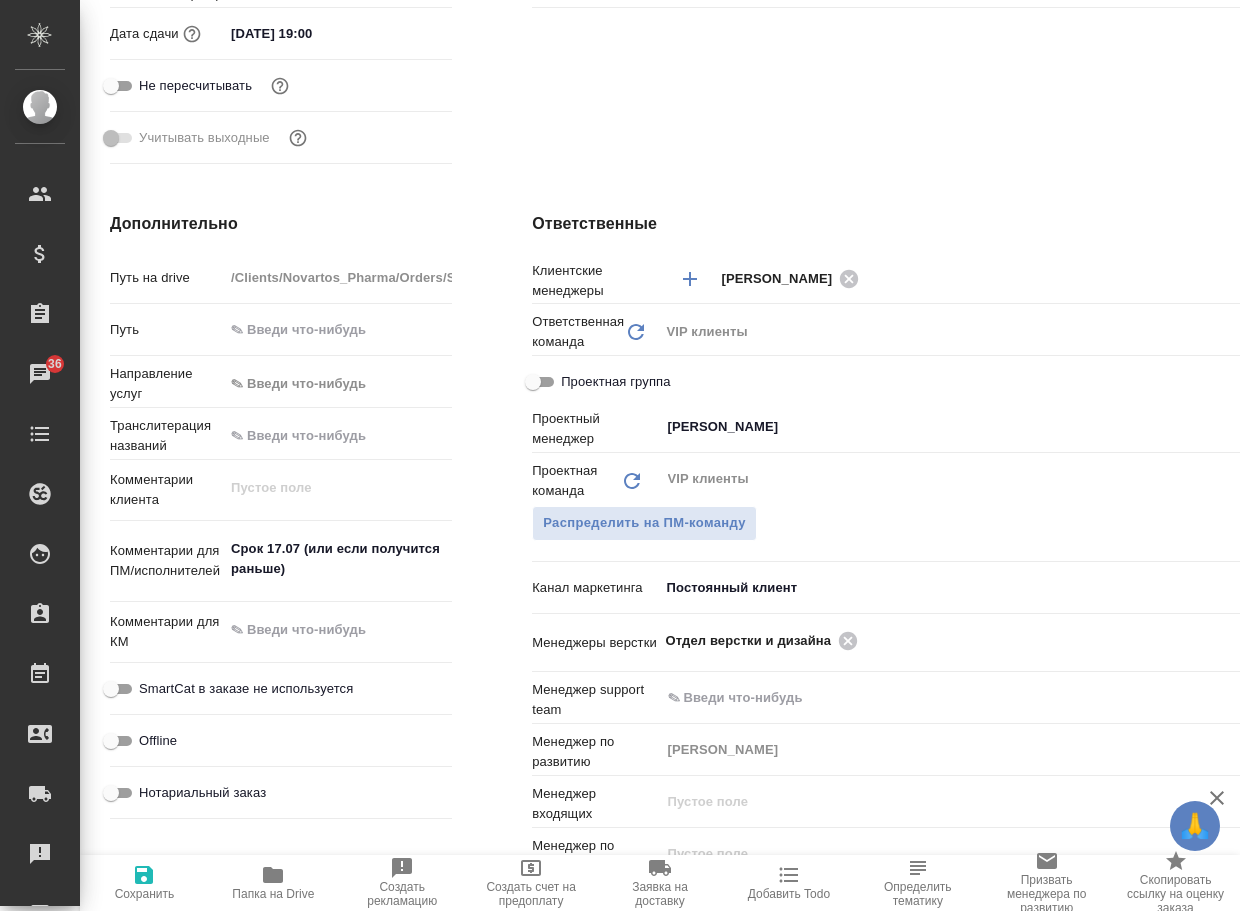 type on "x" 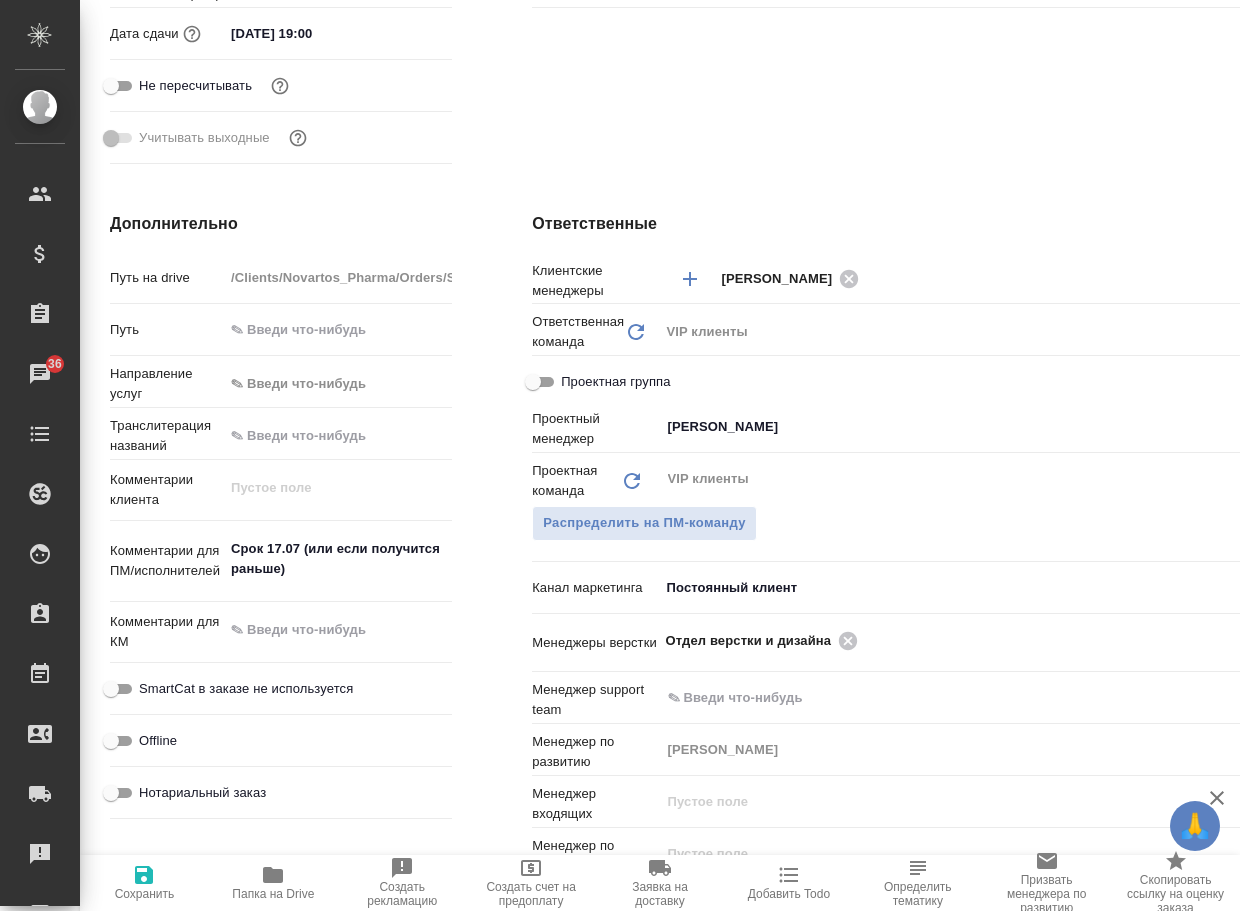 type on "x" 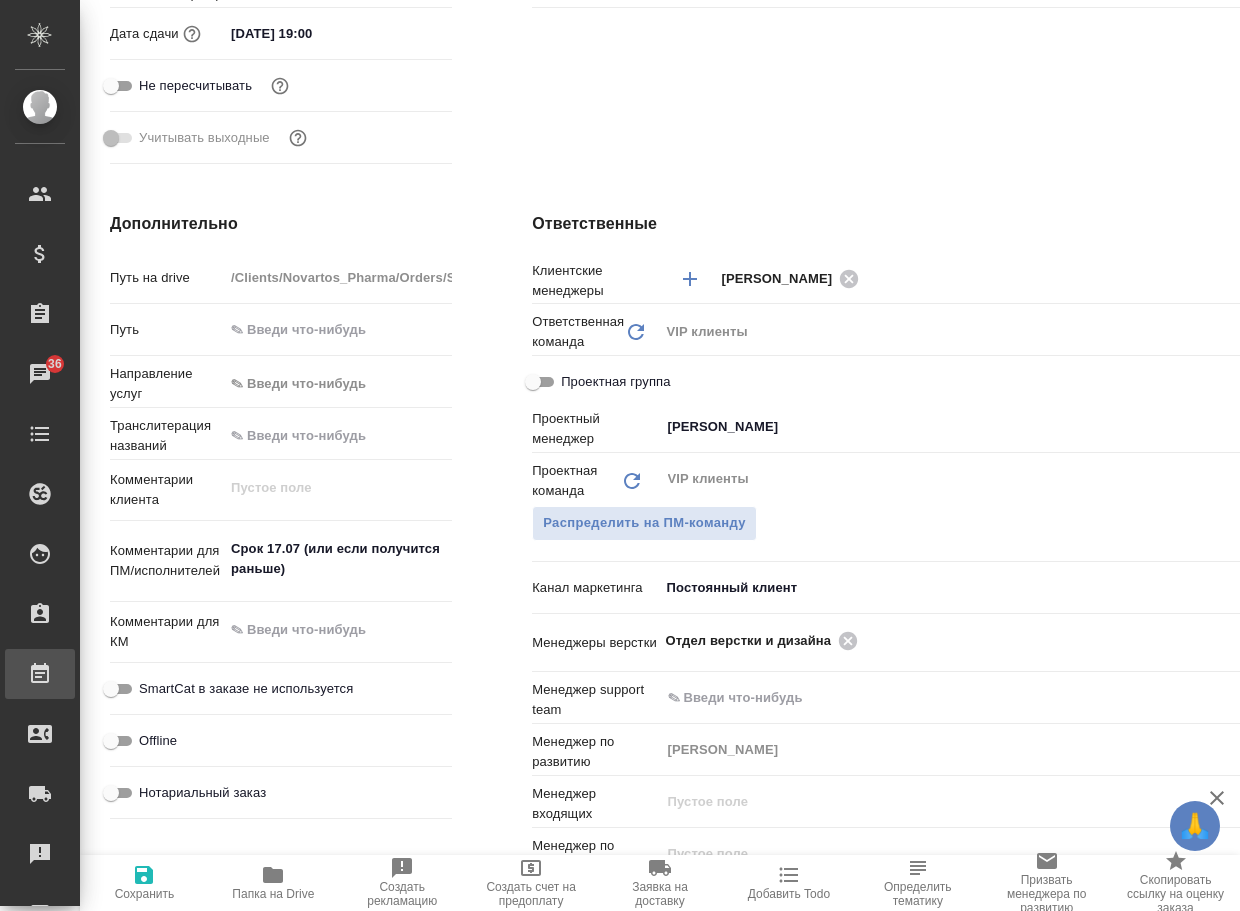 type on "x" 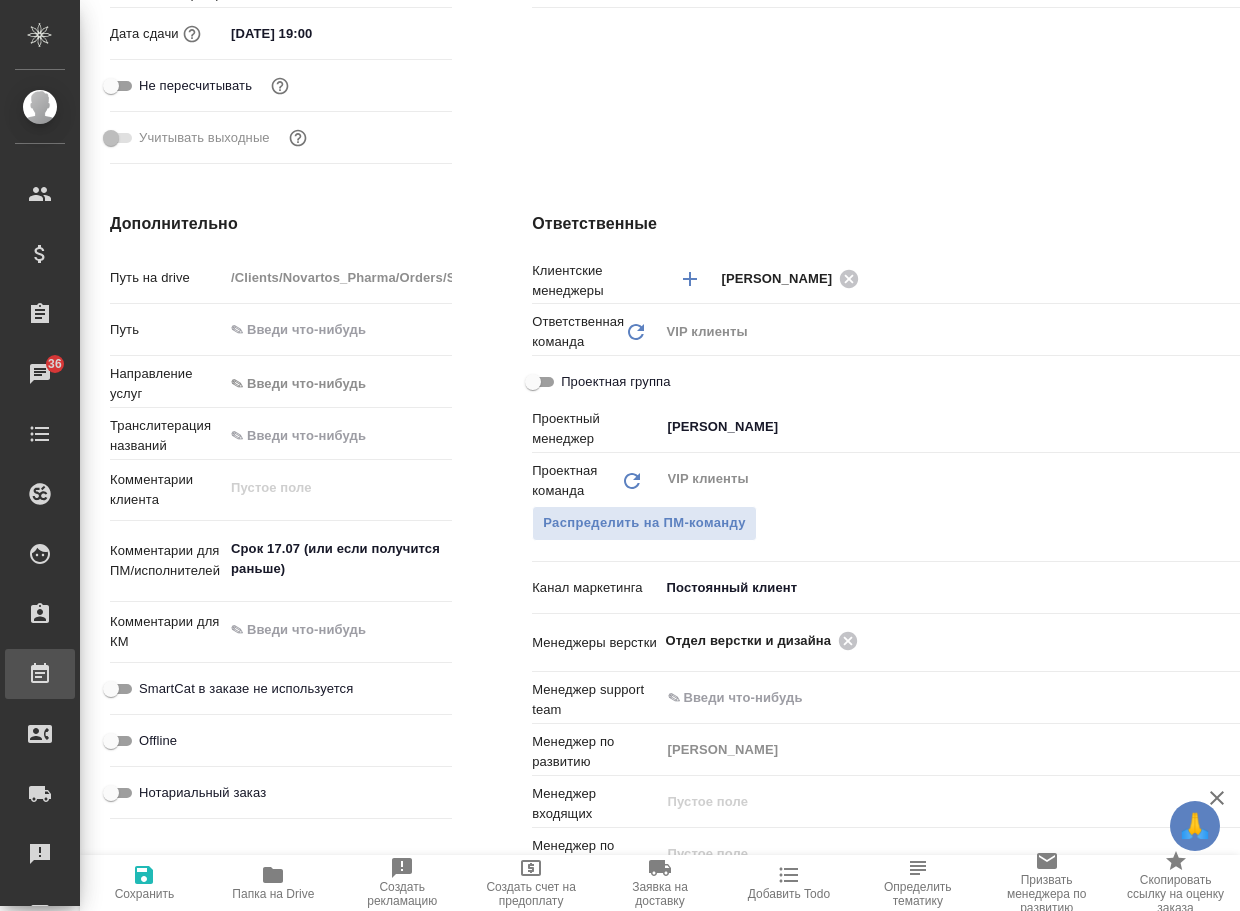 type on "x" 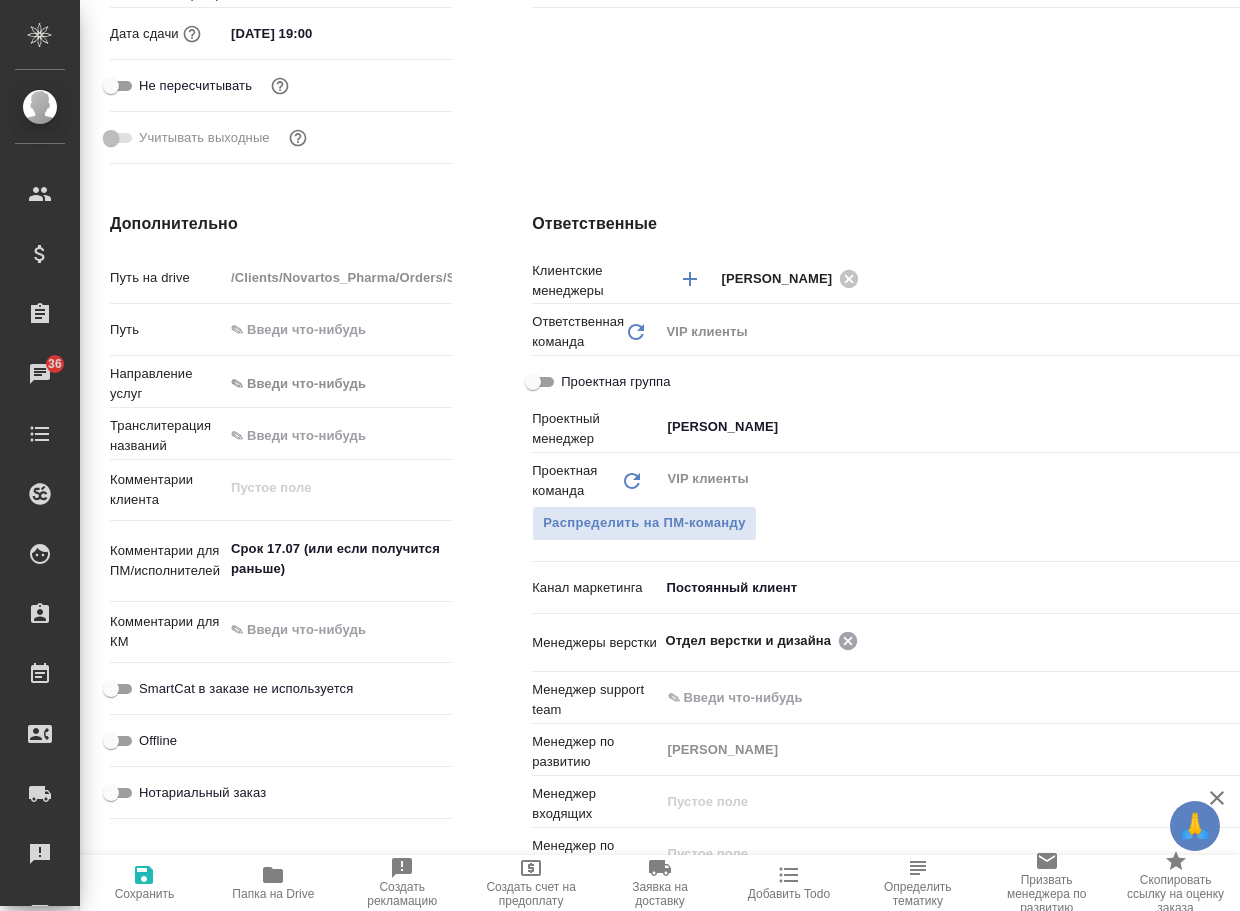 click 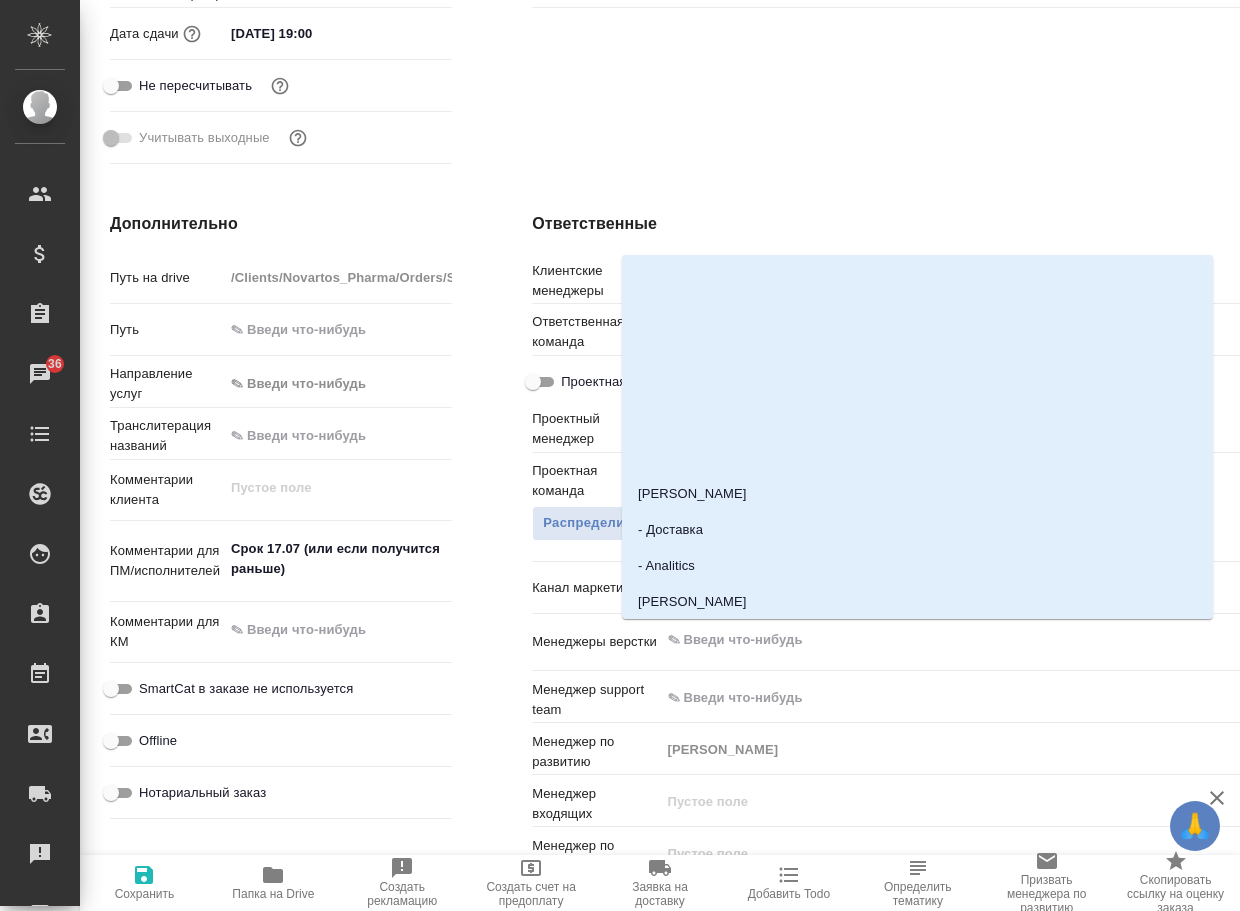 click at bounding box center (945, 640) 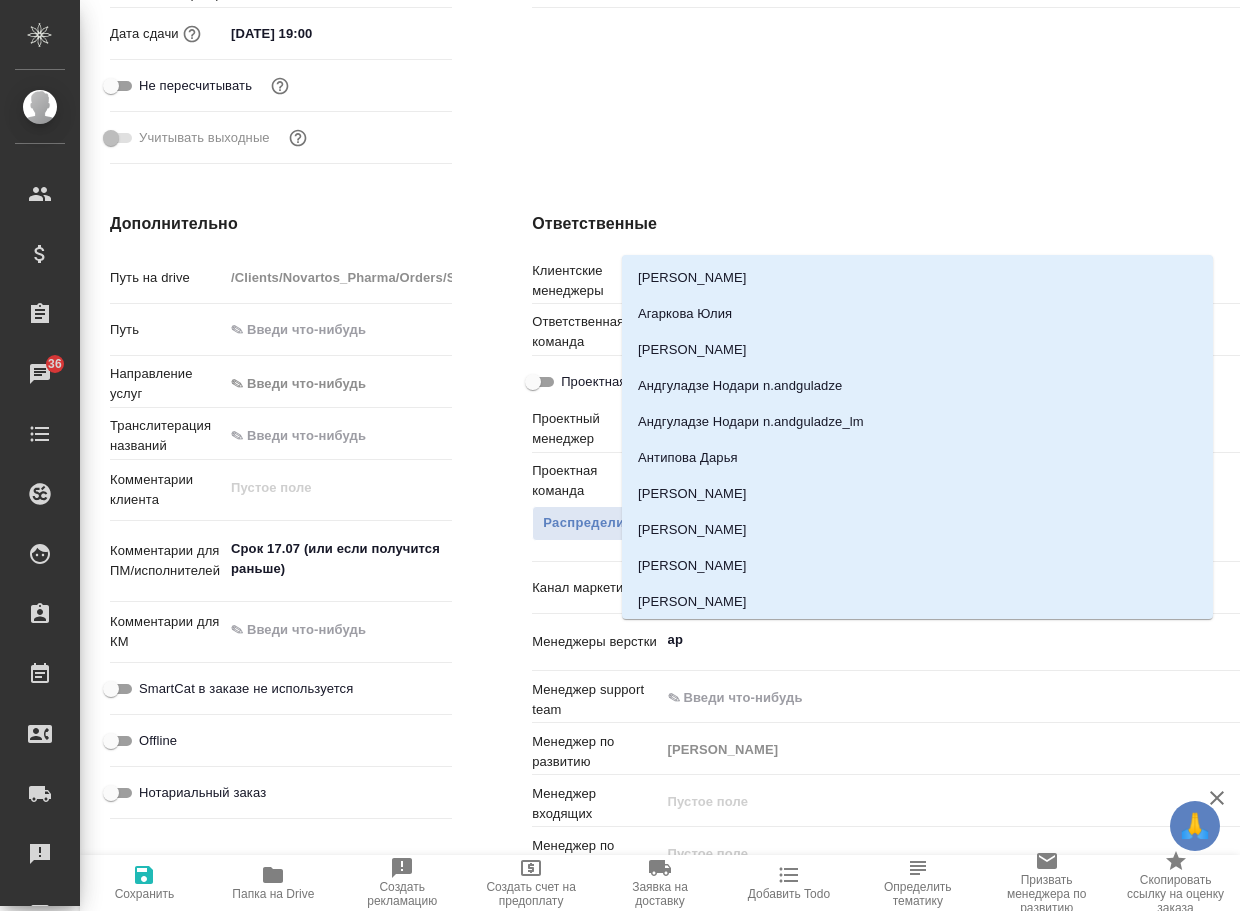 type on "арс" 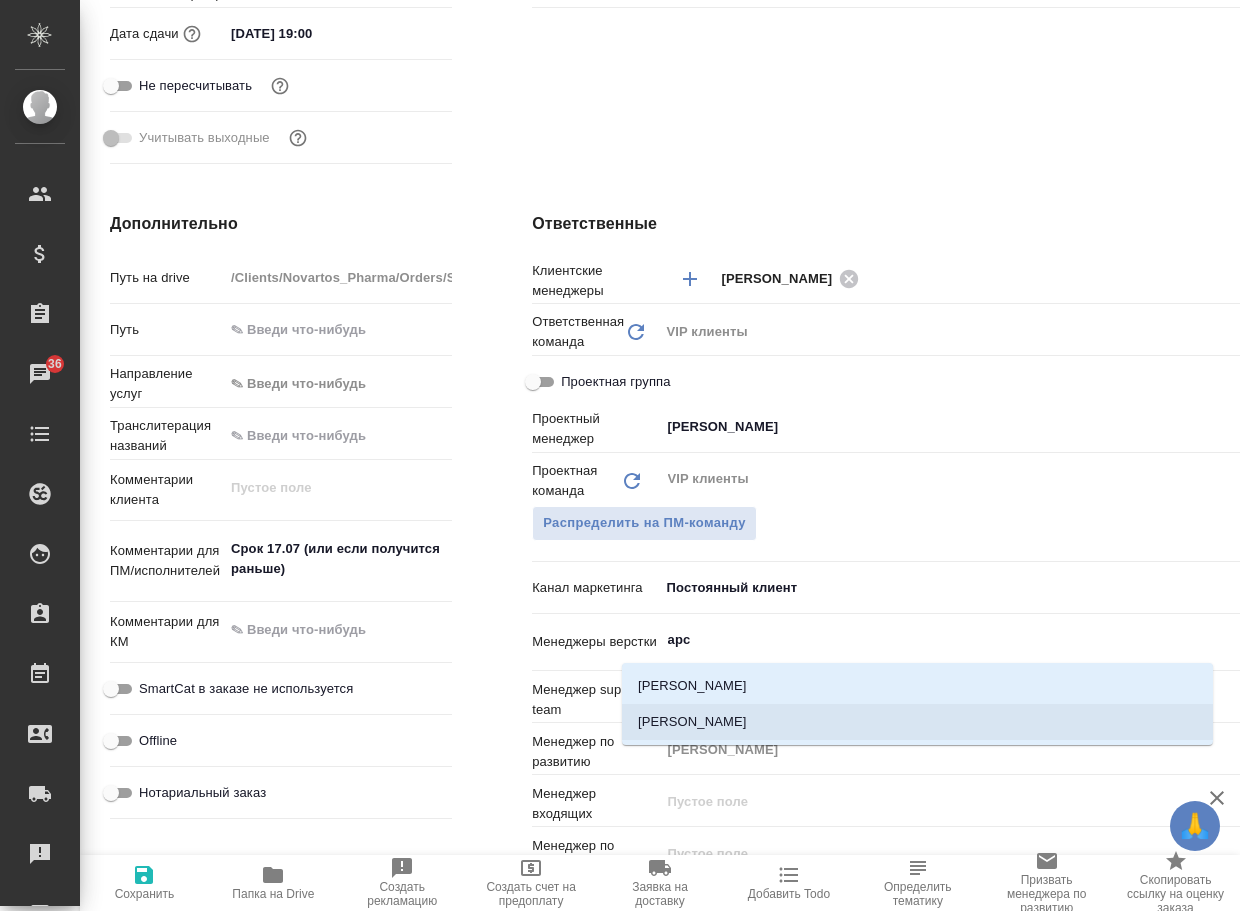 click on "Арсеньева Вера" at bounding box center [917, 722] 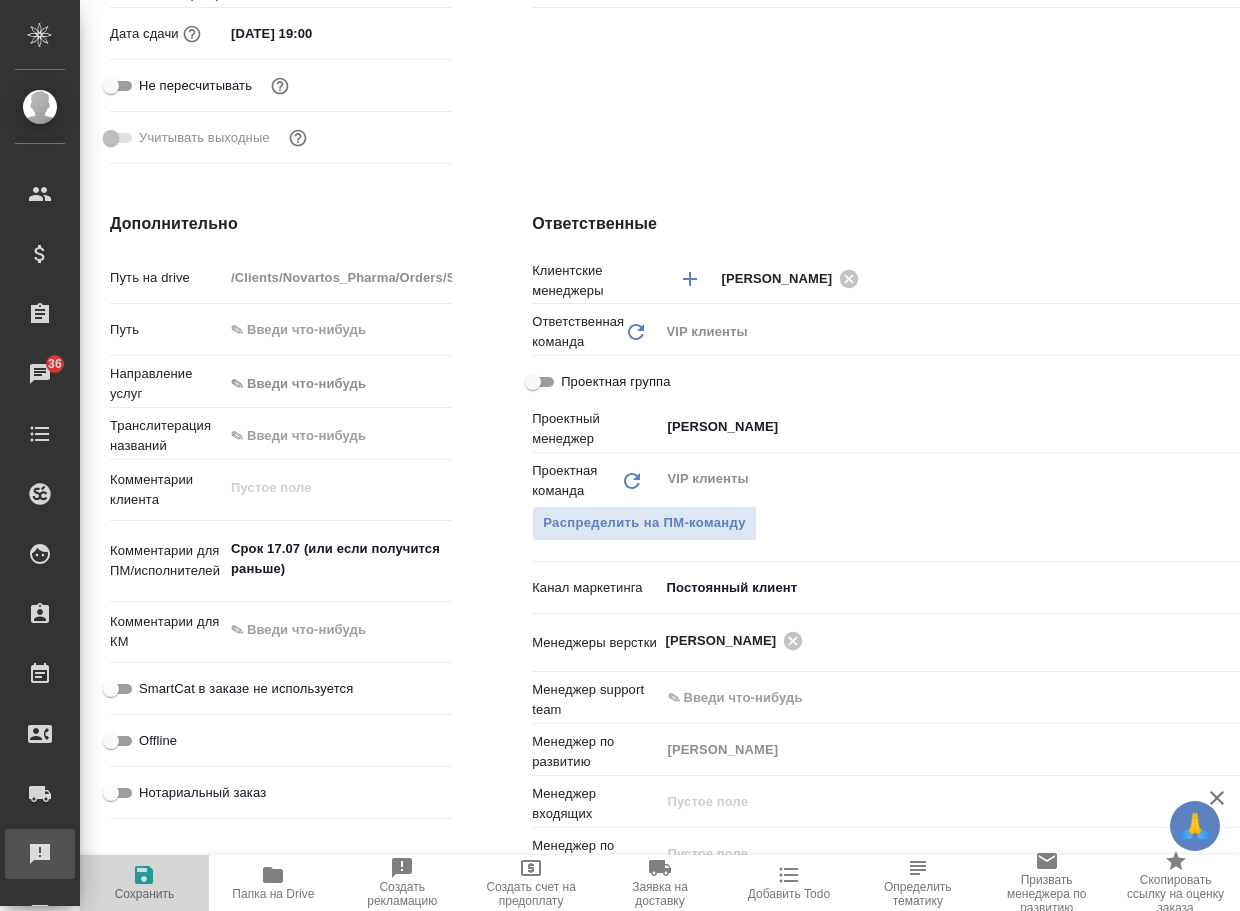 drag, startPoint x: 129, startPoint y: 893, endPoint x: 16, endPoint y: 829, distance: 129.86531 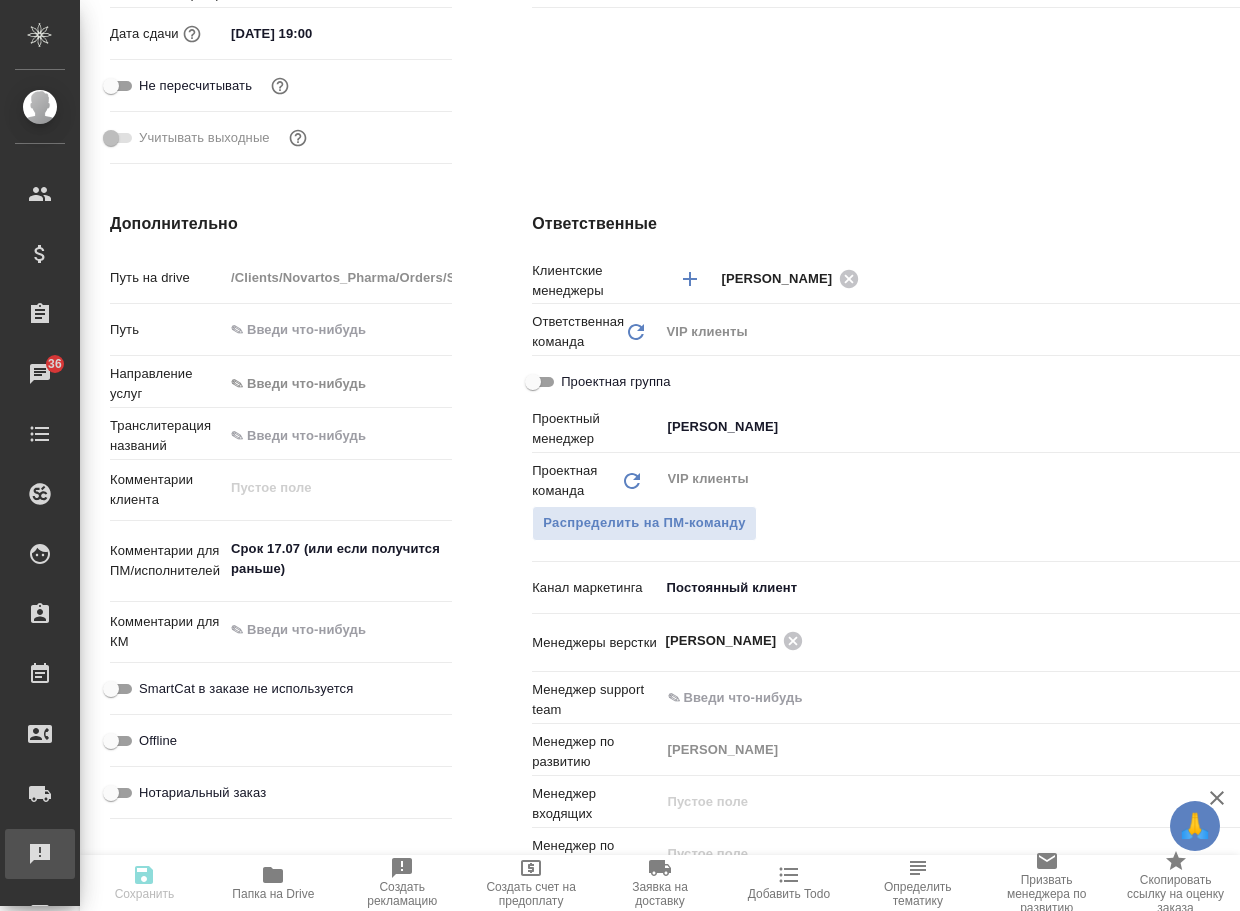 type on "x" 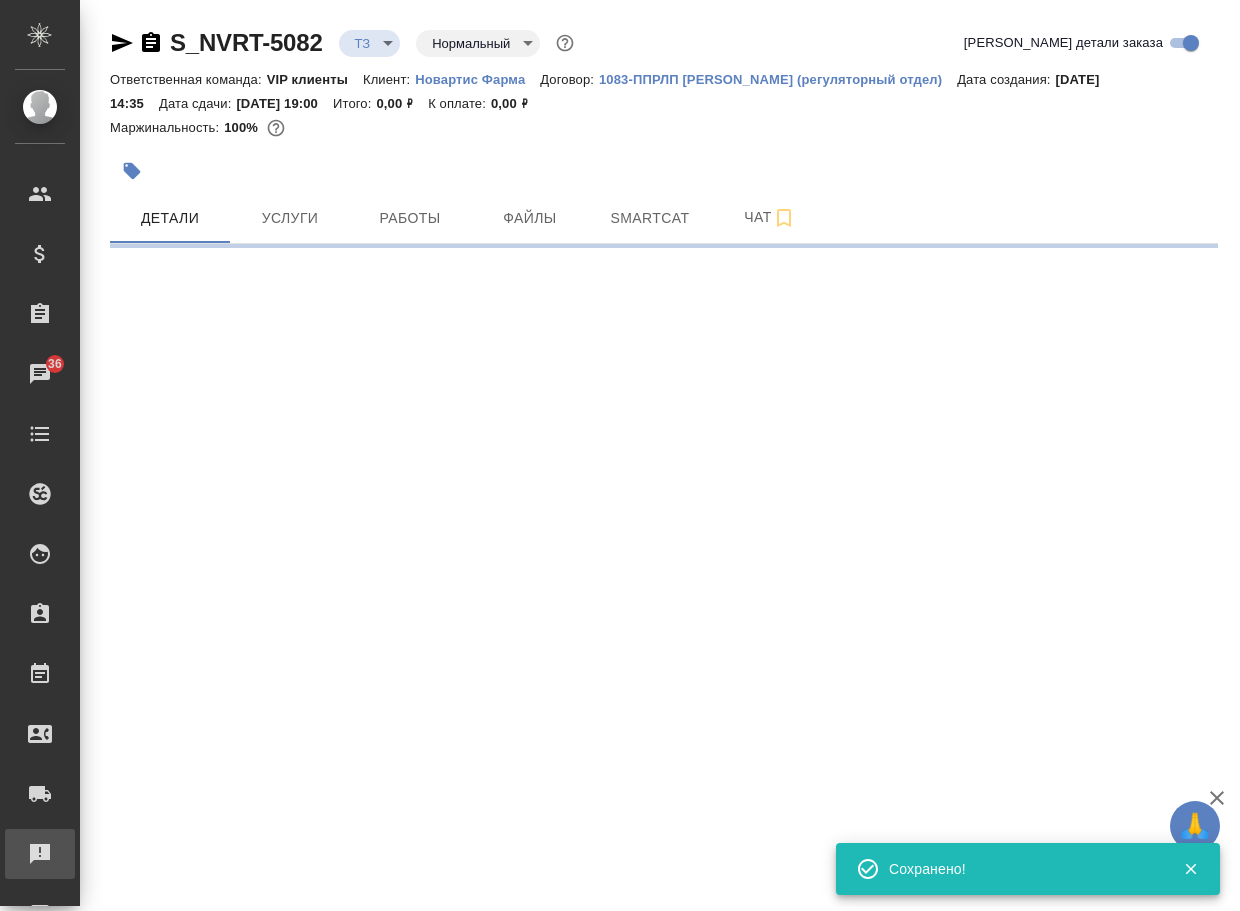 scroll, scrollTop: 0, scrollLeft: 0, axis: both 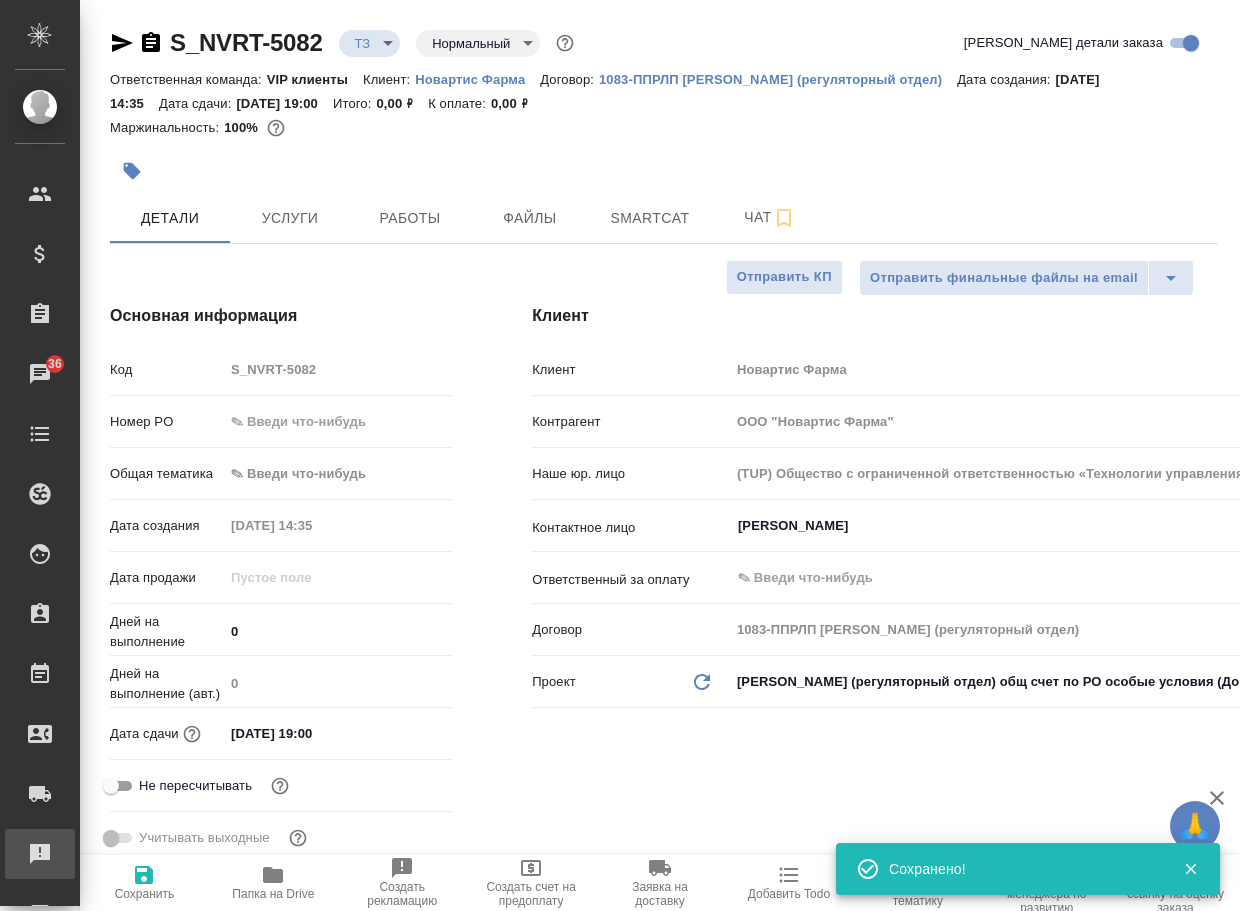 type on "x" 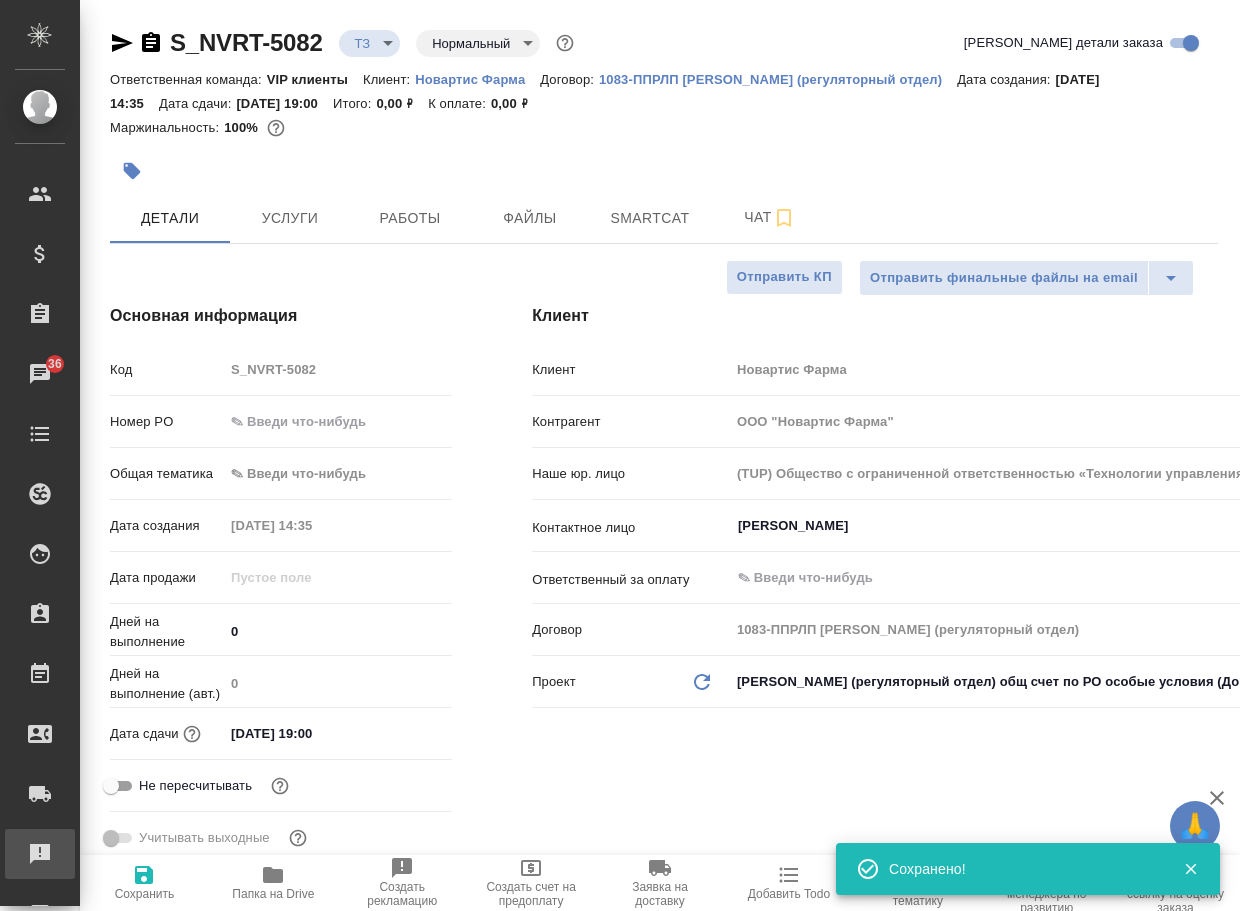 type on "Грабко Мария" 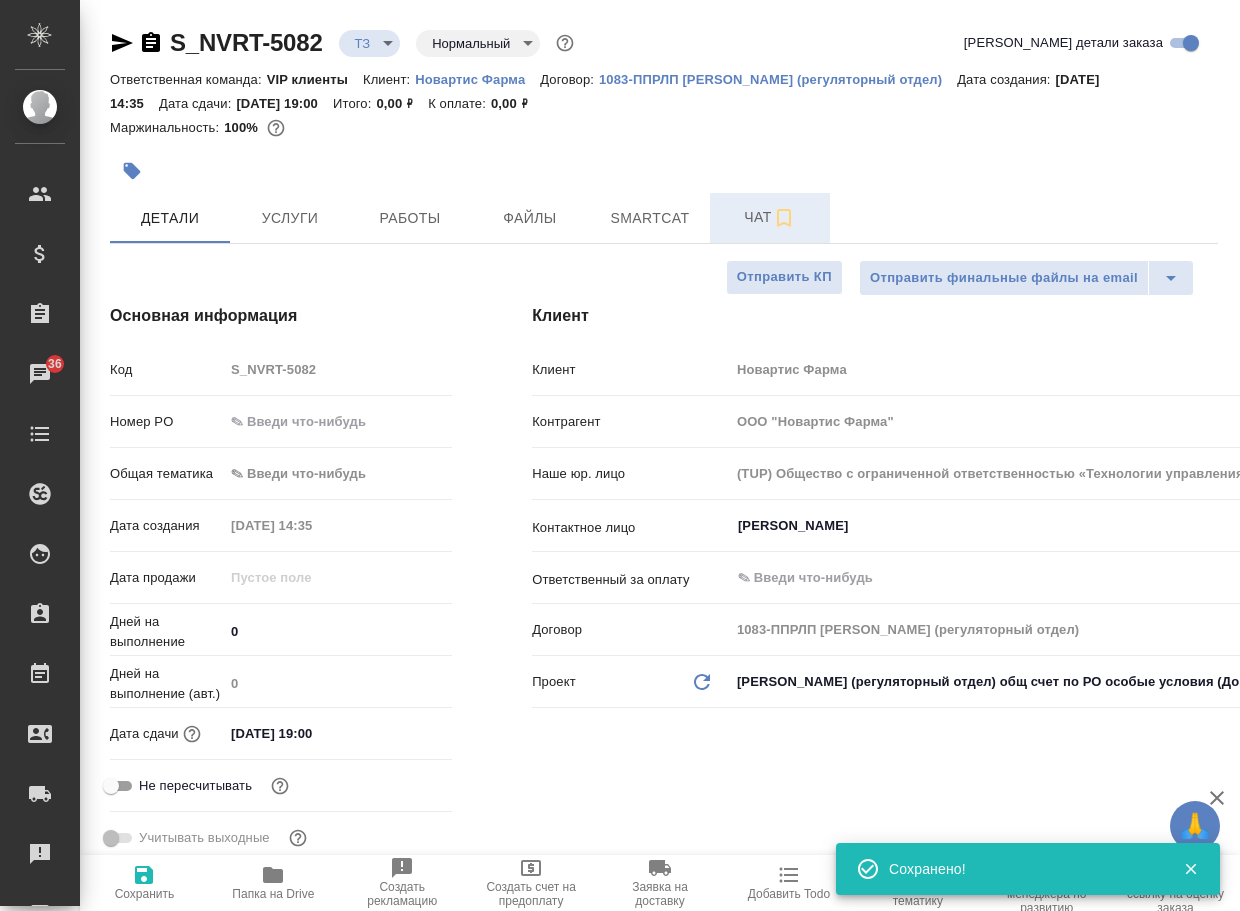 click on "Чат" at bounding box center [770, 218] 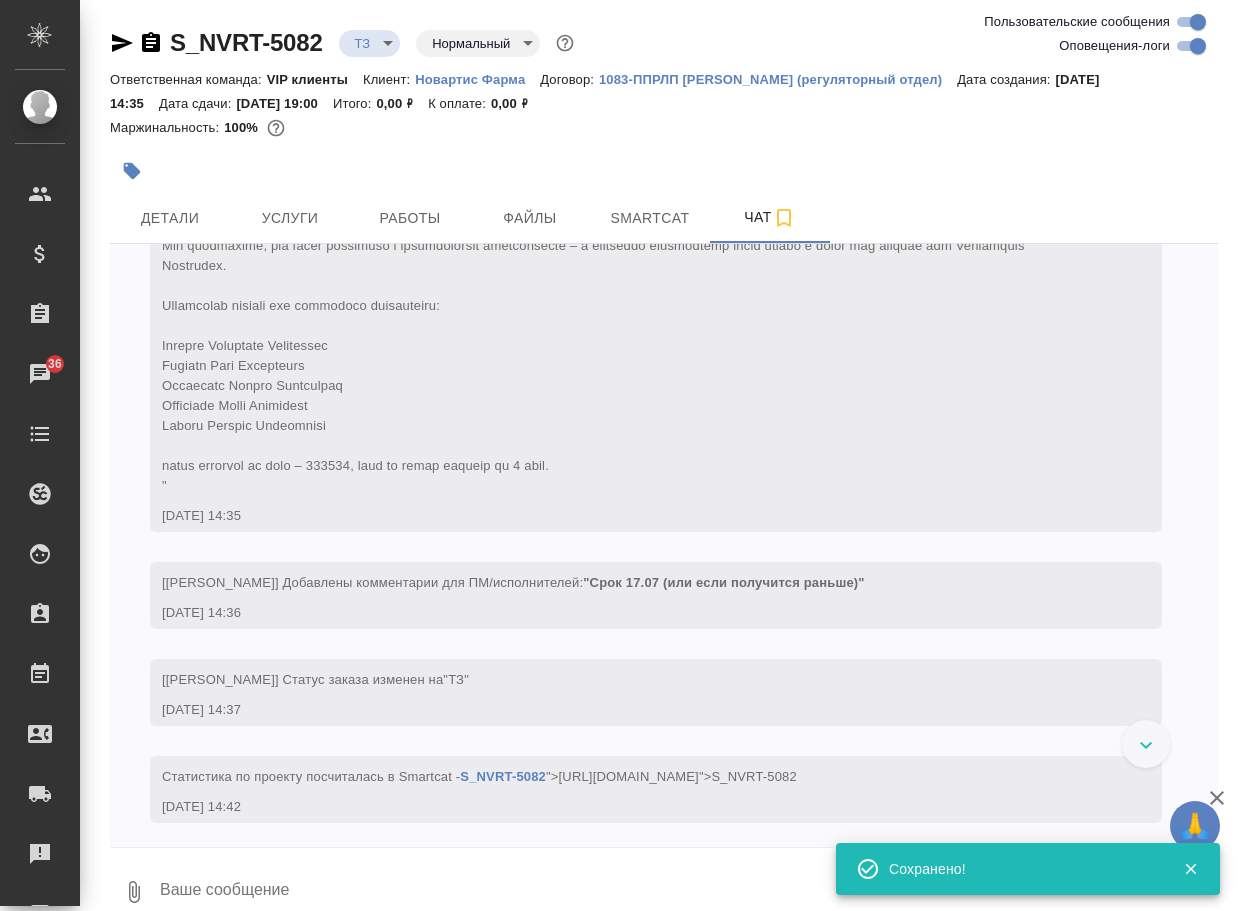 scroll, scrollTop: 1212, scrollLeft: 0, axis: vertical 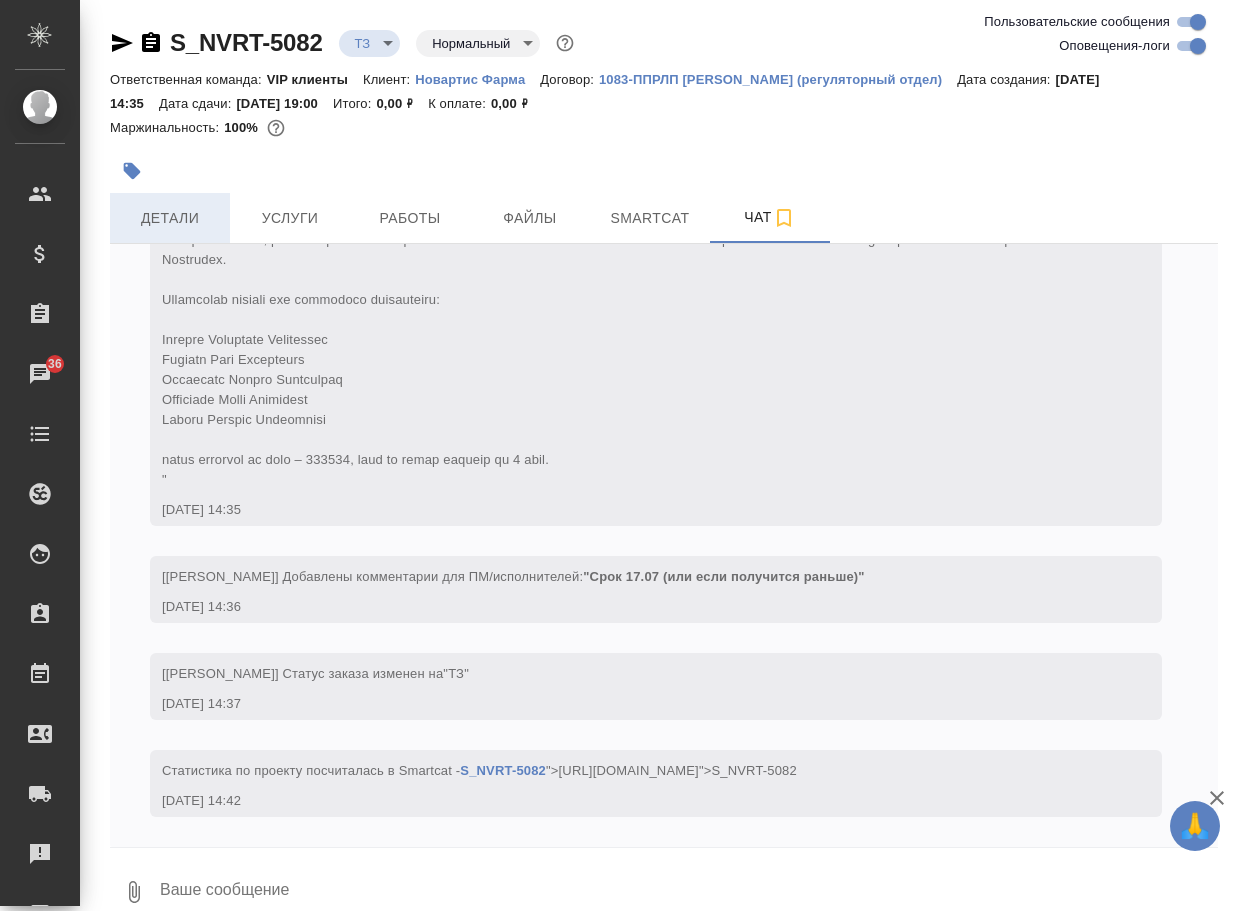 click on "Детали" at bounding box center (170, 218) 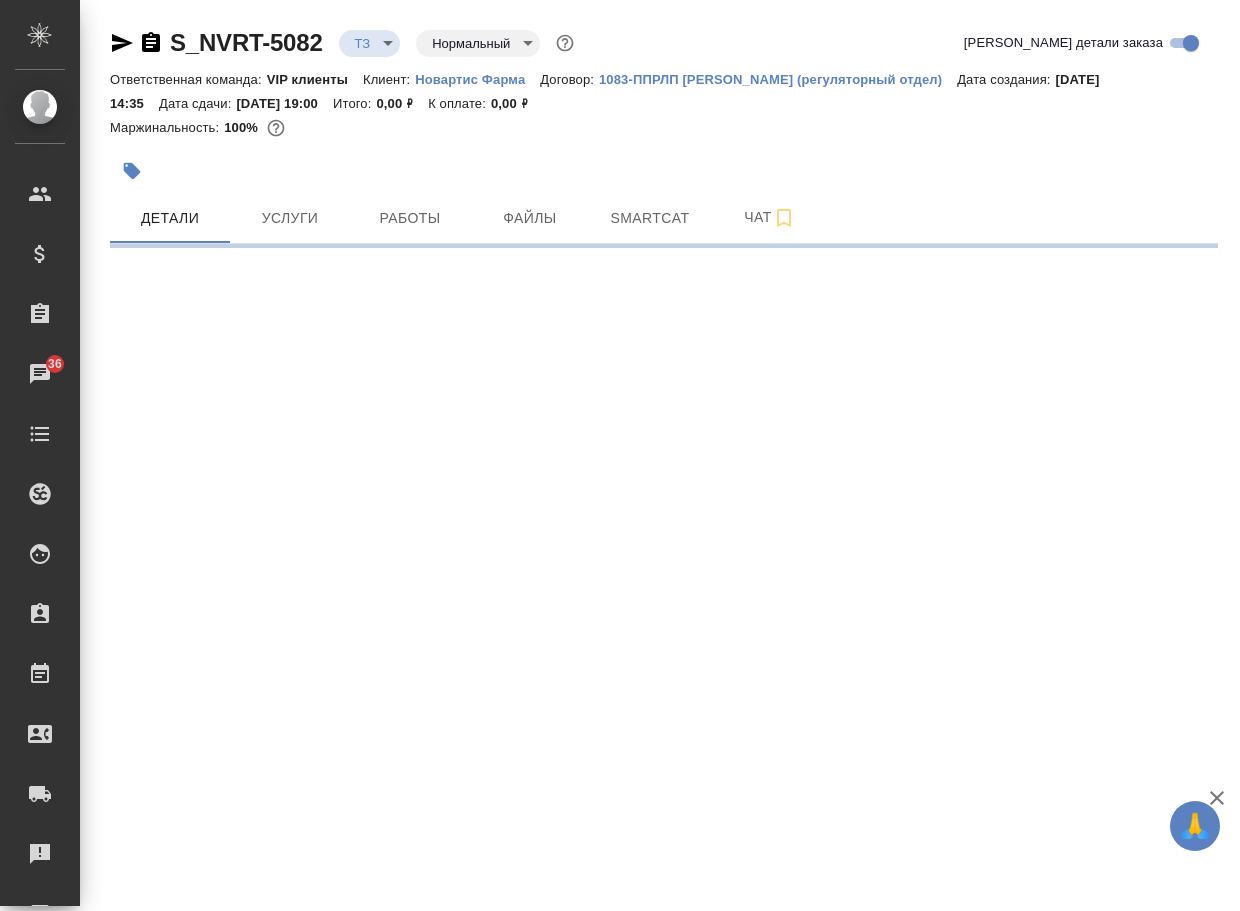 select on "RU" 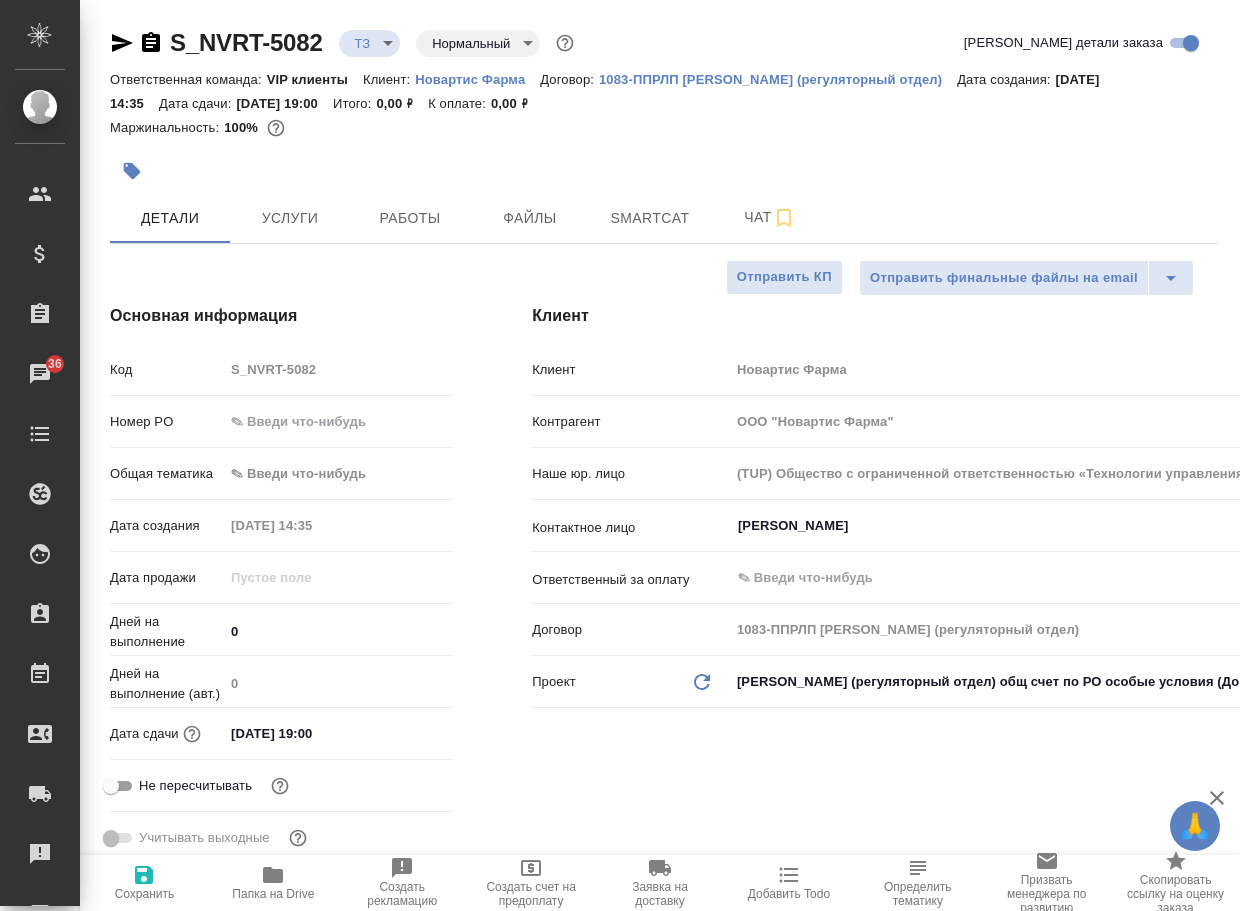 type on "x" 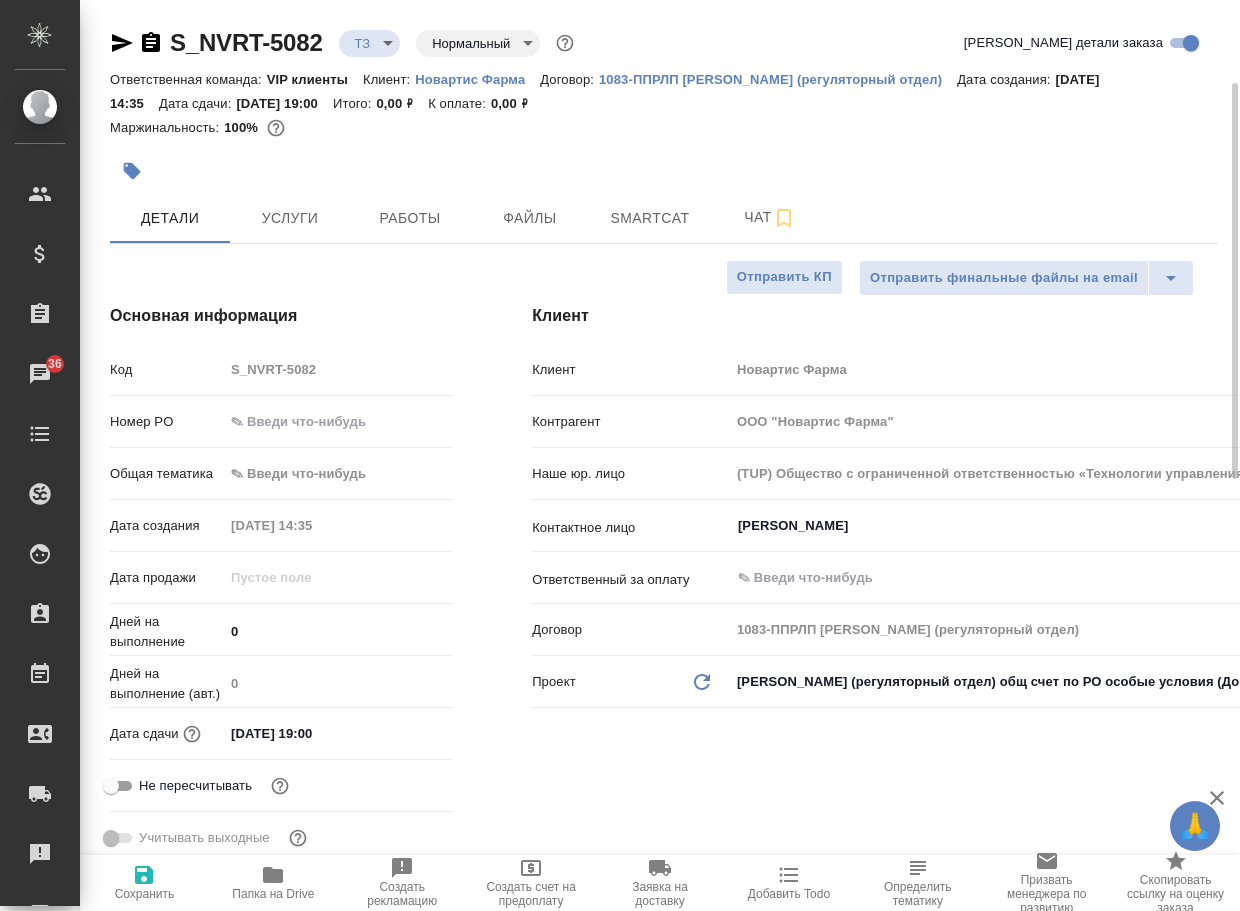 scroll, scrollTop: 0, scrollLeft: 0, axis: both 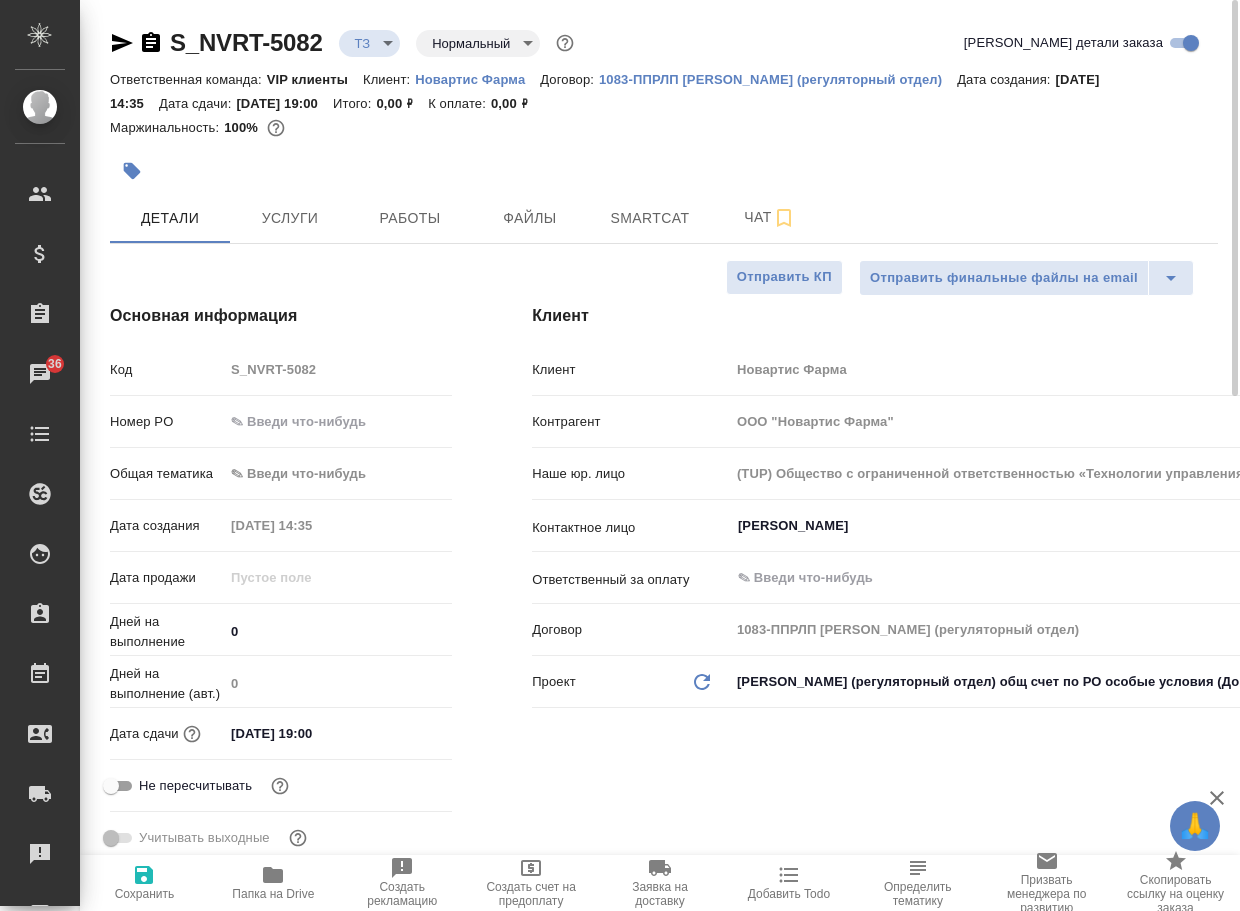 click on "🙏 .cls-1
fill:#fff;
AWATERA Arsenyeva Vera Клиенты Спецификации Заказы 36 Чаты Todo Проекты SC Исполнители Кандидаты Работы Входящие заявки Заявки на доставку Рекламации Проекты процессинга Конференции Выйти S_NVRT-5082 ТЗ tz Нормальный normal Кратко детали заказа Ответственная команда: VIP клиенты Клиент: Новартис Фарма Договор: 1083-ППРЛП Гладкова (регуляторный отдел) Дата создания: 15.07.2025, 14:35 Дата сдачи: 17.07.2025, 19:00 Итого: 0,00 ₽ К оплате: 0,00 ₽ Маржинальность: 100% Детали Услуги Работы Файлы Smartcat Чат Отправить финальные файлы на email Отправить КП Основная информация Код 0 0 ​" at bounding box center [620, 455] 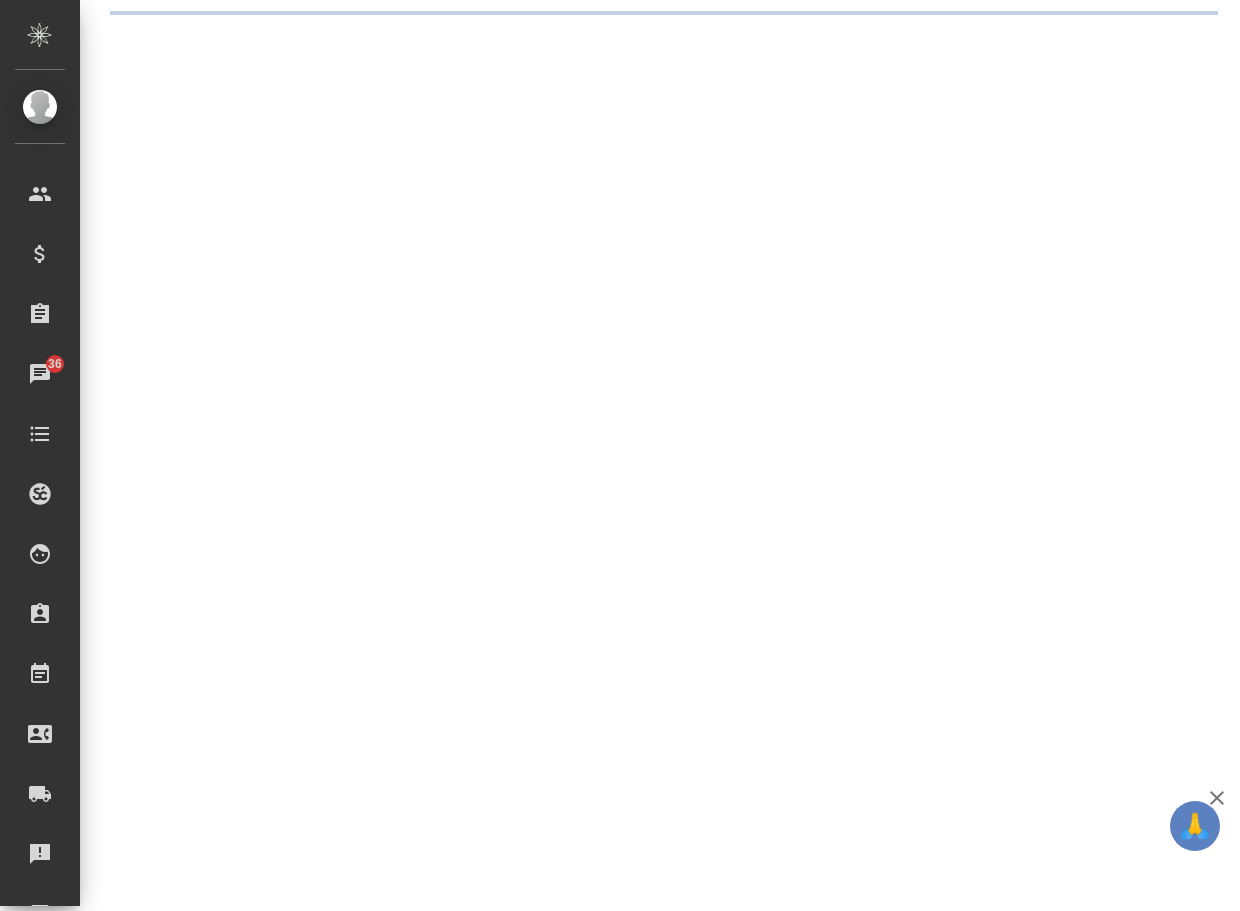 click on "🙏 .cls-1
fill:#fff;
AWATERA Arsenyeva Vera Клиенты Спецификации Заказы 36 Чаты Todo Проекты SC Исполнители Кандидаты Работы Входящие заявки Заявки на доставку Рекламации Проекты процессинга Конференции Выйти .cls-1
fill:#fff;
AWATERA Arsenyeva Vera Клиенты Спецификации Заказы Чаты Todo Проекты SC Исполнители Кандидаты Работы Входящие заявки Заявки на доставку Рекламации Проекты процессинга Конференции Выйти" at bounding box center [620, 455] 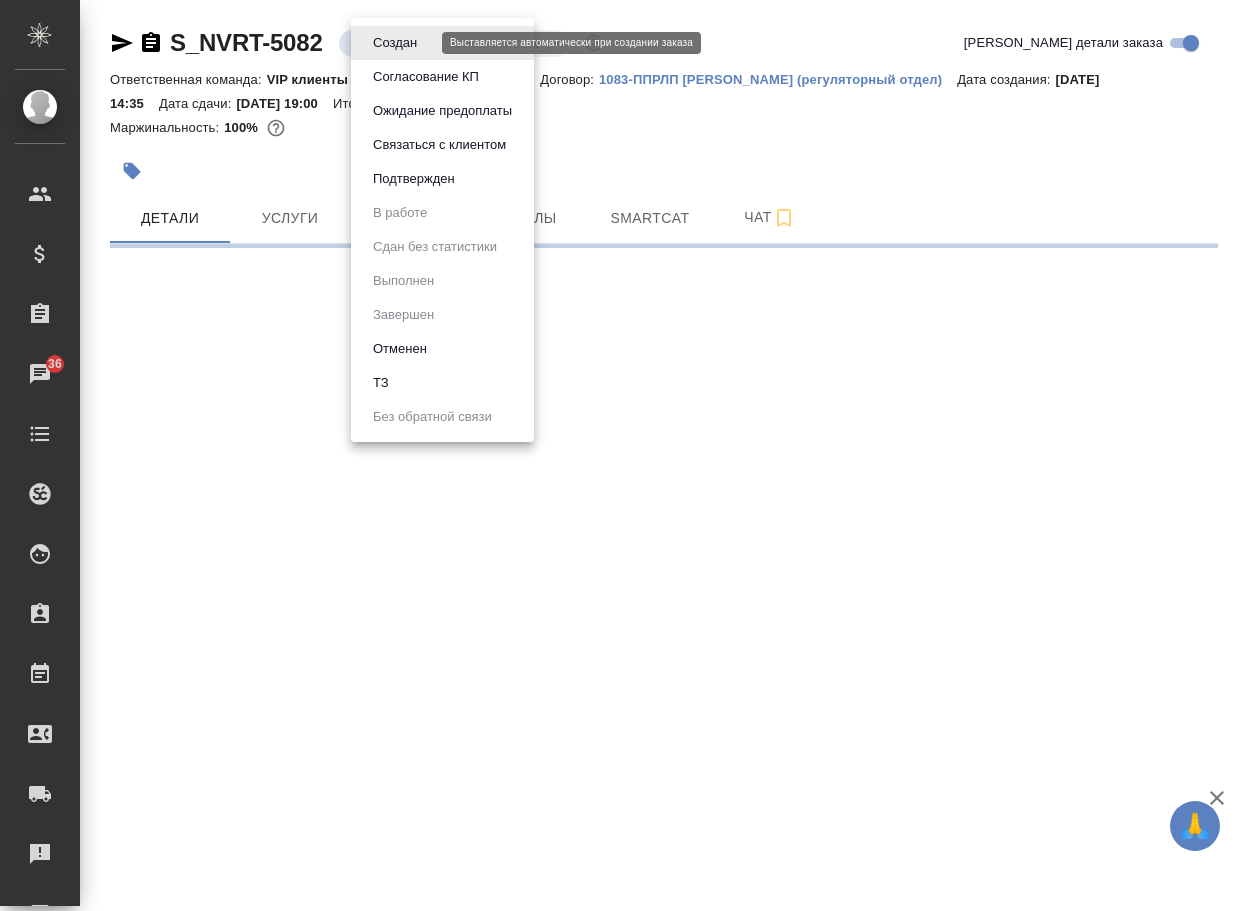 select on "RU" 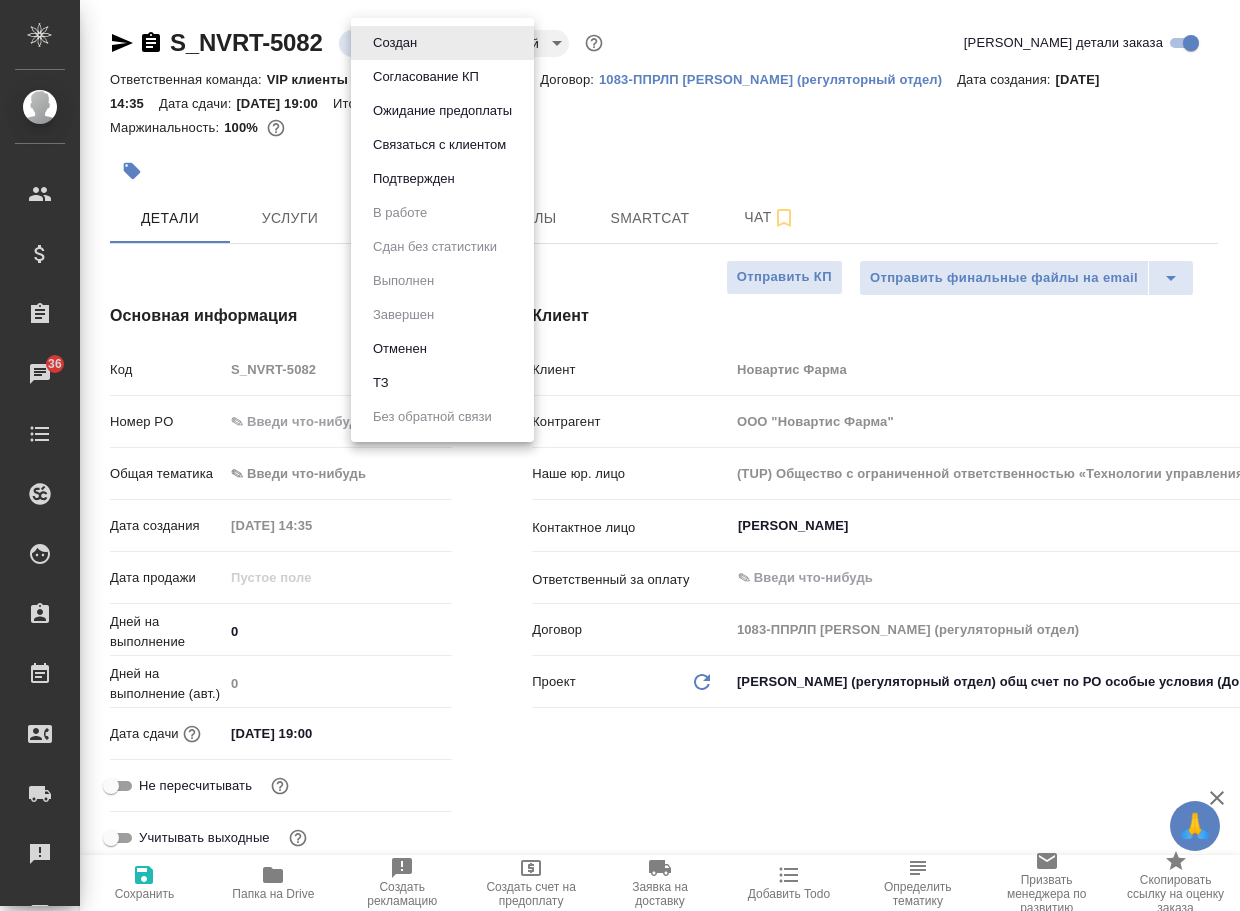 type on "x" 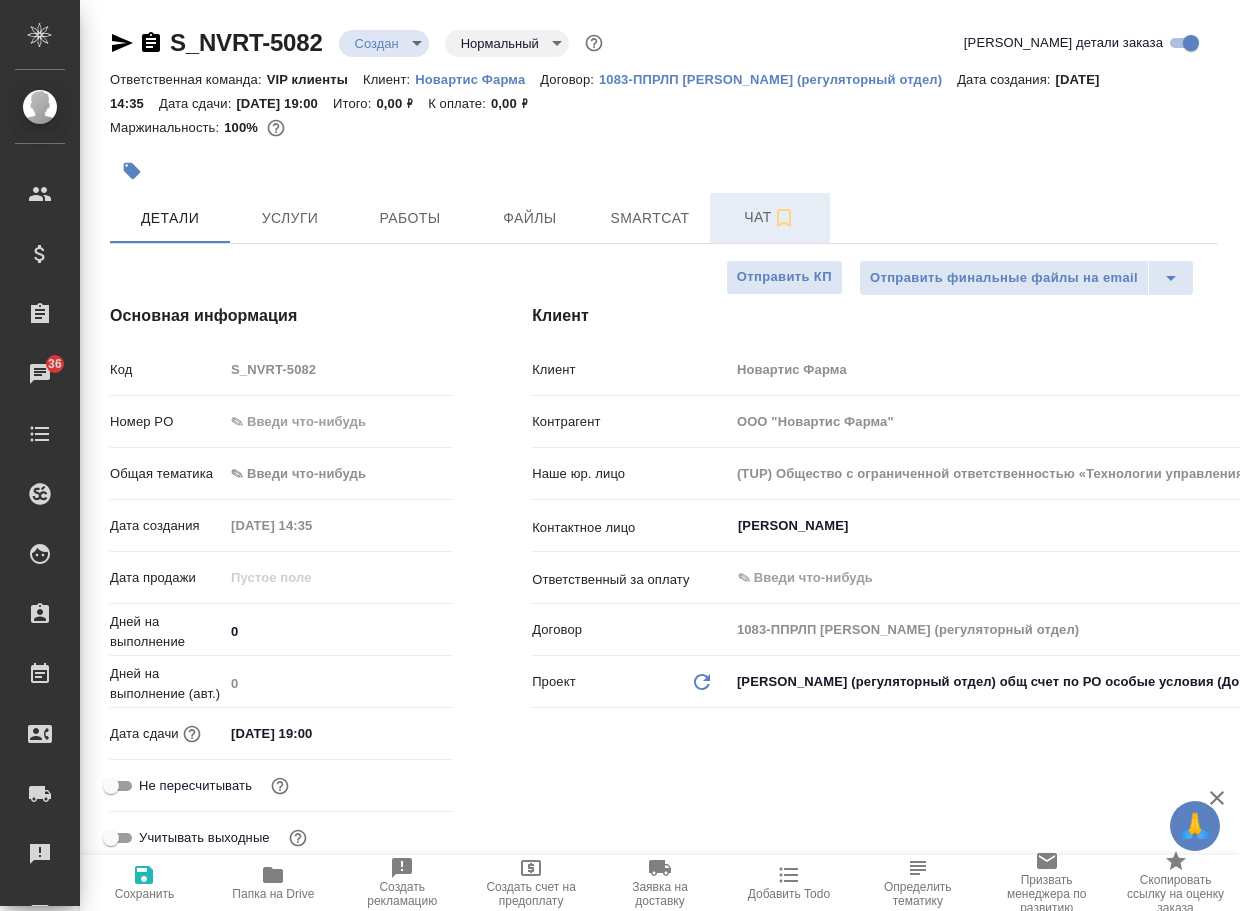 click on "Чат" at bounding box center (770, 217) 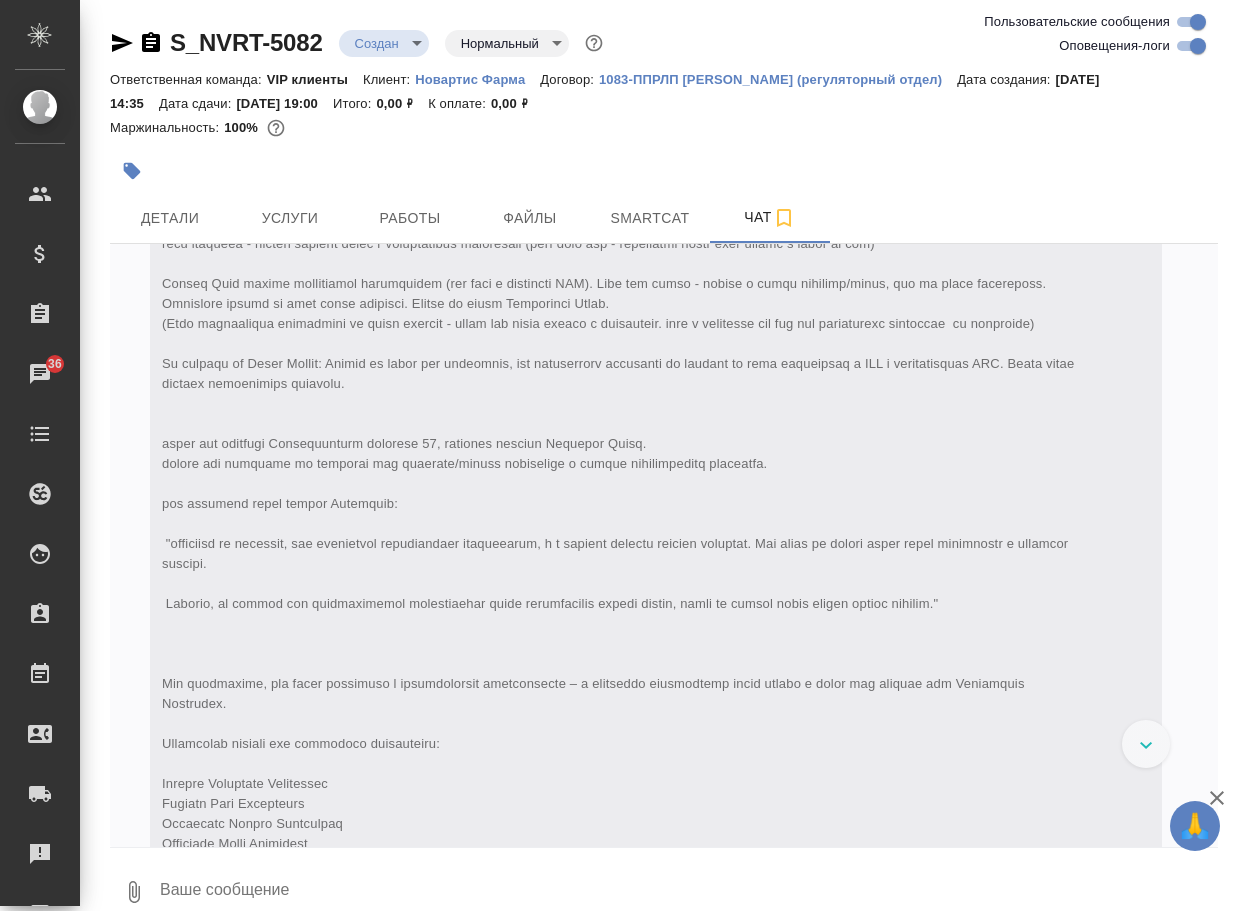 drag, startPoint x: 192, startPoint y: 893, endPoint x: 185, endPoint y: 884, distance: 11.401754 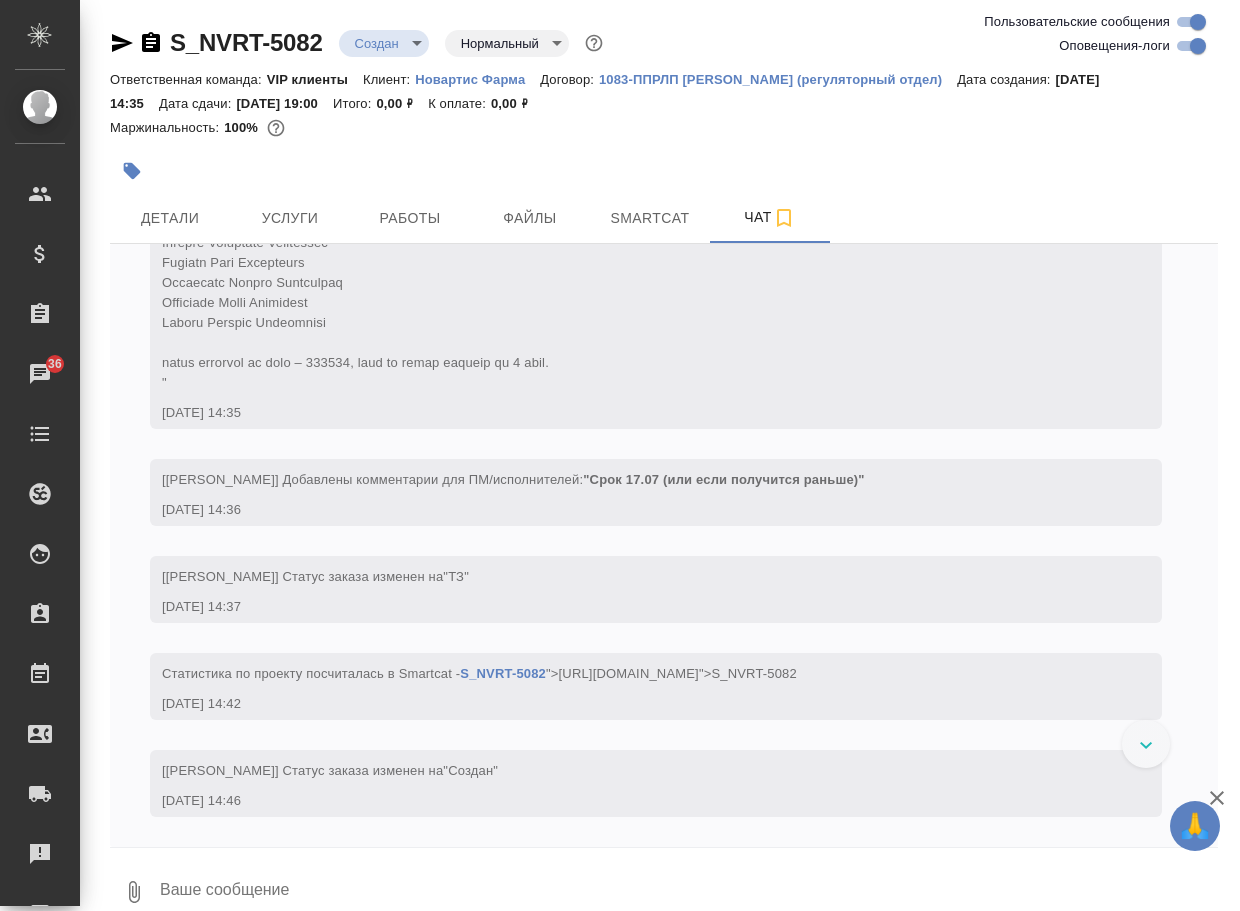 scroll, scrollTop: 1309, scrollLeft: 0, axis: vertical 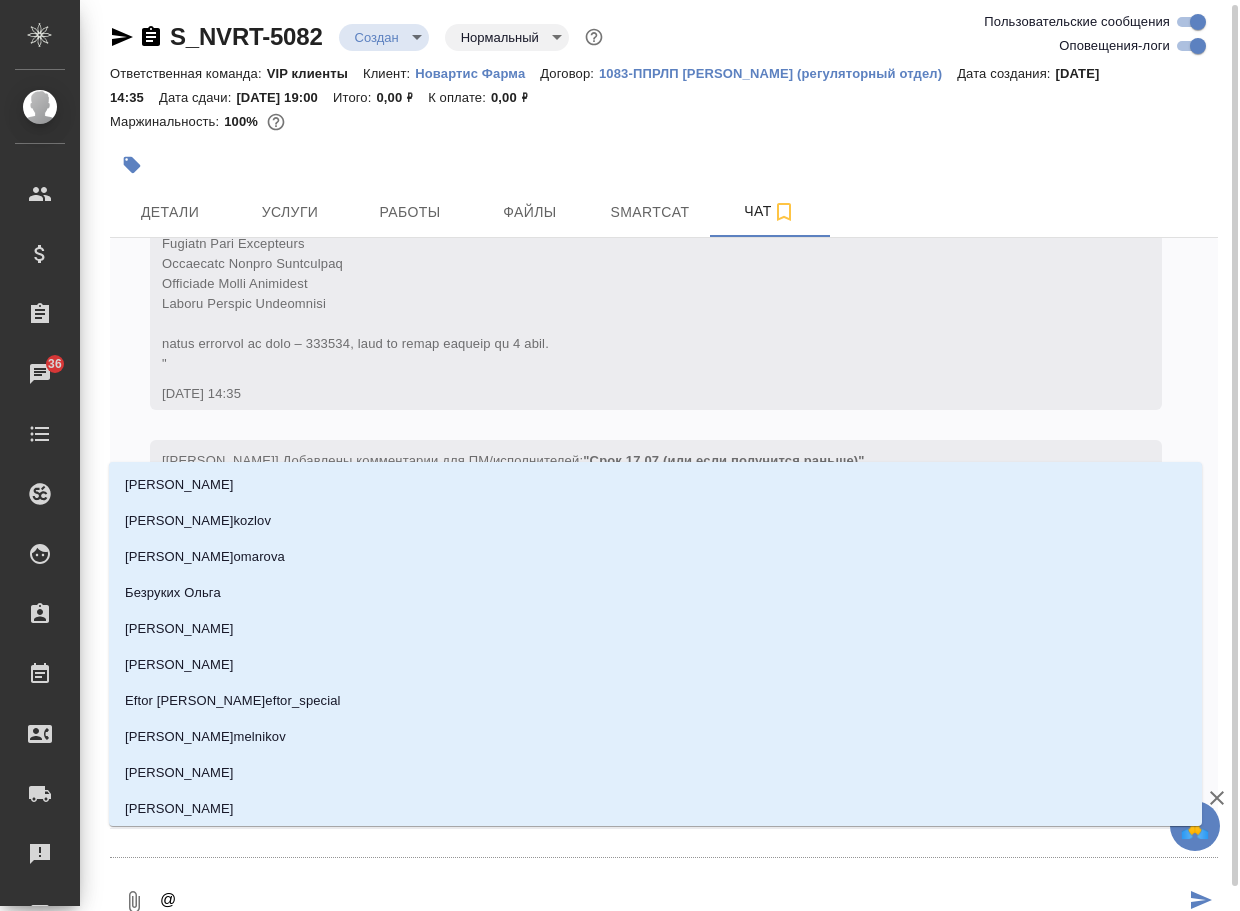 type on "@к" 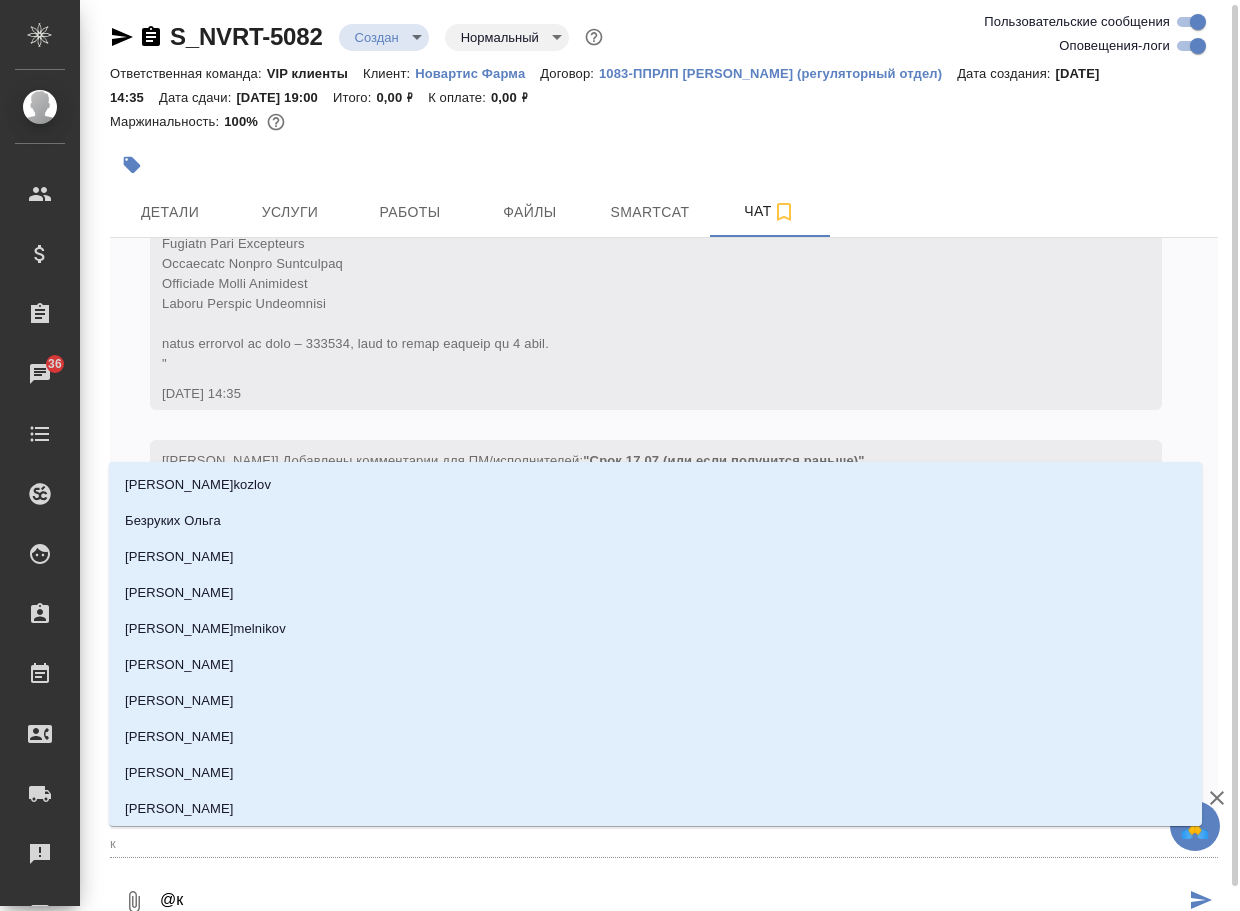 type on "@ка" 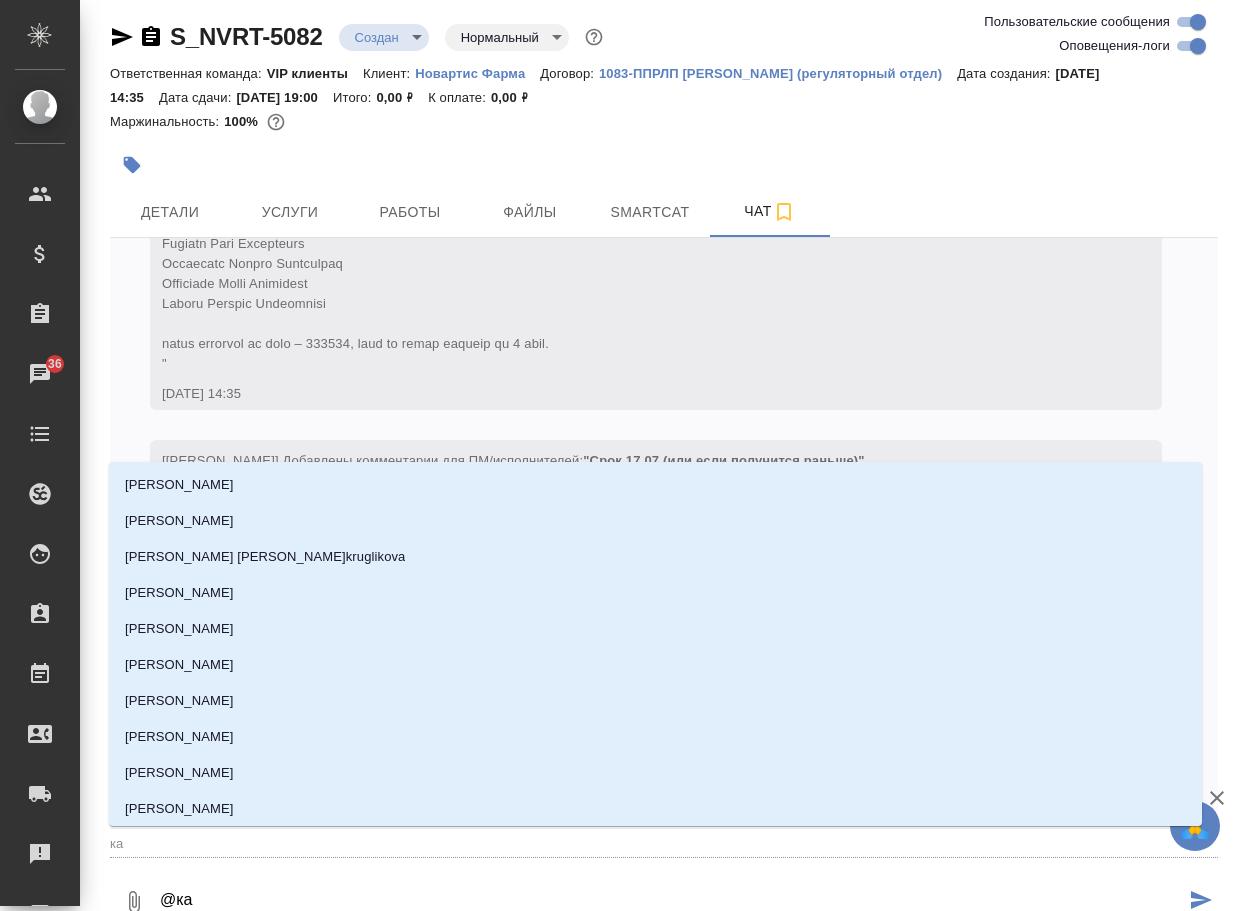 type on "@каб" 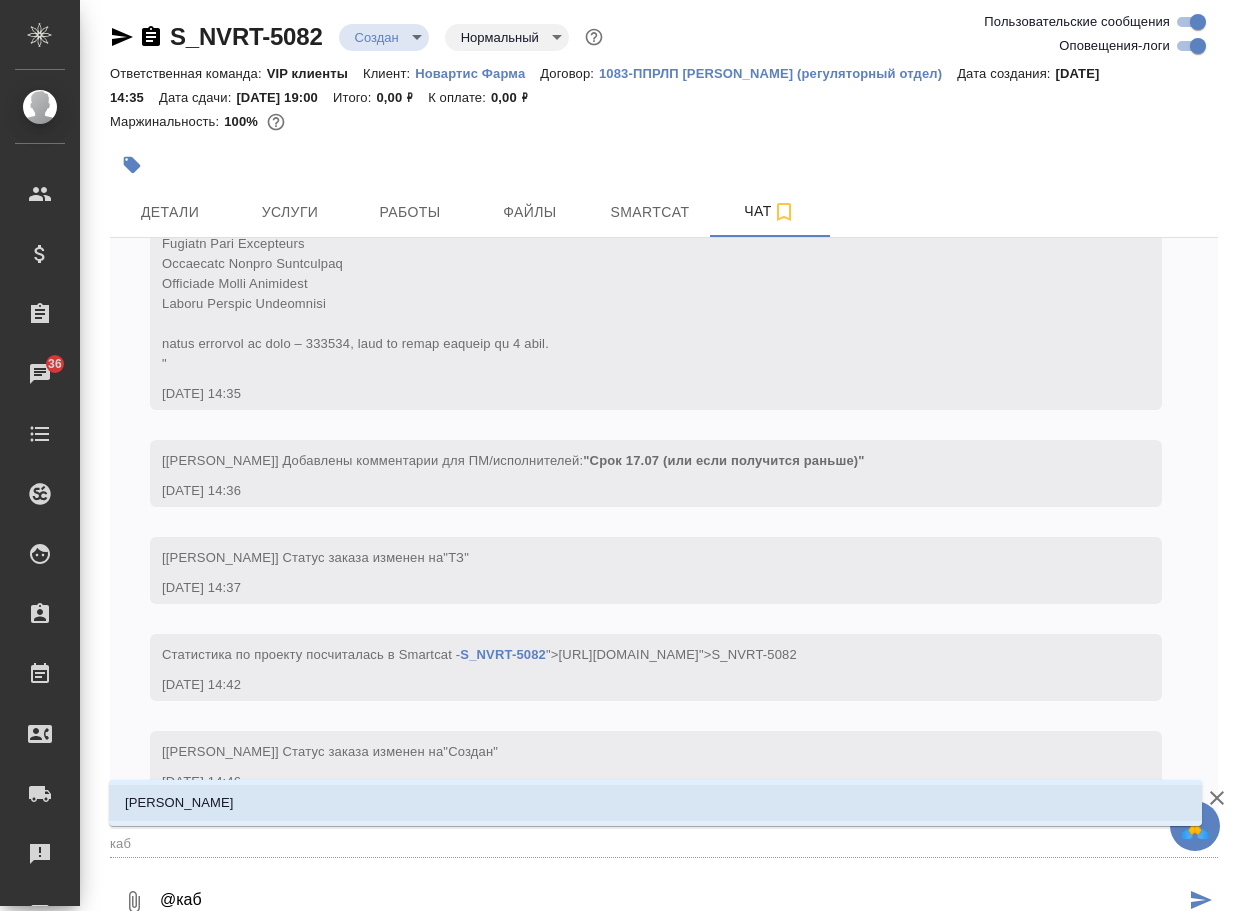 click on "Кабаргина Анна" at bounding box center [179, 803] 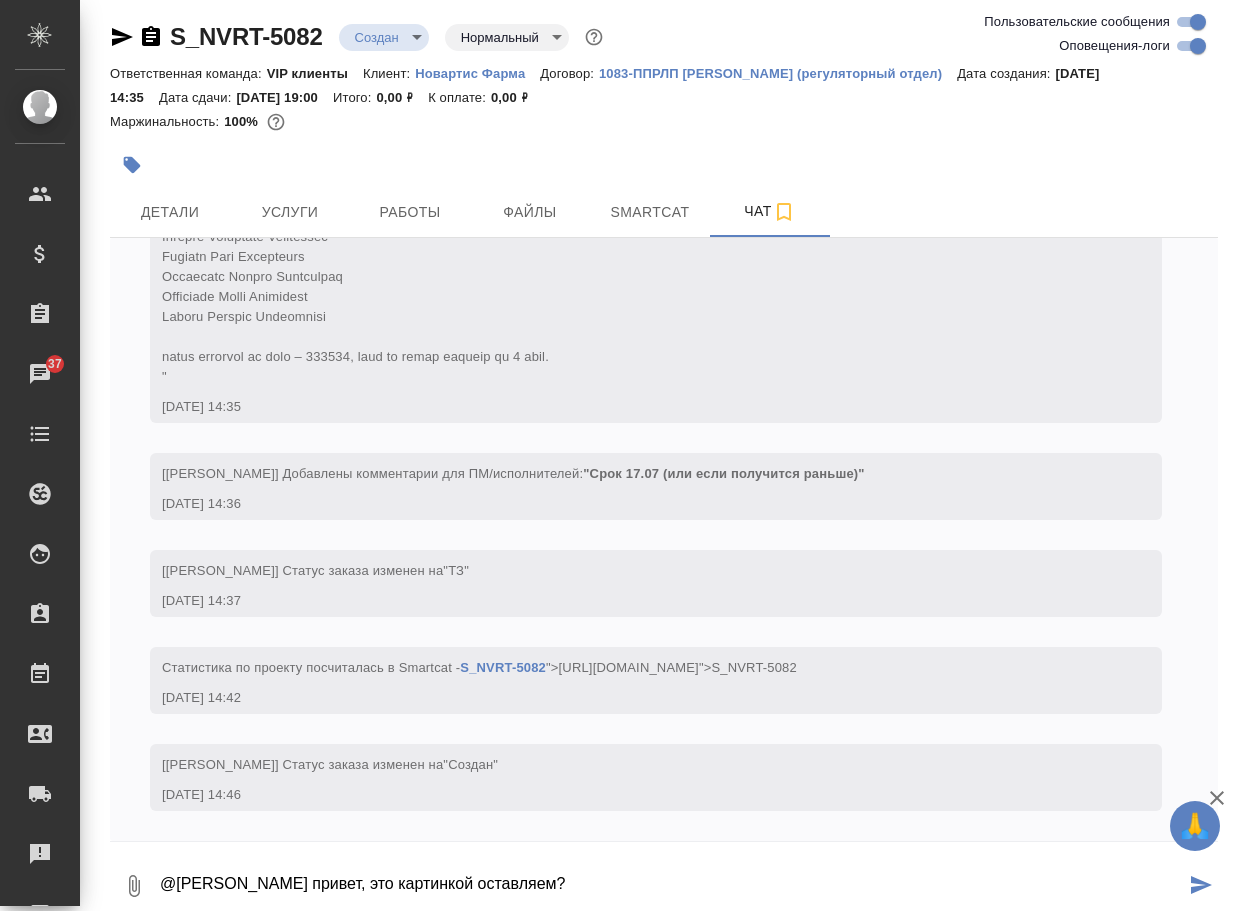 click 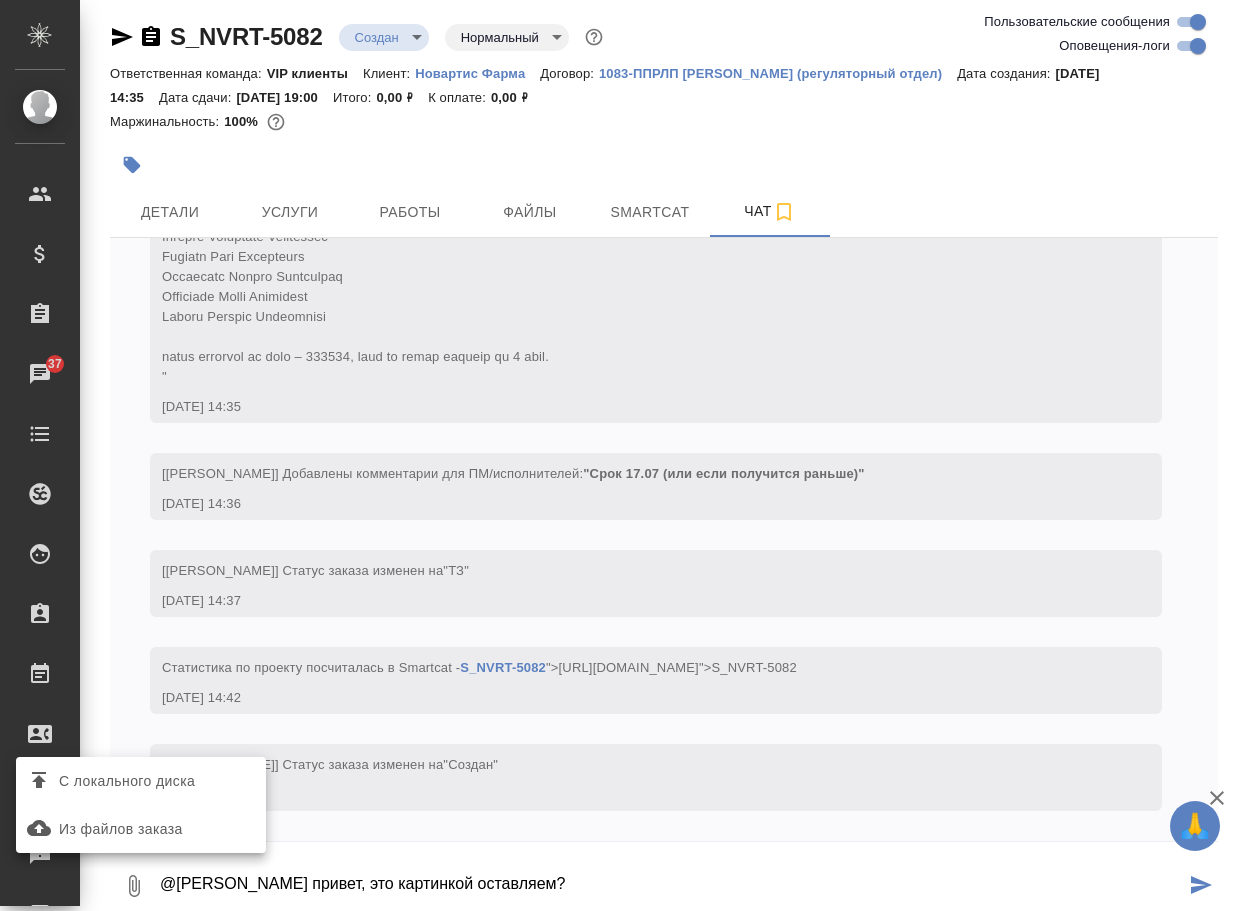 click on "С локального диска" at bounding box center (127, 781) 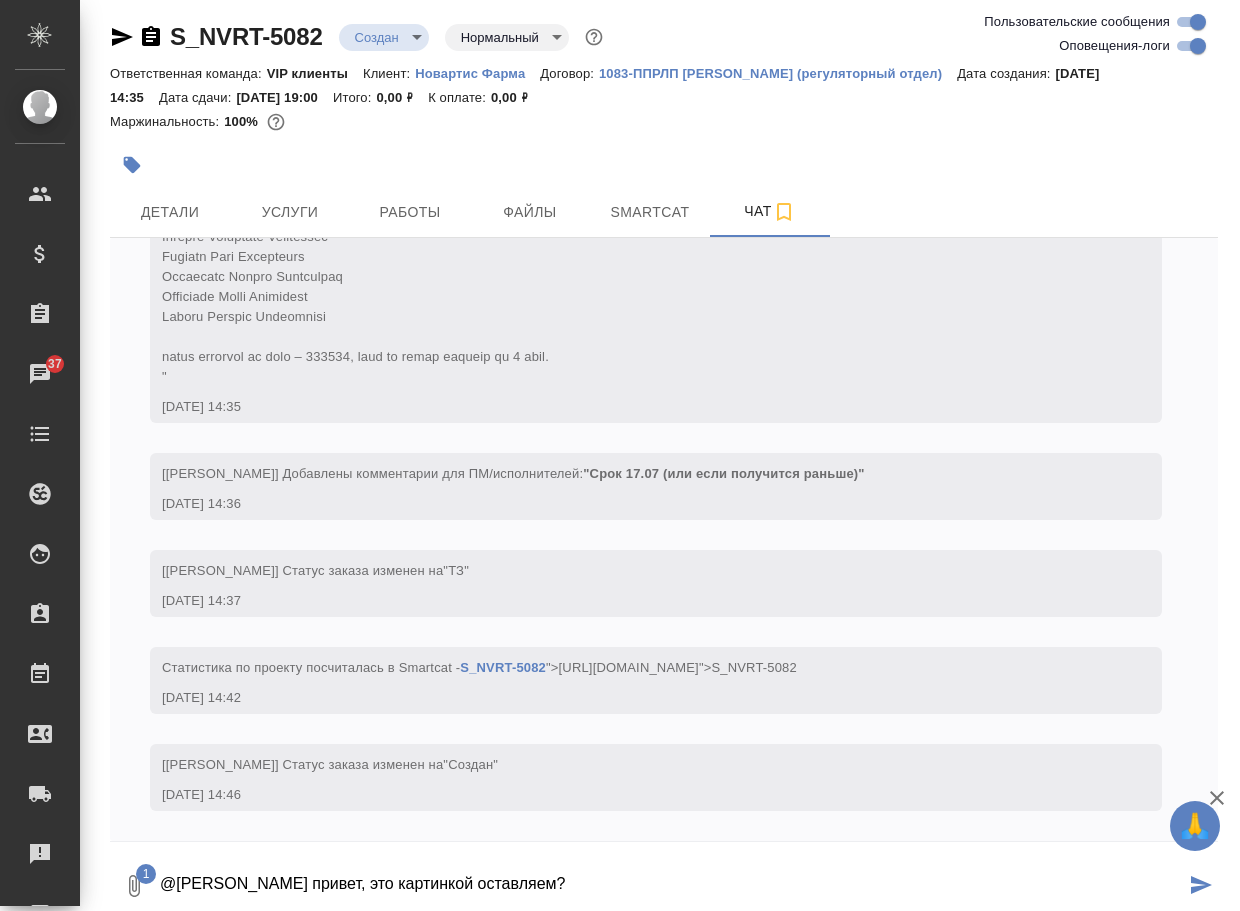 scroll, scrollTop: 16, scrollLeft: 0, axis: vertical 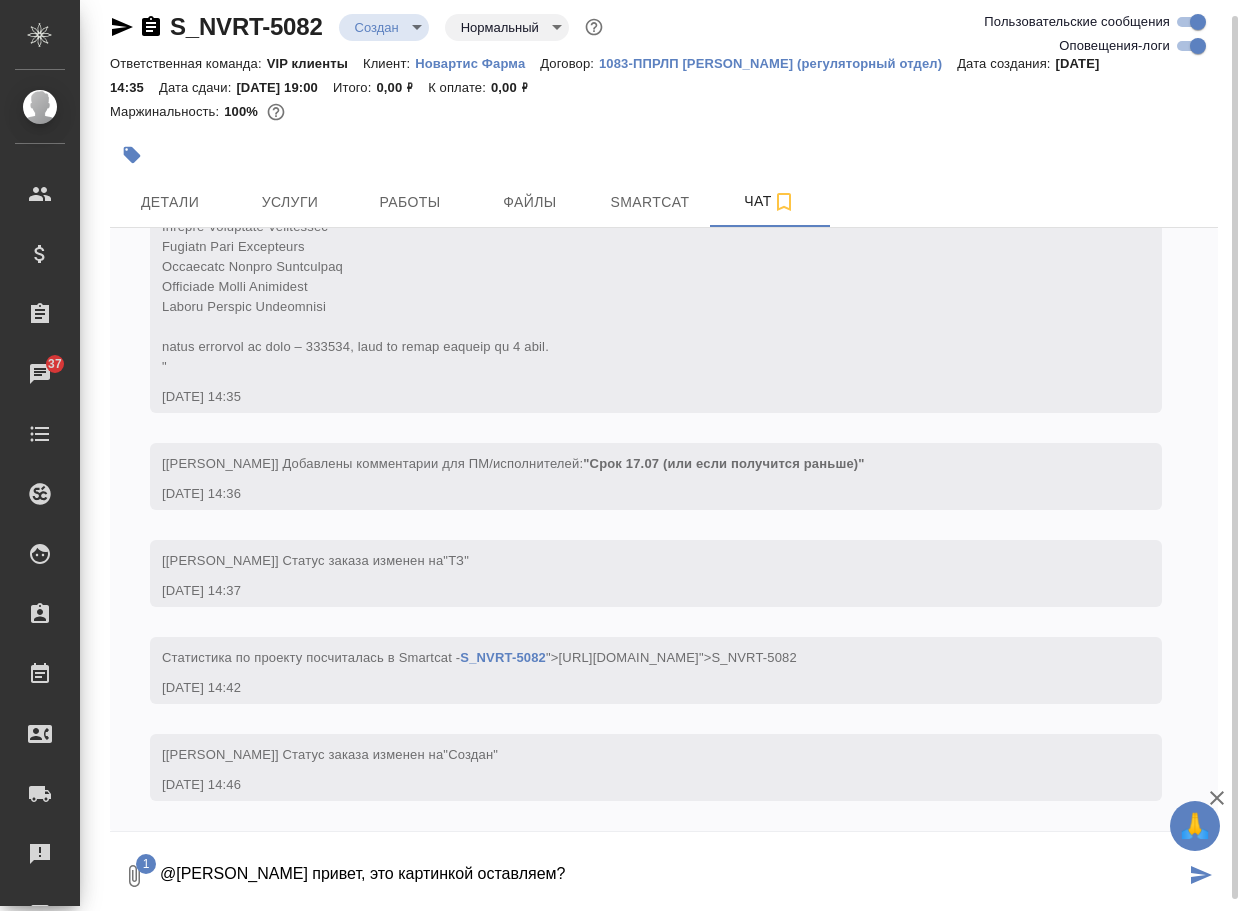 click on "@Кабаргина Анна привет, это картинкой оставляем?" at bounding box center (671, 876) 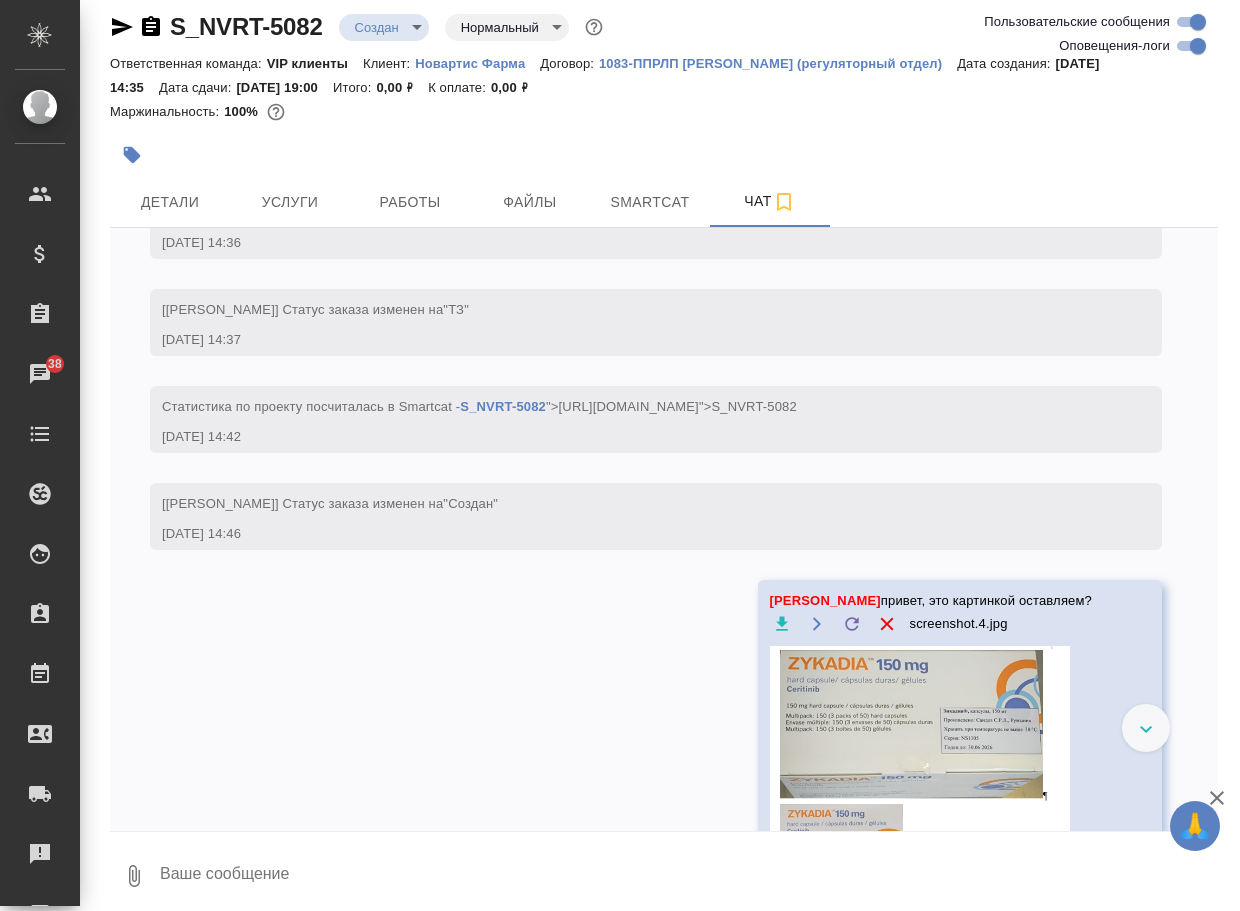 scroll, scrollTop: 1466, scrollLeft: 0, axis: vertical 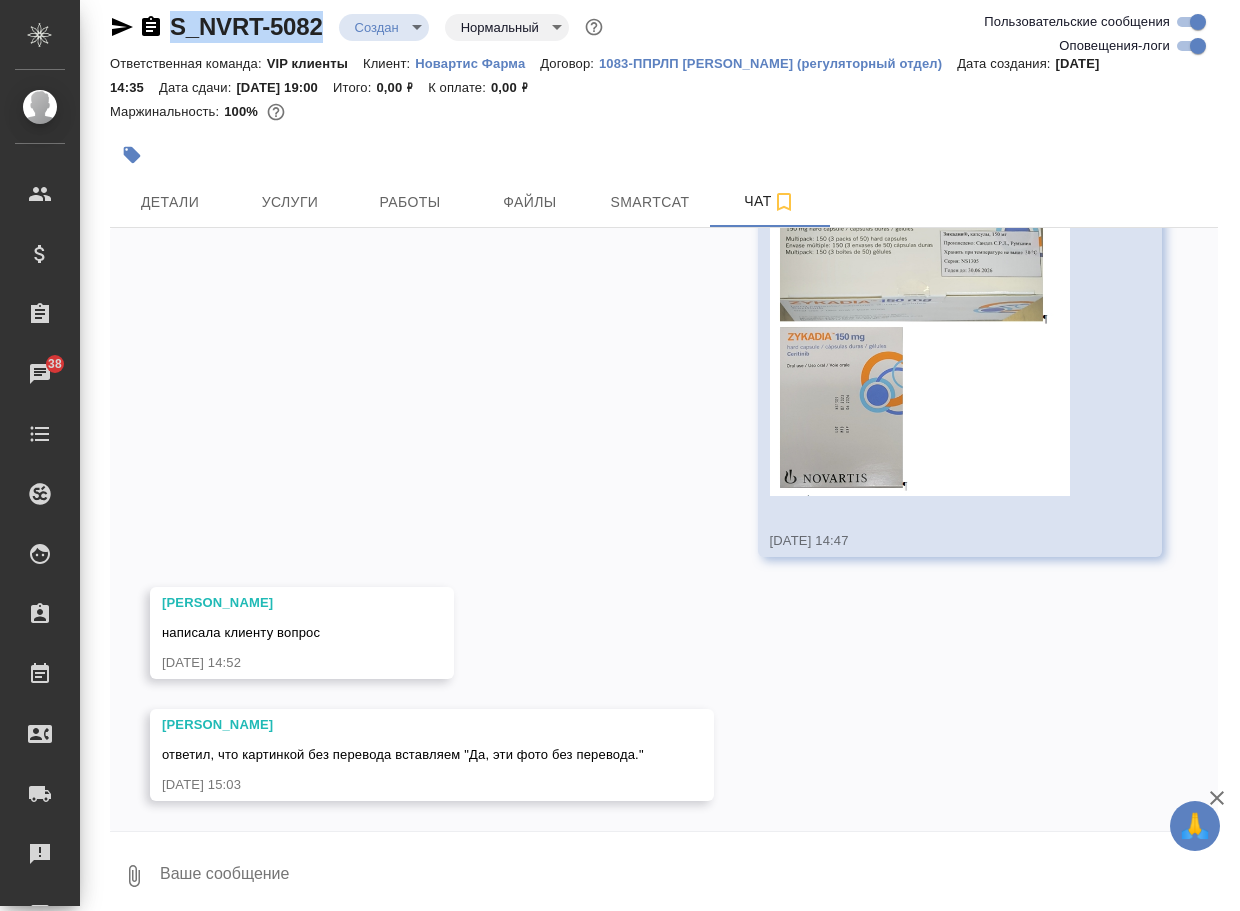 drag, startPoint x: 348, startPoint y: 38, endPoint x: 168, endPoint y: 40, distance: 180.01111 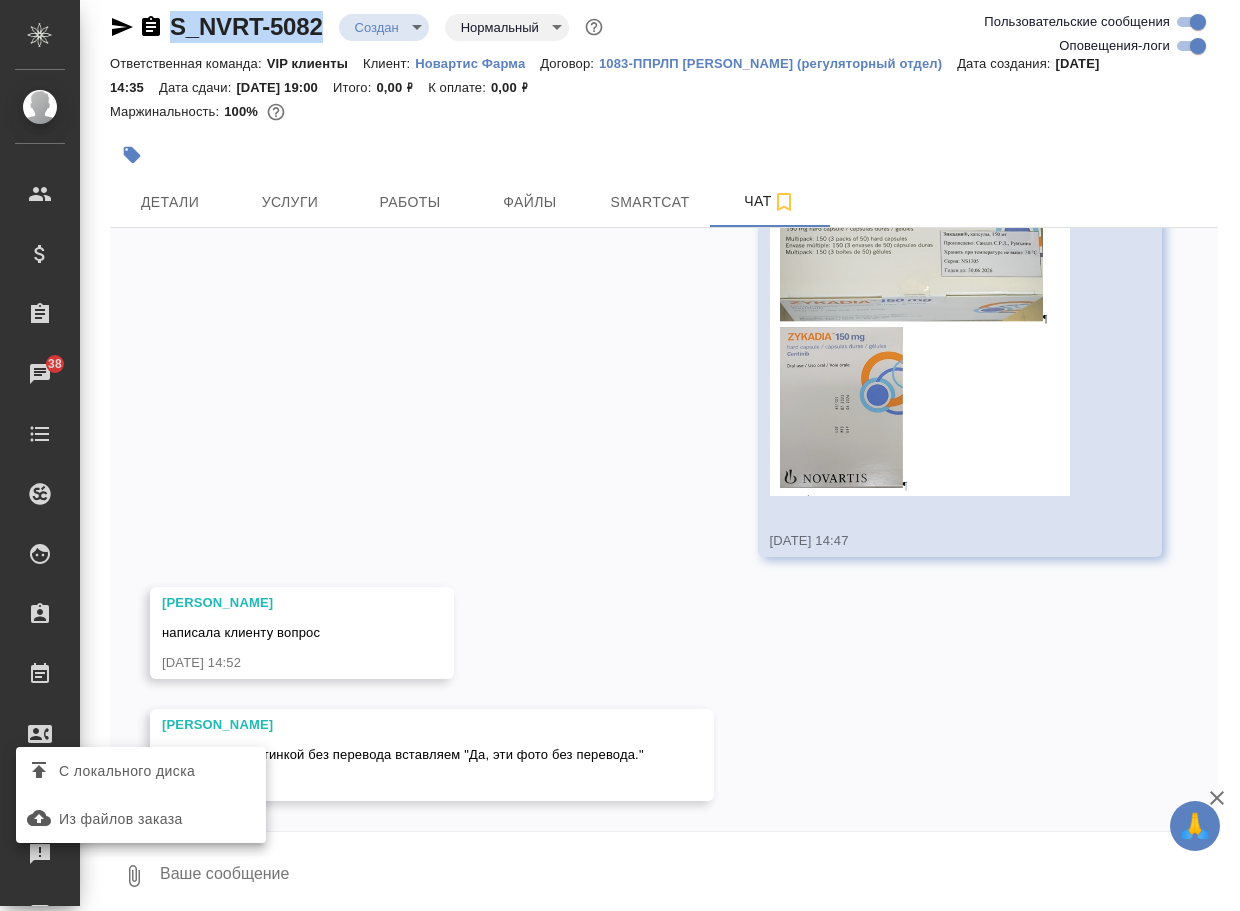 click on "С локального диска" at bounding box center [127, 771] 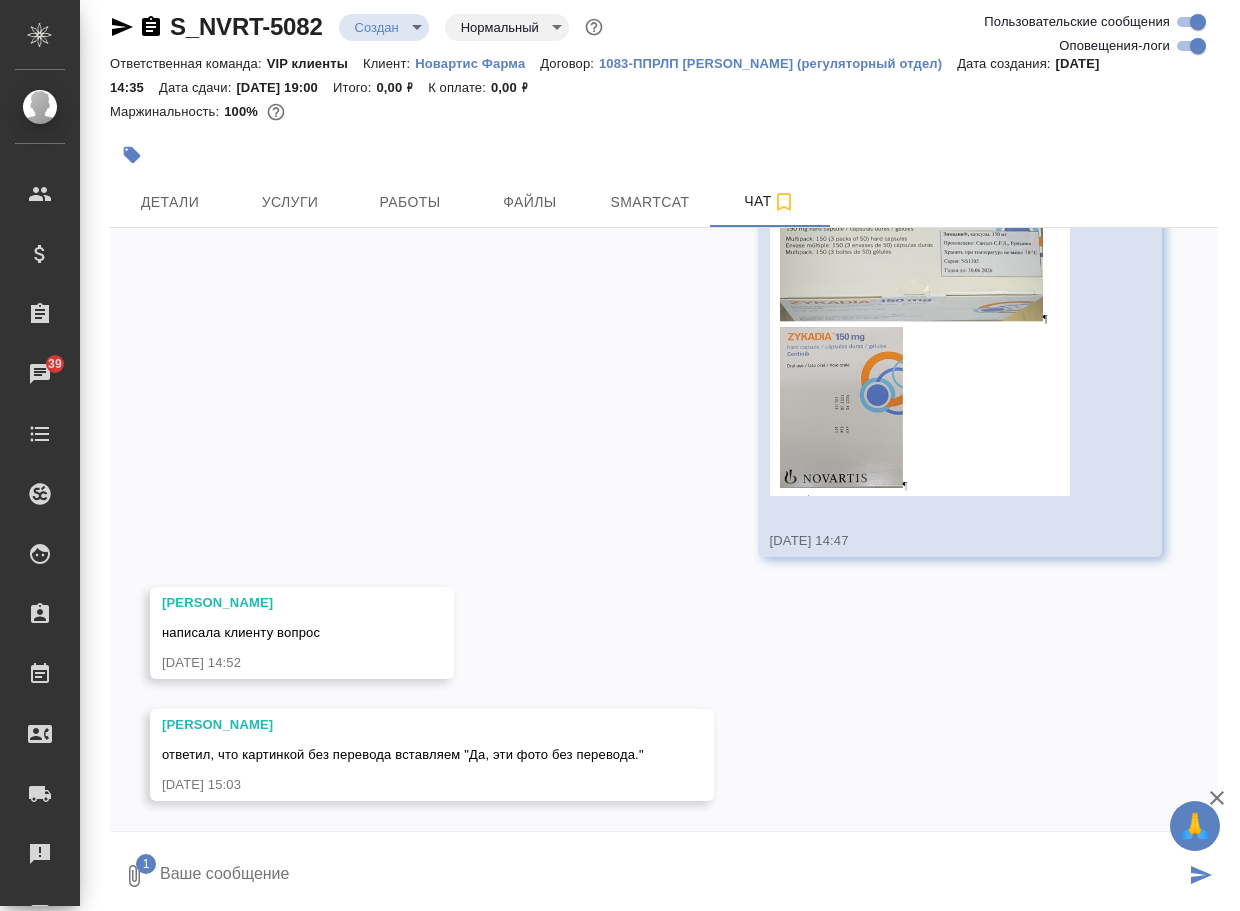 click at bounding box center [671, 876] 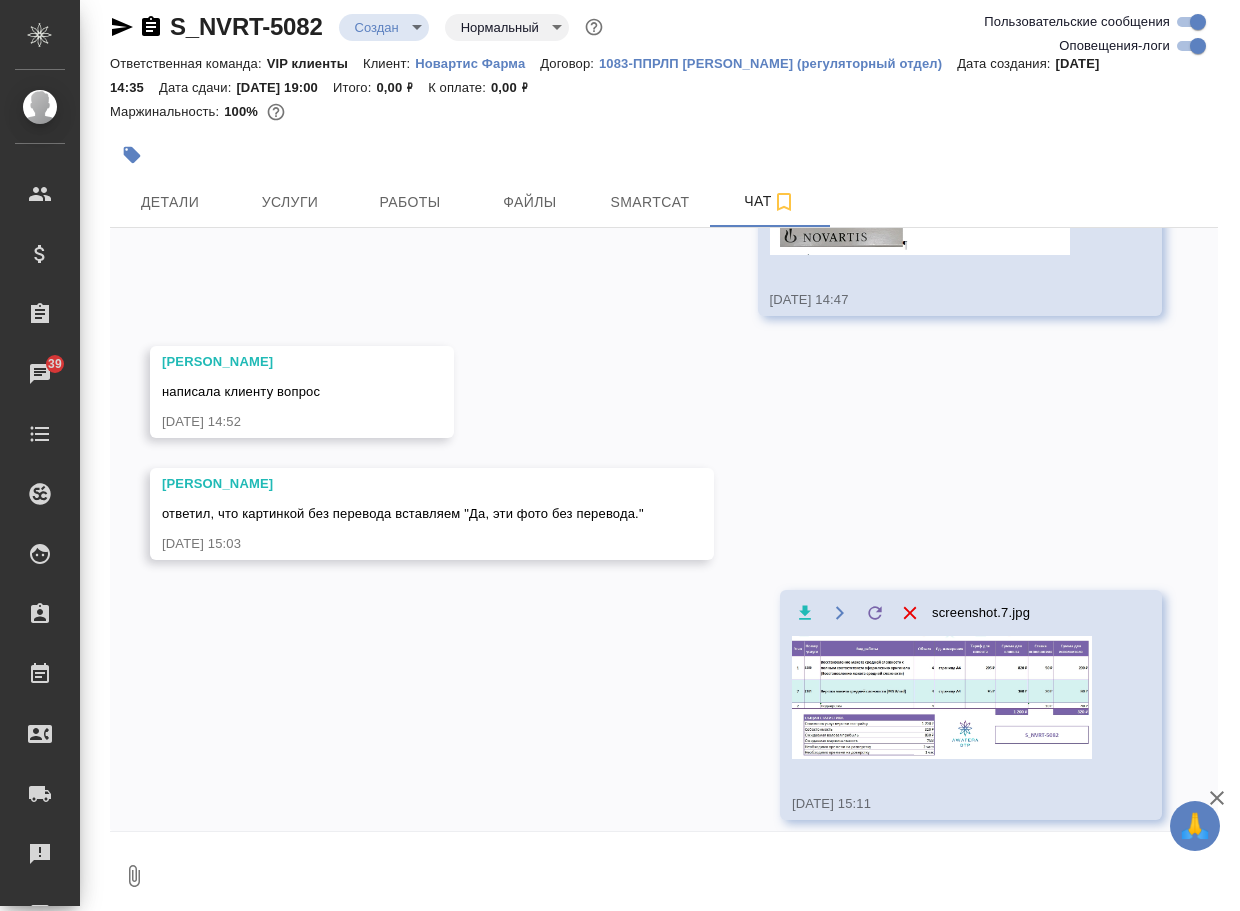 scroll, scrollTop: 2173, scrollLeft: 0, axis: vertical 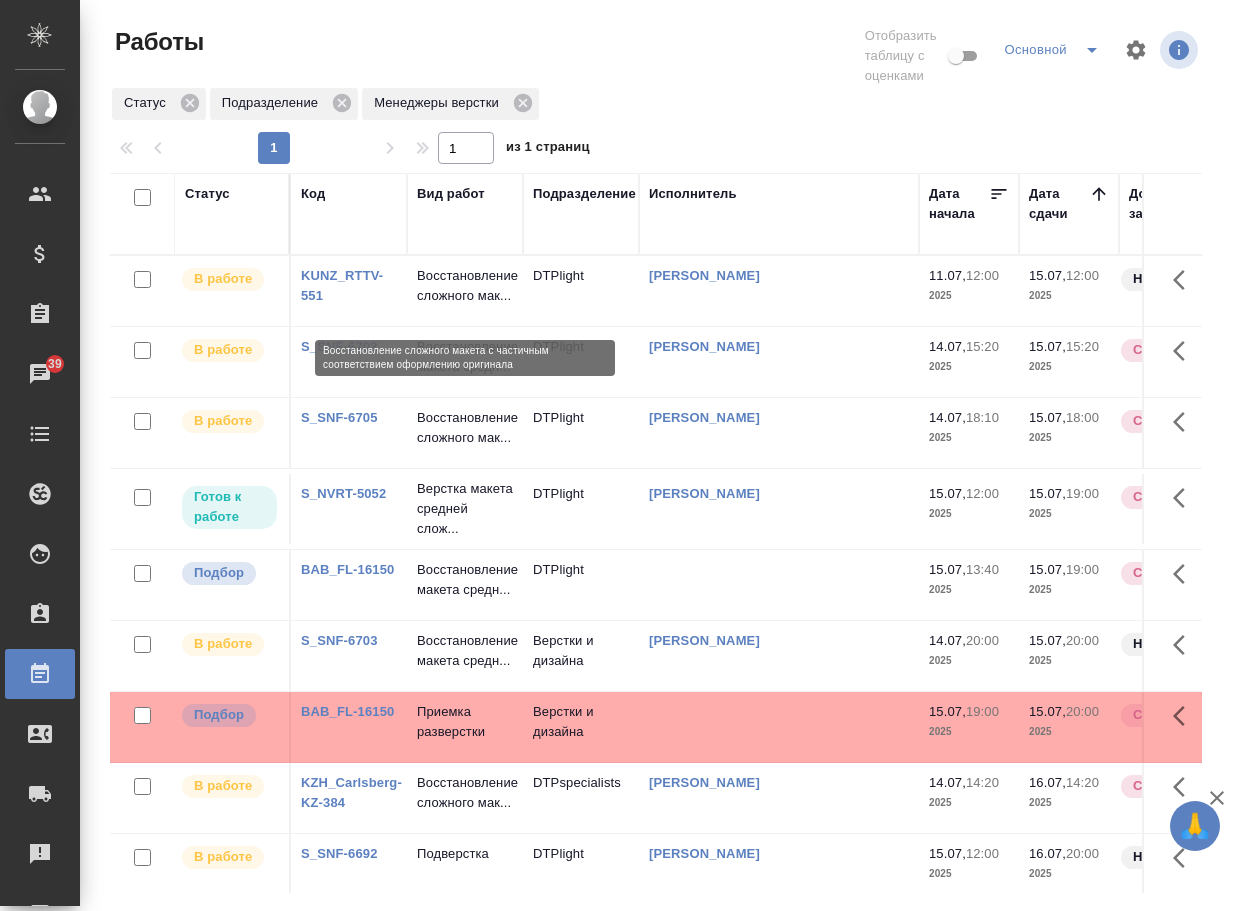 click on "Восстановление сложного мак..." at bounding box center [465, 286] 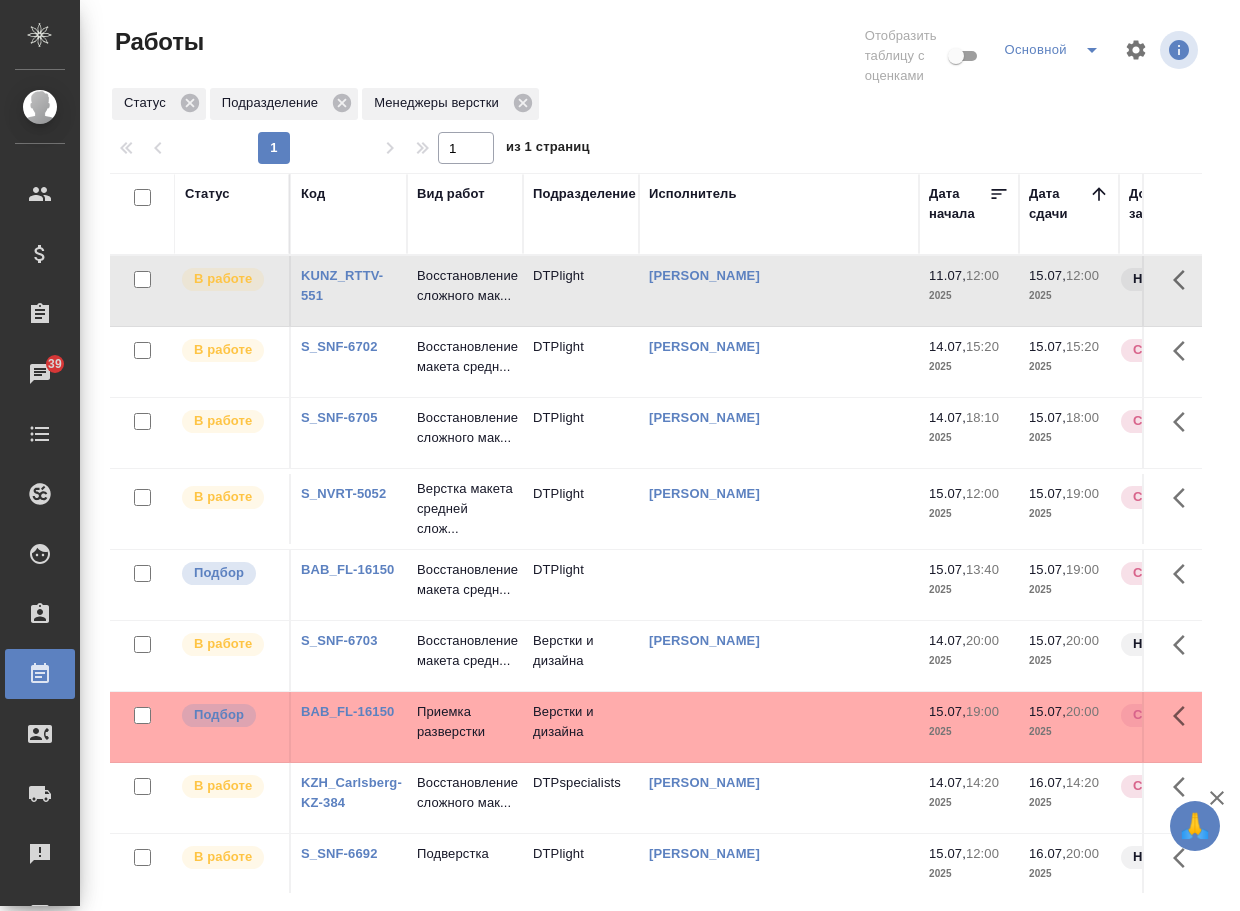 click on "BAB_FL-16150" at bounding box center [349, 286] 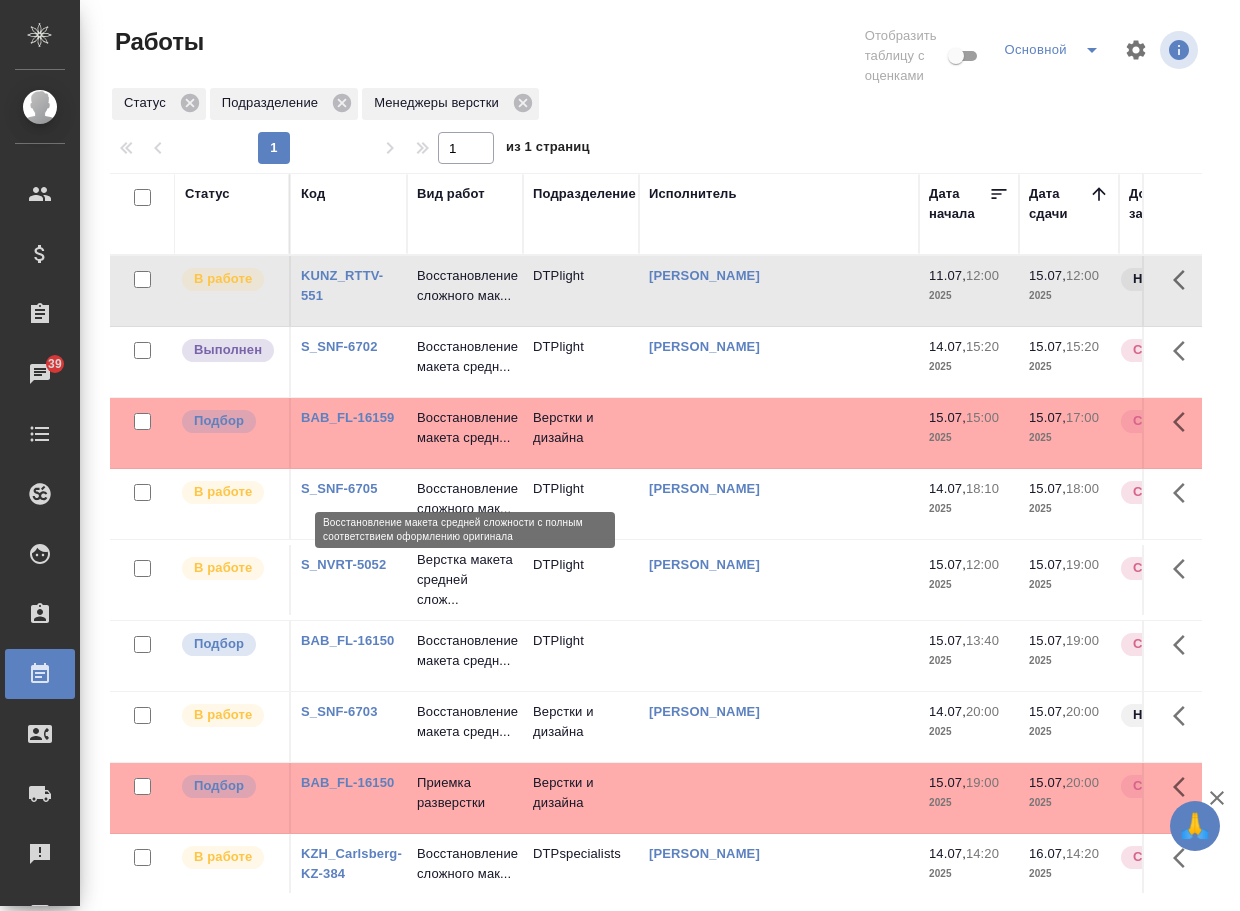 click on "Восстановление макета средн..." at bounding box center (465, 428) 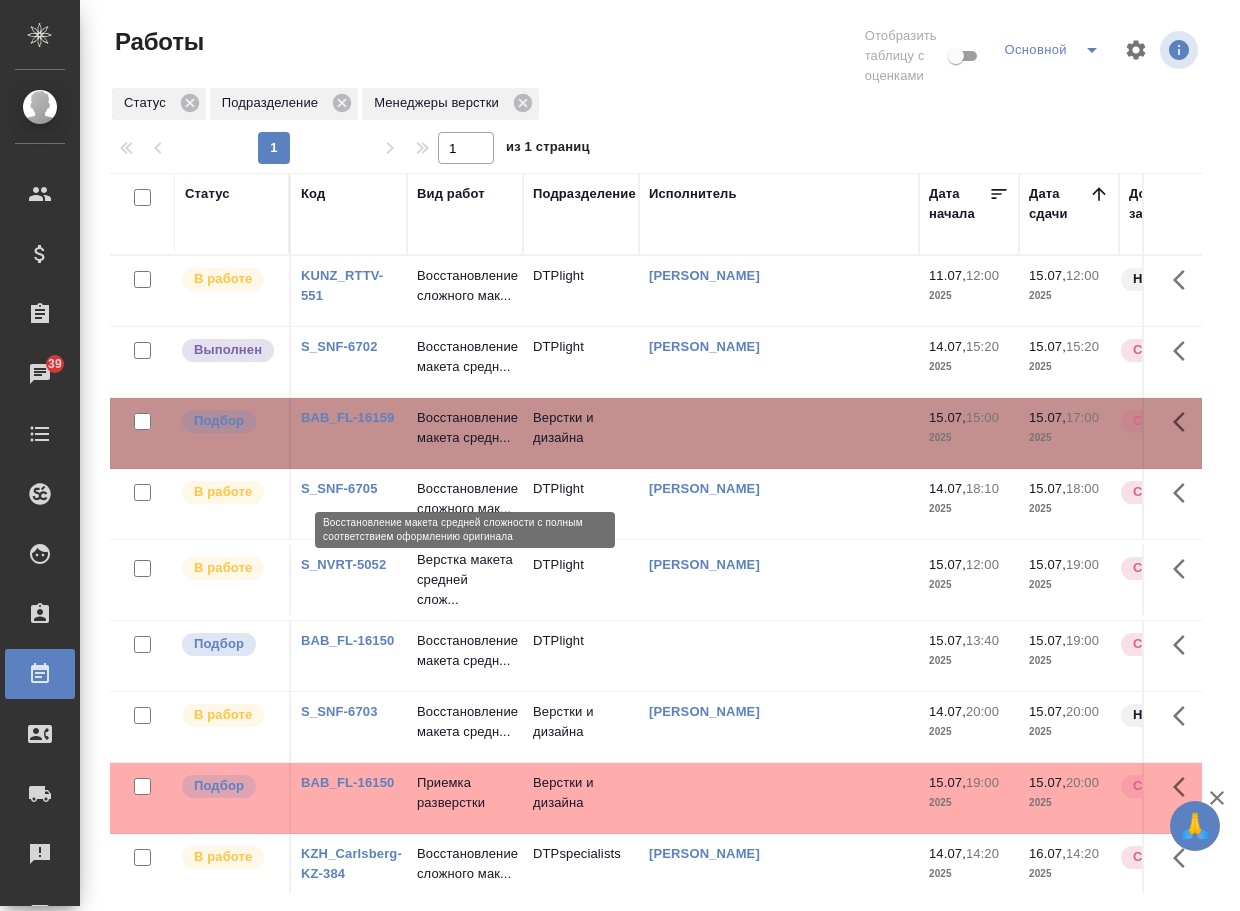 click on "Восстановление макета средн..." at bounding box center [465, 428] 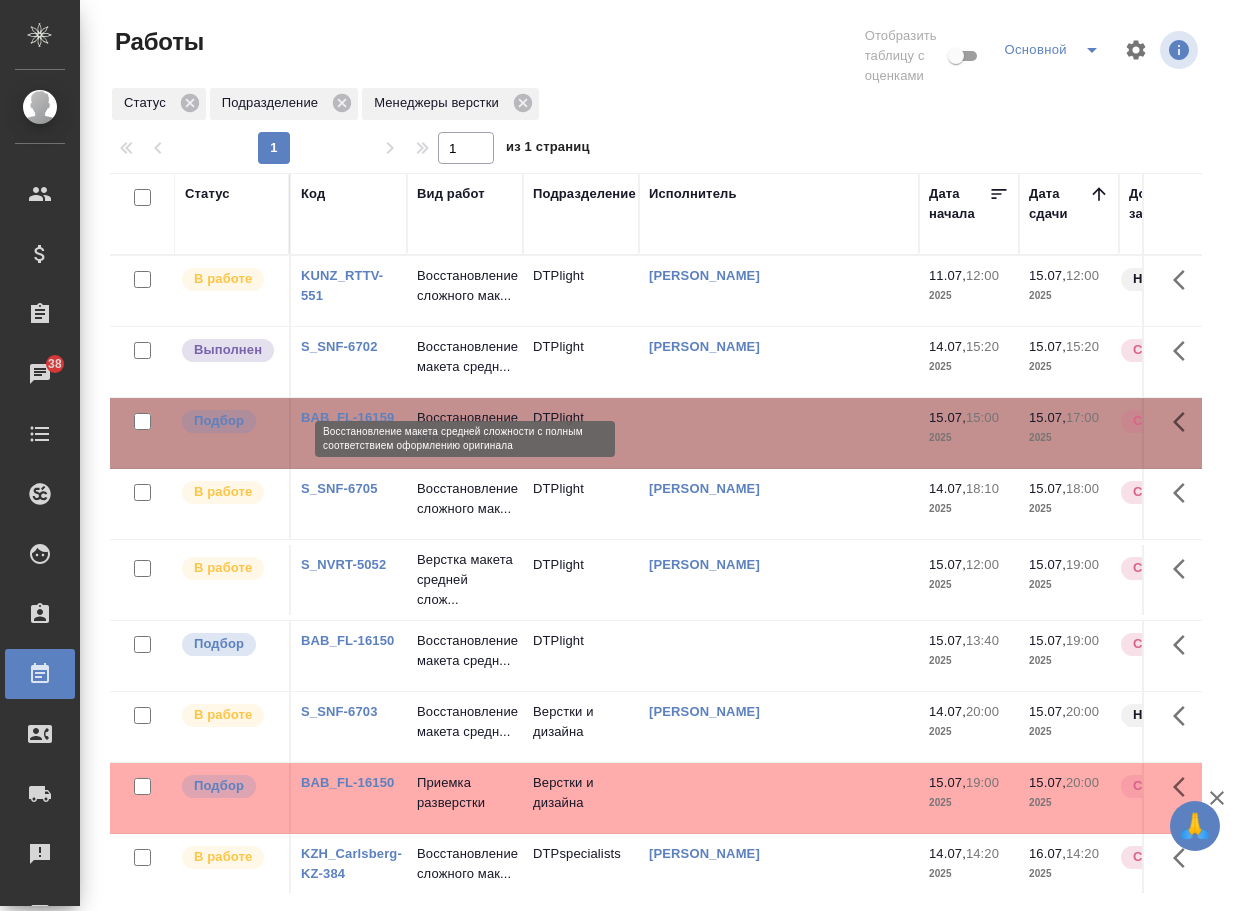 click on "Восстановление макета средн..." at bounding box center [465, 357] 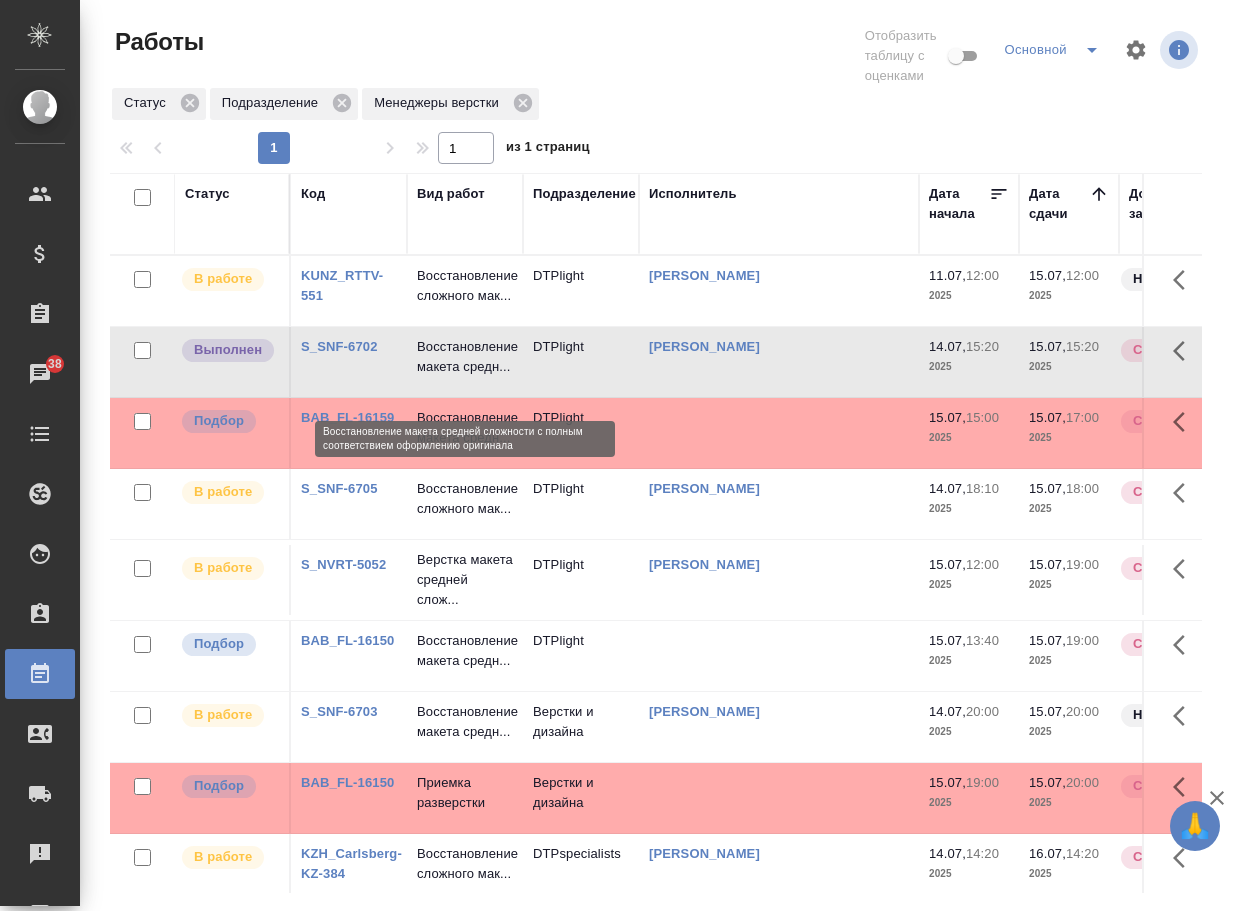 click on "Восстановление макета средн..." at bounding box center (465, 357) 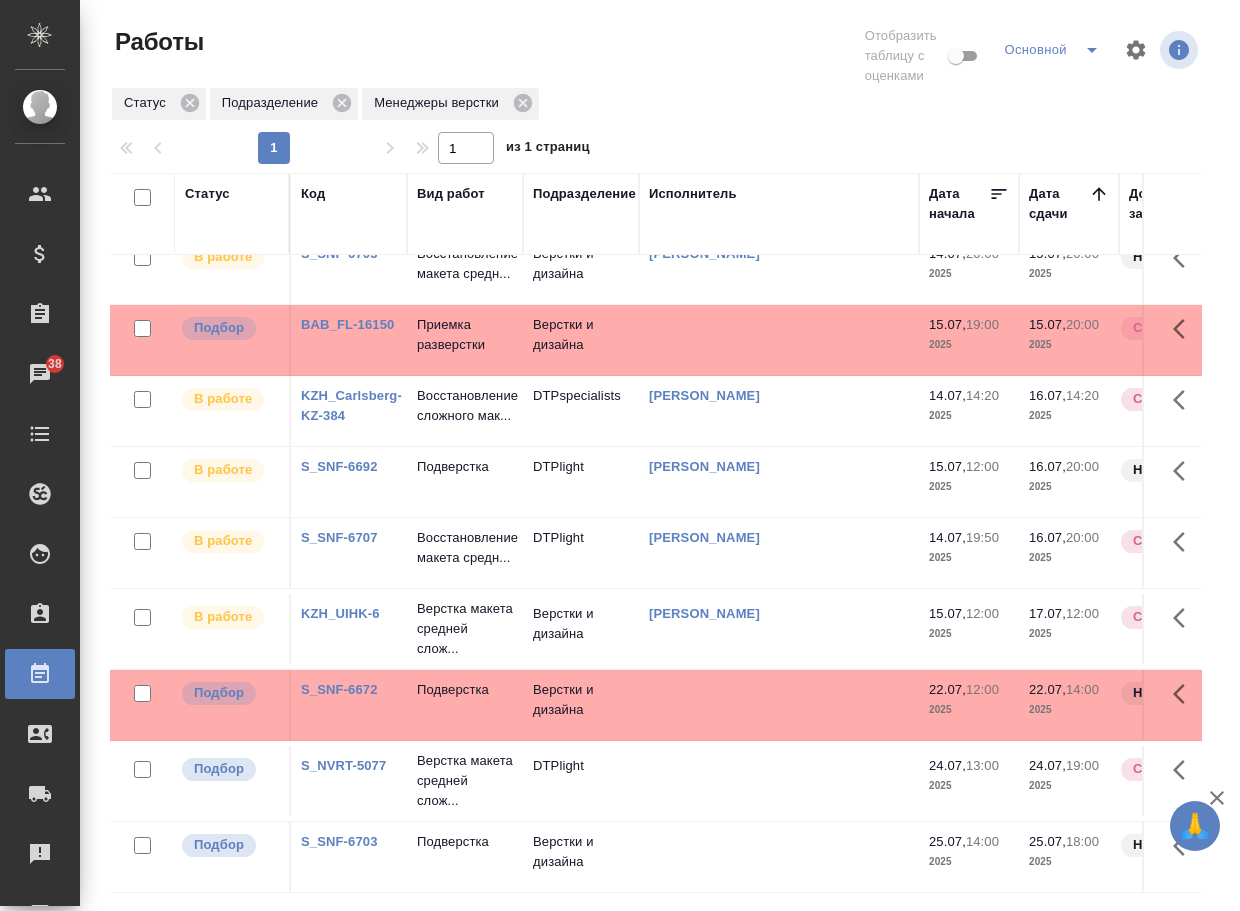 scroll, scrollTop: 552, scrollLeft: 0, axis: vertical 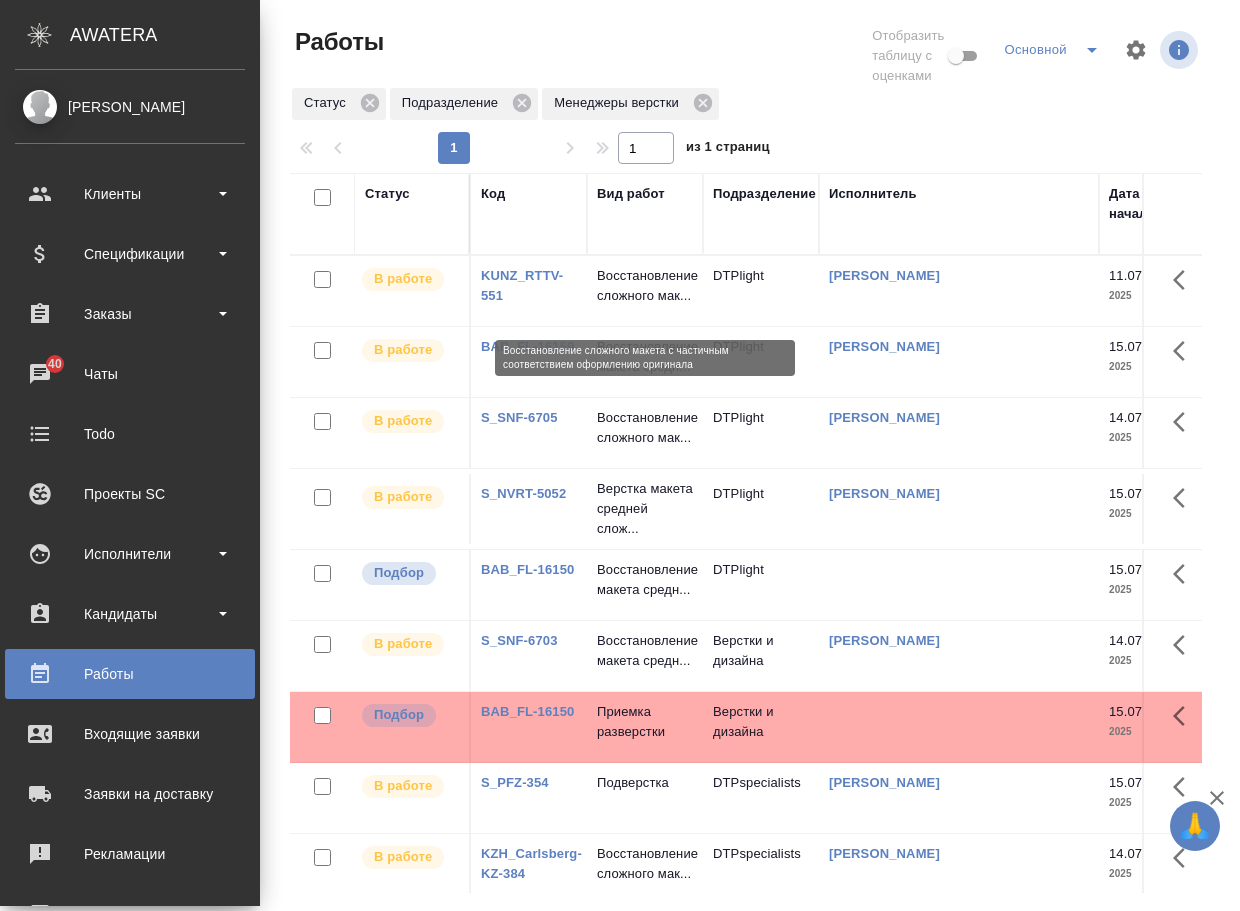 click on "Восстановление сложного мак..." at bounding box center [645, 286] 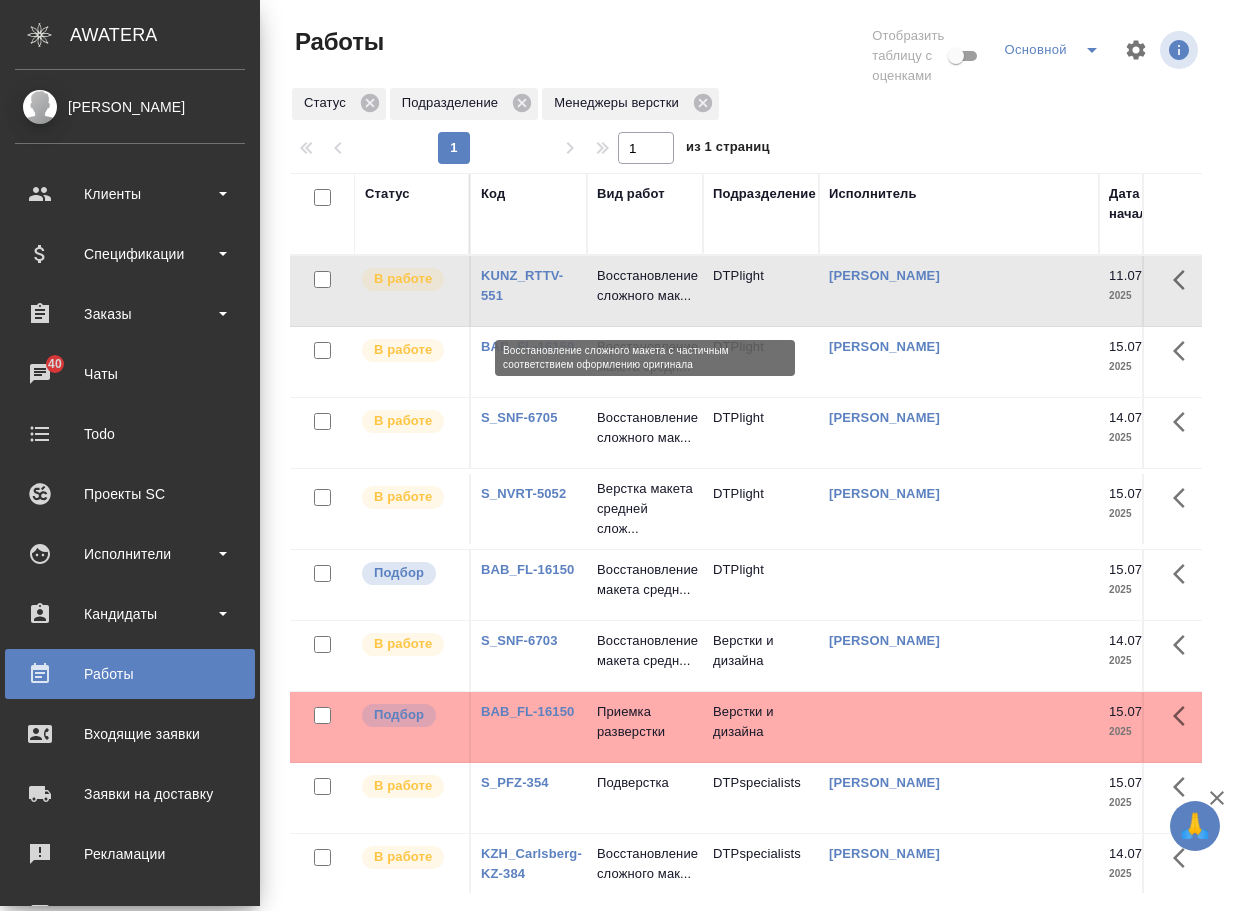 click on "Восстановление сложного мак..." at bounding box center (645, 286) 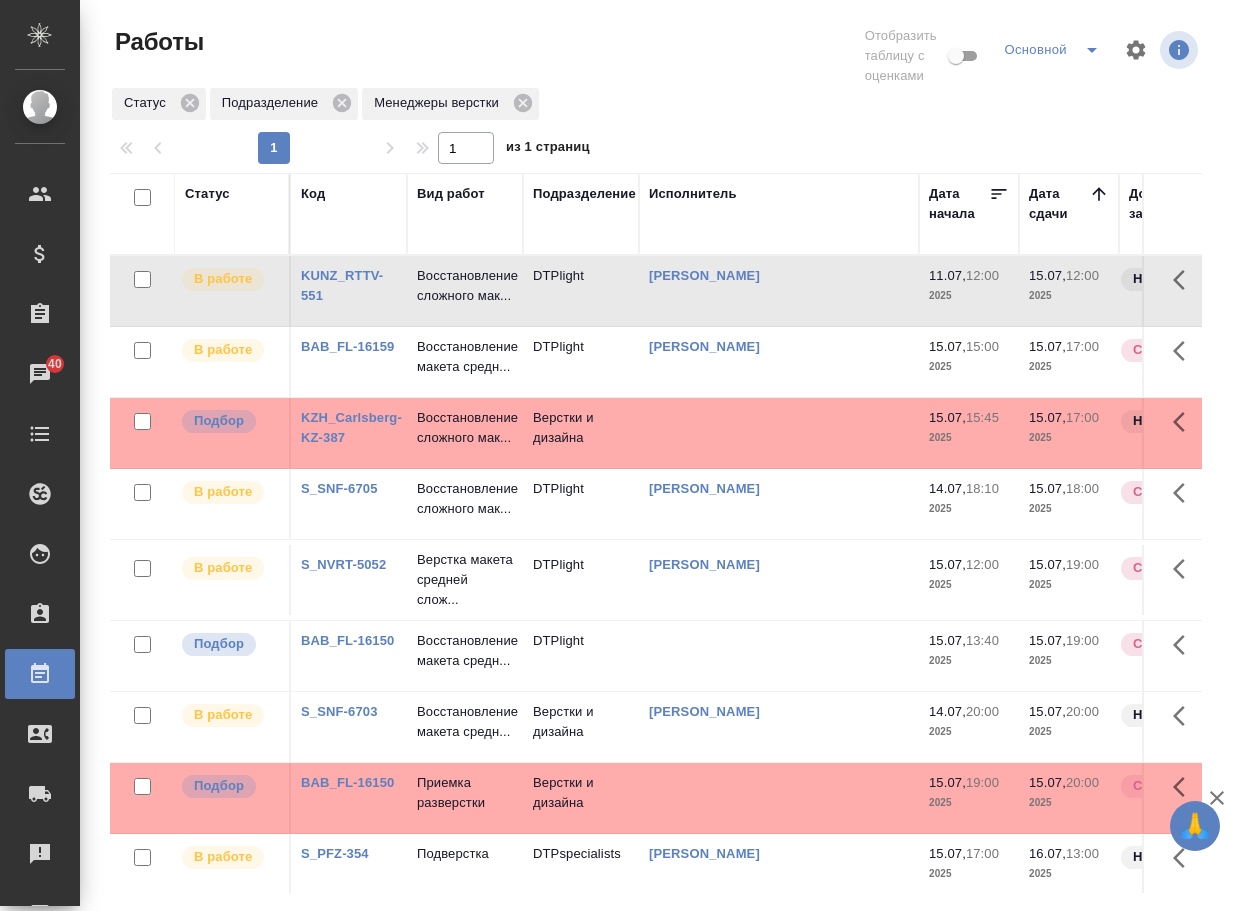 click on "KZH_Carlsberg-KZ-387" at bounding box center [351, 427] 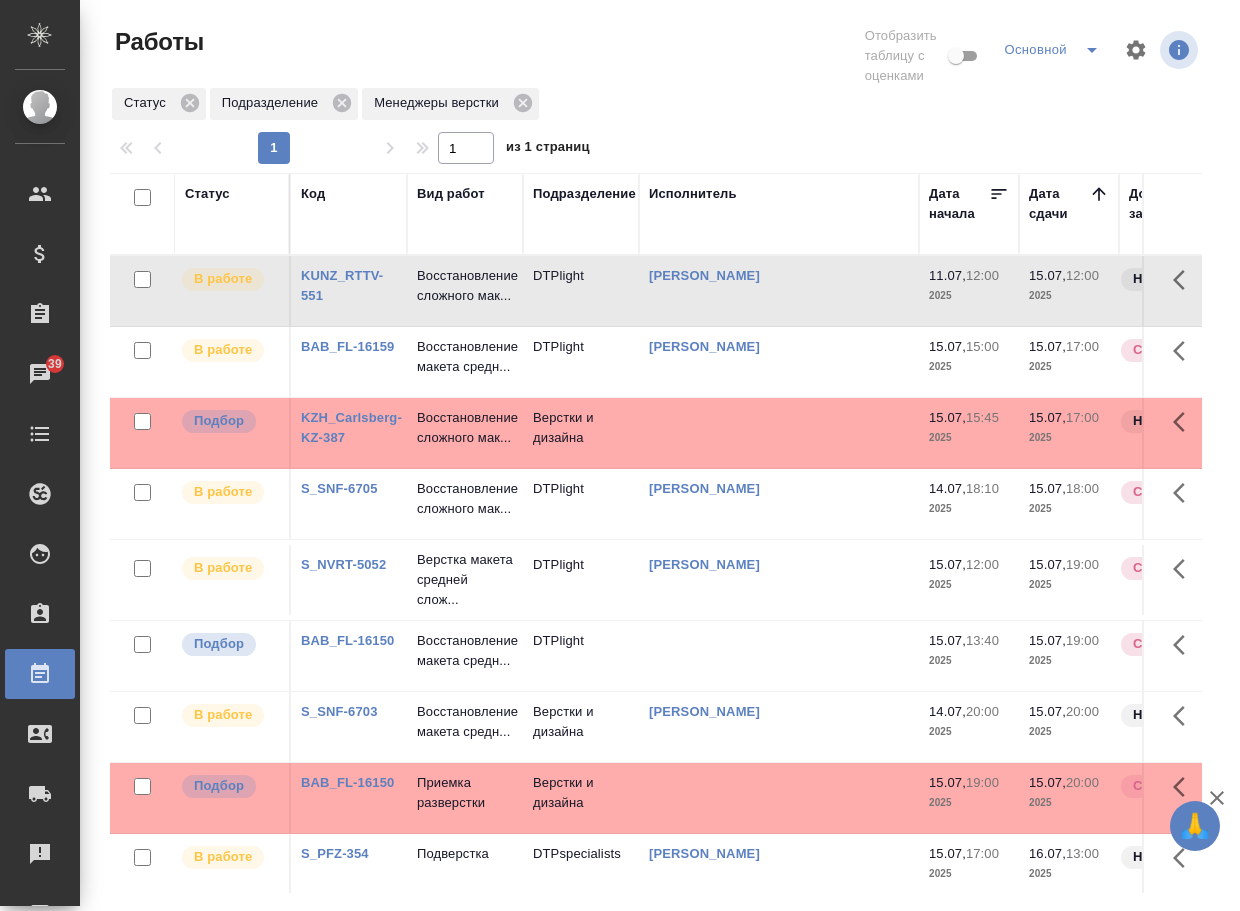 click on "Восстановление сложного мак..." at bounding box center (465, 286) 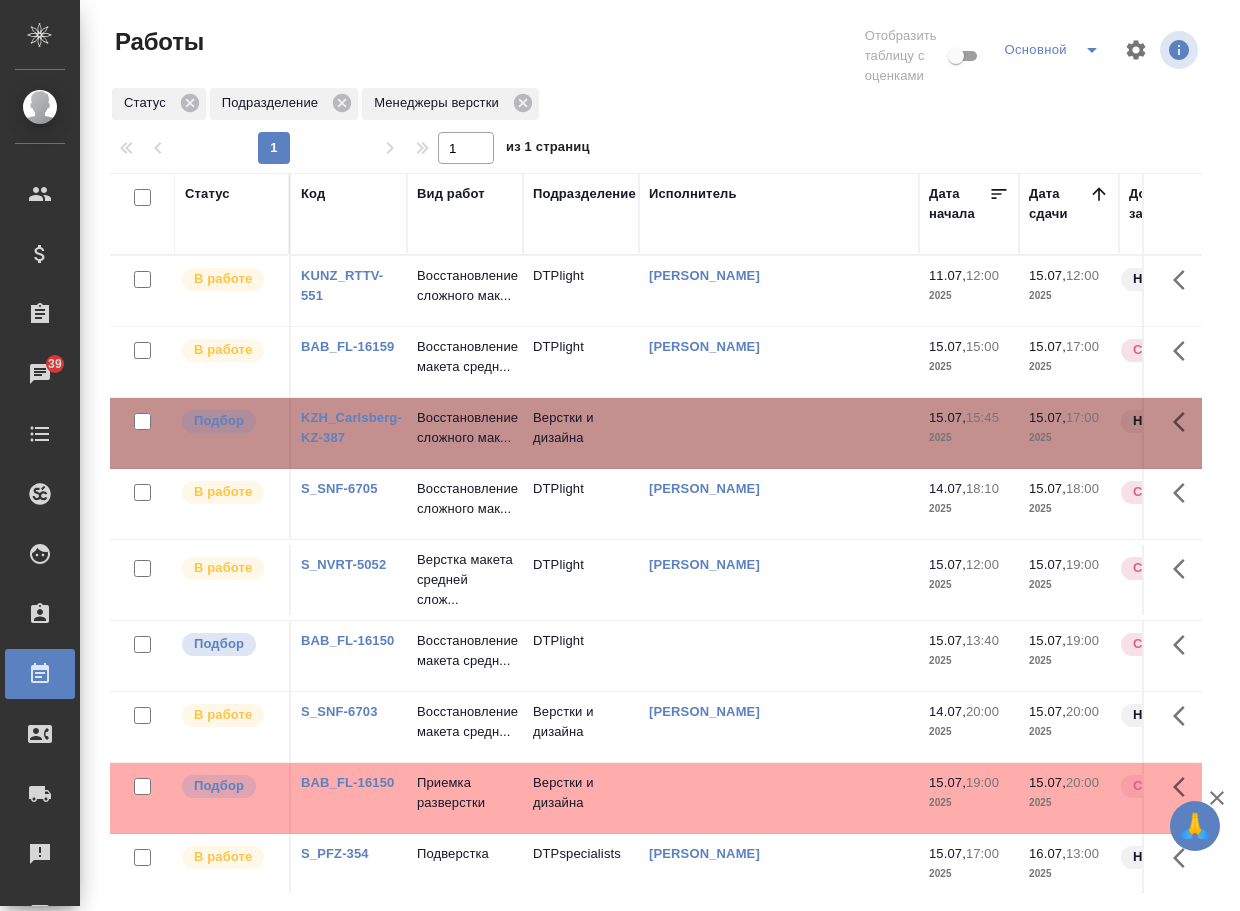 click on "Восстановление сложного мак..." at bounding box center (465, 286) 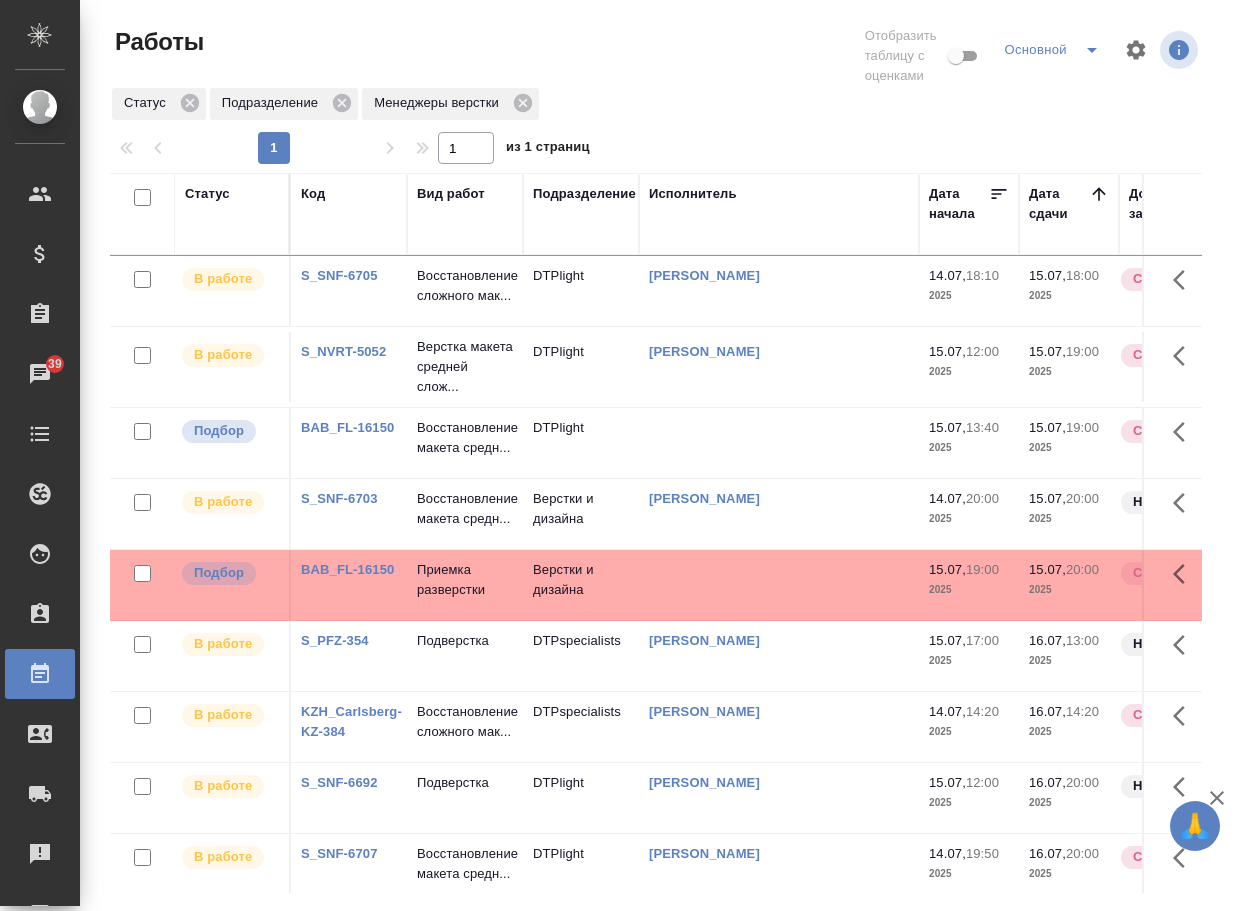 scroll, scrollTop: 0, scrollLeft: 0, axis: both 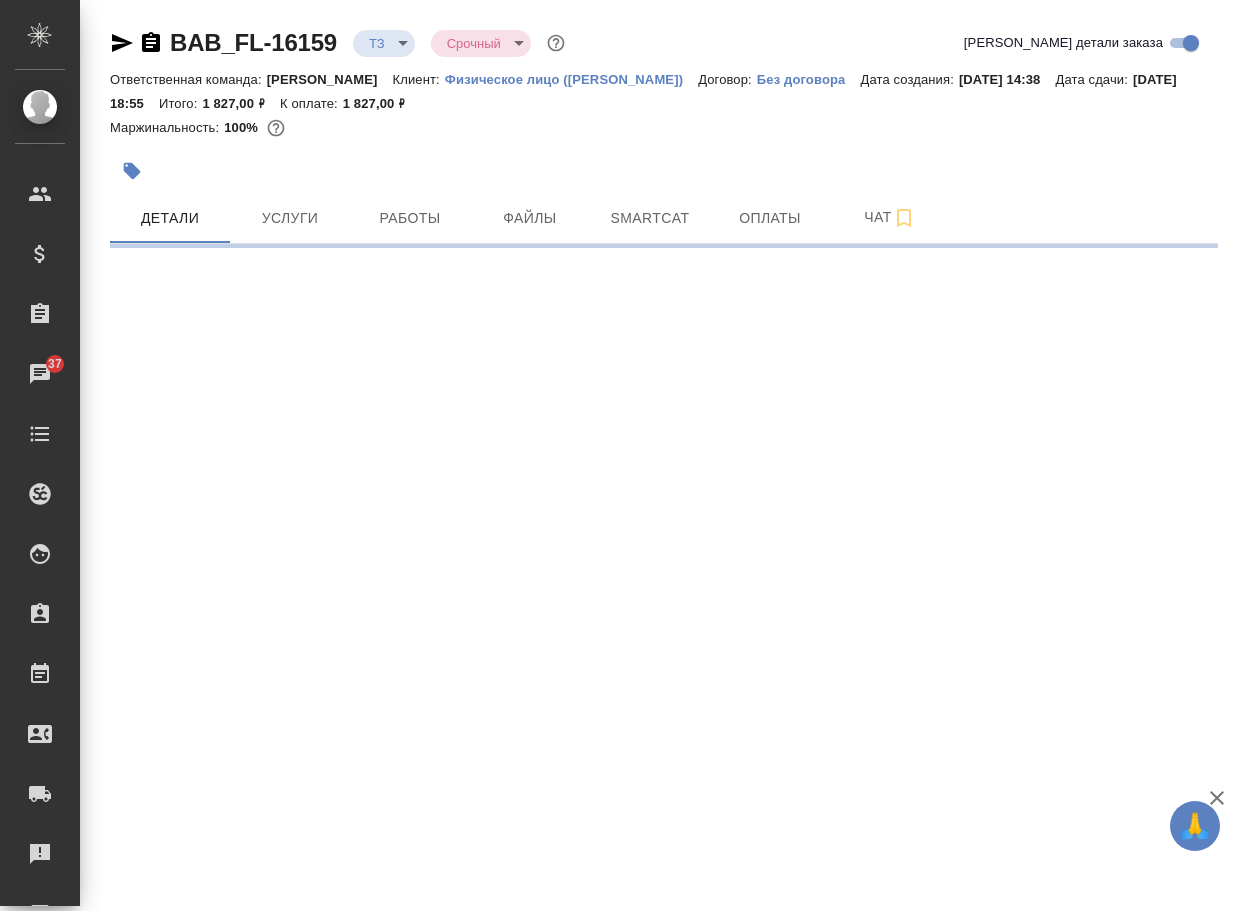 select on "RU" 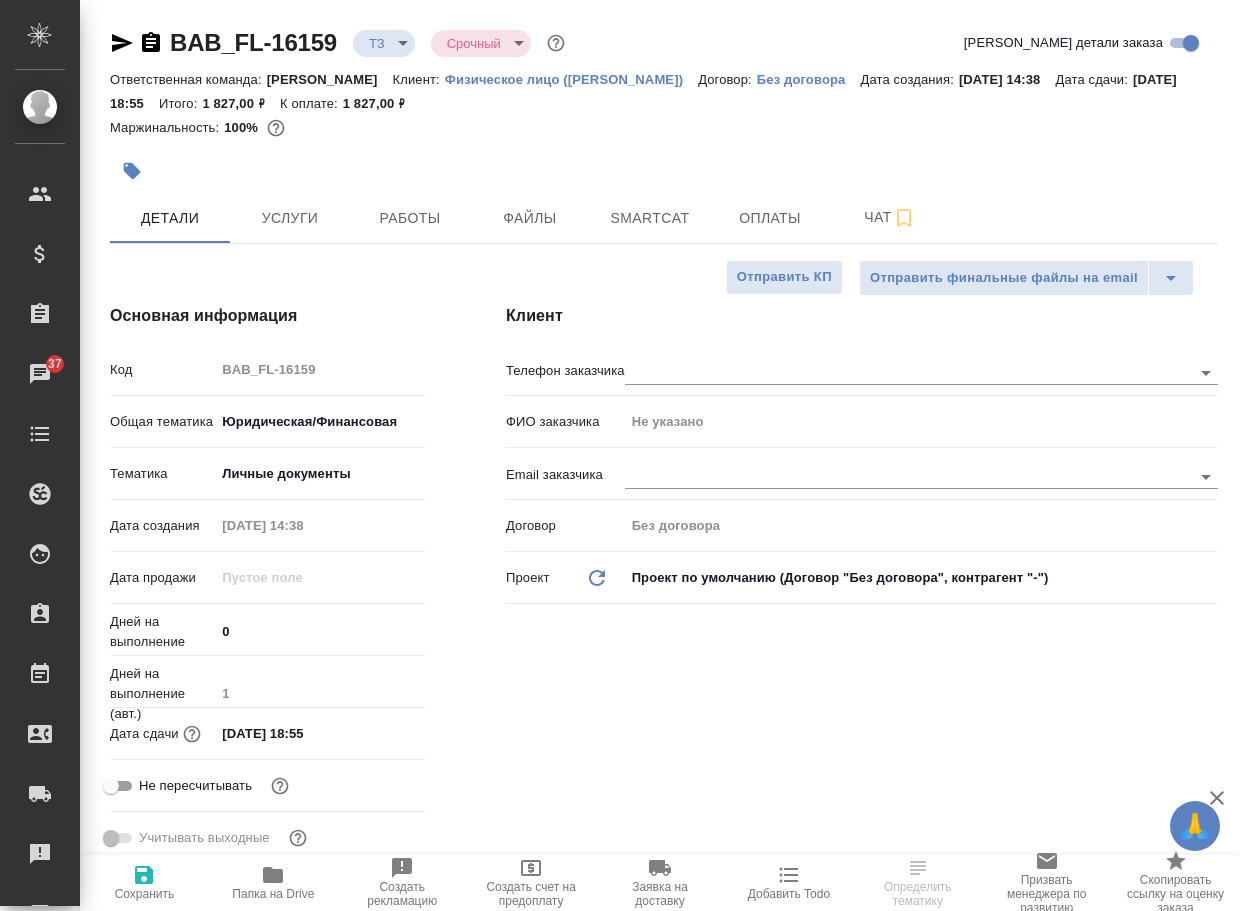 type on "x" 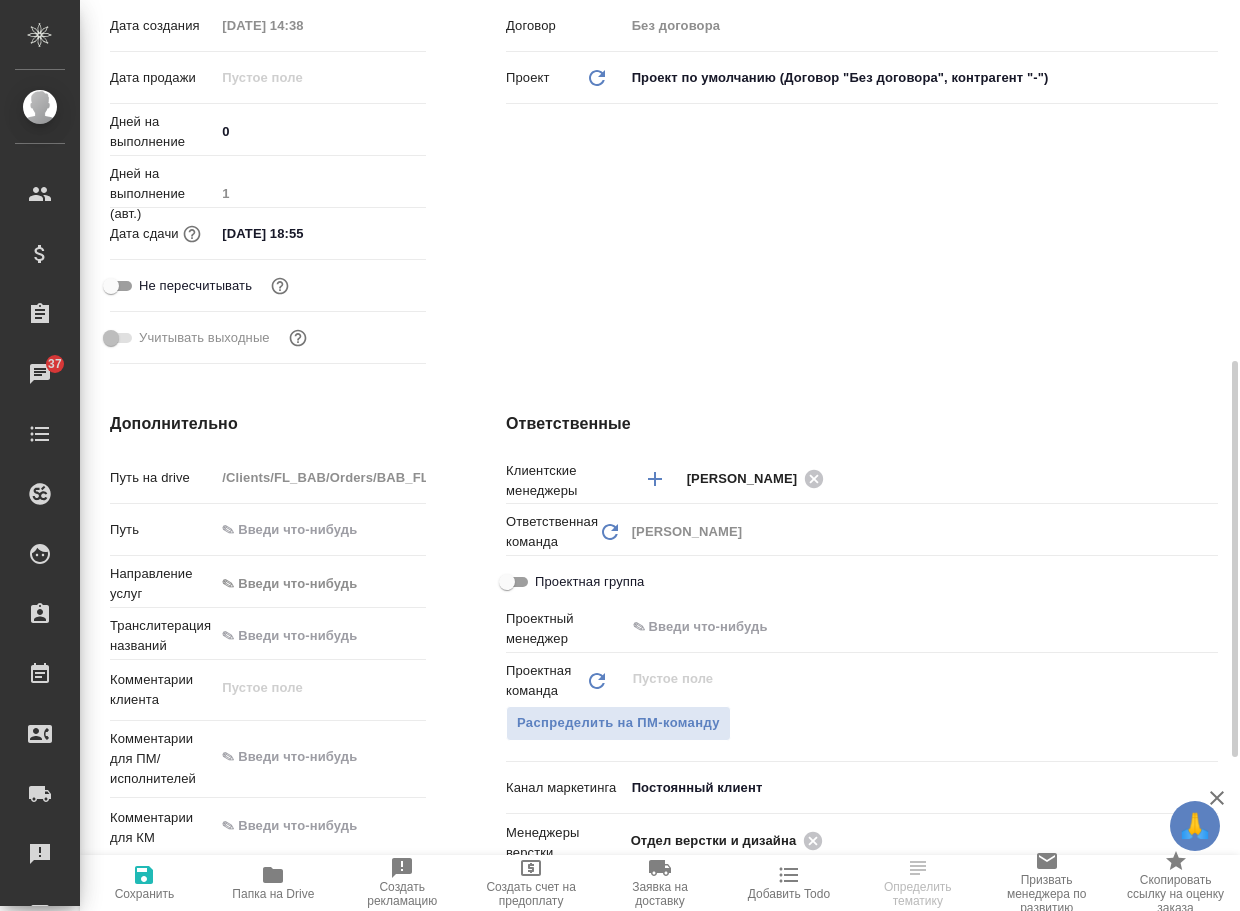 scroll, scrollTop: 800, scrollLeft: 0, axis: vertical 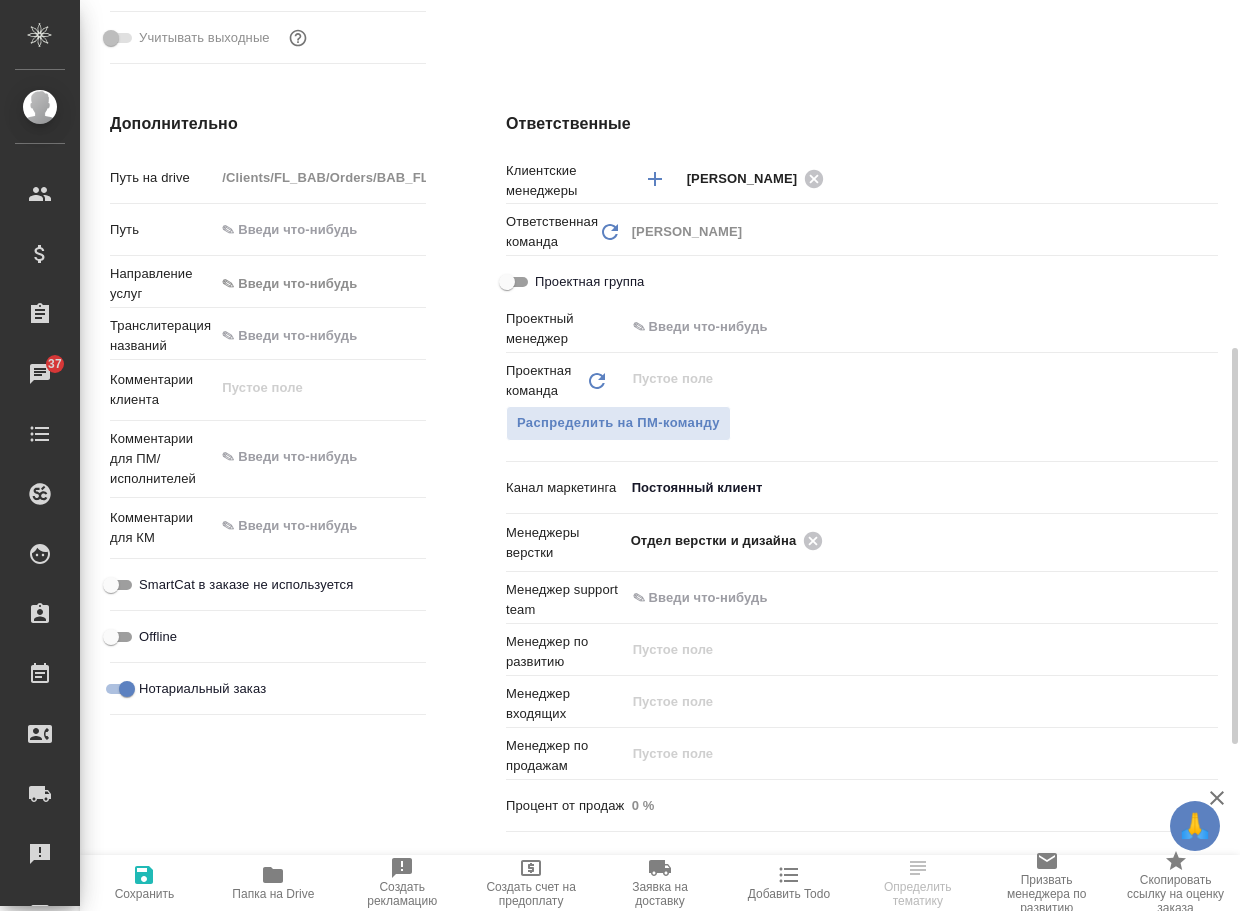 click on "Папка на Drive" at bounding box center [273, 894] 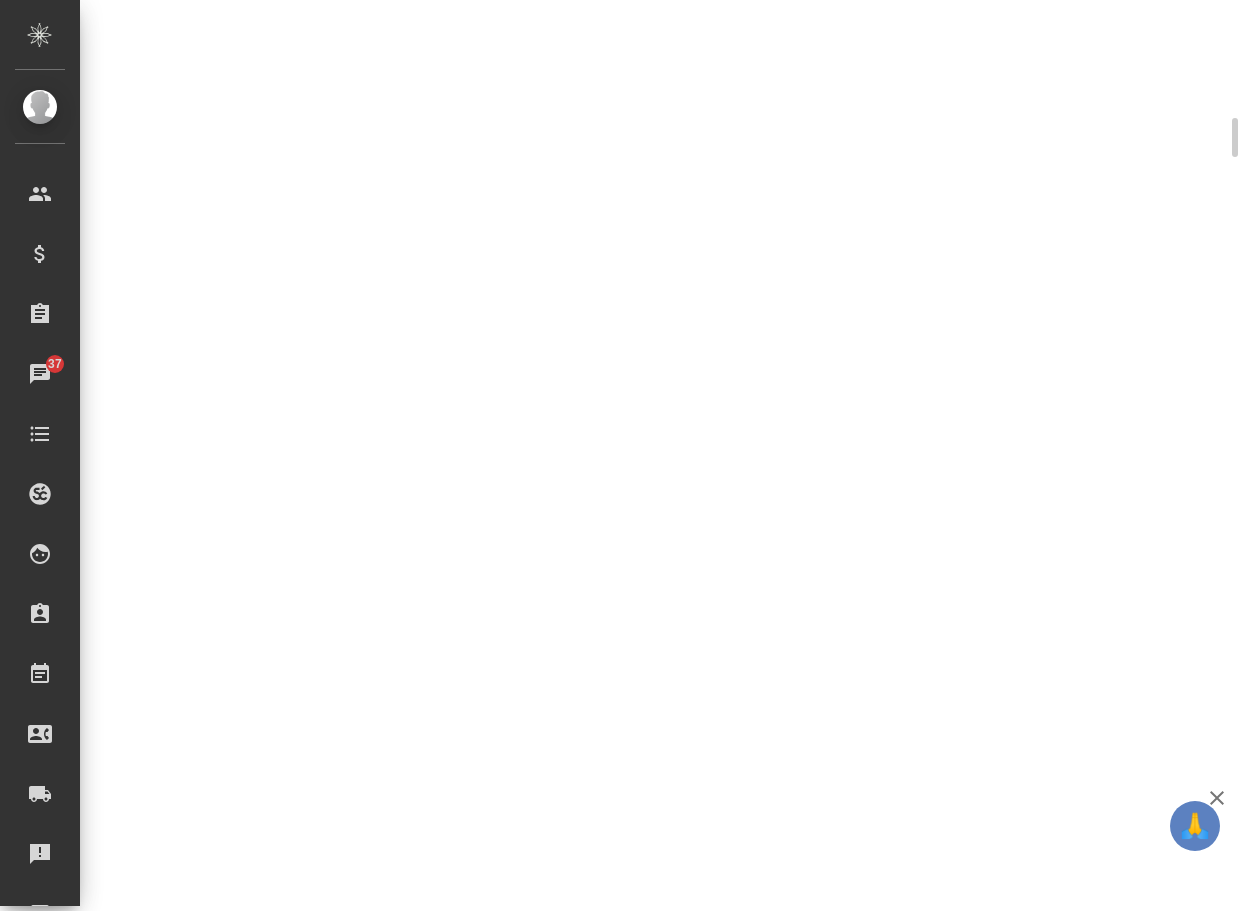 scroll, scrollTop: 784, scrollLeft: 0, axis: vertical 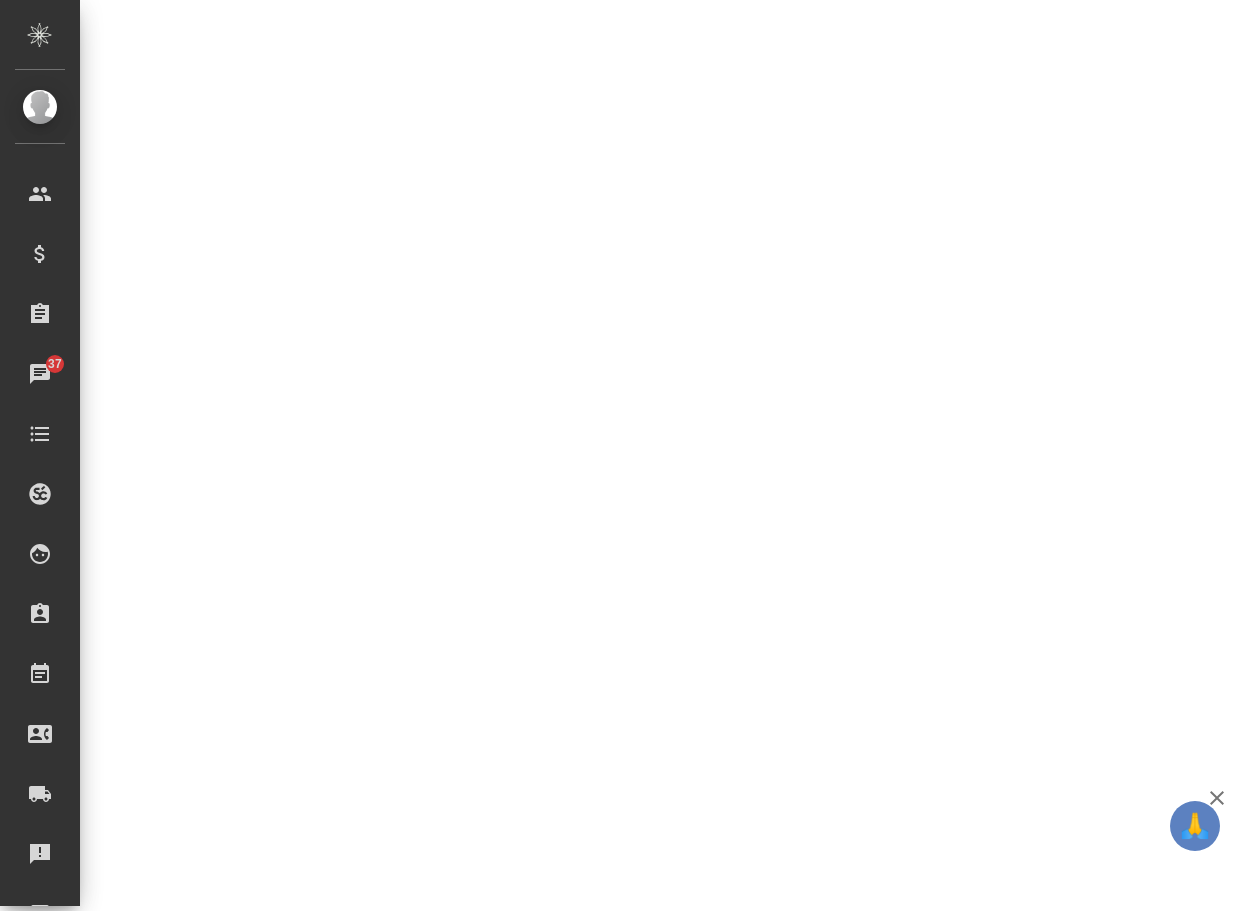 select on "RU" 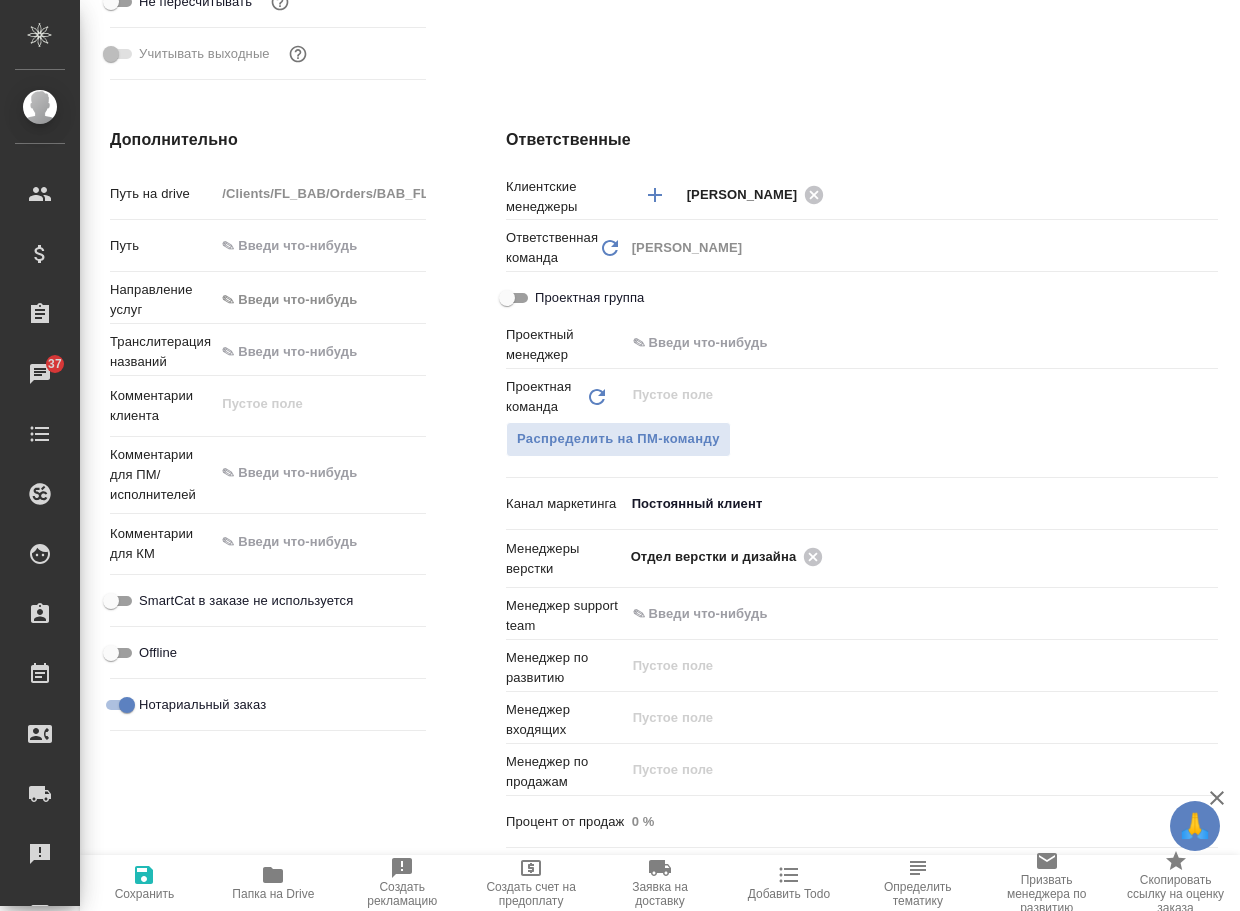 type on "x" 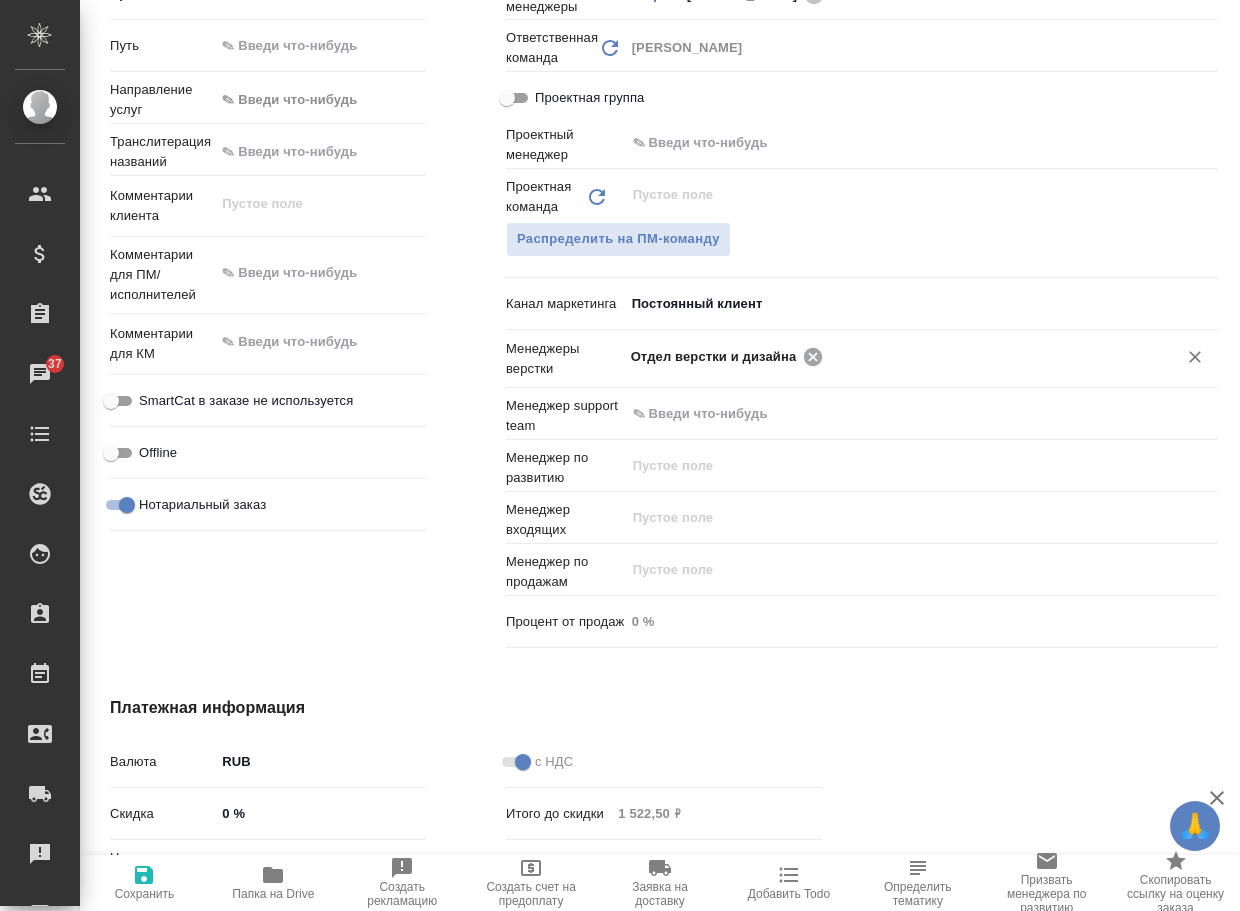 click 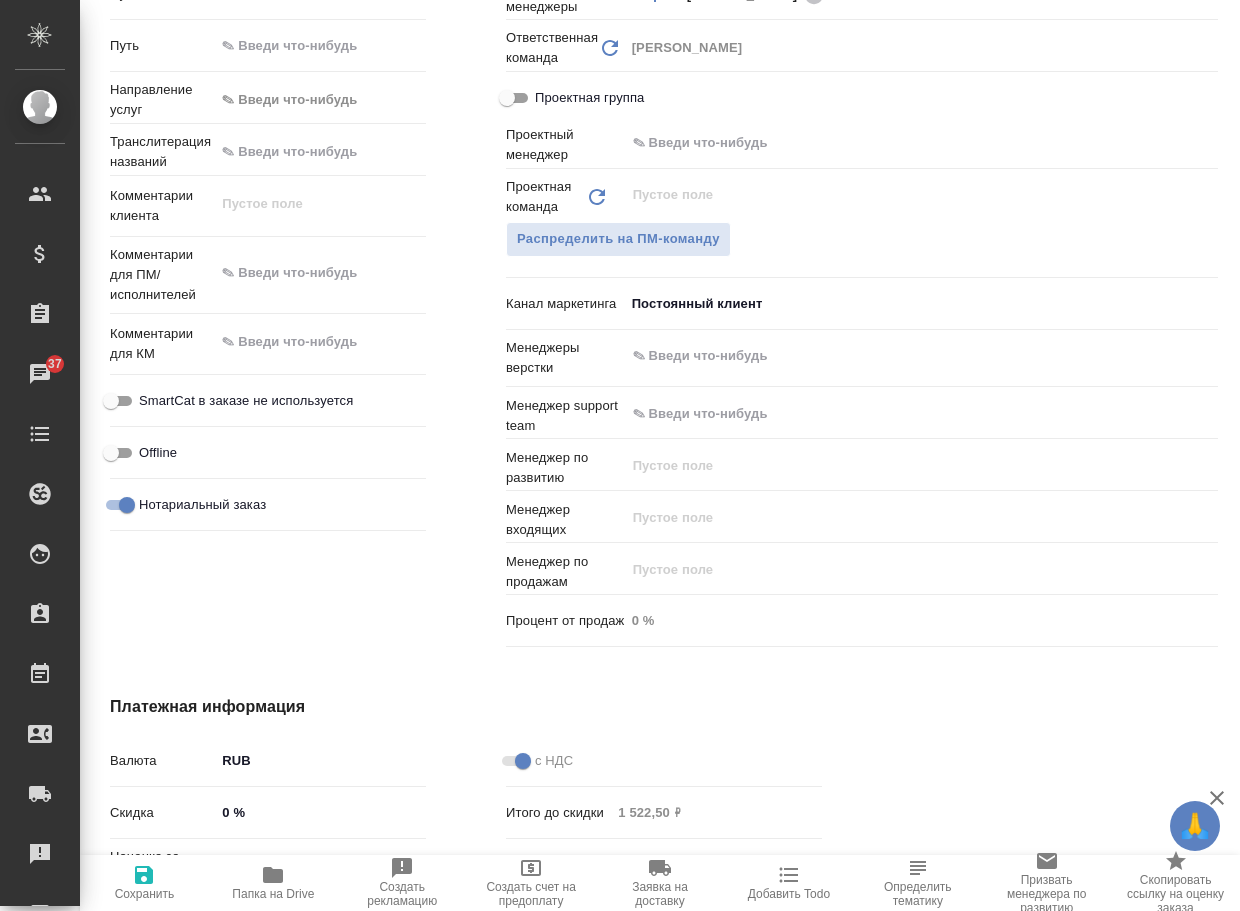 click at bounding box center [888, 356] 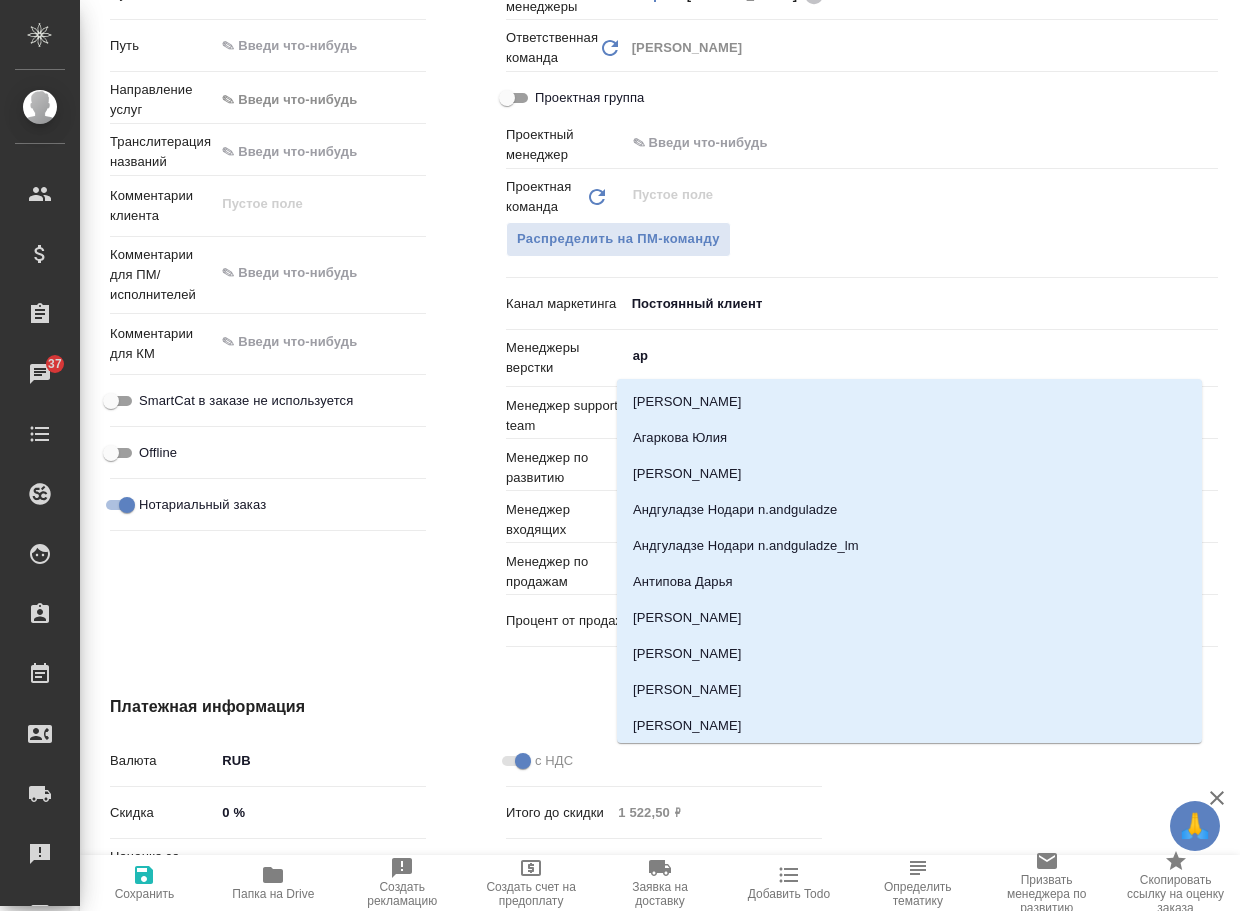 type on "арс" 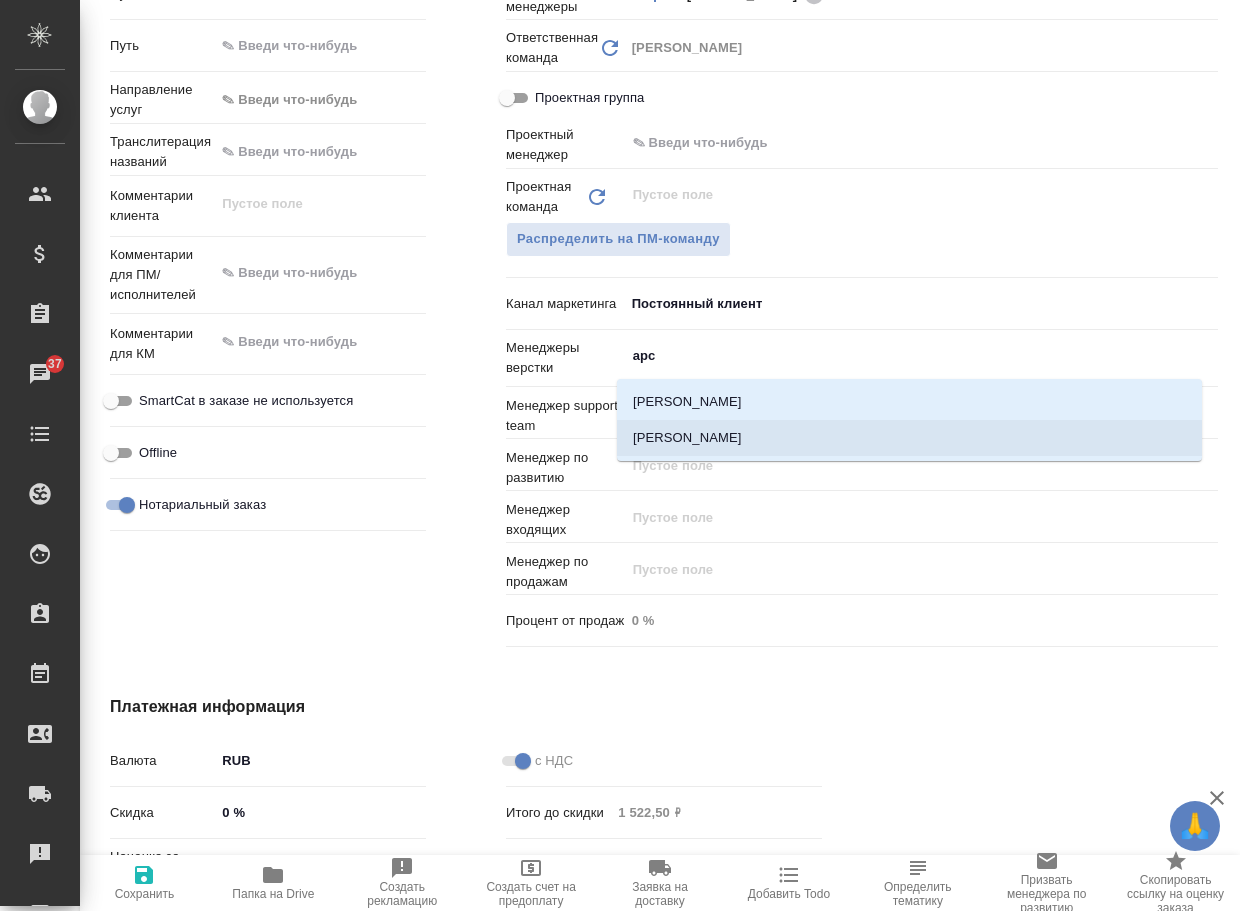 click on "[PERSON_NAME]" at bounding box center (909, 438) 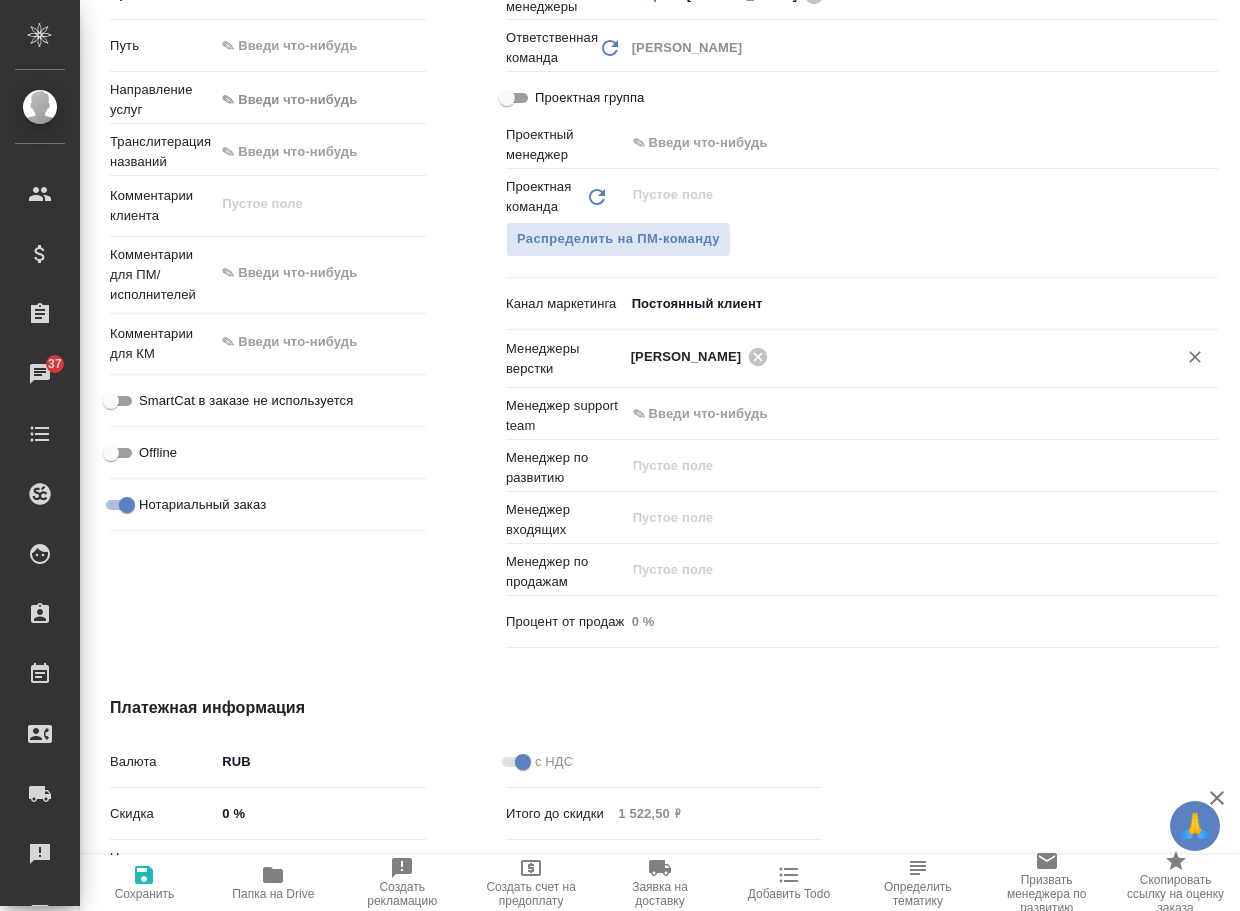 click on "Сохранить" at bounding box center (145, 894) 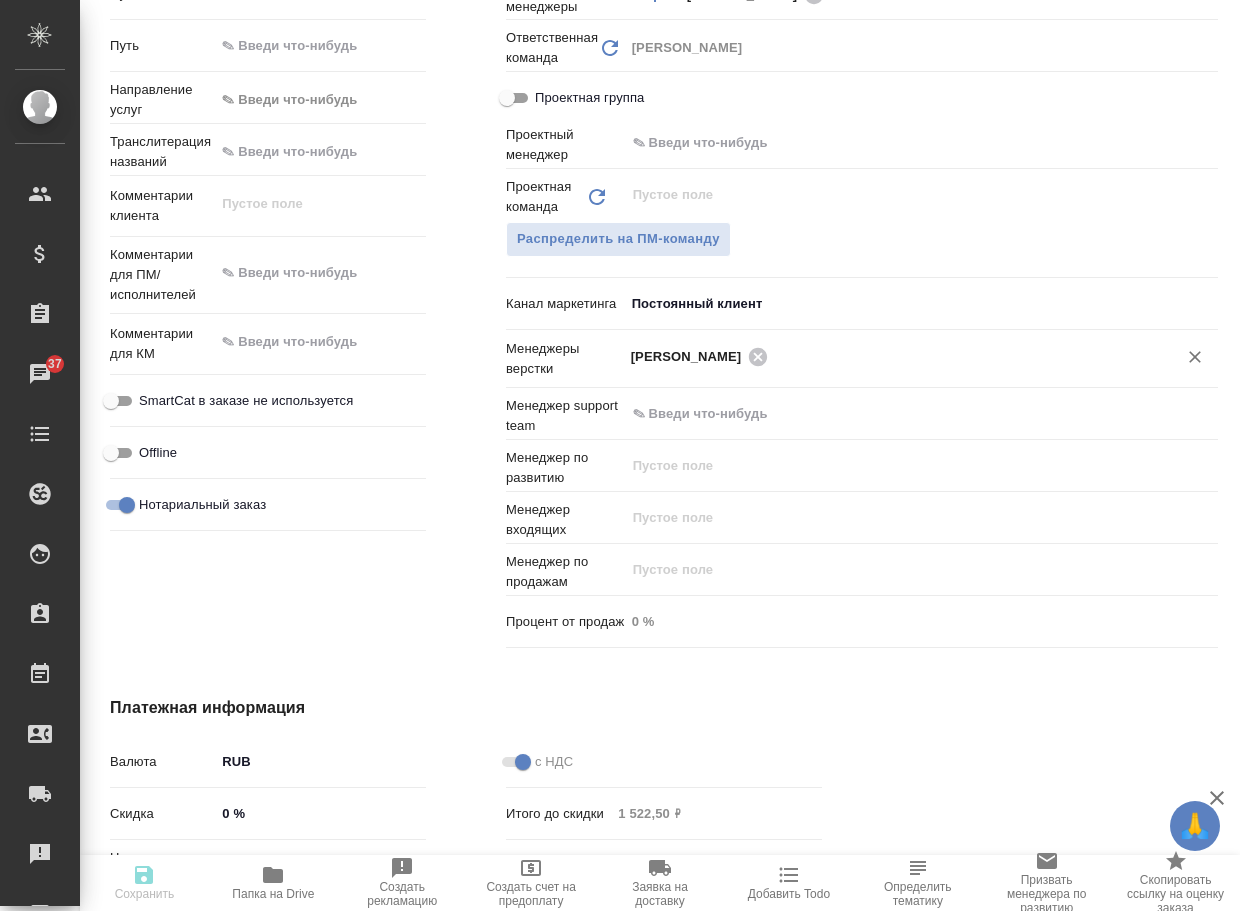 type on "x" 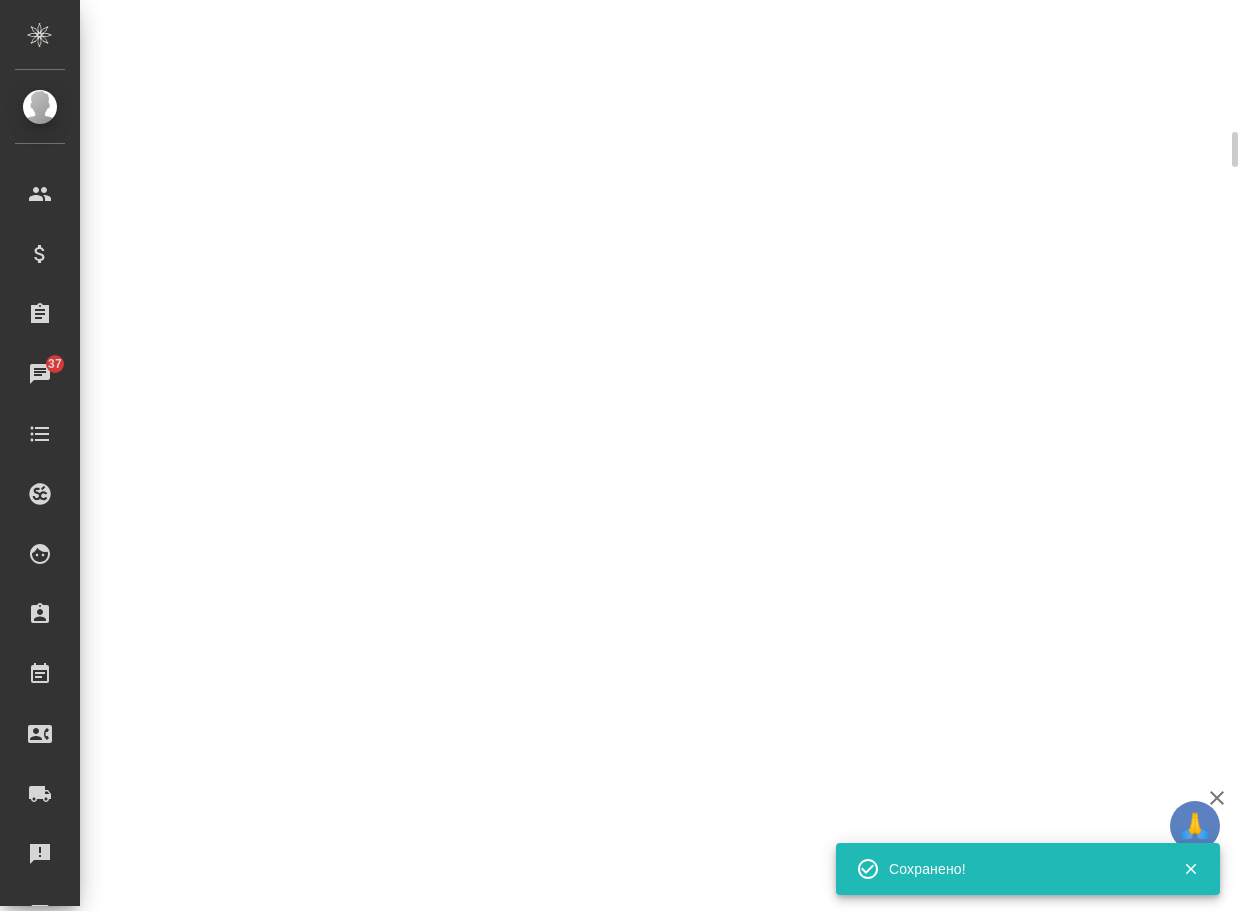 scroll, scrollTop: 968, scrollLeft: 0, axis: vertical 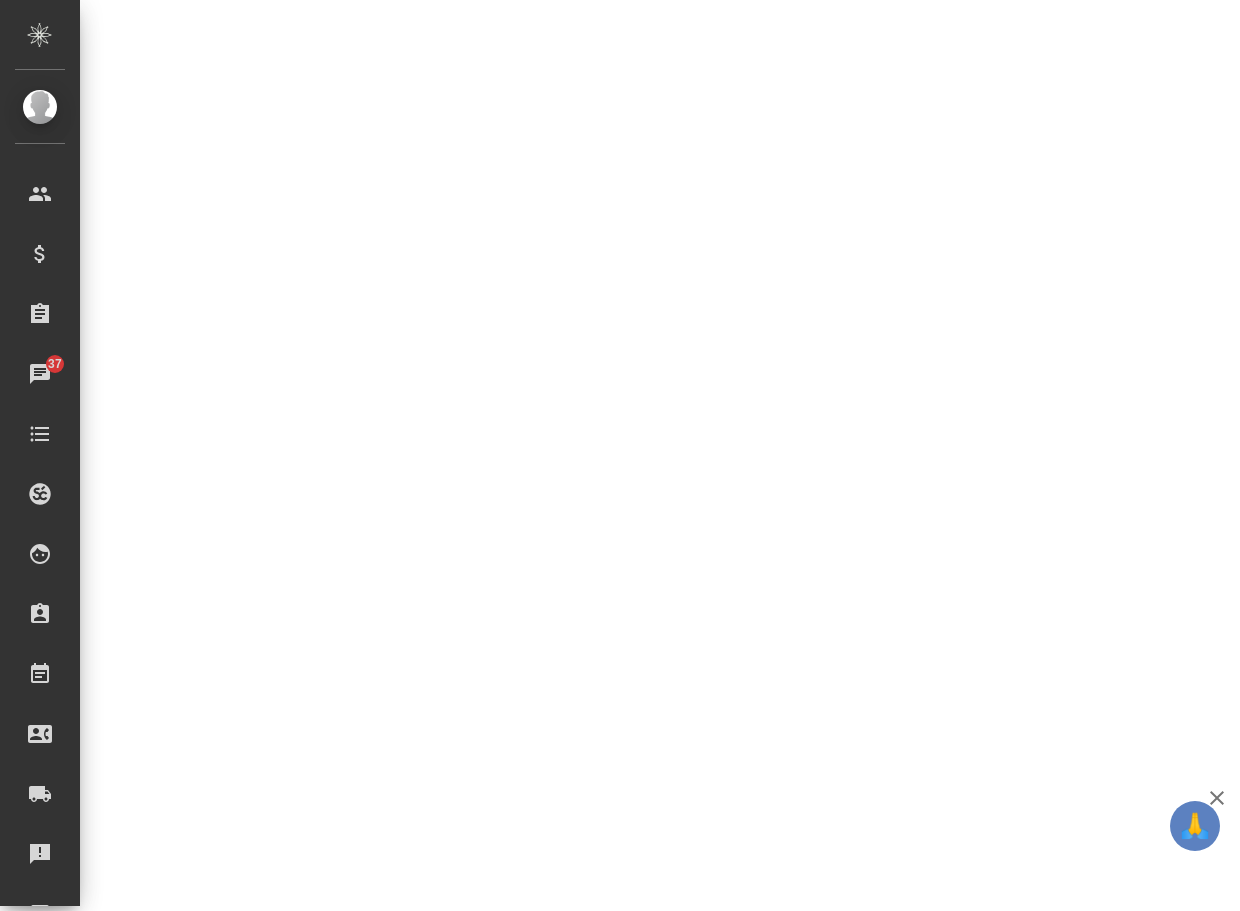 select on "RU" 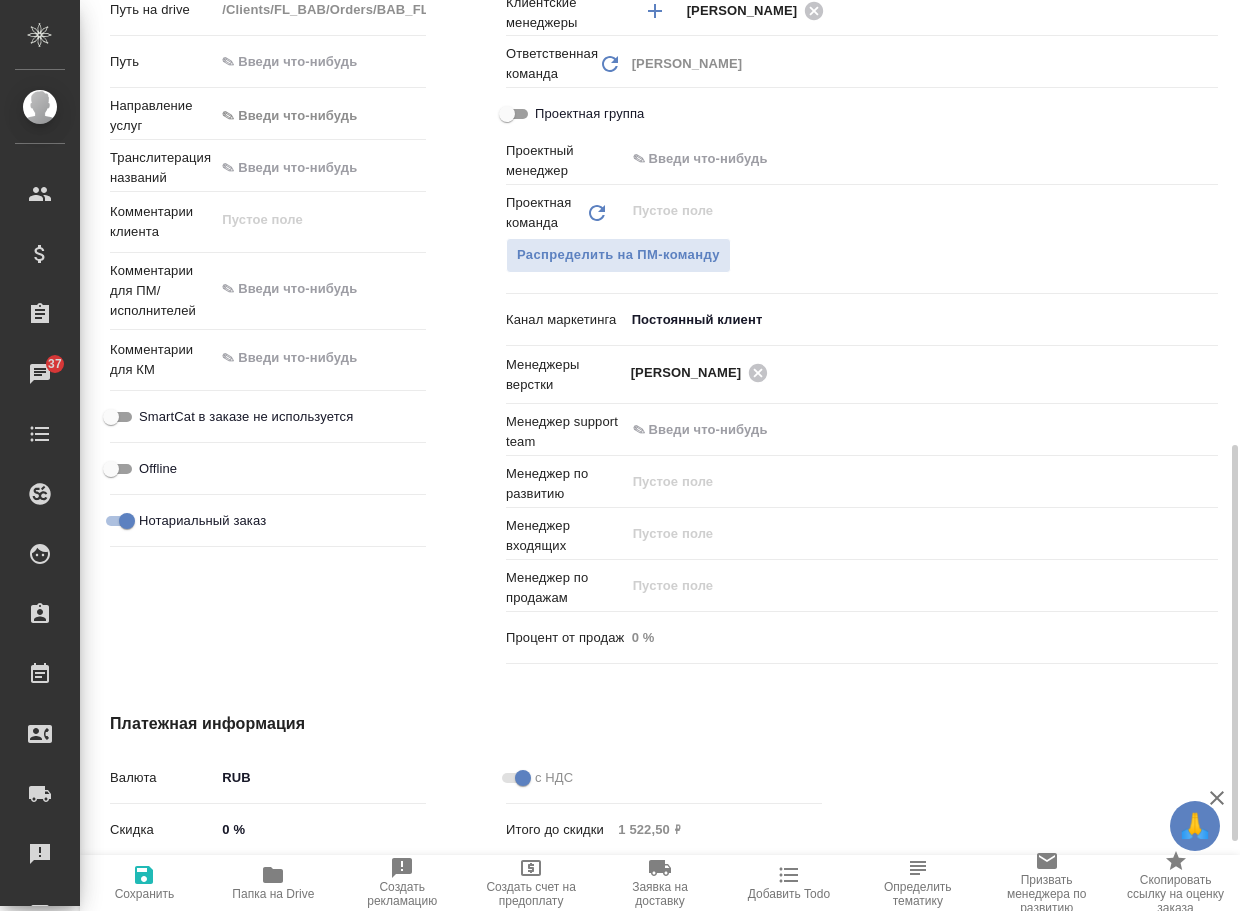 type on "x" 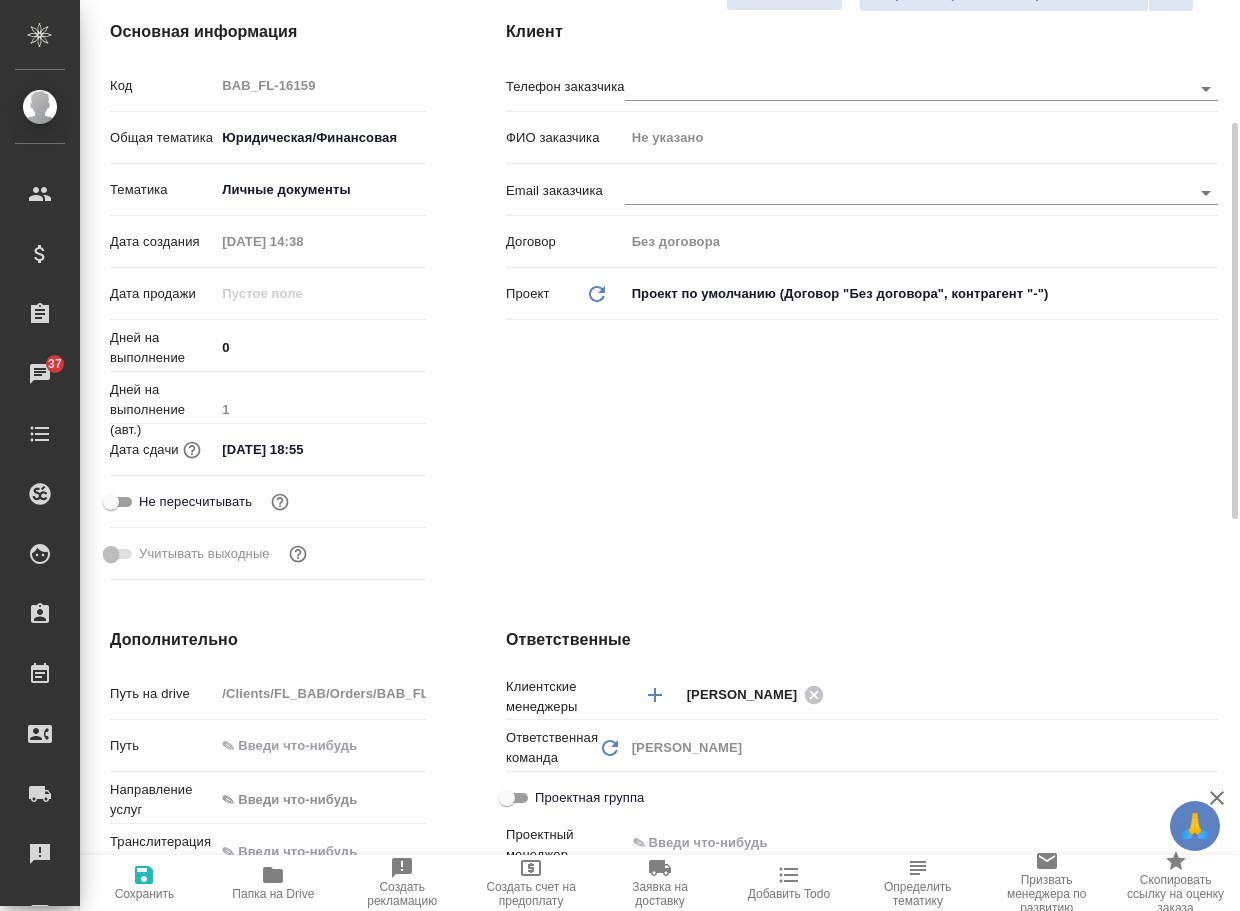scroll, scrollTop: 0, scrollLeft: 0, axis: both 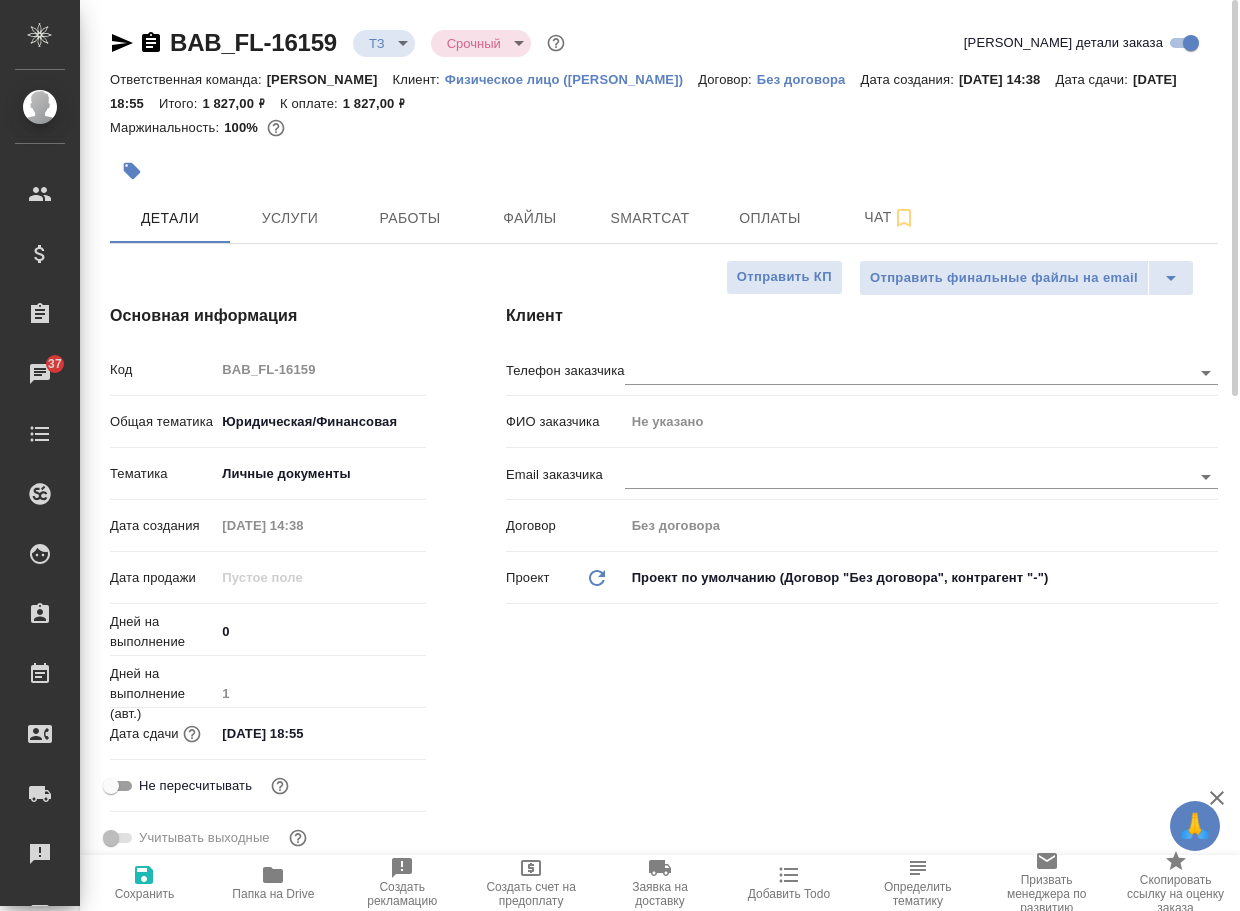 click on "🙏 .cls-1
fill:#fff;
AWATERA Arsenyeva [PERSON_NAME] Спецификации Заказы 37 Чаты Todo Проекты SC Исполнители Кандидаты Работы Входящие заявки Заявки на доставку Рекламации Проекты процессинга Конференции Выйти BAB_FL-16159 ТЗ tz Срочный urgent Кратко детали заказа Ответственная команда: Бабушкинская Клиент: Физическое лицо ([PERSON_NAME]) Договор: Без договора Дата создания: [DATE] 14:38 Дата сдачи: [DATE] 18:55 Итого: 1 827,00 ₽ К оплате: 1 827,00 ₽ Маржинальность: 100% Детали Услуги Работы Файлы Smartcat Оплаты Чат Отправить финальные файлы на email Отправить КП Основная информация Код 0" at bounding box center [620, 455] 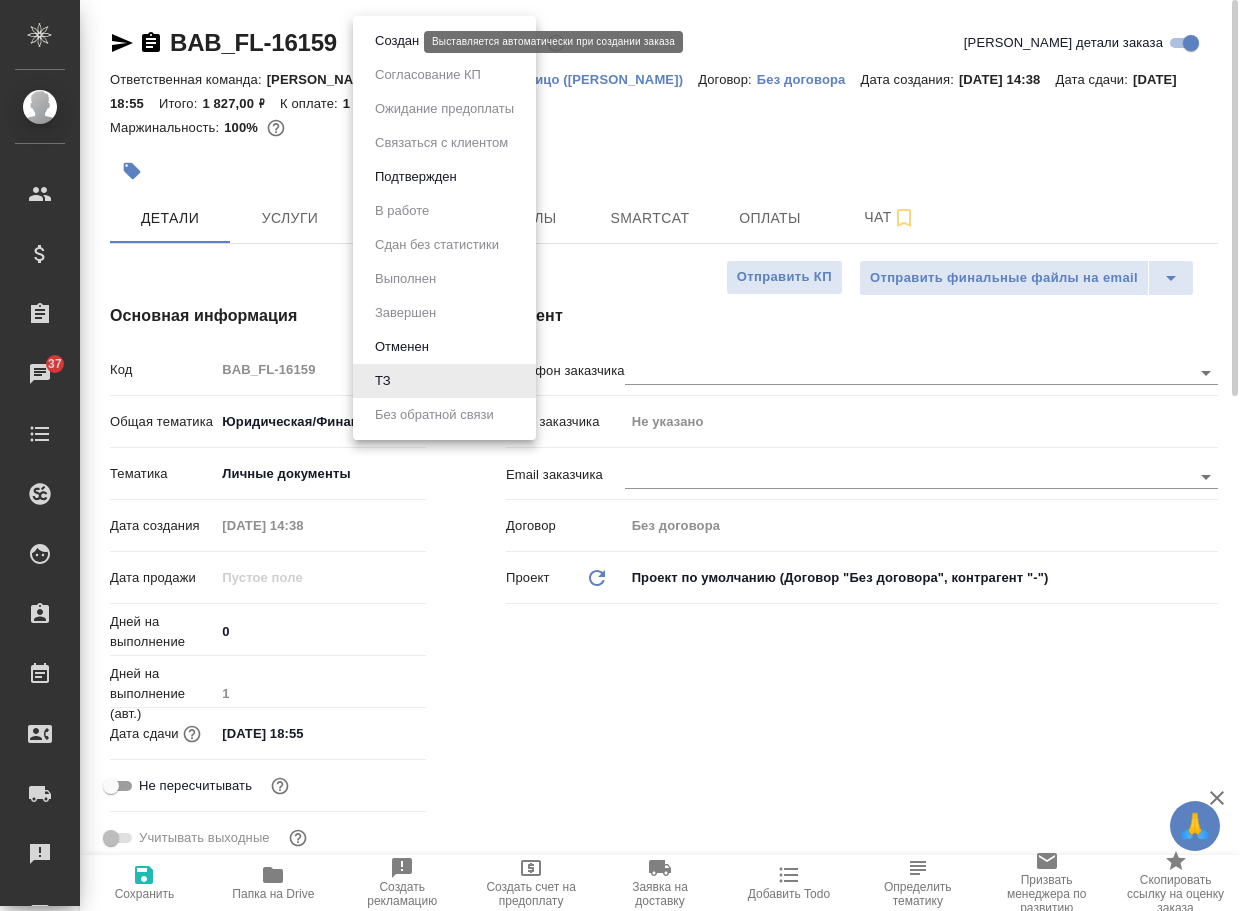 click on "Создан" at bounding box center [397, 41] 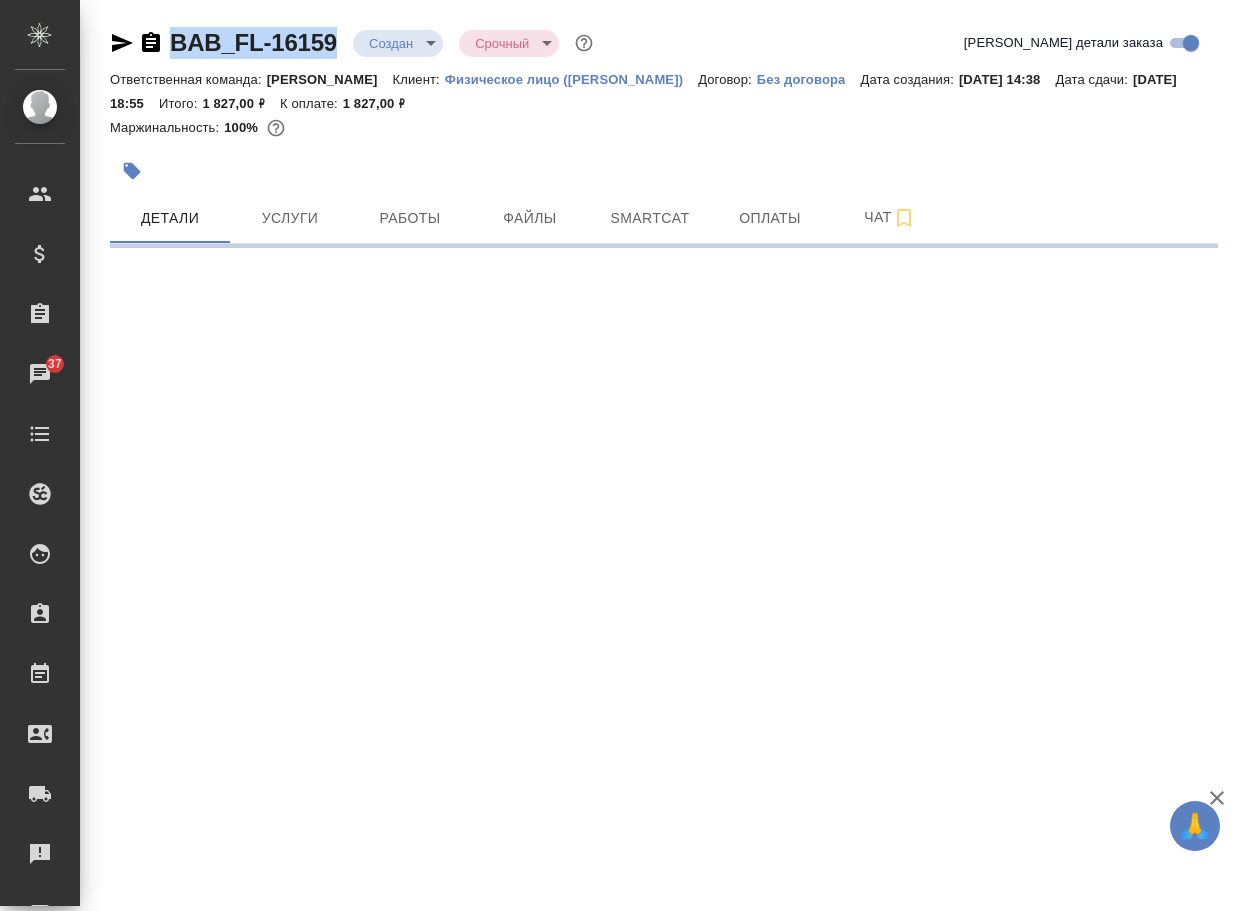 drag, startPoint x: 346, startPoint y: 58, endPoint x: 174, endPoint y: 40, distance: 172.9393 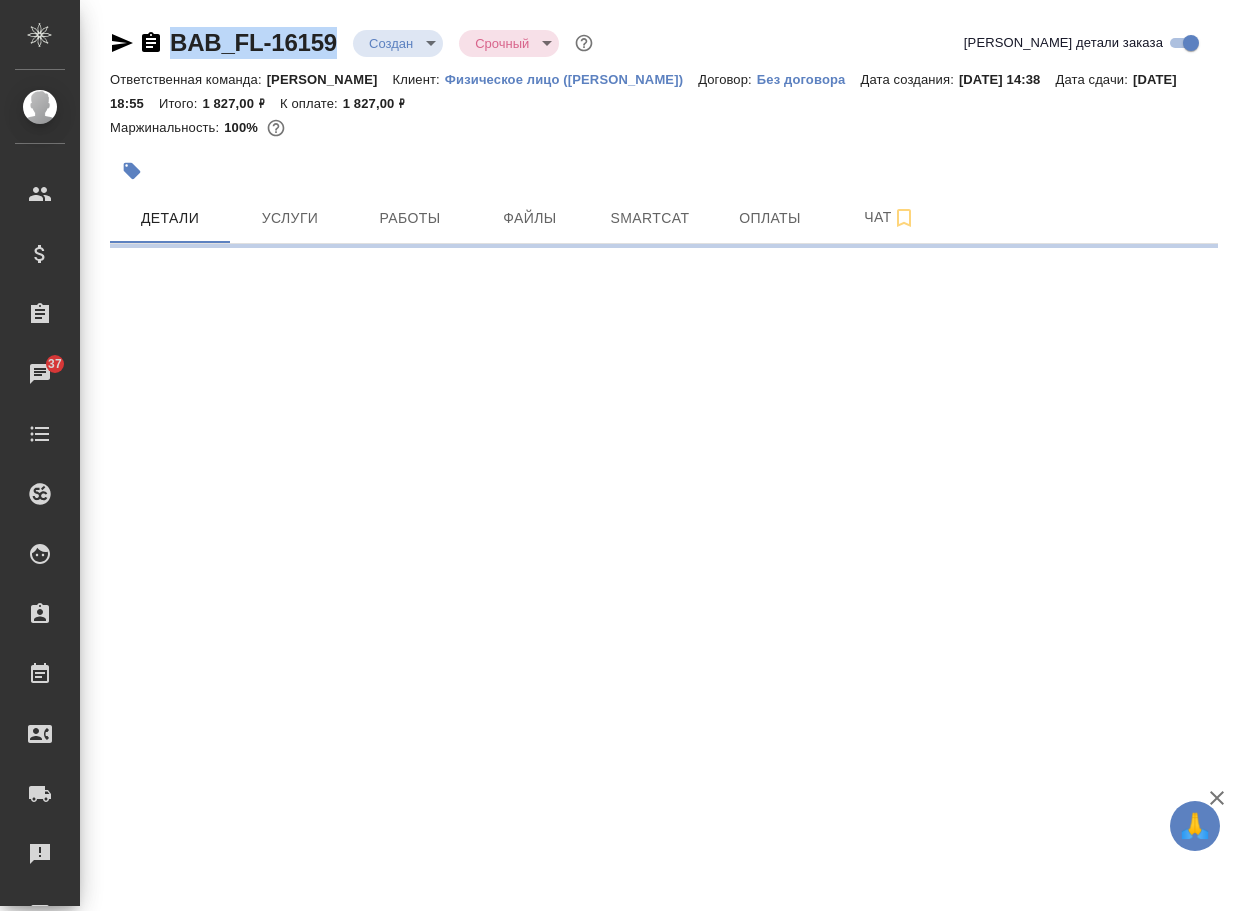 copy on "BAB_FL-16159" 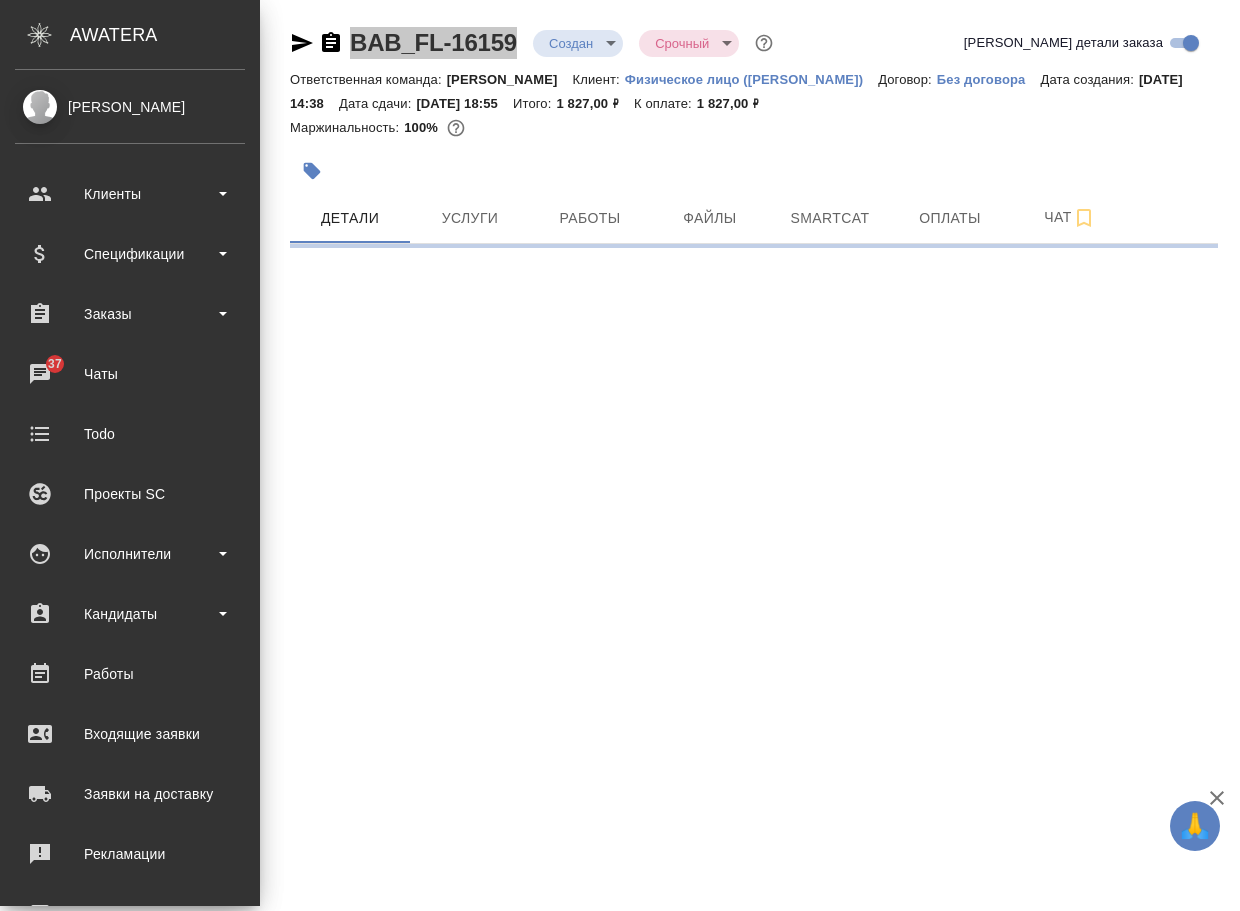select on "RU" 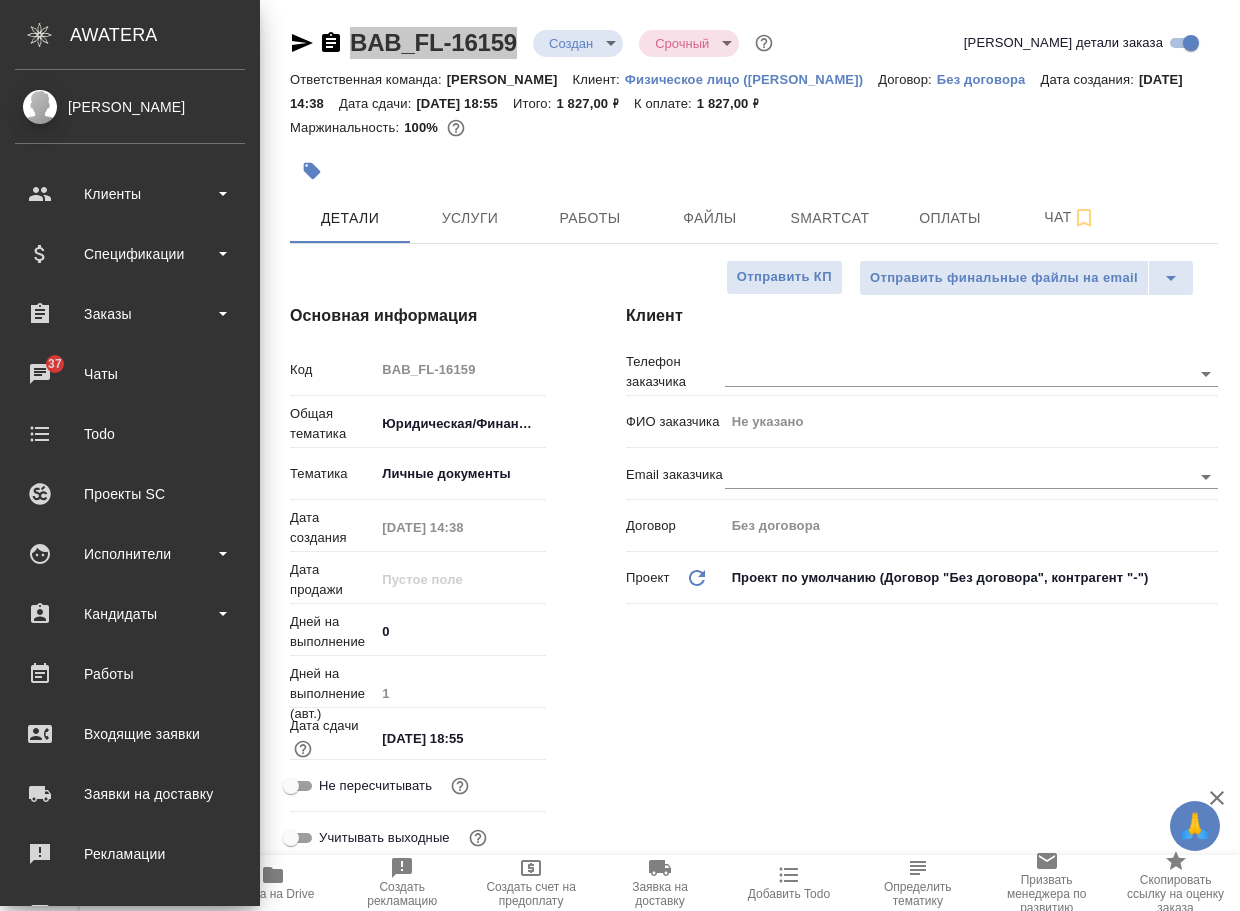type on "x" 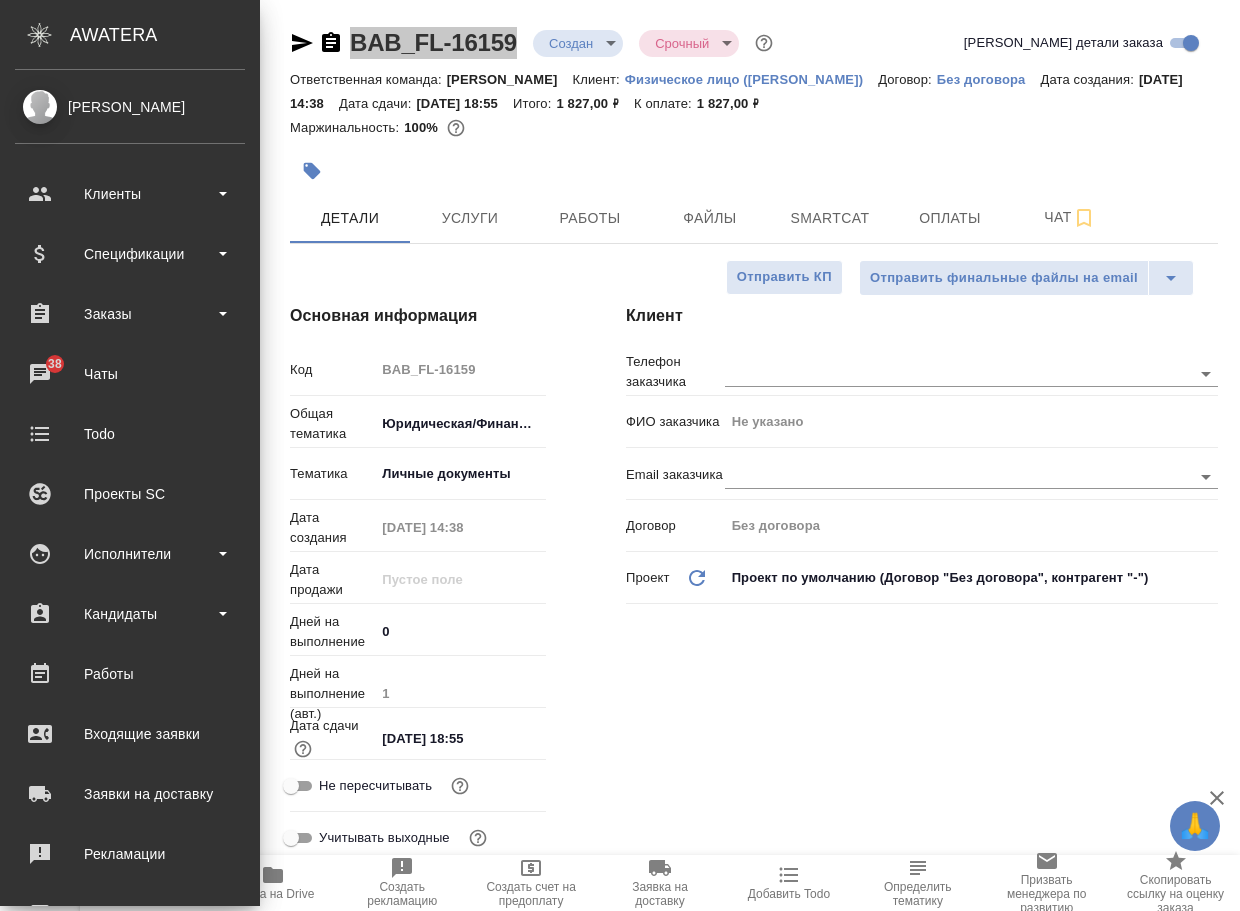type on "x" 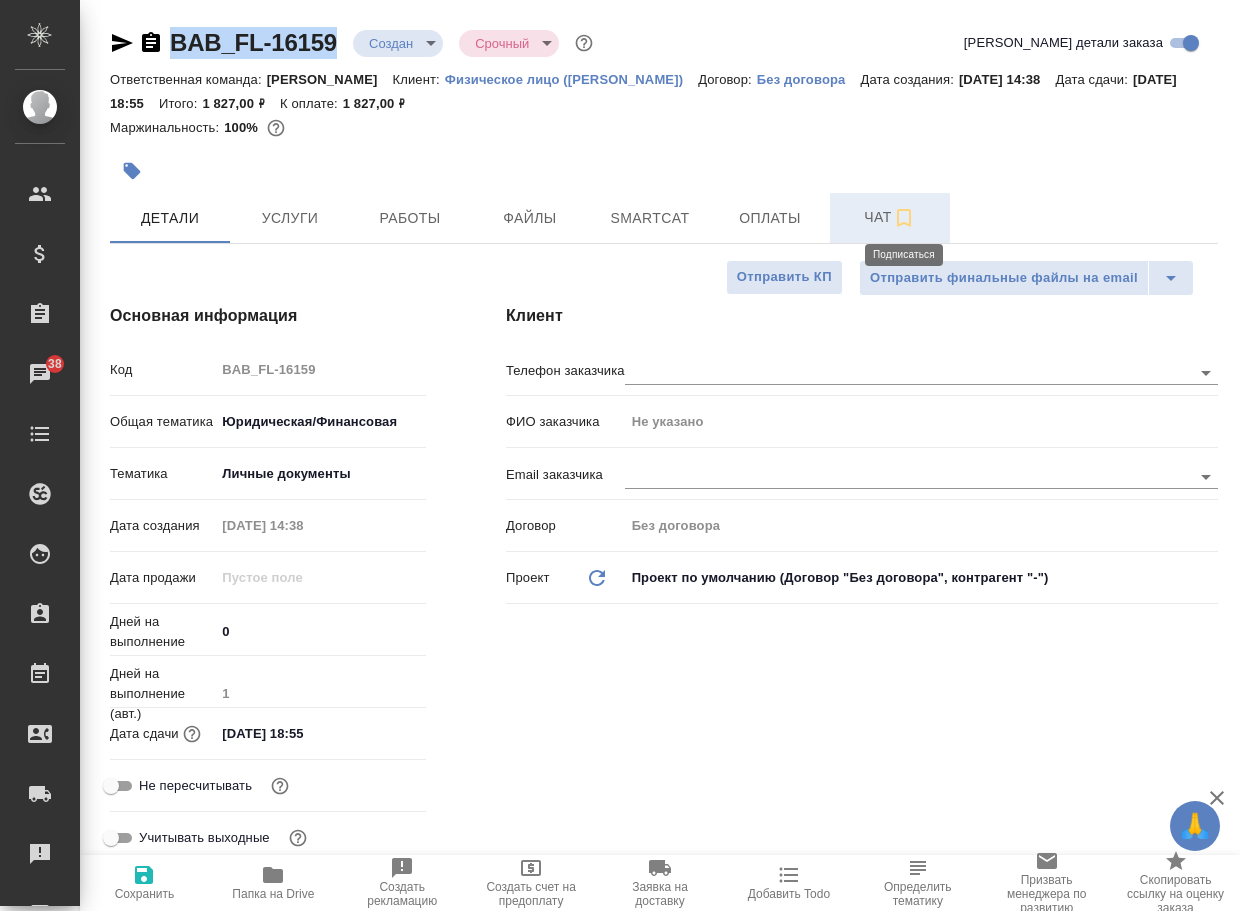 click on "Чат" at bounding box center [890, 217] 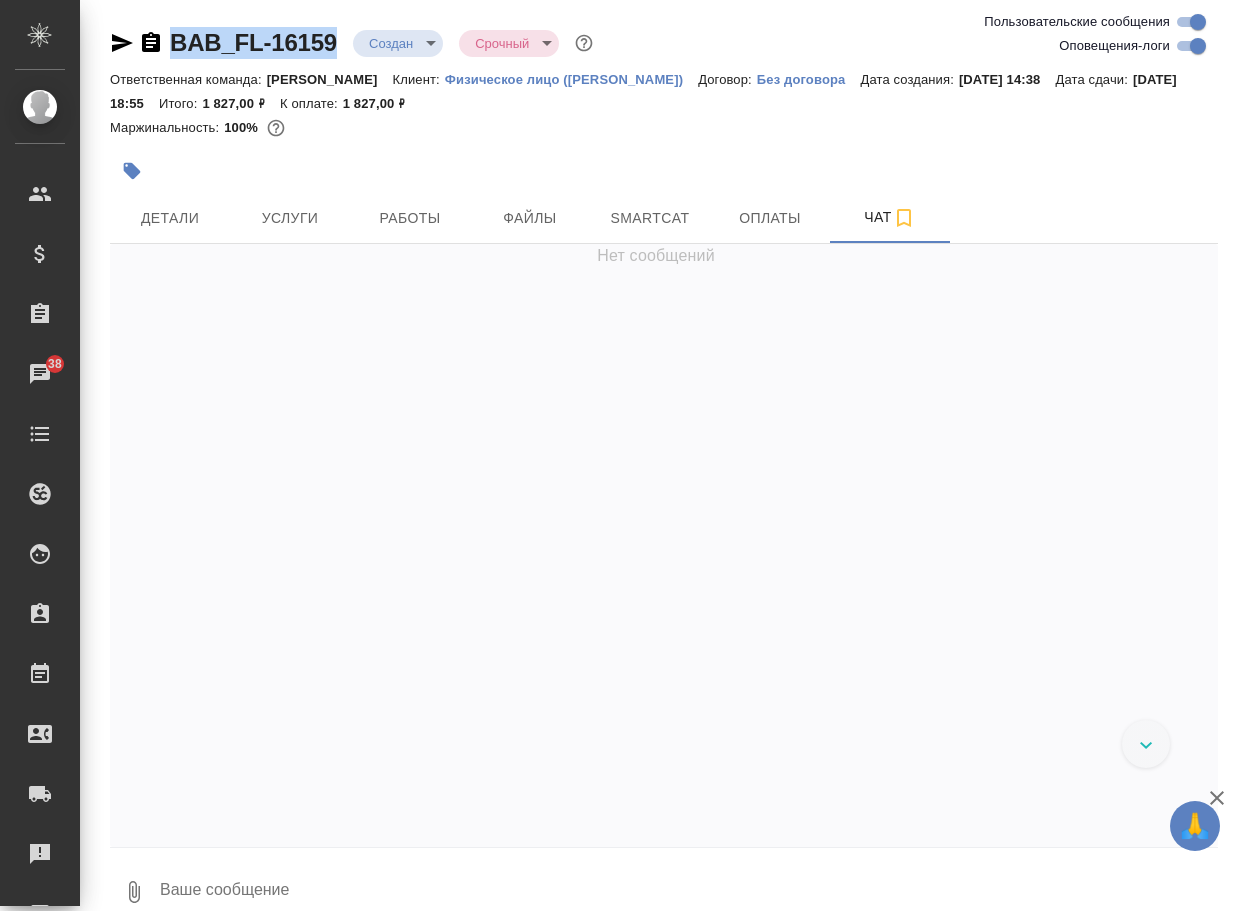 click 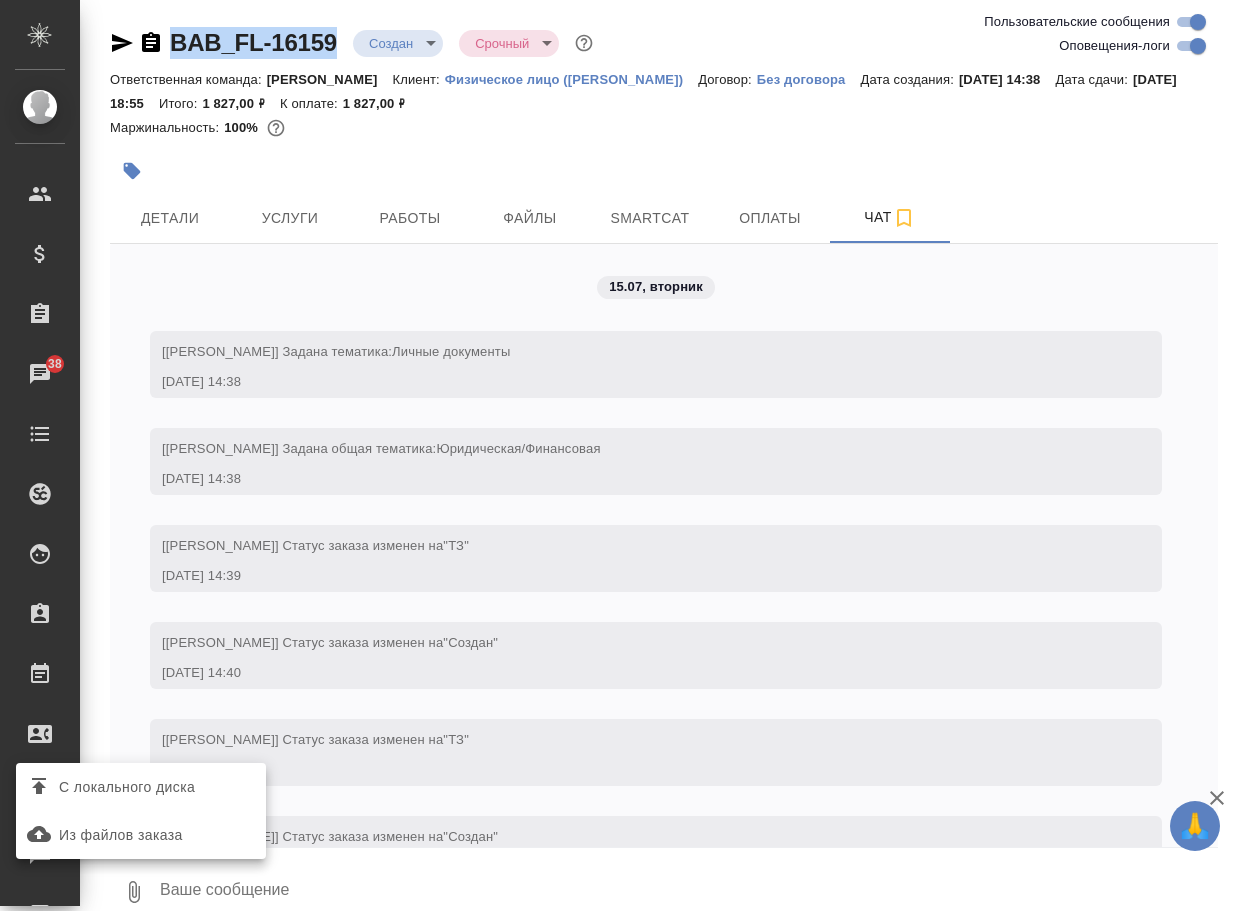 scroll, scrollTop: 66, scrollLeft: 0, axis: vertical 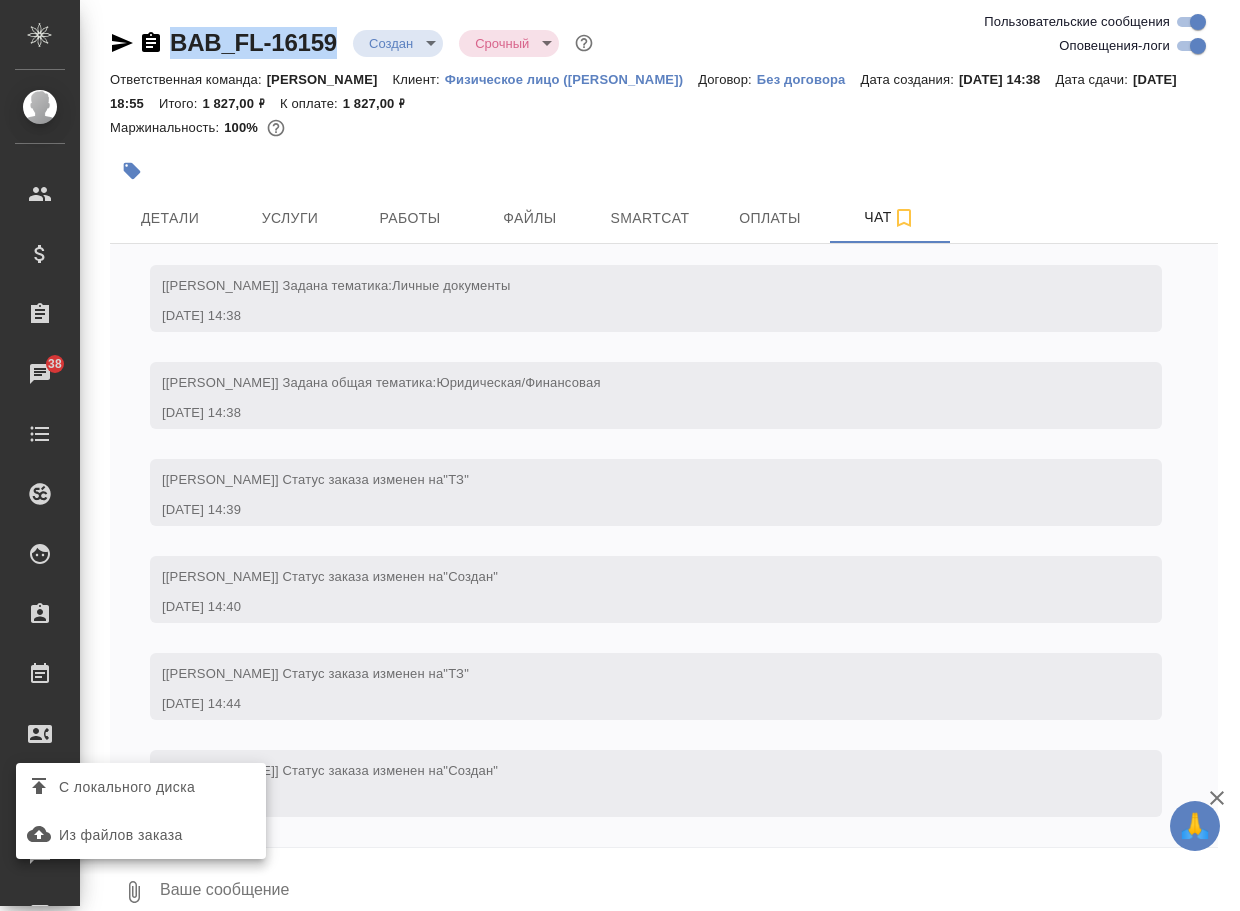 click on "С локального диска" at bounding box center [127, 787] 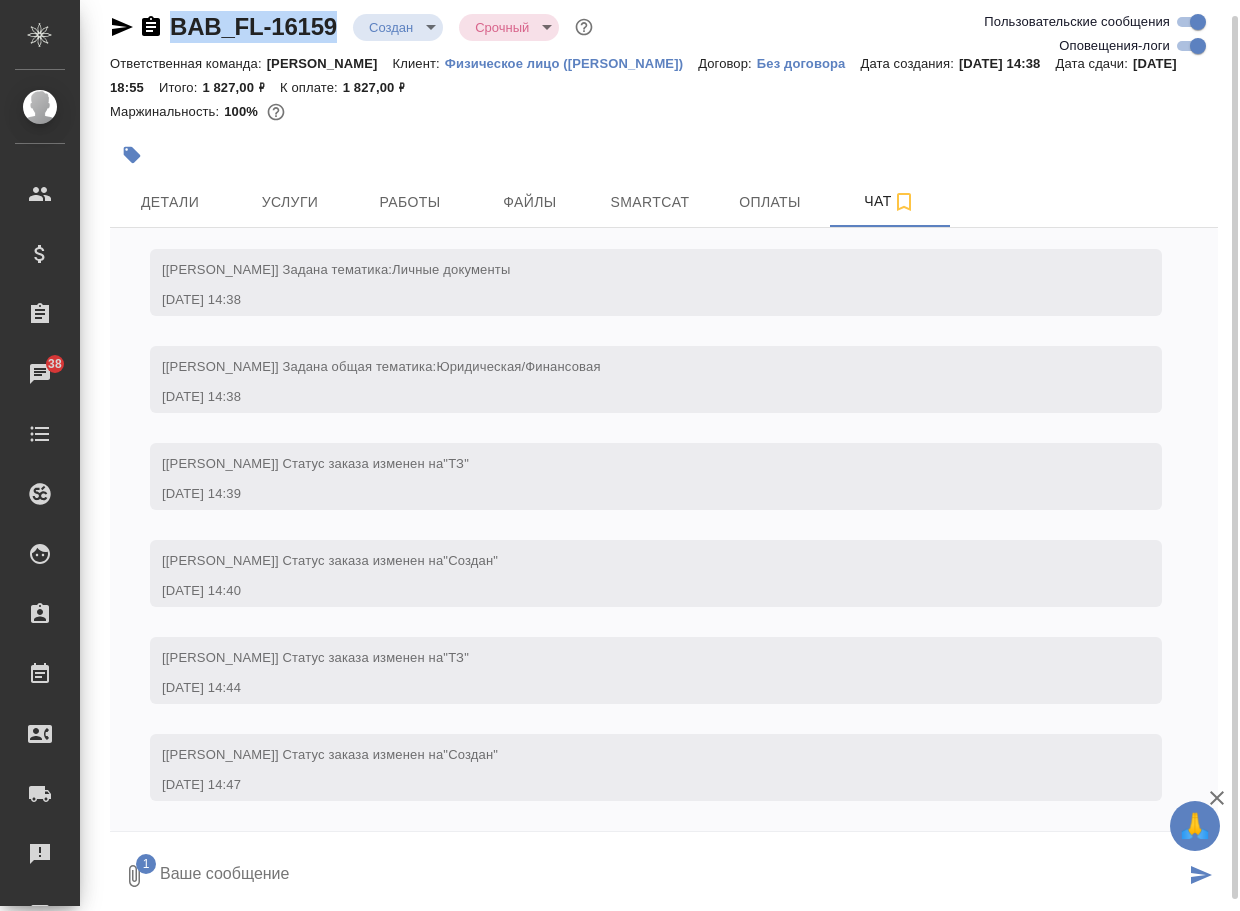 click at bounding box center [671, 876] 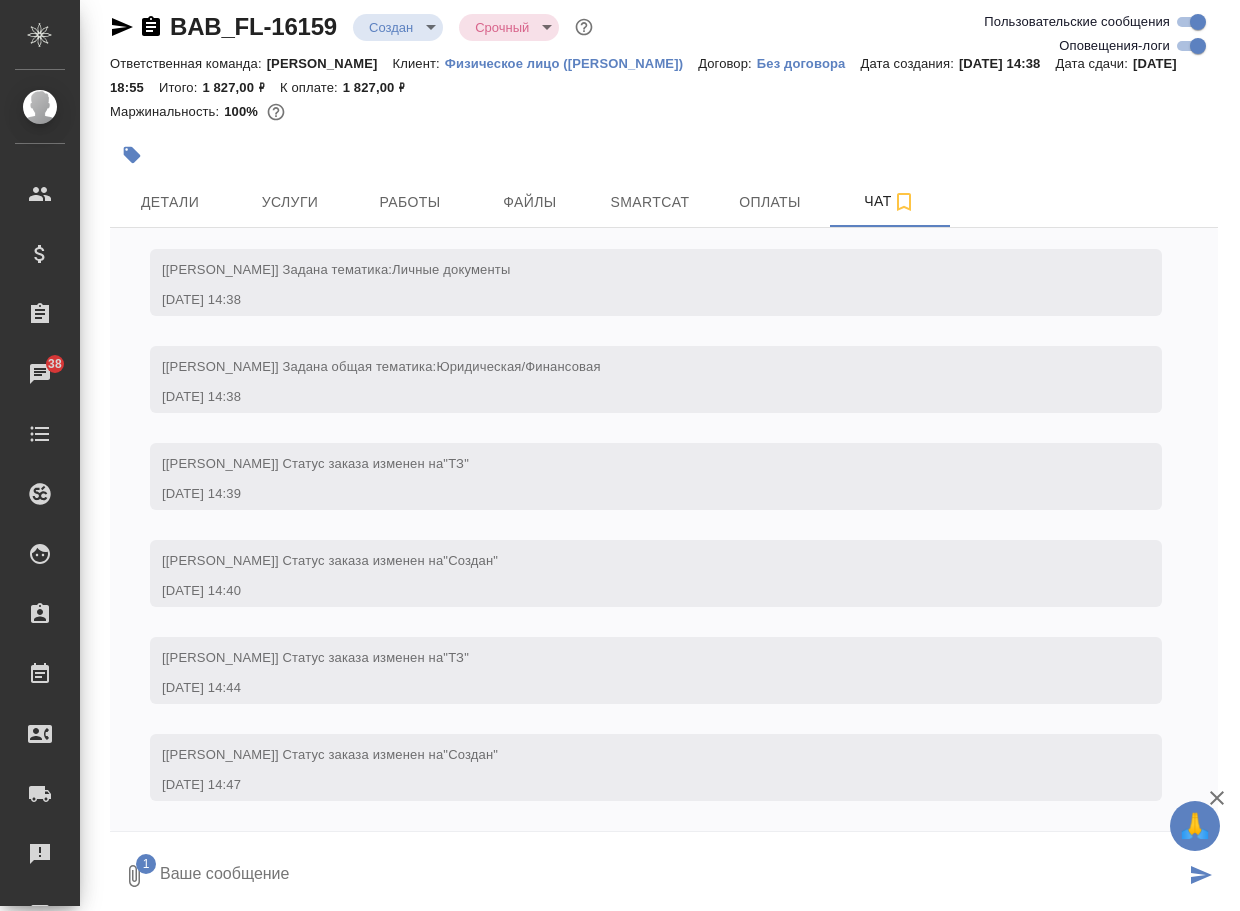 type 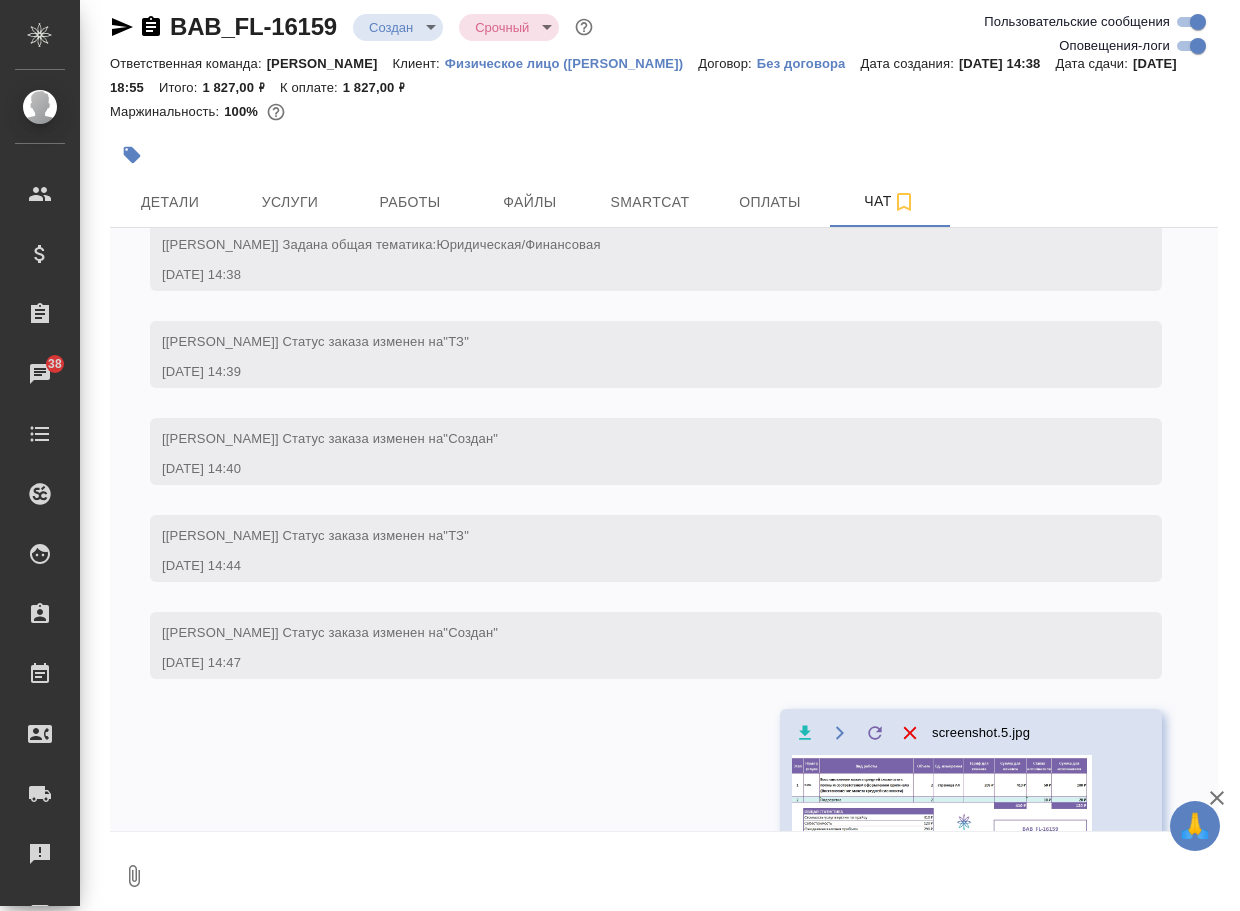 scroll, scrollTop: 203, scrollLeft: 0, axis: vertical 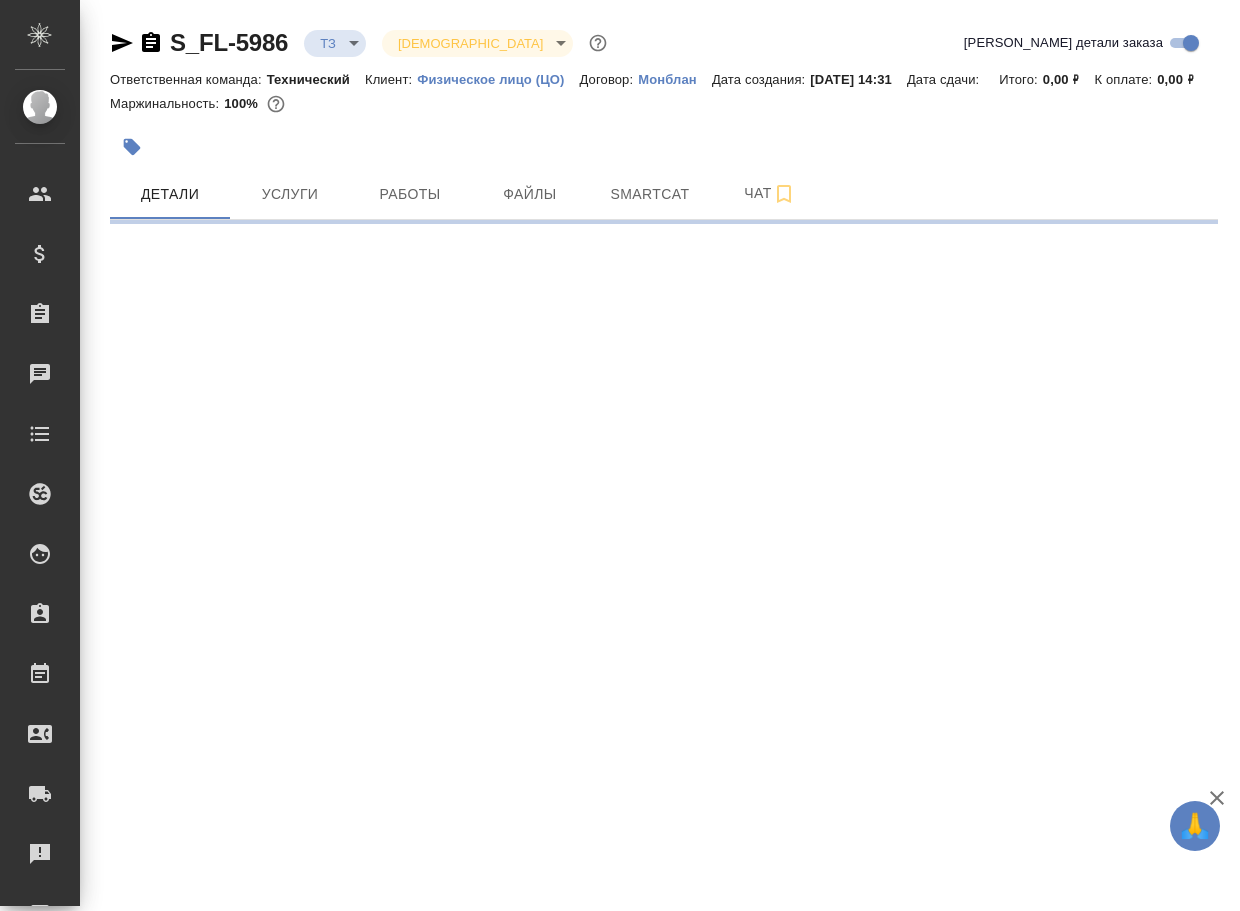 select on "RU" 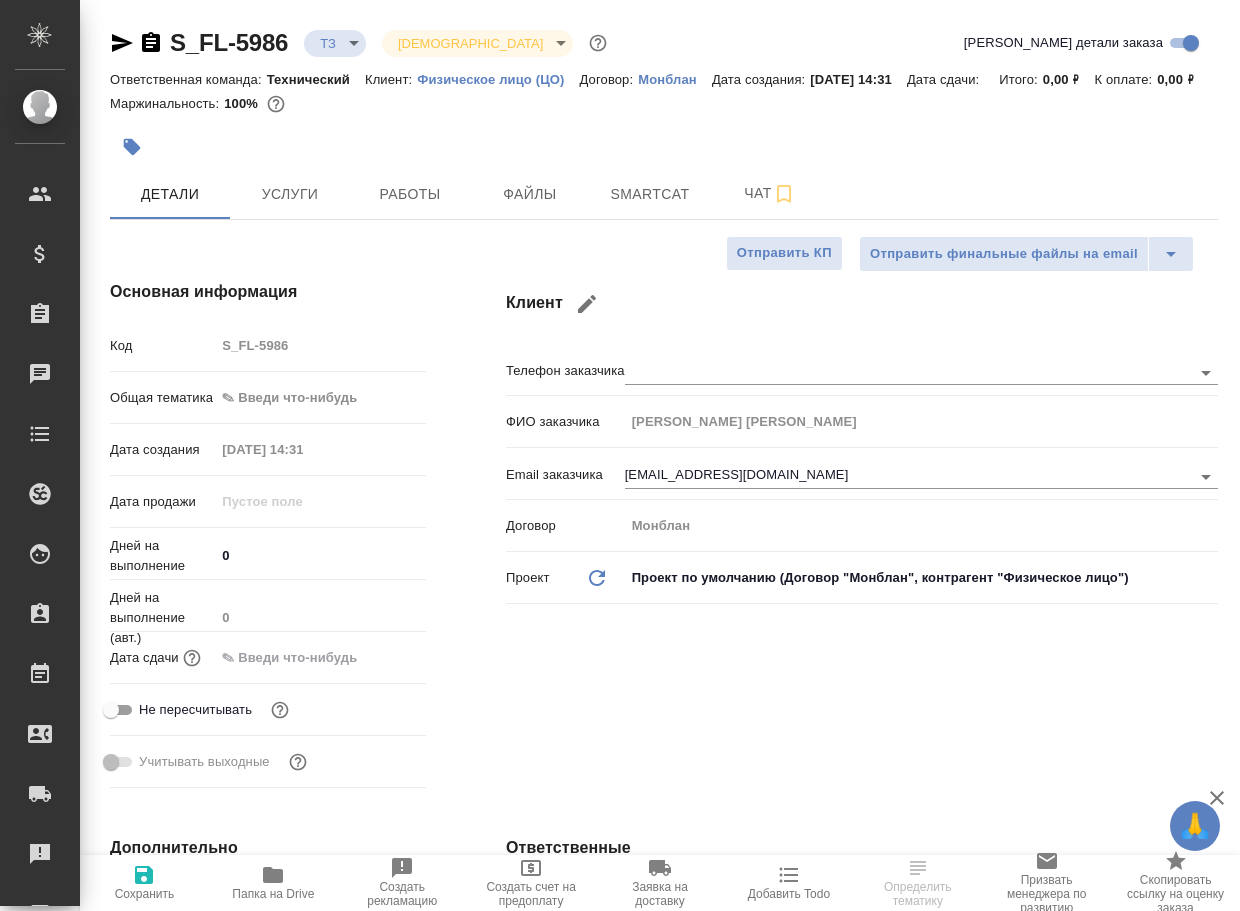 type on "x" 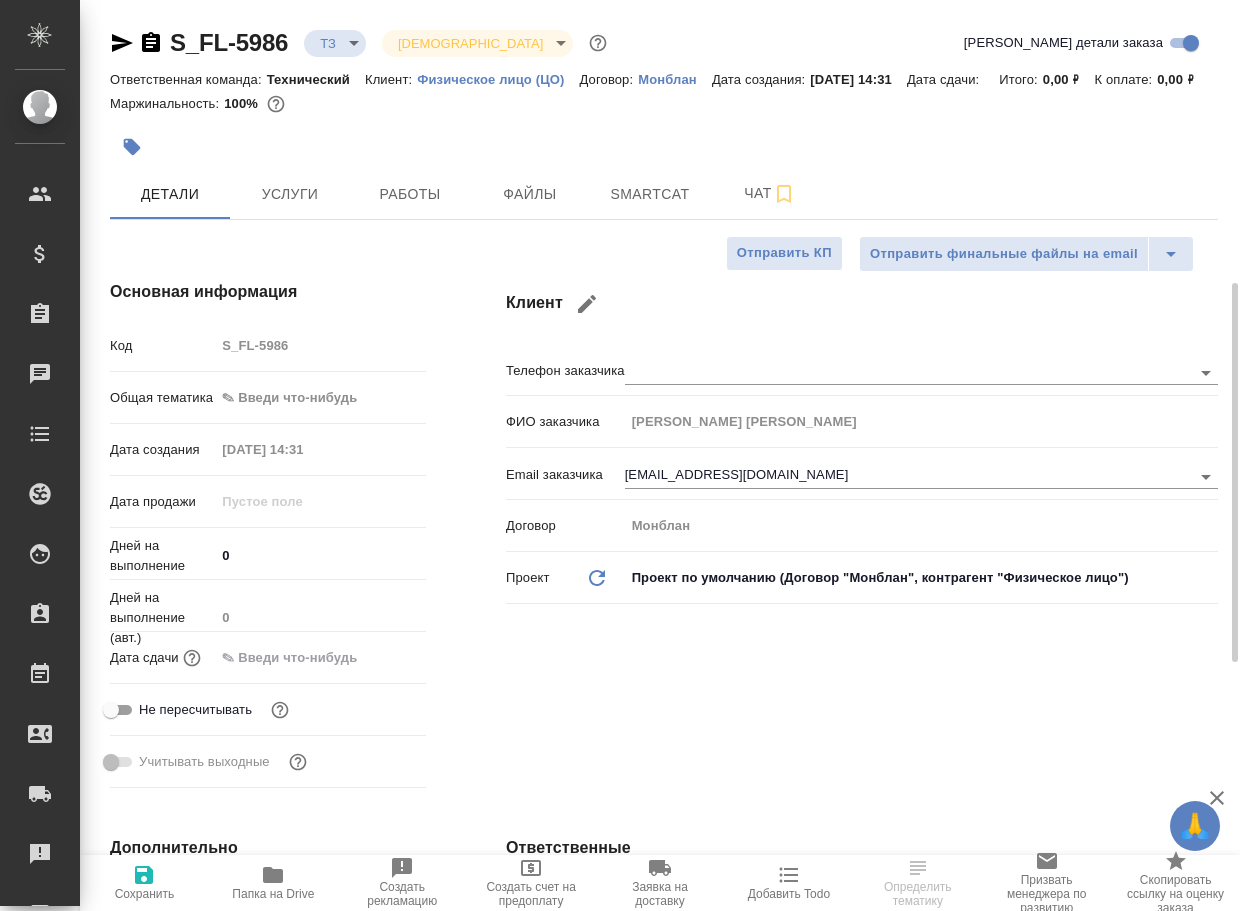 scroll, scrollTop: 600, scrollLeft: 0, axis: vertical 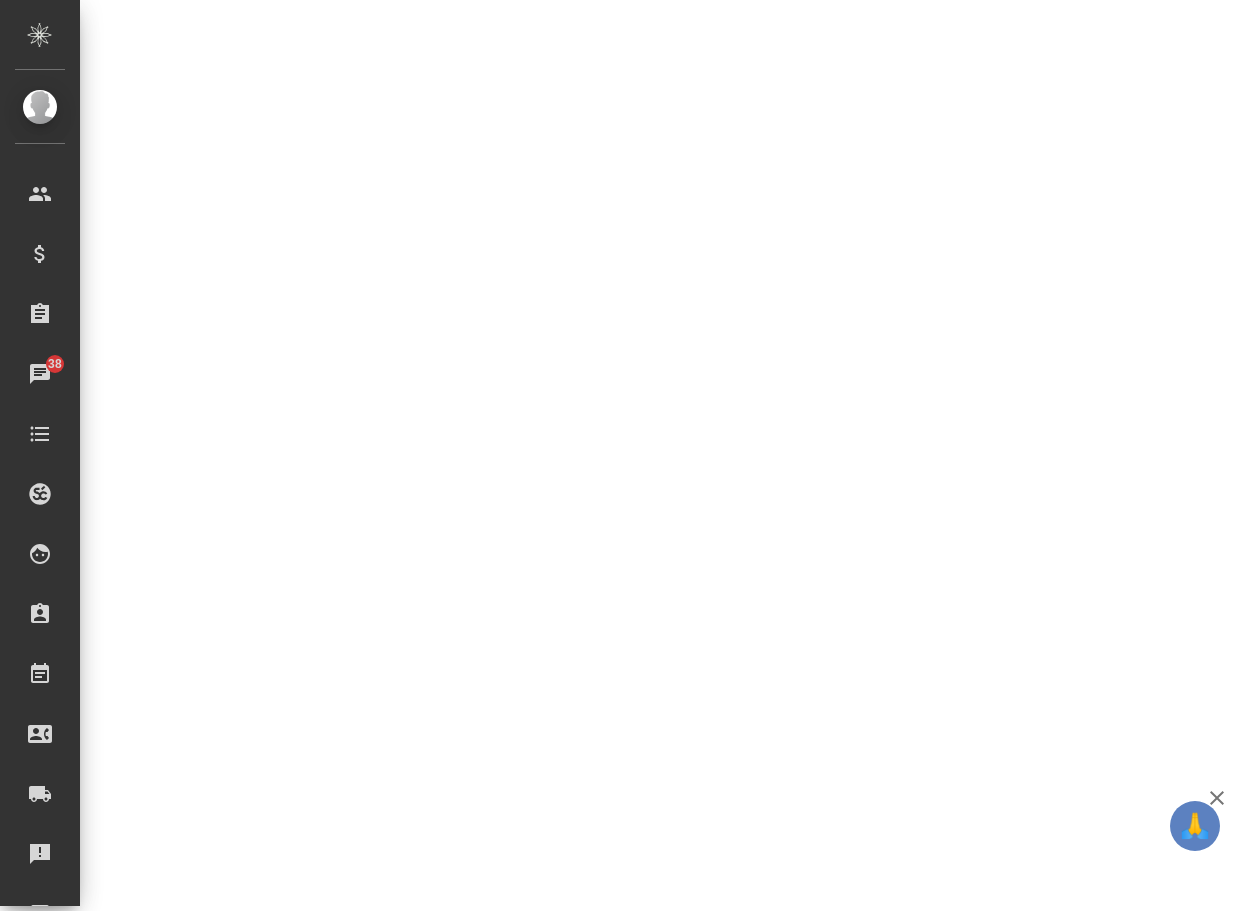 select on "RU" 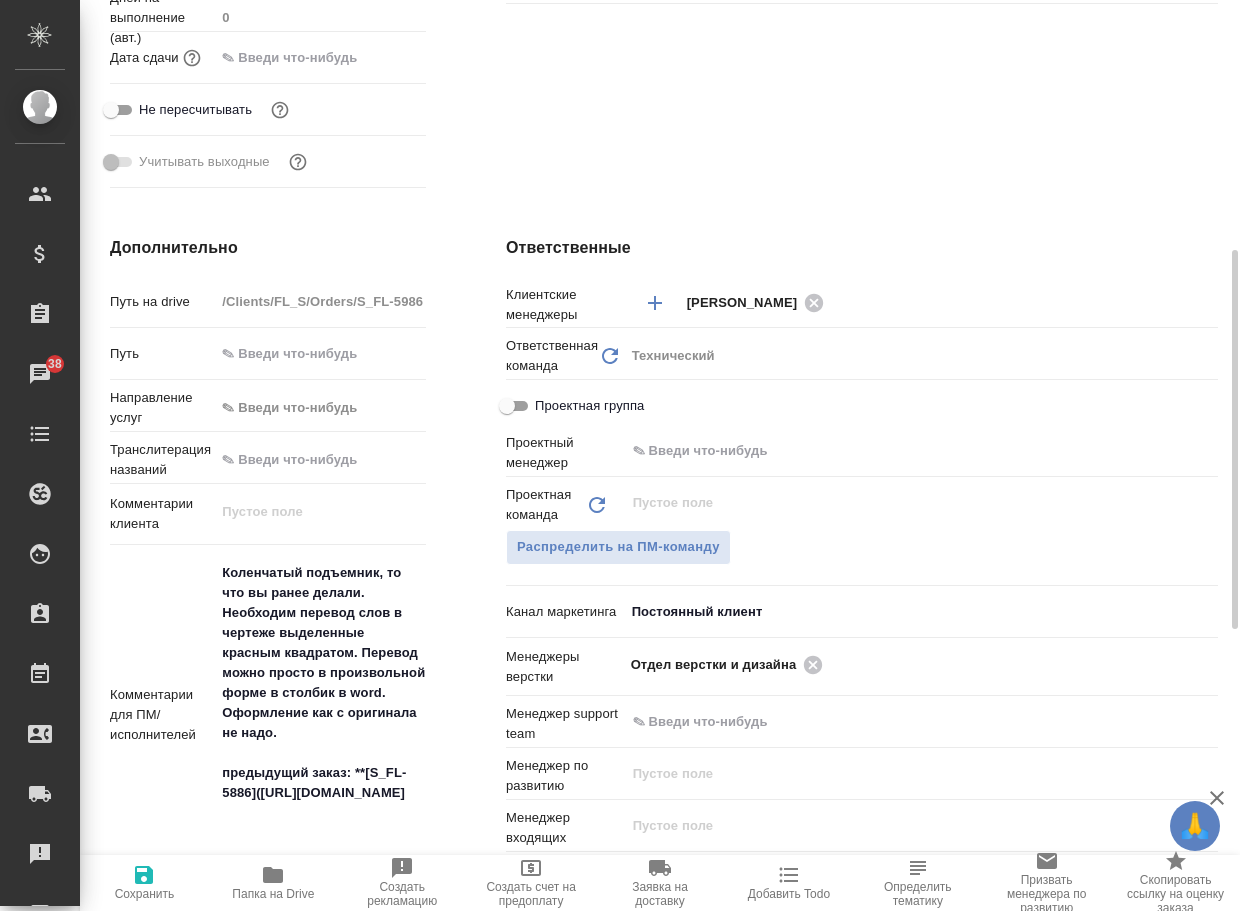 type on "x" 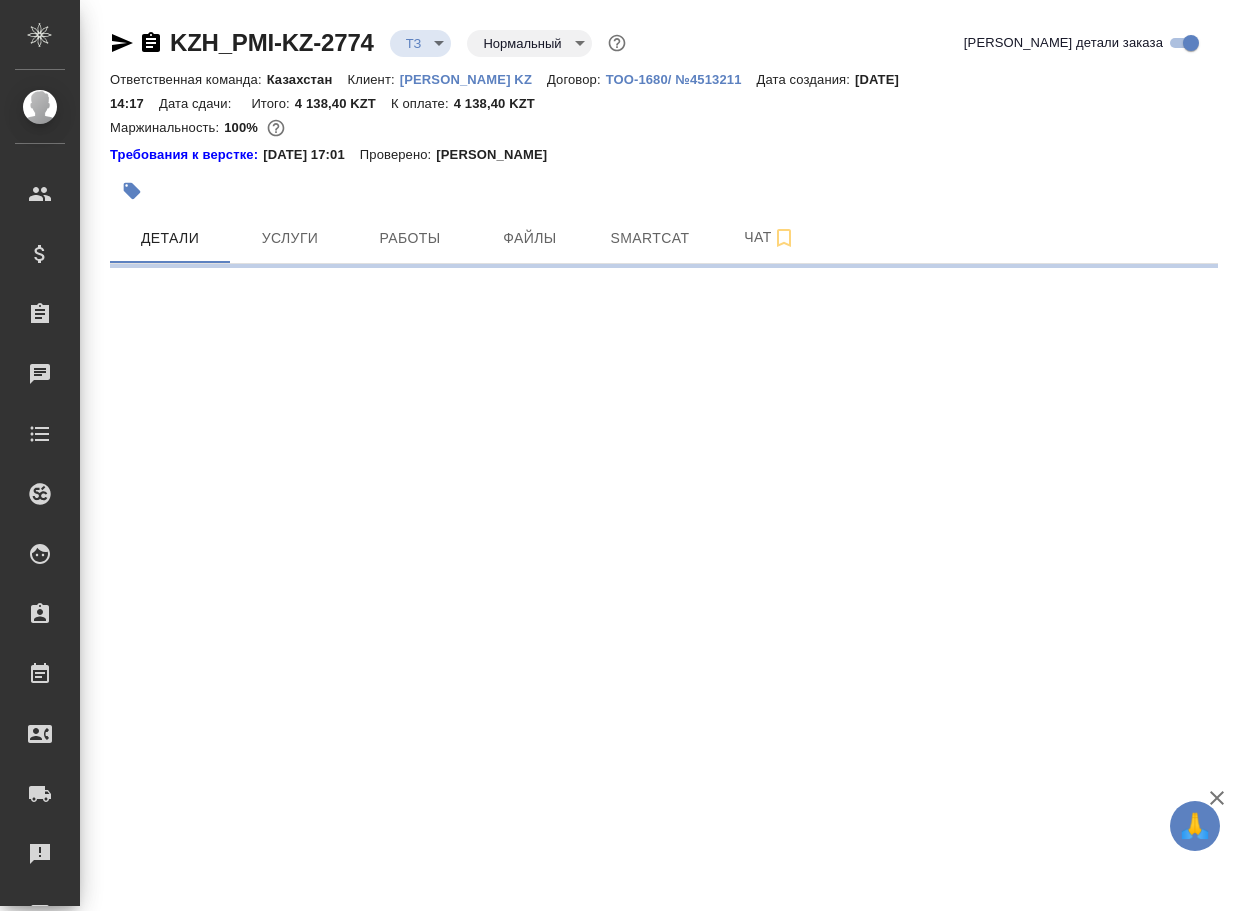 scroll, scrollTop: 0, scrollLeft: 0, axis: both 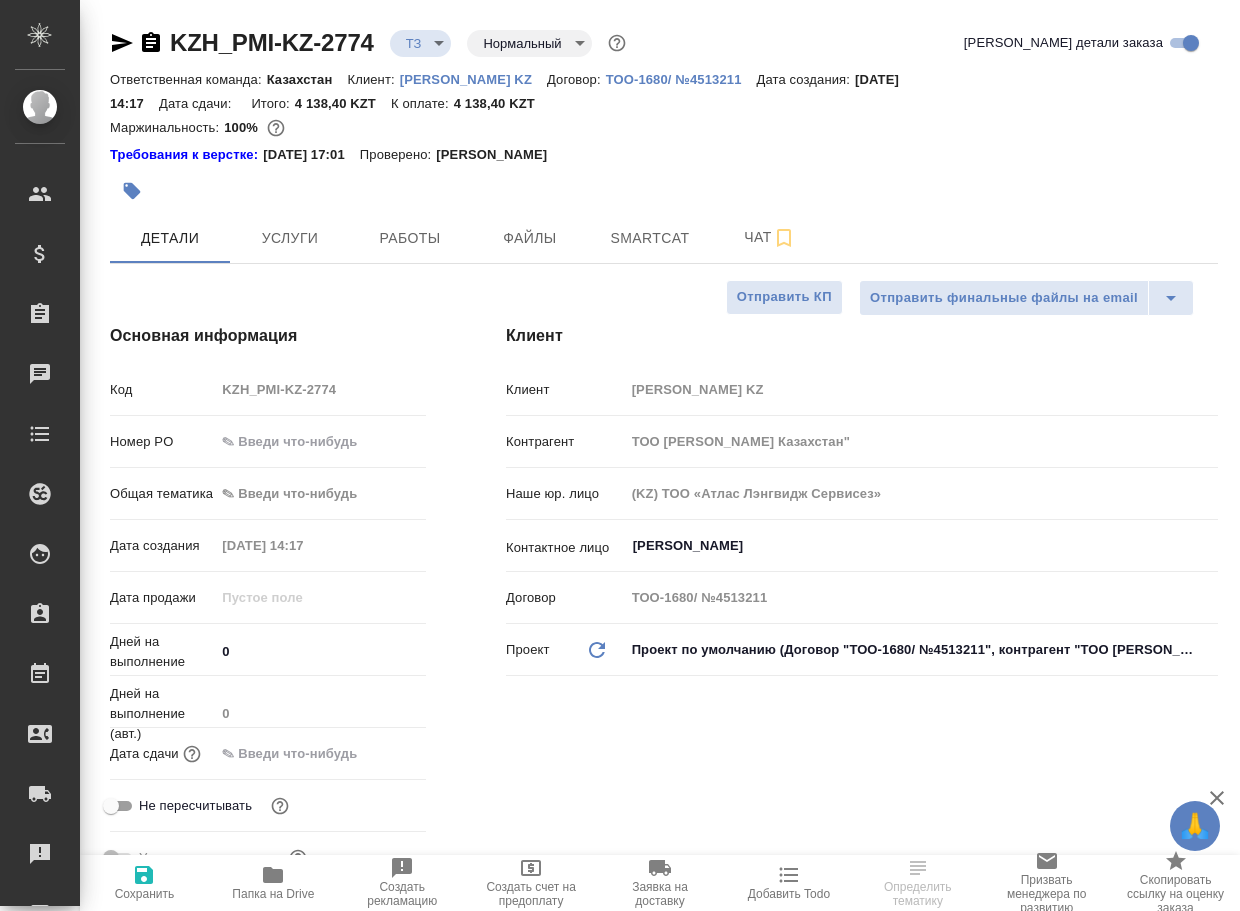 type on "x" 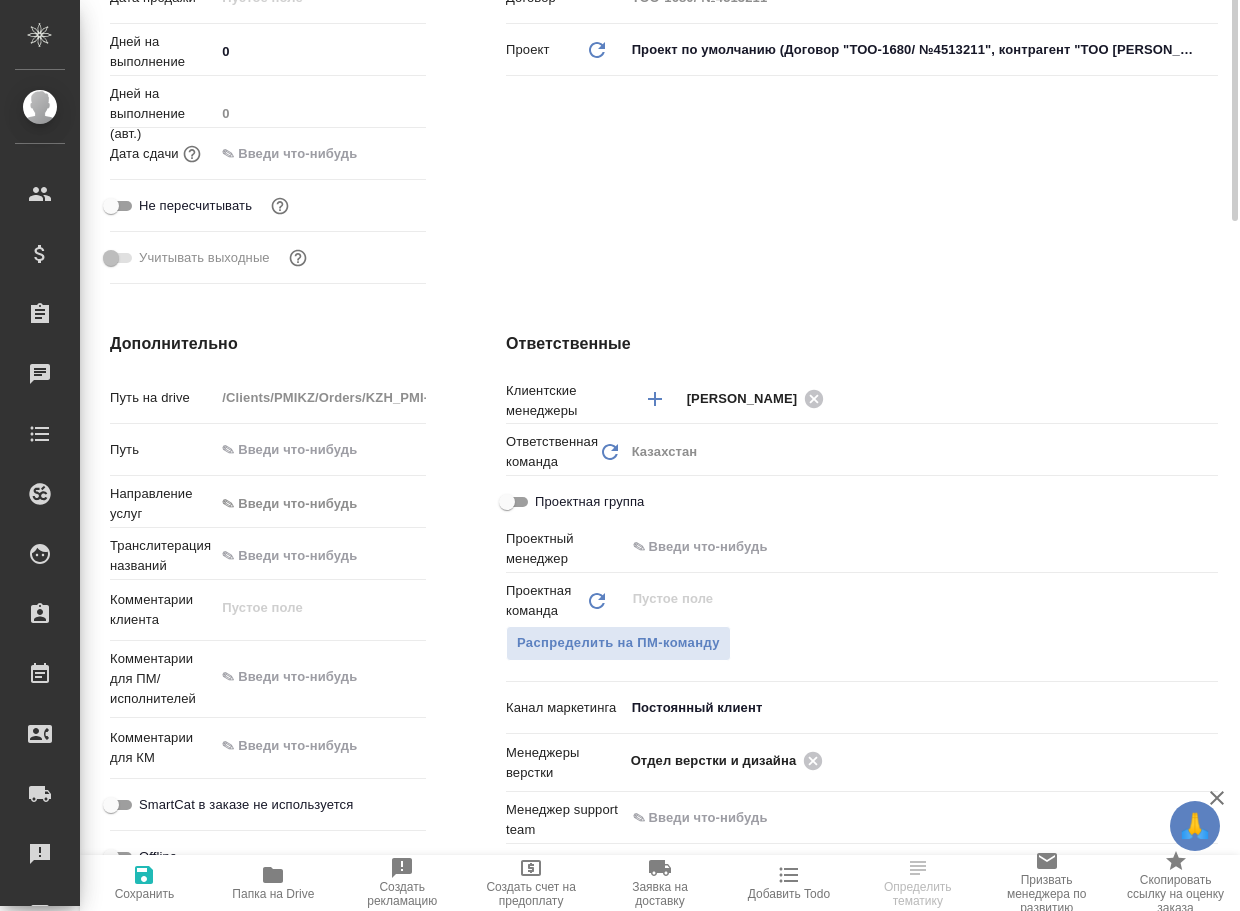 scroll, scrollTop: 700, scrollLeft: 0, axis: vertical 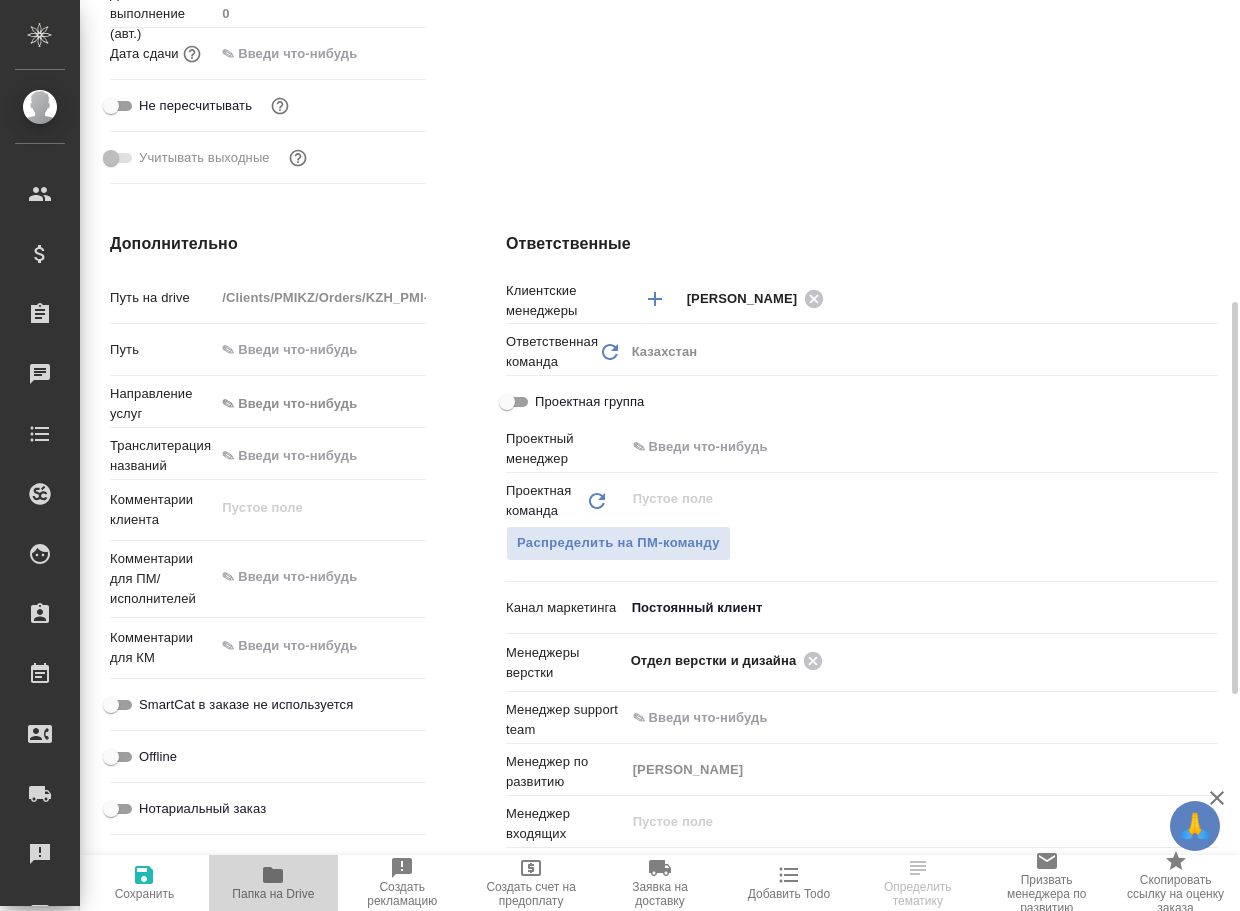 click 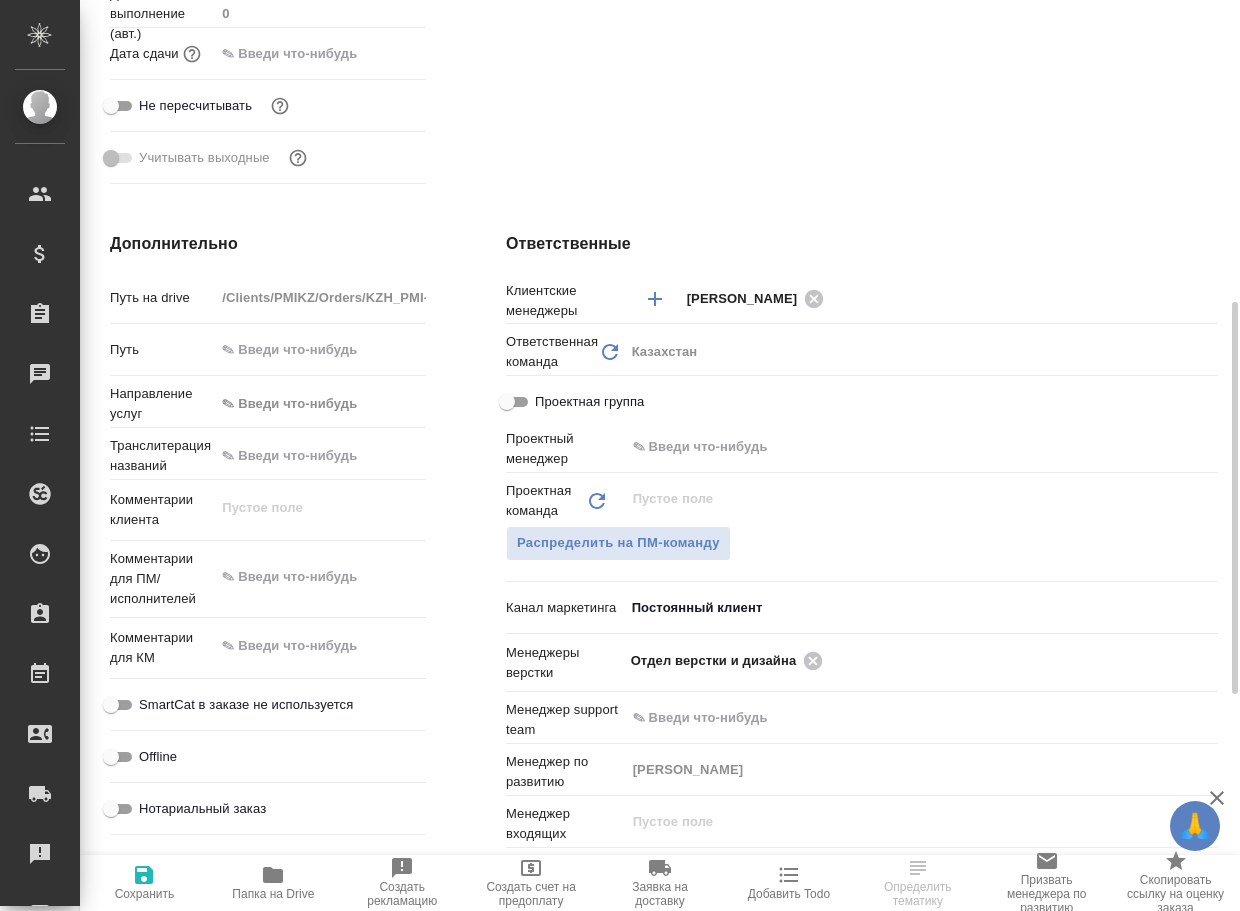 type on "x" 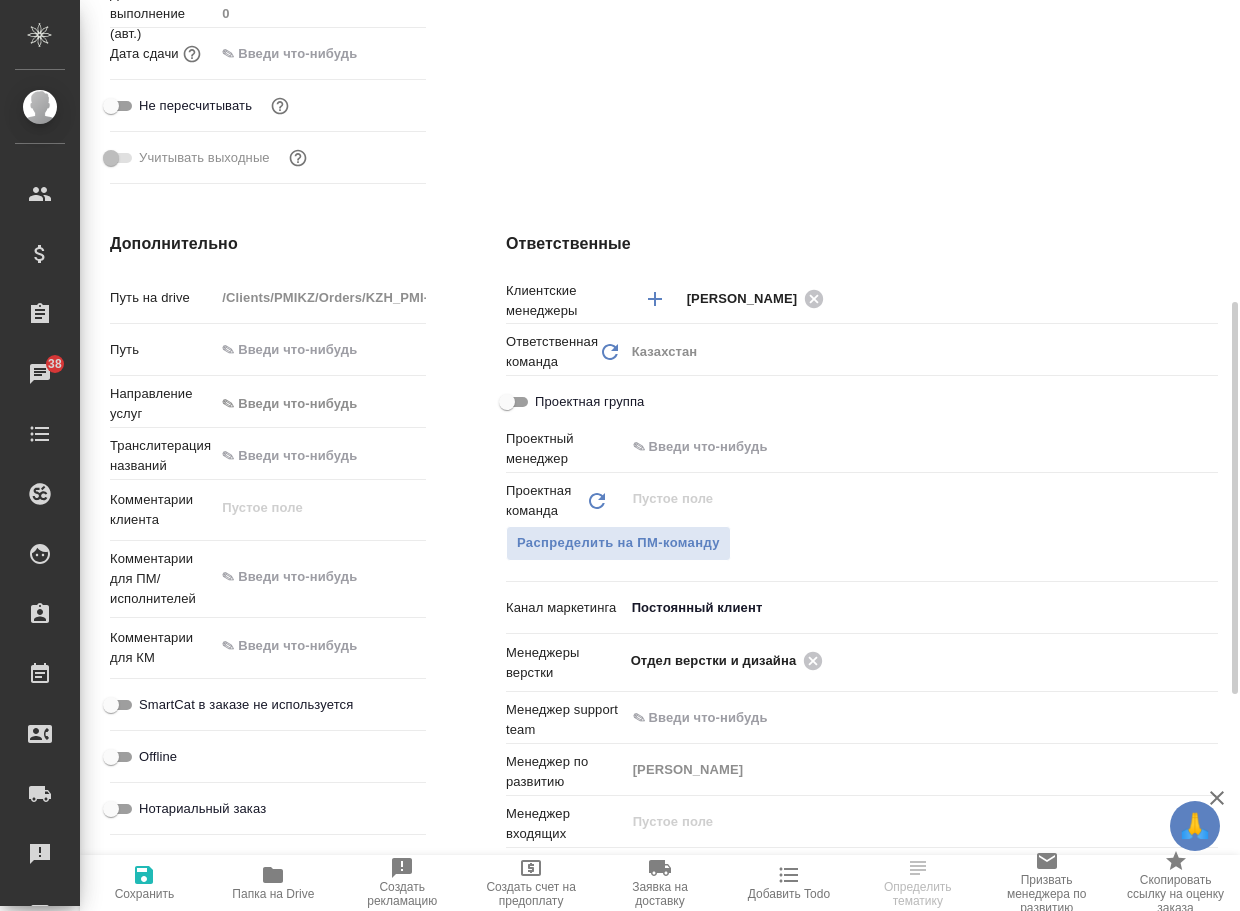type on "x" 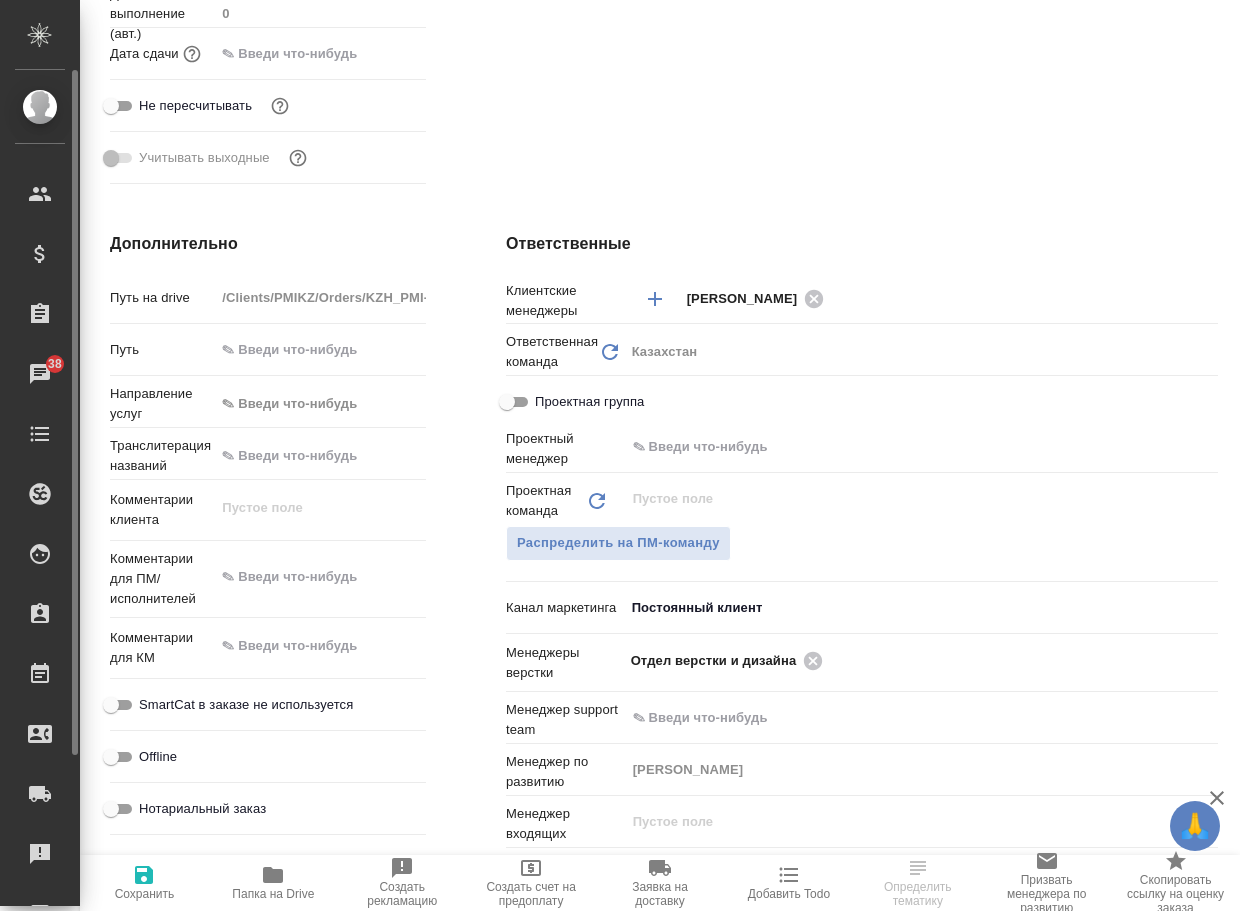 type on "x" 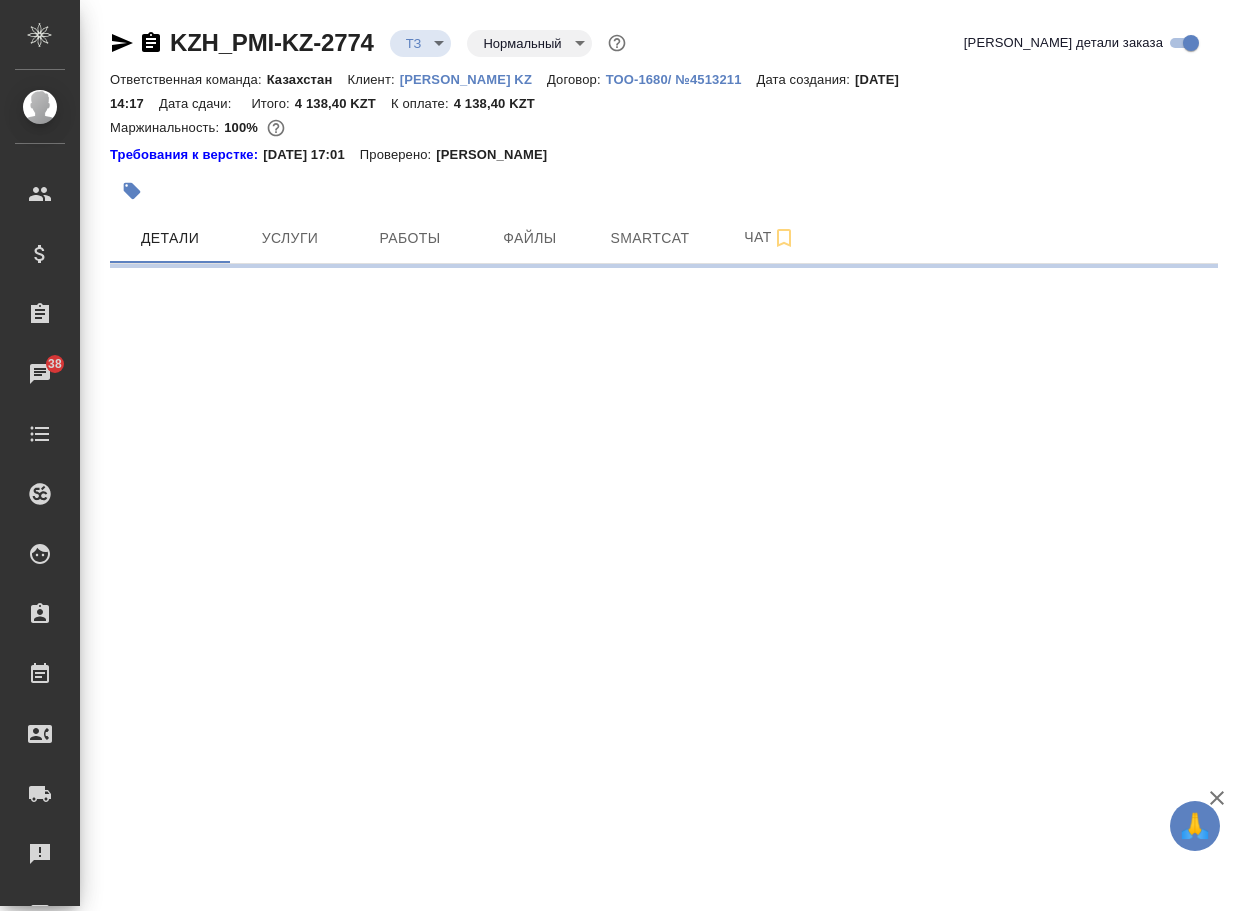 scroll, scrollTop: 0, scrollLeft: 0, axis: both 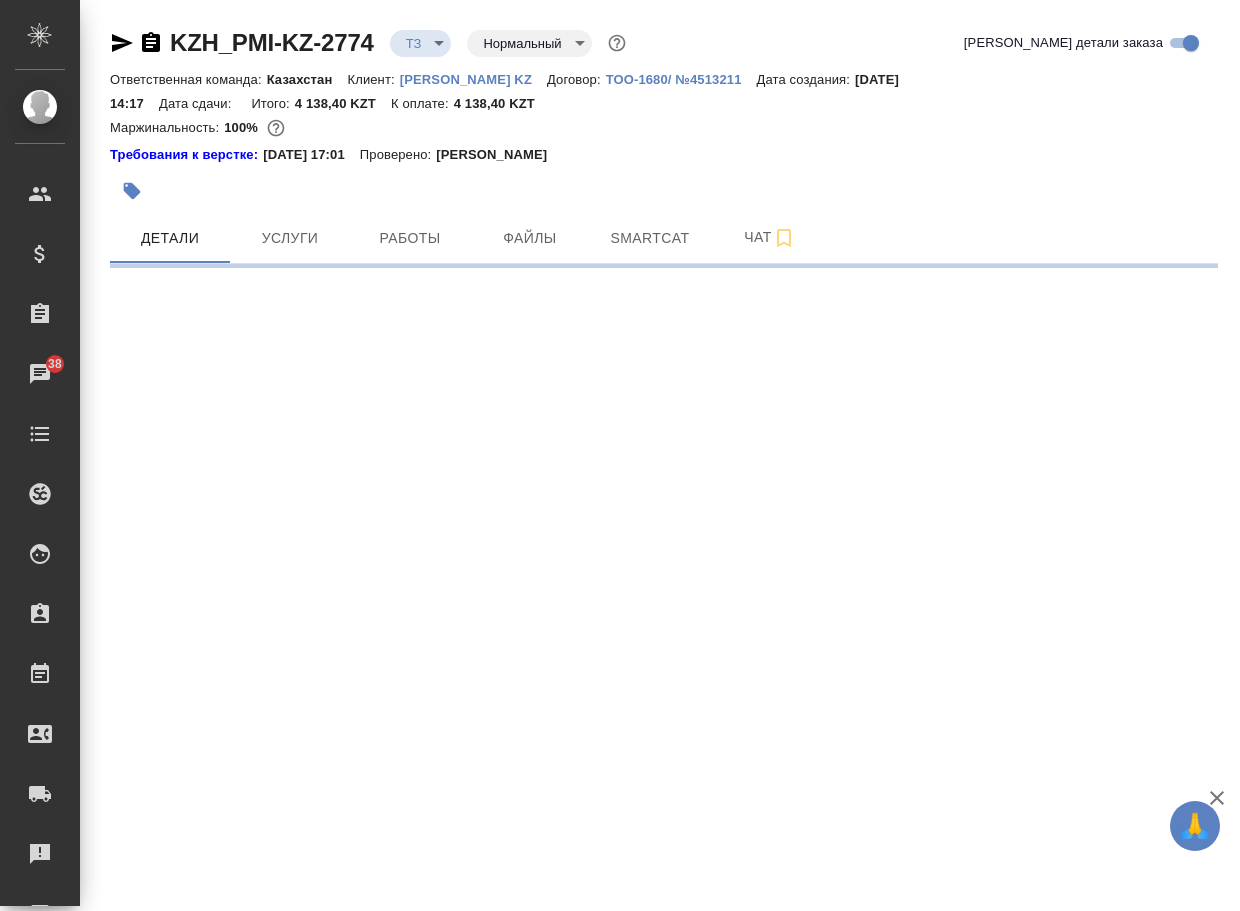 select on "RU" 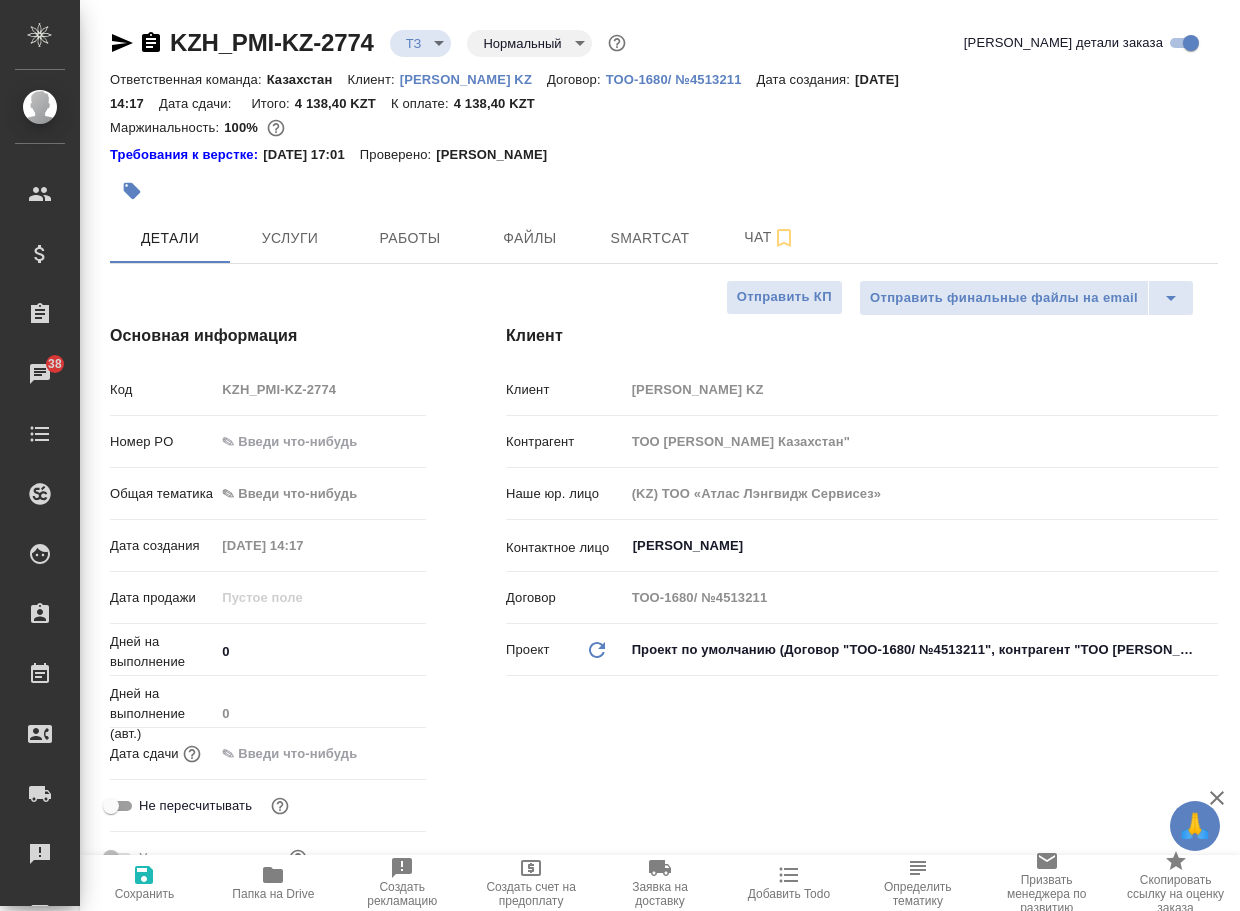 type on "x" 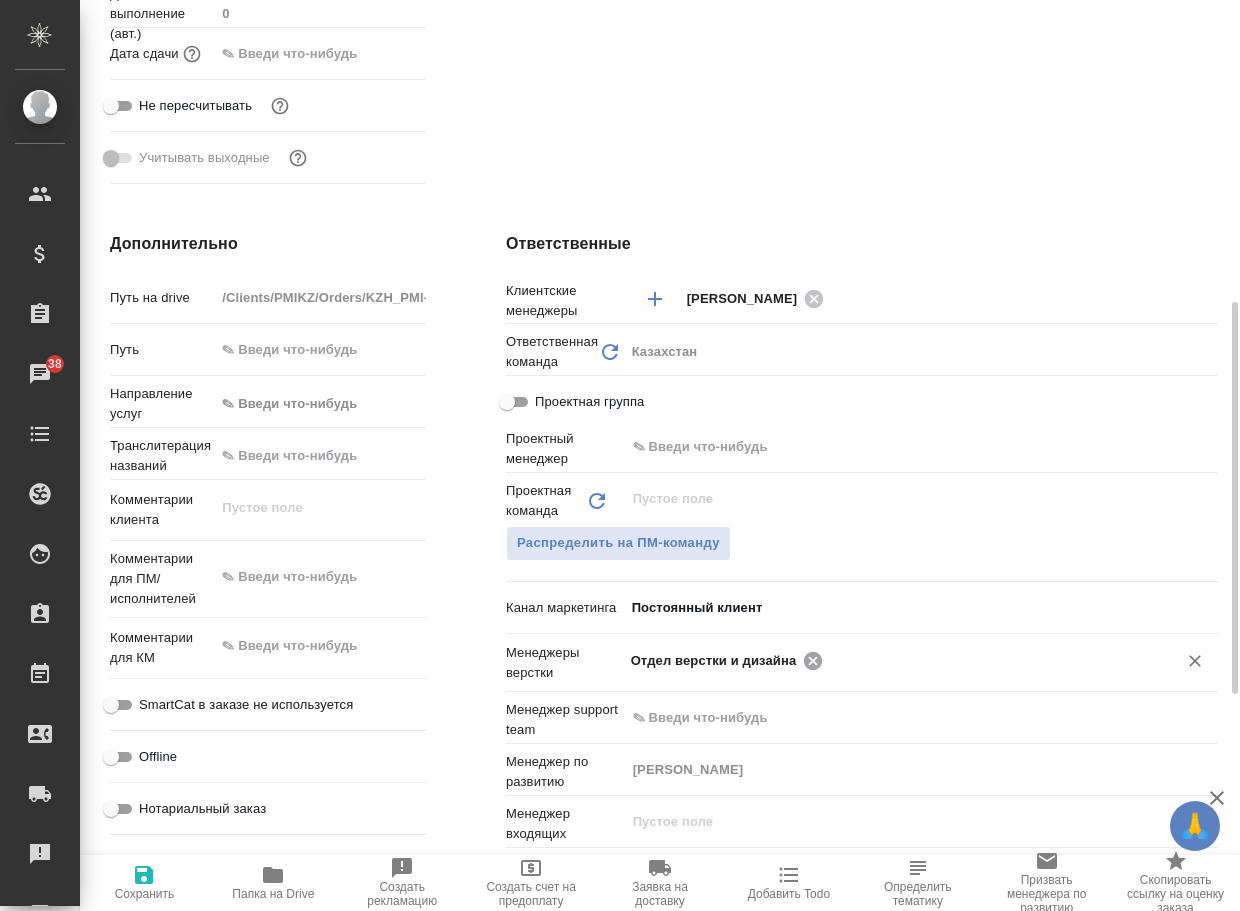 click 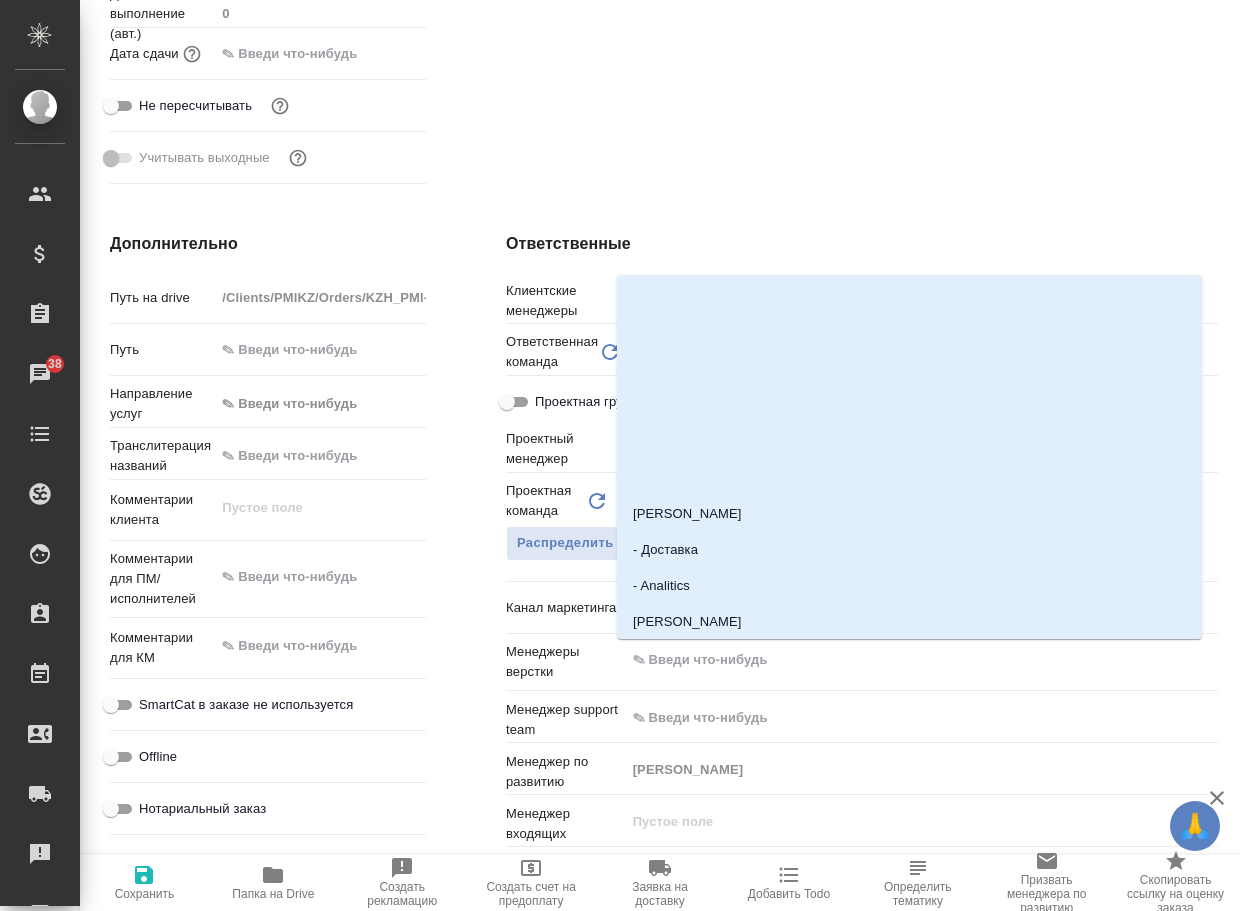 click at bounding box center (888, 660) 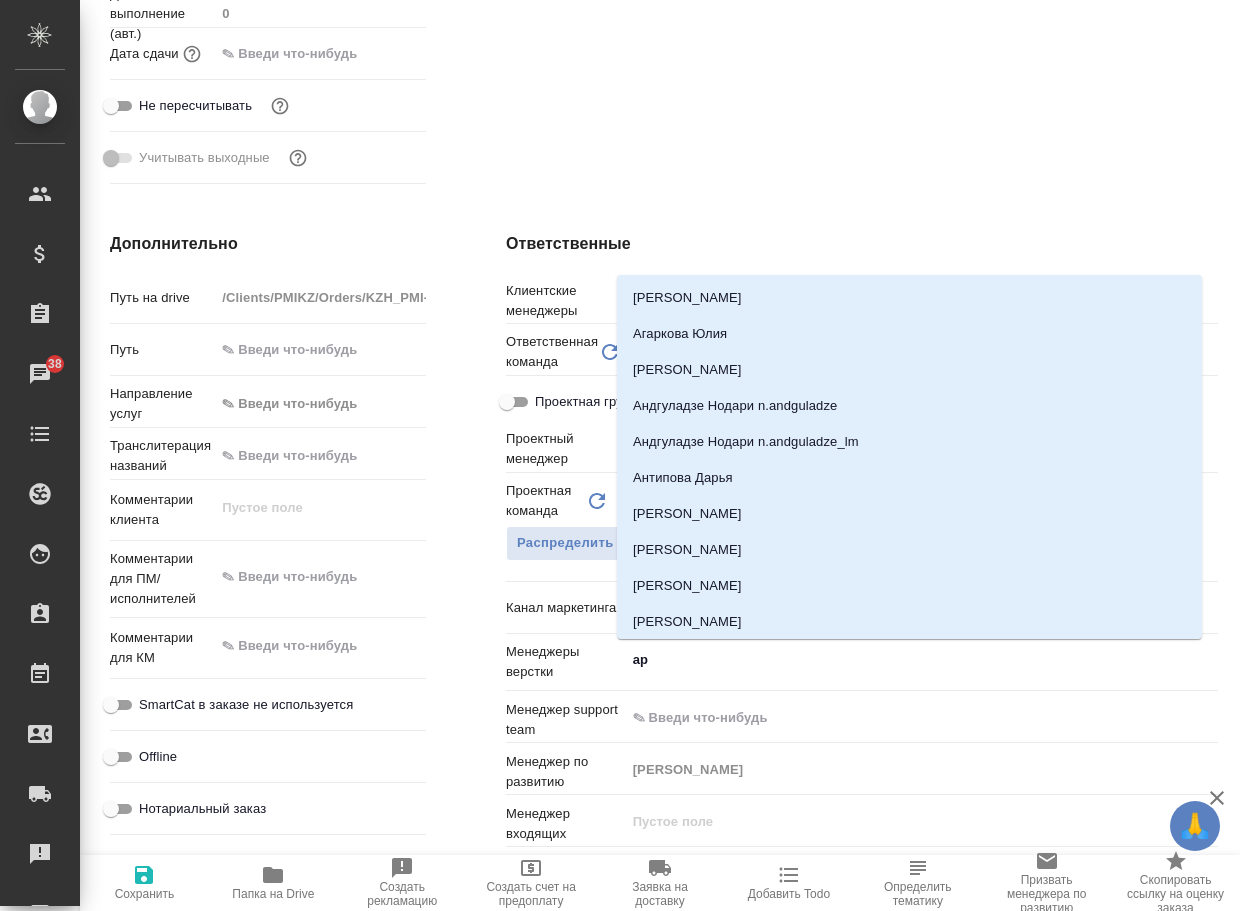 type on "арс" 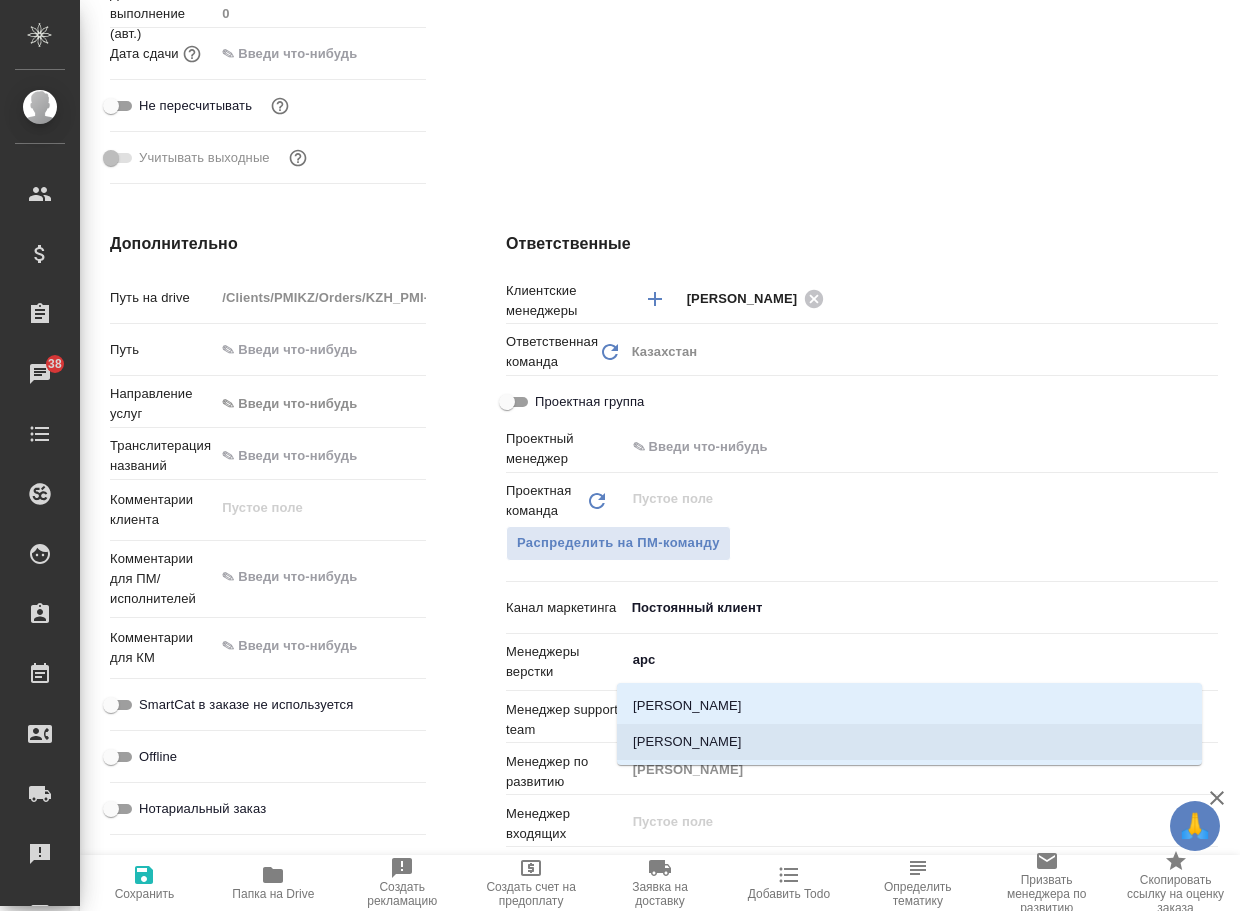 click on "[PERSON_NAME]" at bounding box center (909, 742) 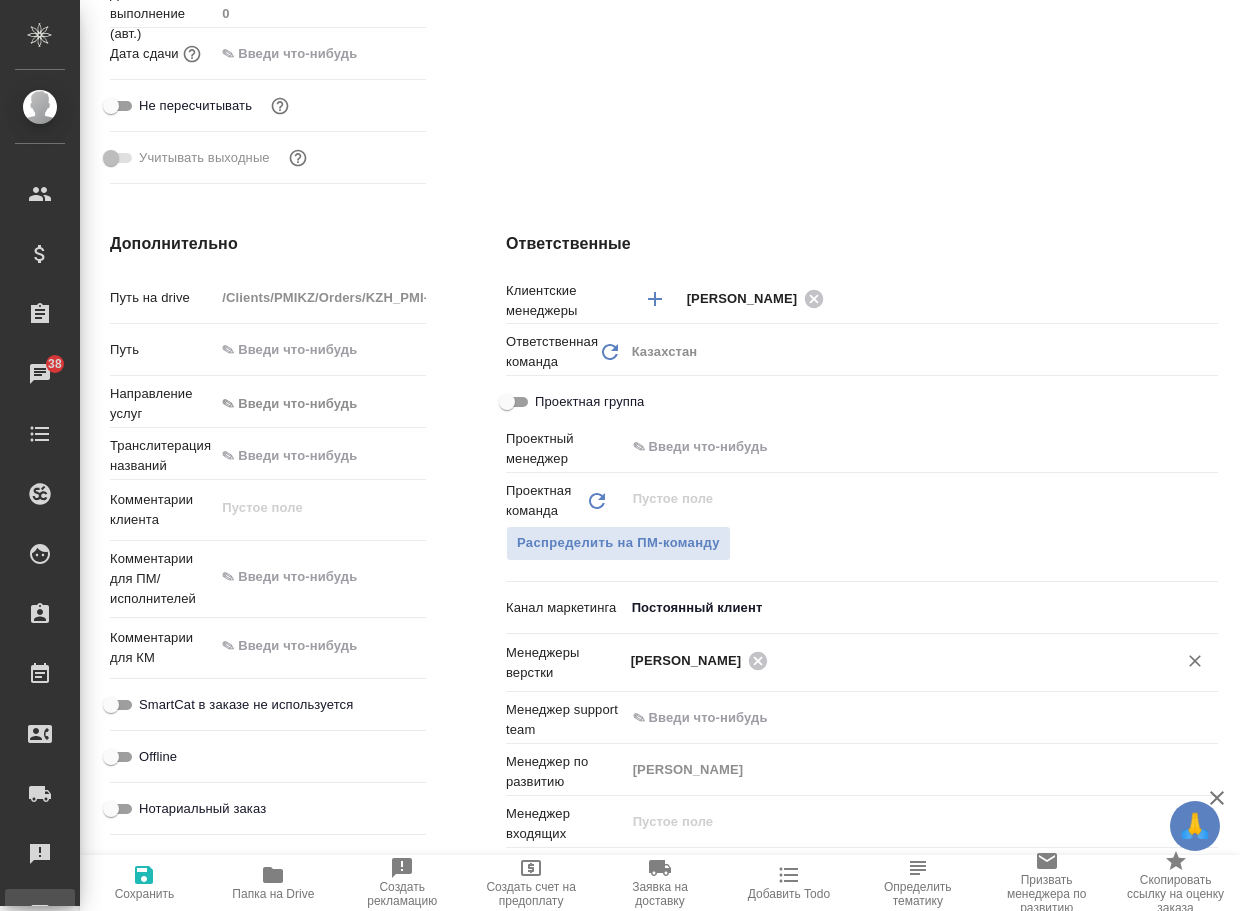 drag, startPoint x: 146, startPoint y: 874, endPoint x: 31, endPoint y: 889, distance: 115.97414 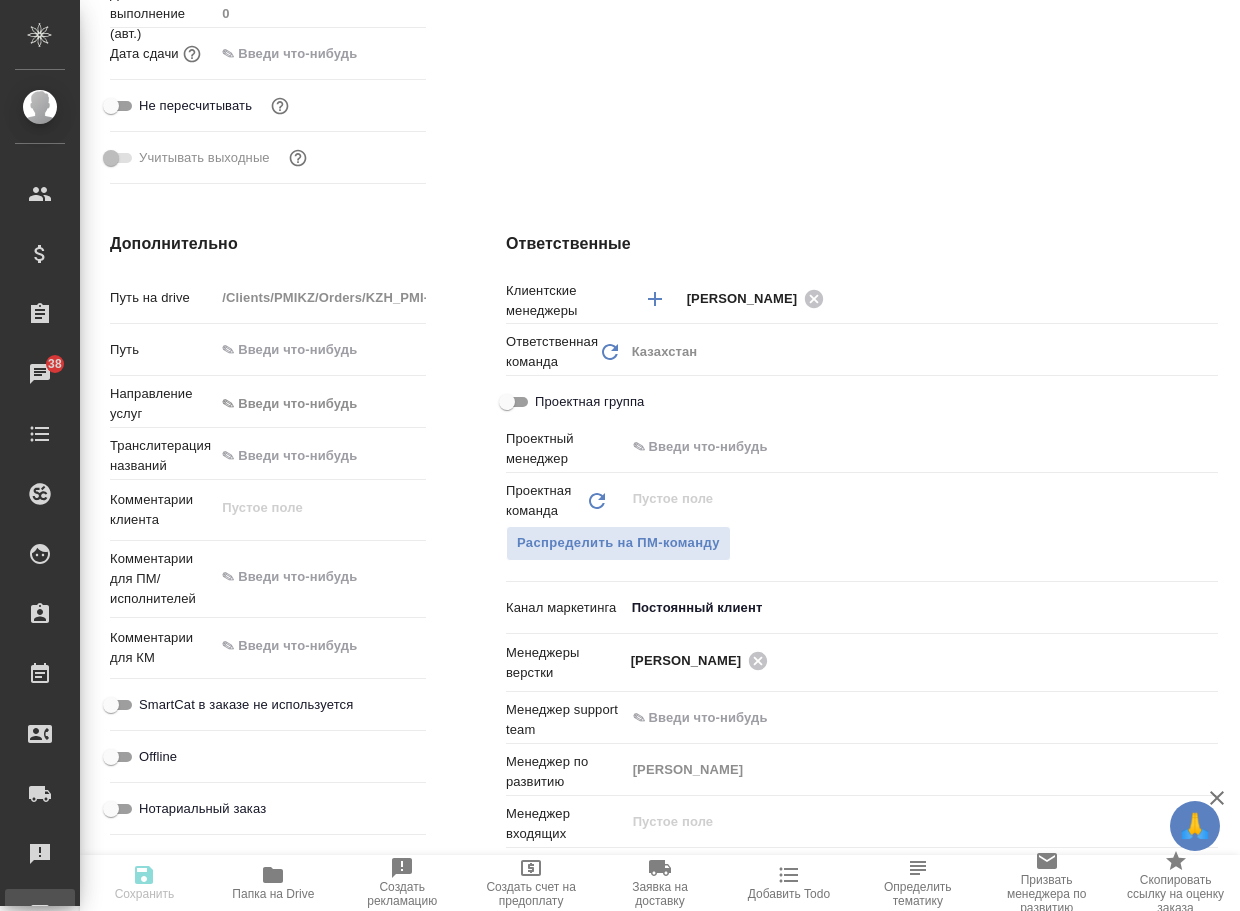 type on "x" 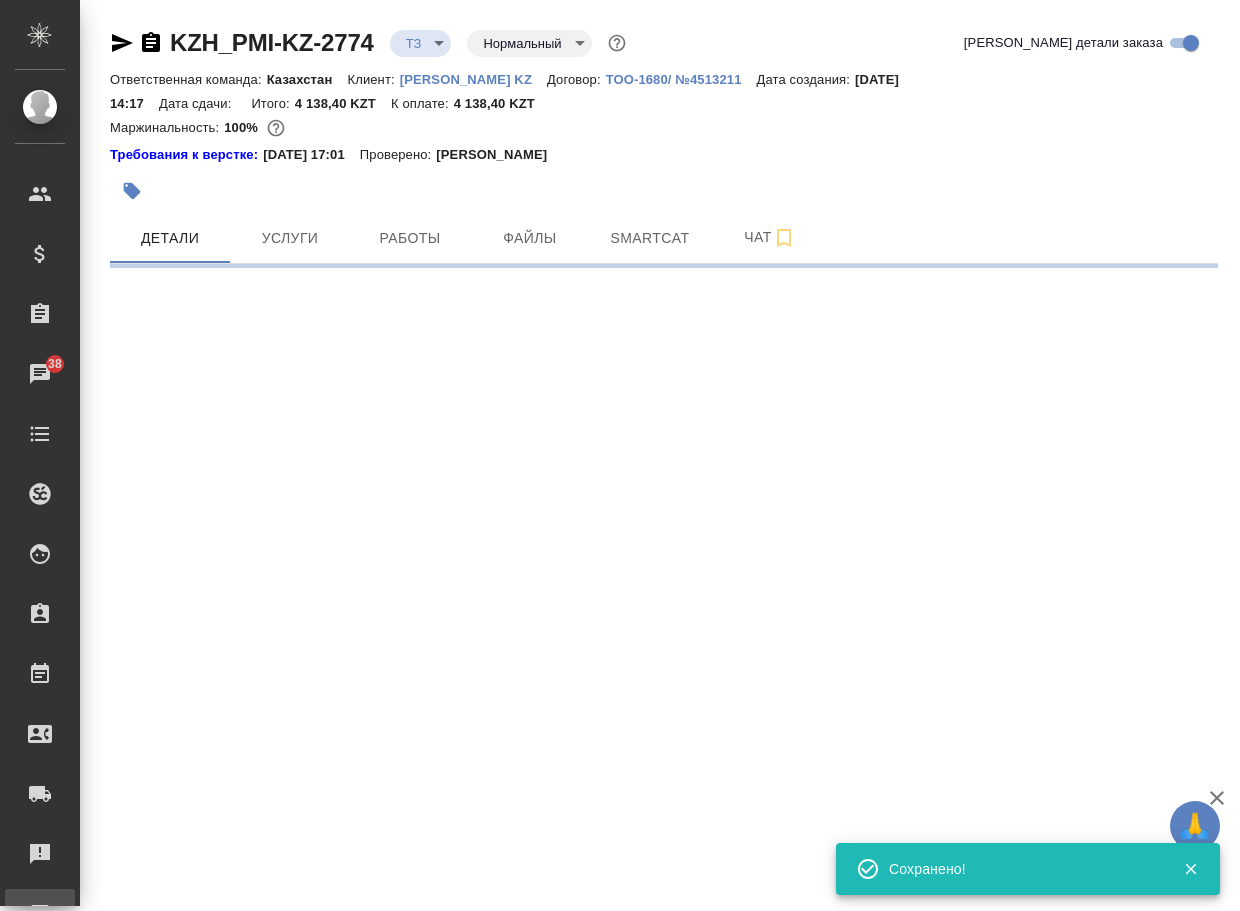 scroll, scrollTop: 0, scrollLeft: 0, axis: both 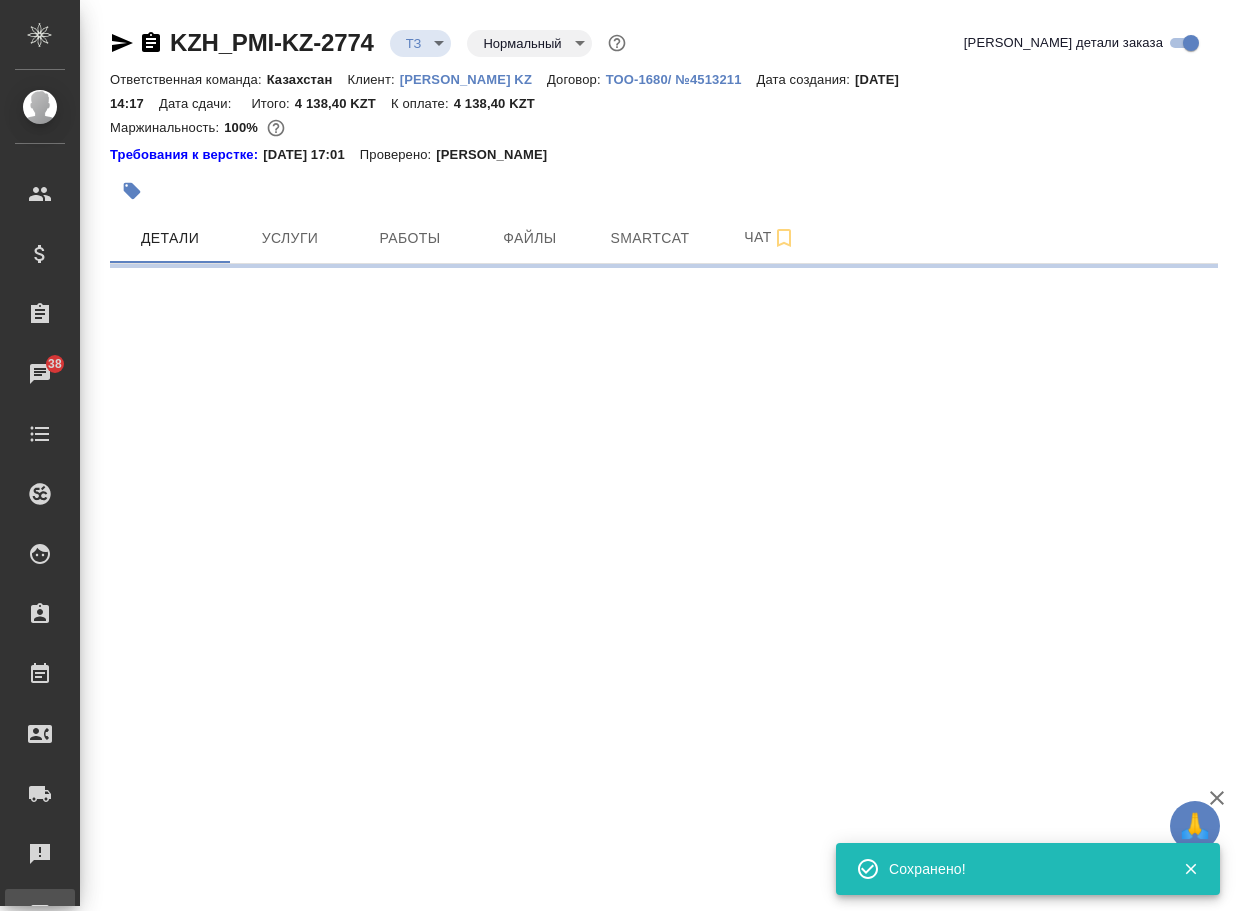 select on "RU" 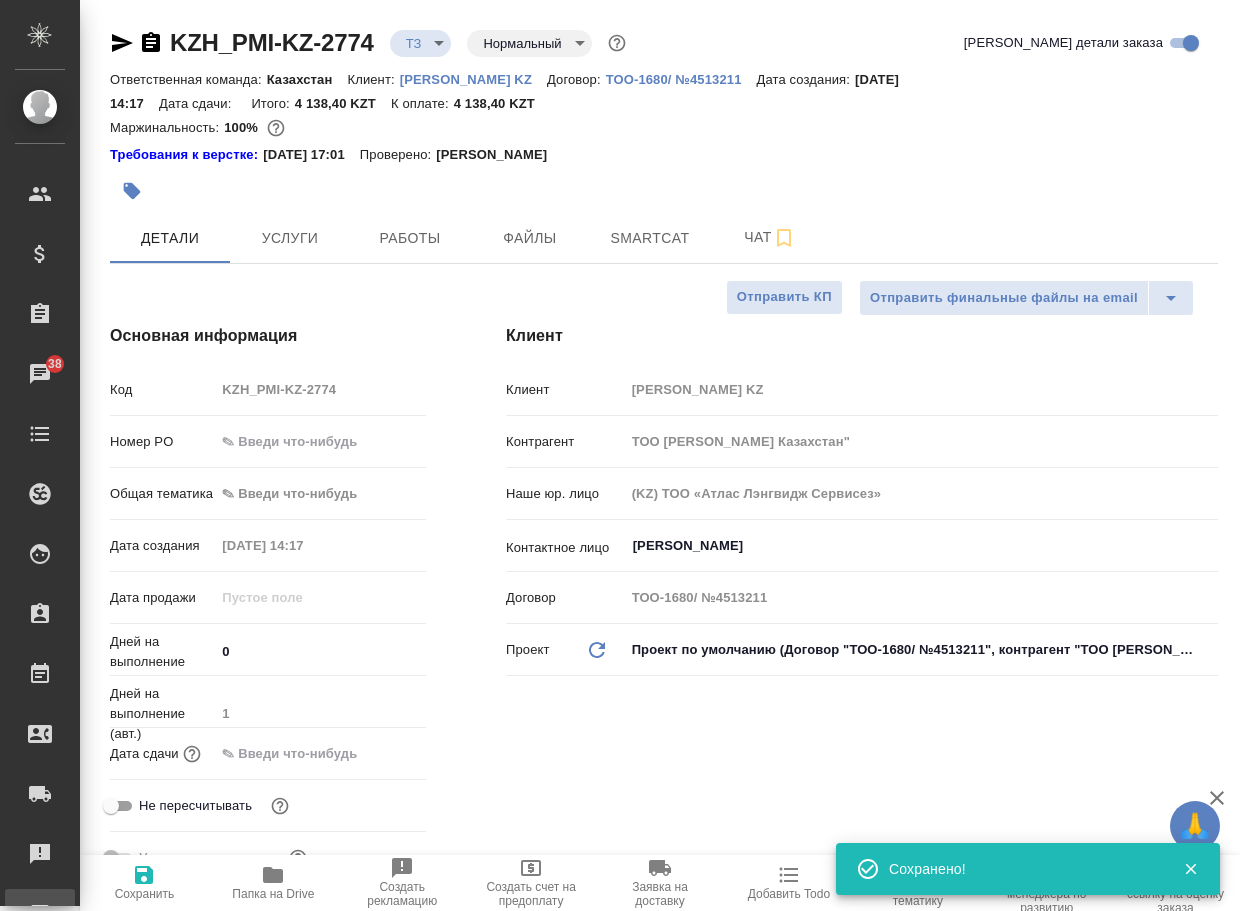 type on "x" 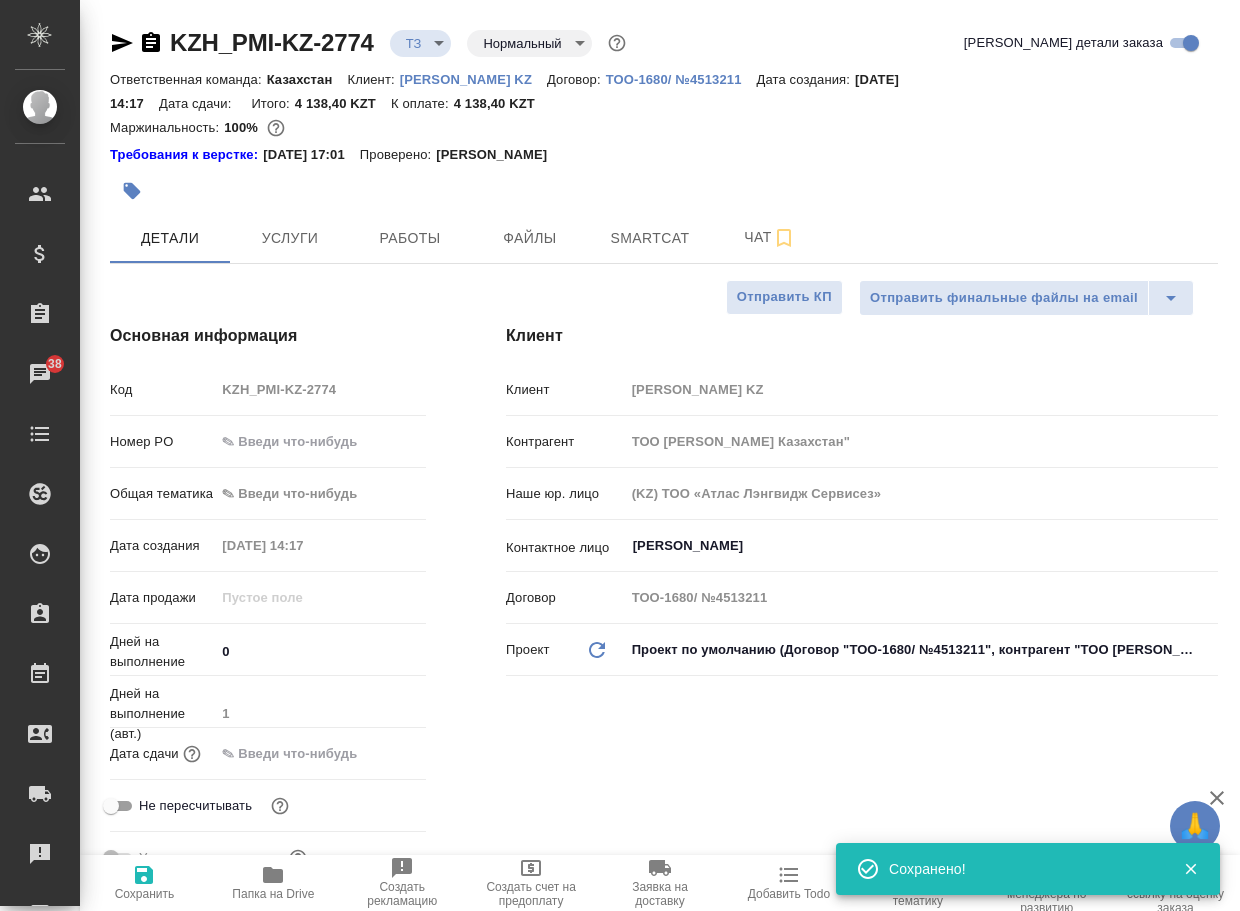 type on "x" 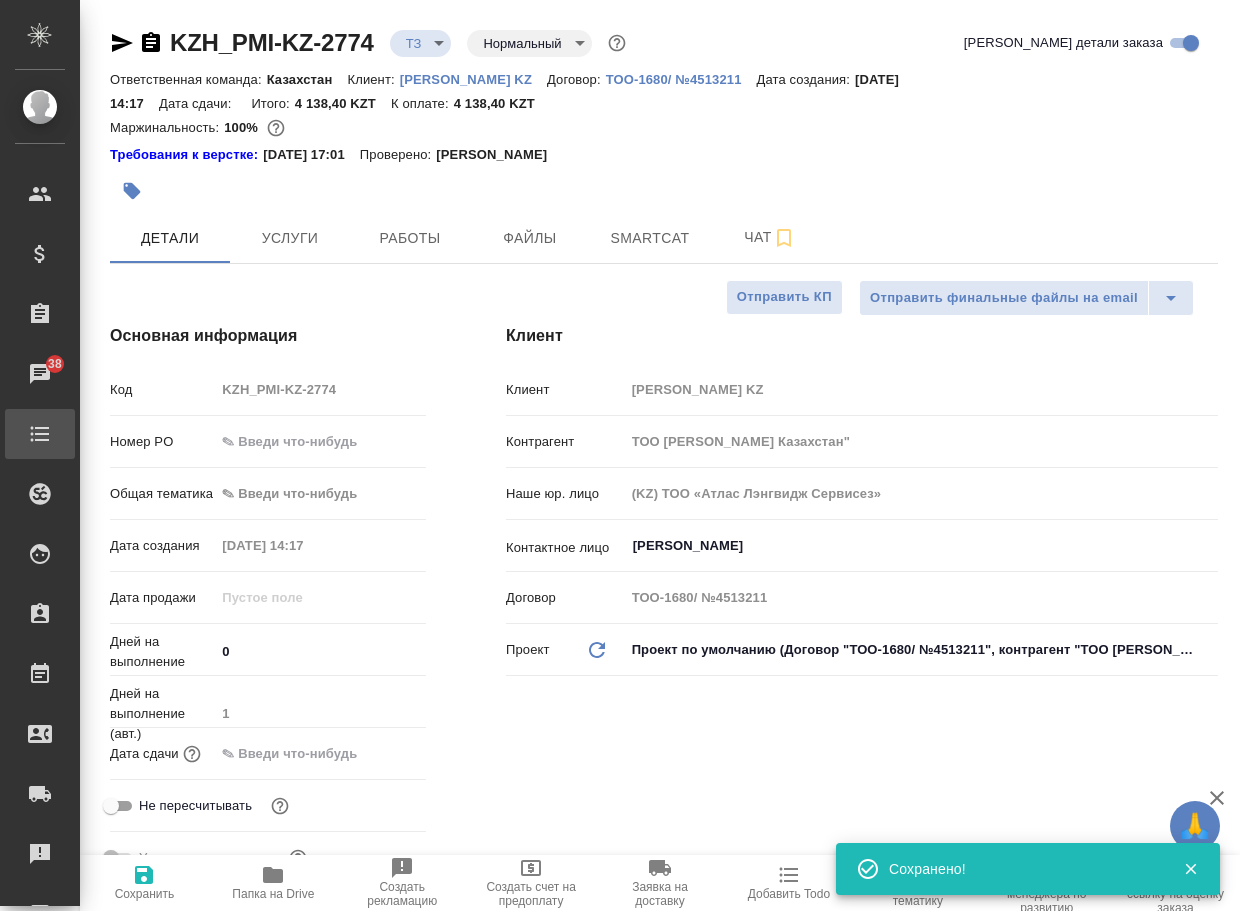 type on "x" 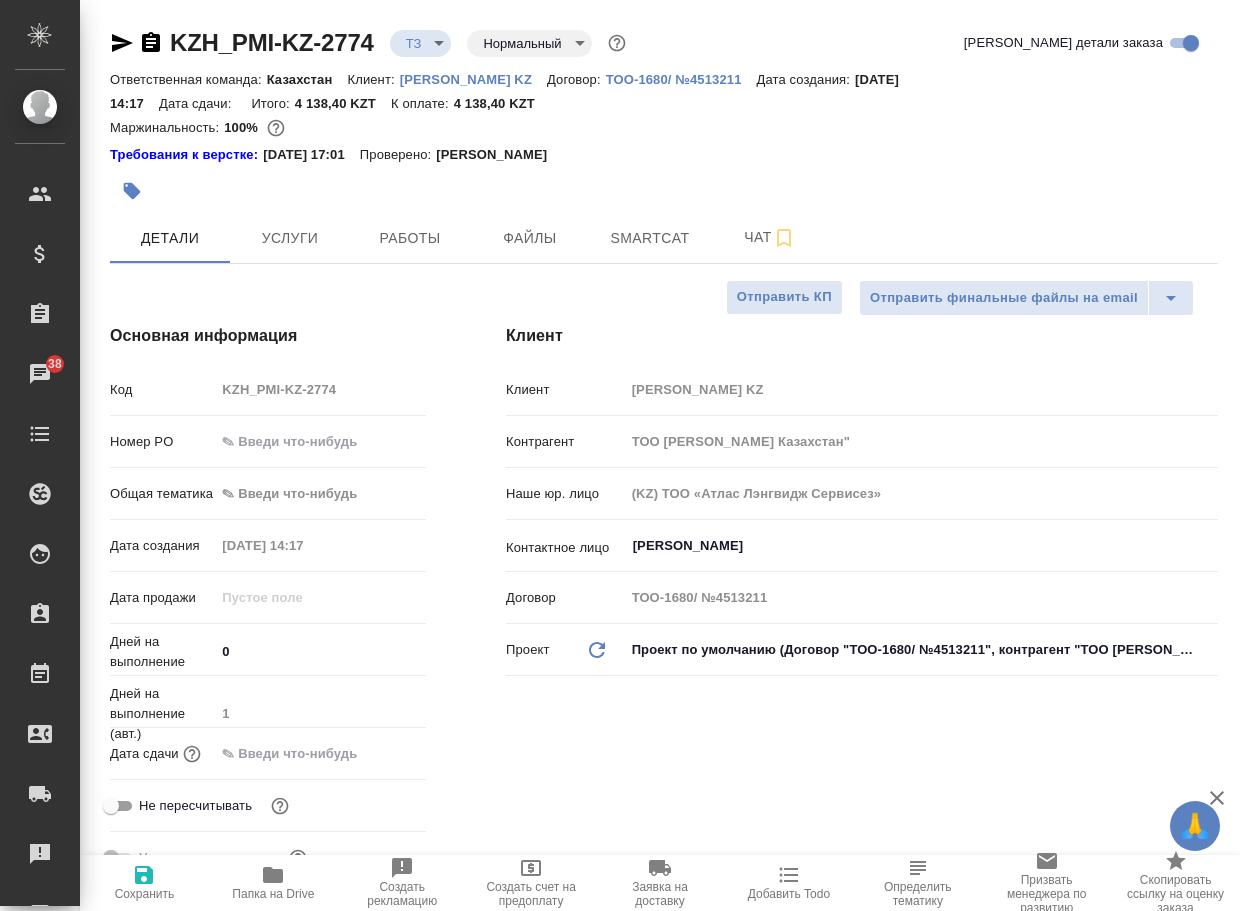 drag, startPoint x: 402, startPoint y: 47, endPoint x: 424, endPoint y: 41, distance: 22.803509 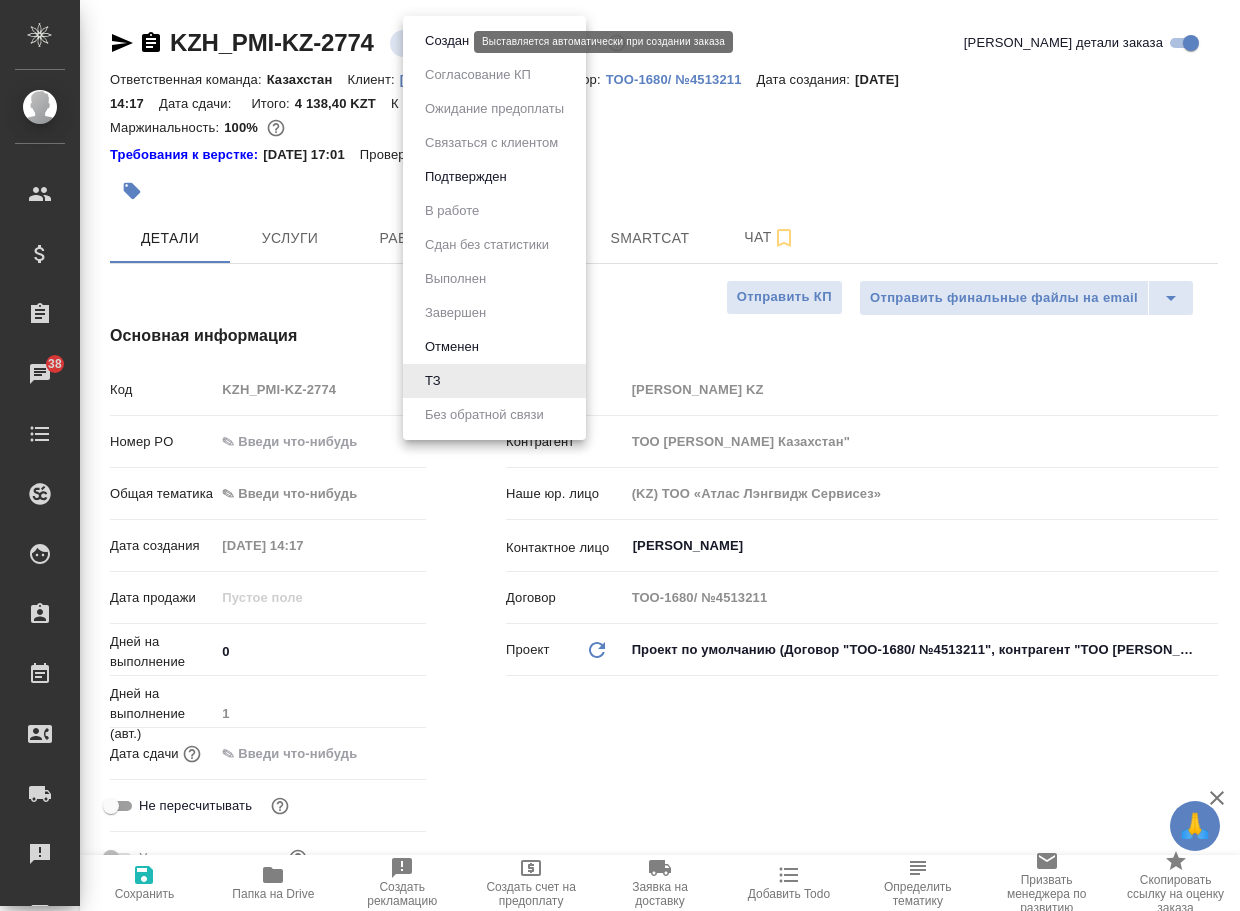 click on "🙏 .cls-1
fill:#fff;
AWATERA Arsenyeva Vera Клиенты Спецификации Заказы 38 Чаты Todo Проекты SC Исполнители Кандидаты Работы Входящие заявки Заявки на доставку Рекламации Проекты процессинга Конференции Выйти KZH_PMI-KZ-2774 ТЗ tz Нормальный normal Кратко детали заказа Ответственная команда: Казахстан Клиент: Philip Morris KZ Договор: ТОО-1680/ №4513211 Дата создания: 15.07.2025, 14:17 Дата сдачи: Итого: 4 138,40 KZT К оплате: 4 138,40 KZT Маржинальность: 100% Требования к верстке: 28.08.2024 17:01 Проверено: Петрова Валерия Детали Услуги Работы Файлы Smartcat Чат Отправить финальные файлы на email Отправить КП Код" at bounding box center [620, 455] 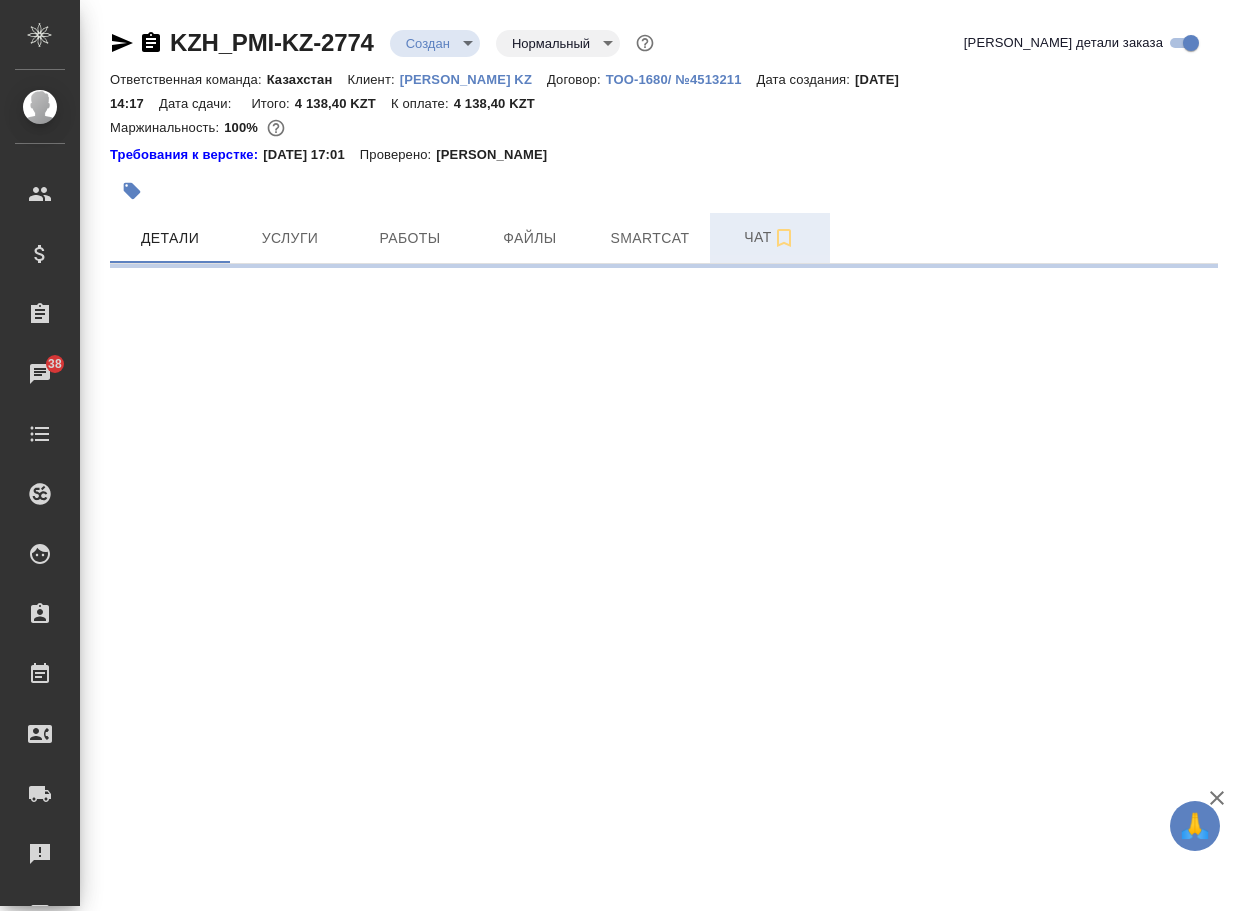 click on "Чат" at bounding box center (770, 237) 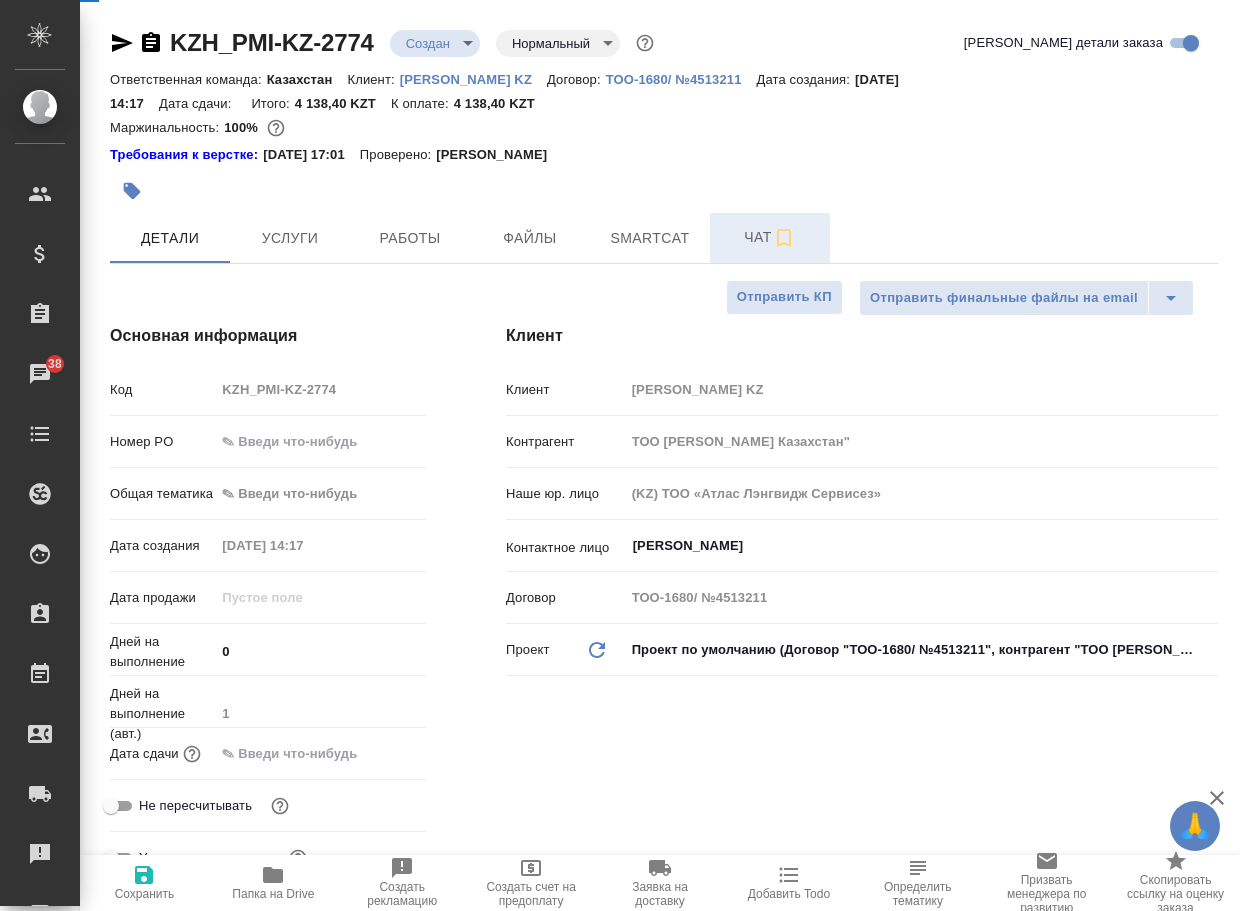 type on "x" 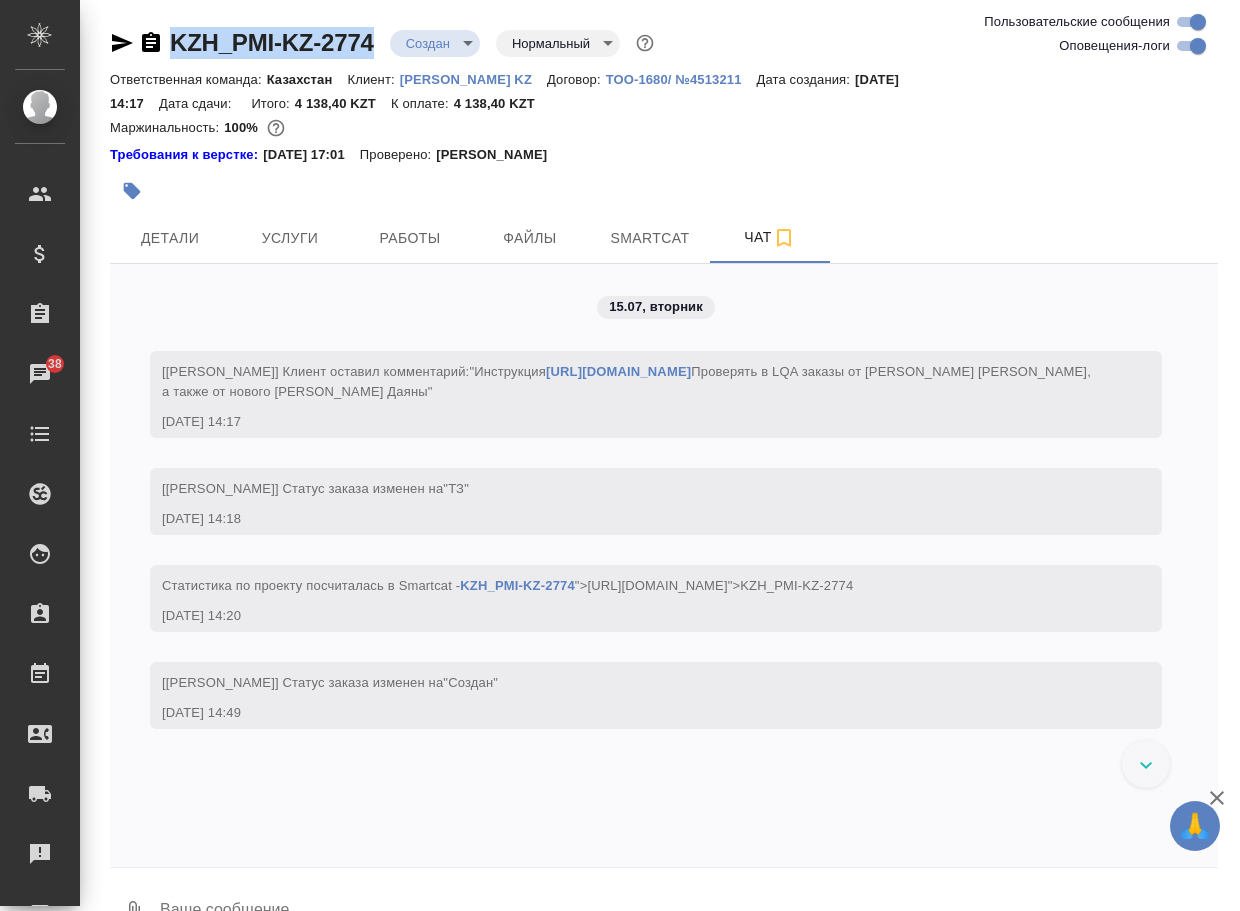 drag, startPoint x: 390, startPoint y: 49, endPoint x: 161, endPoint y: 46, distance: 229.01965 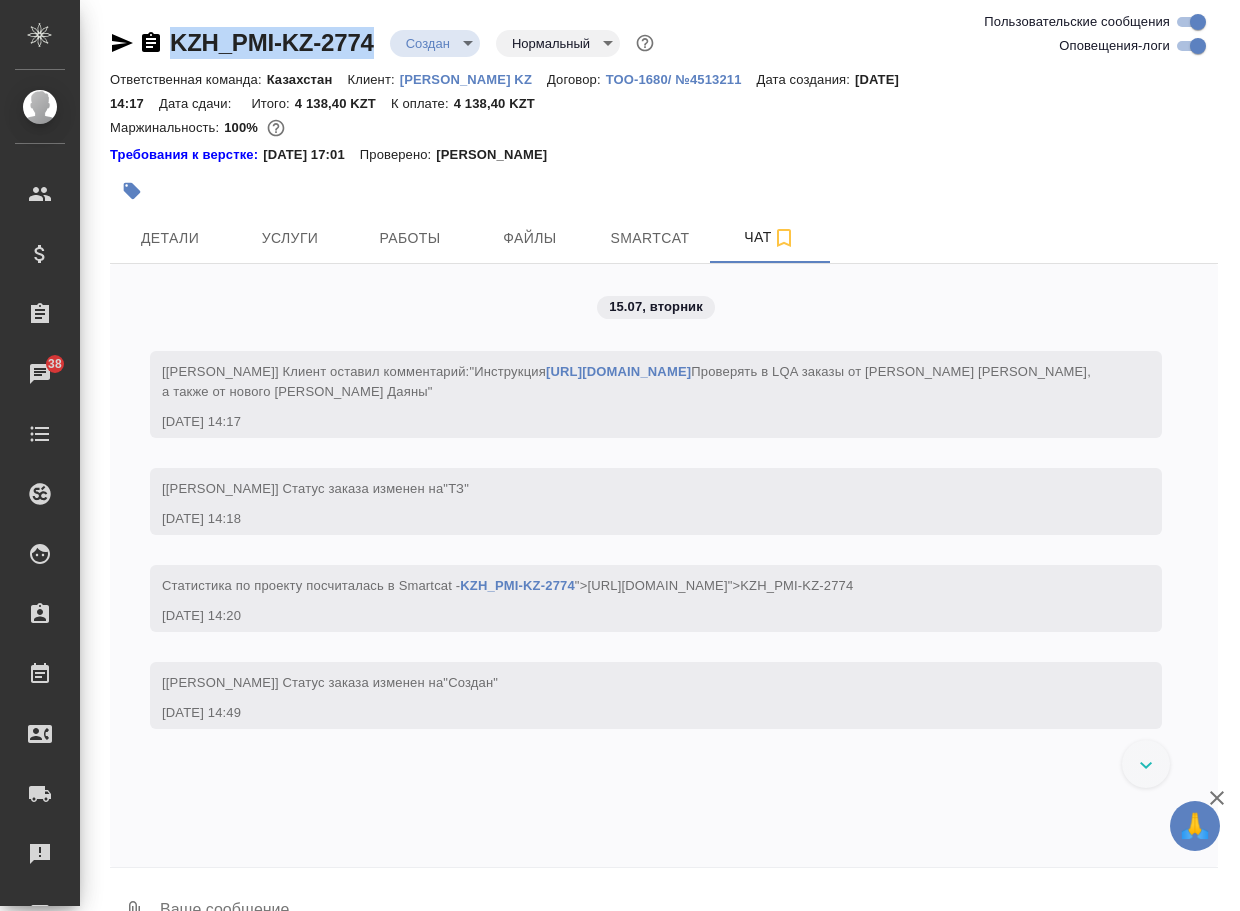 click on "0" at bounding box center [134, 912] 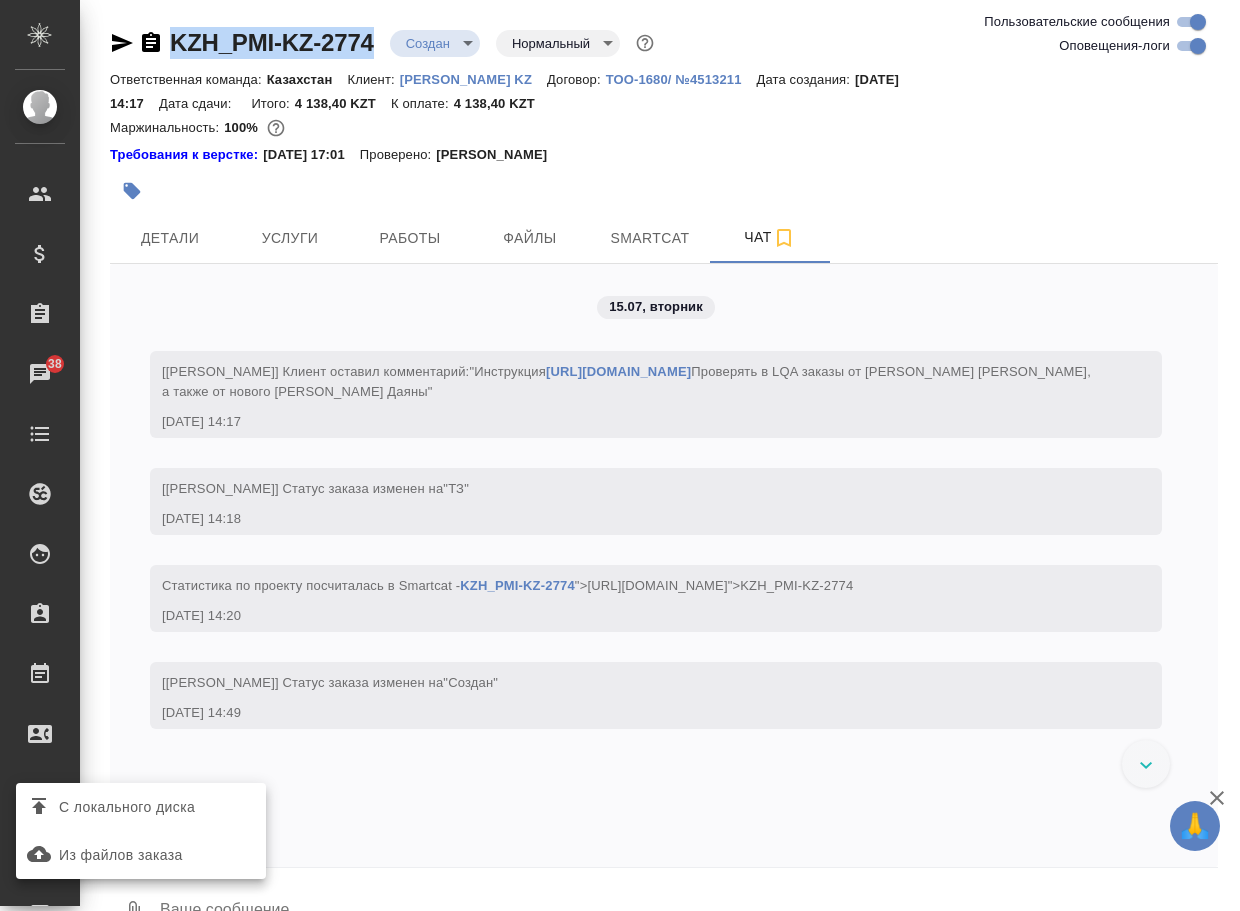 click on "С локального диска" at bounding box center (127, 807) 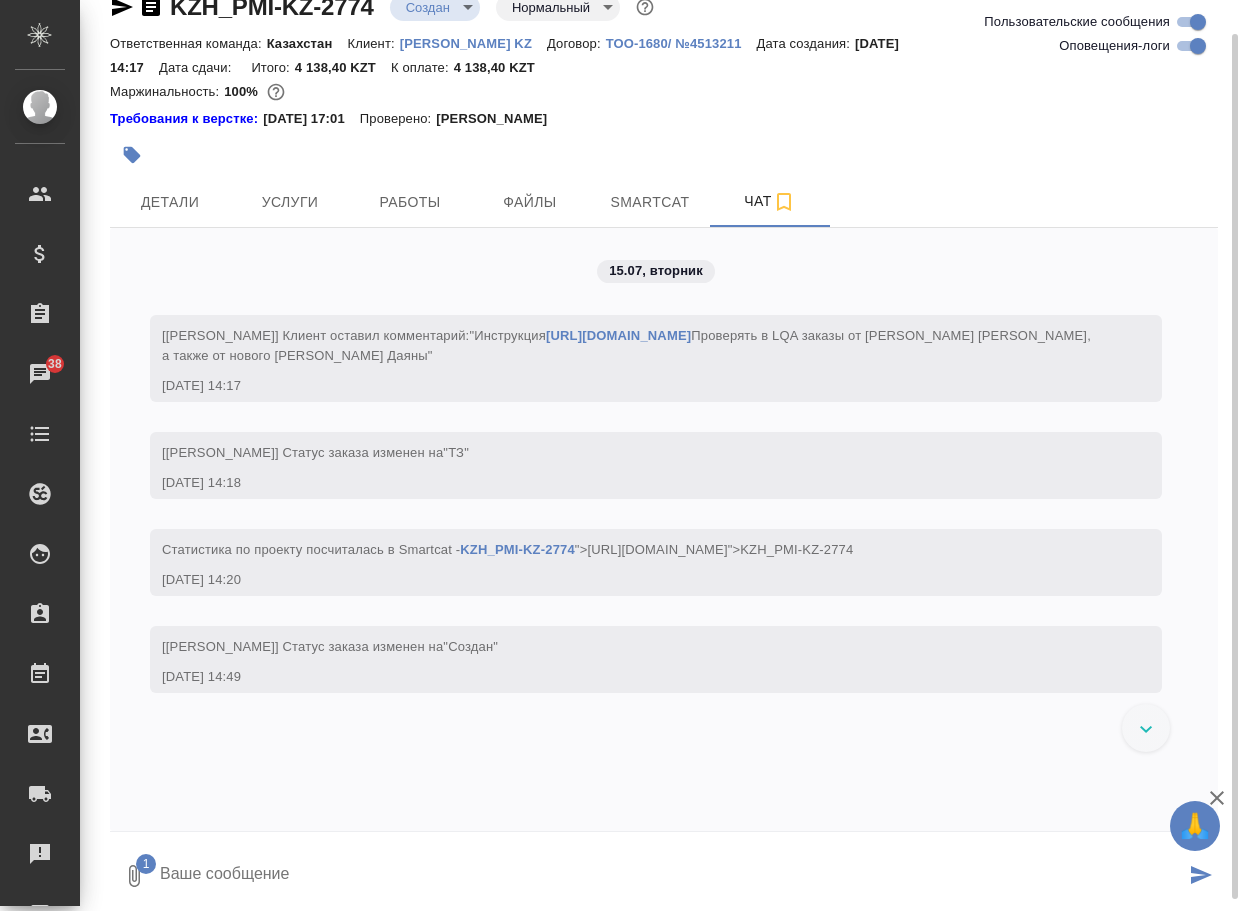 drag, startPoint x: 280, startPoint y: 873, endPoint x: 274, endPoint y: 850, distance: 23.769728 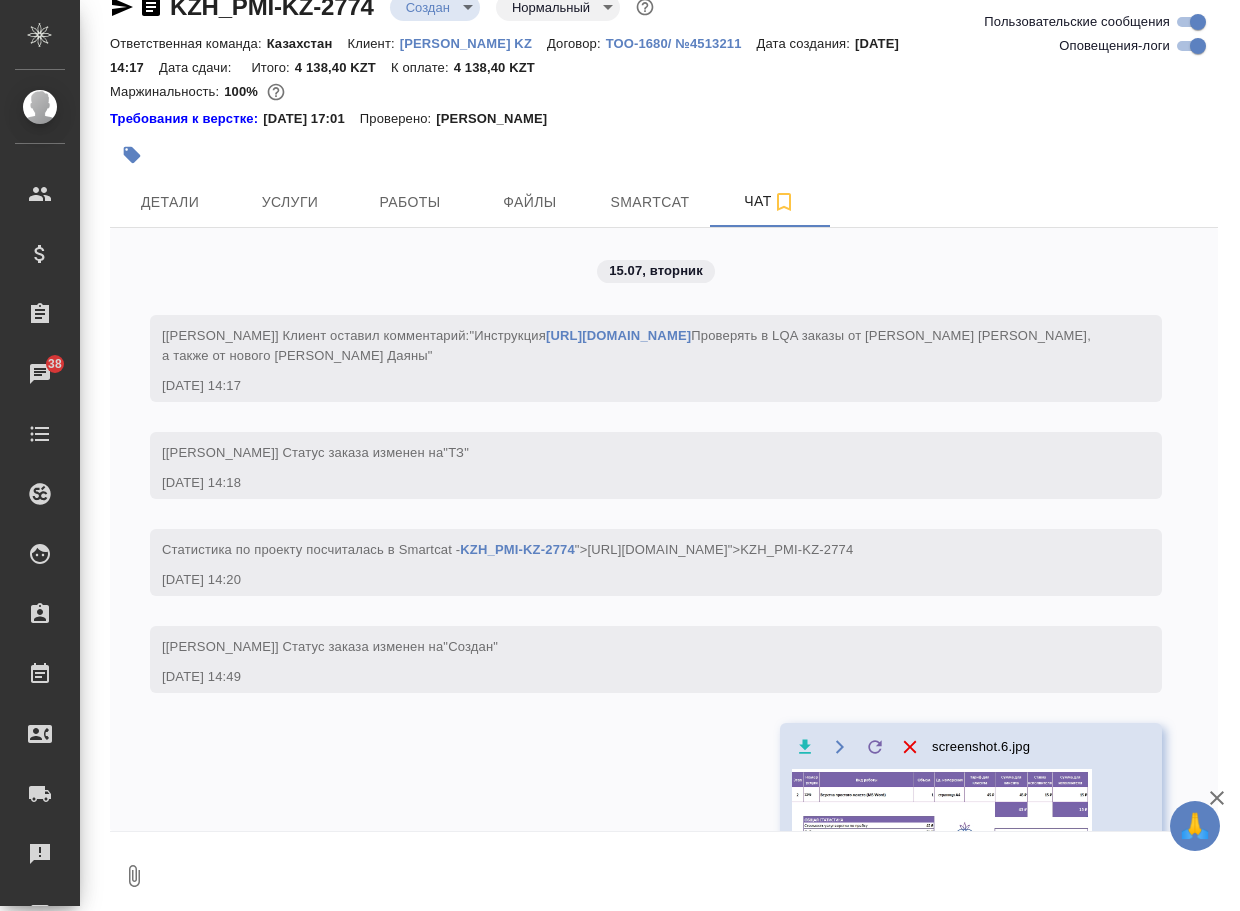 scroll, scrollTop: 69, scrollLeft: 0, axis: vertical 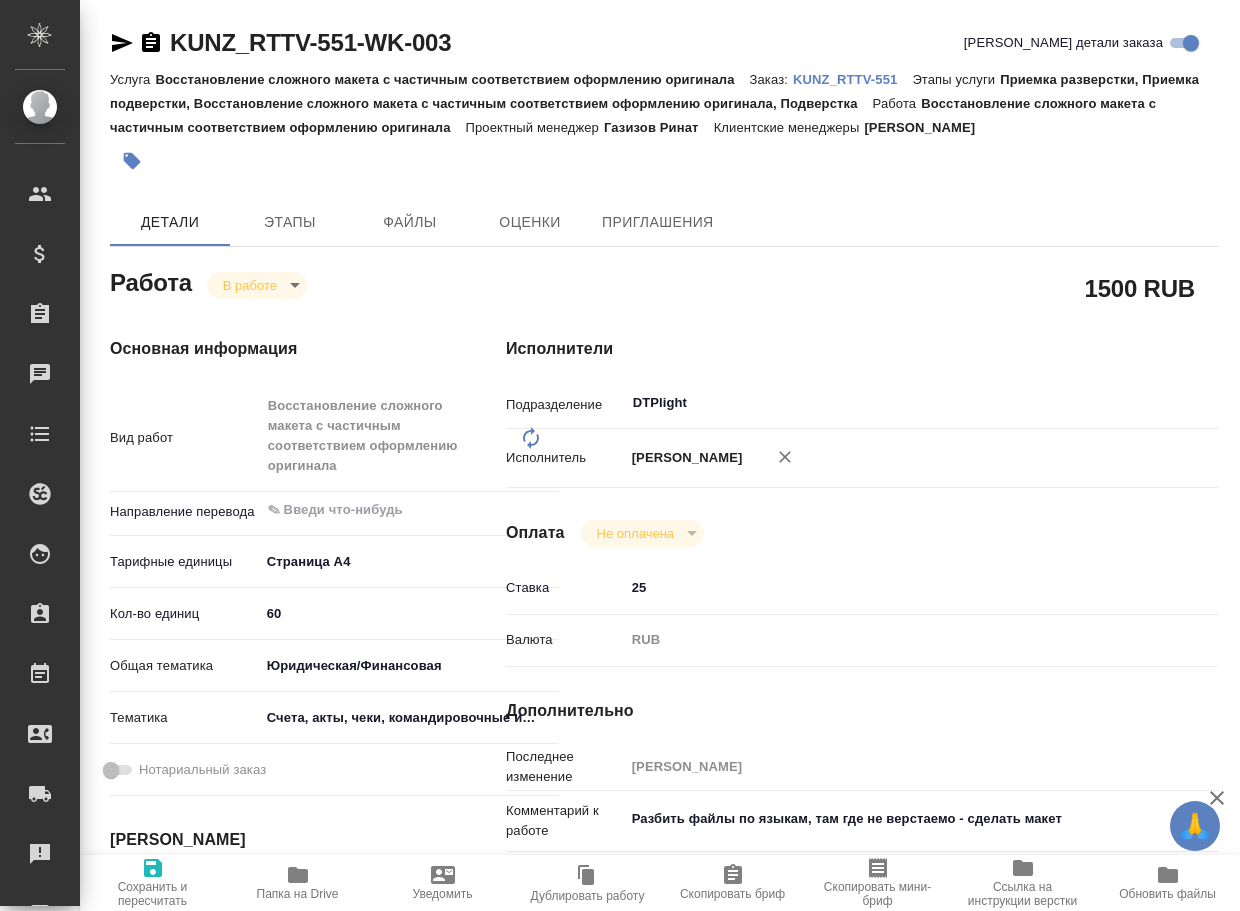 type on "x" 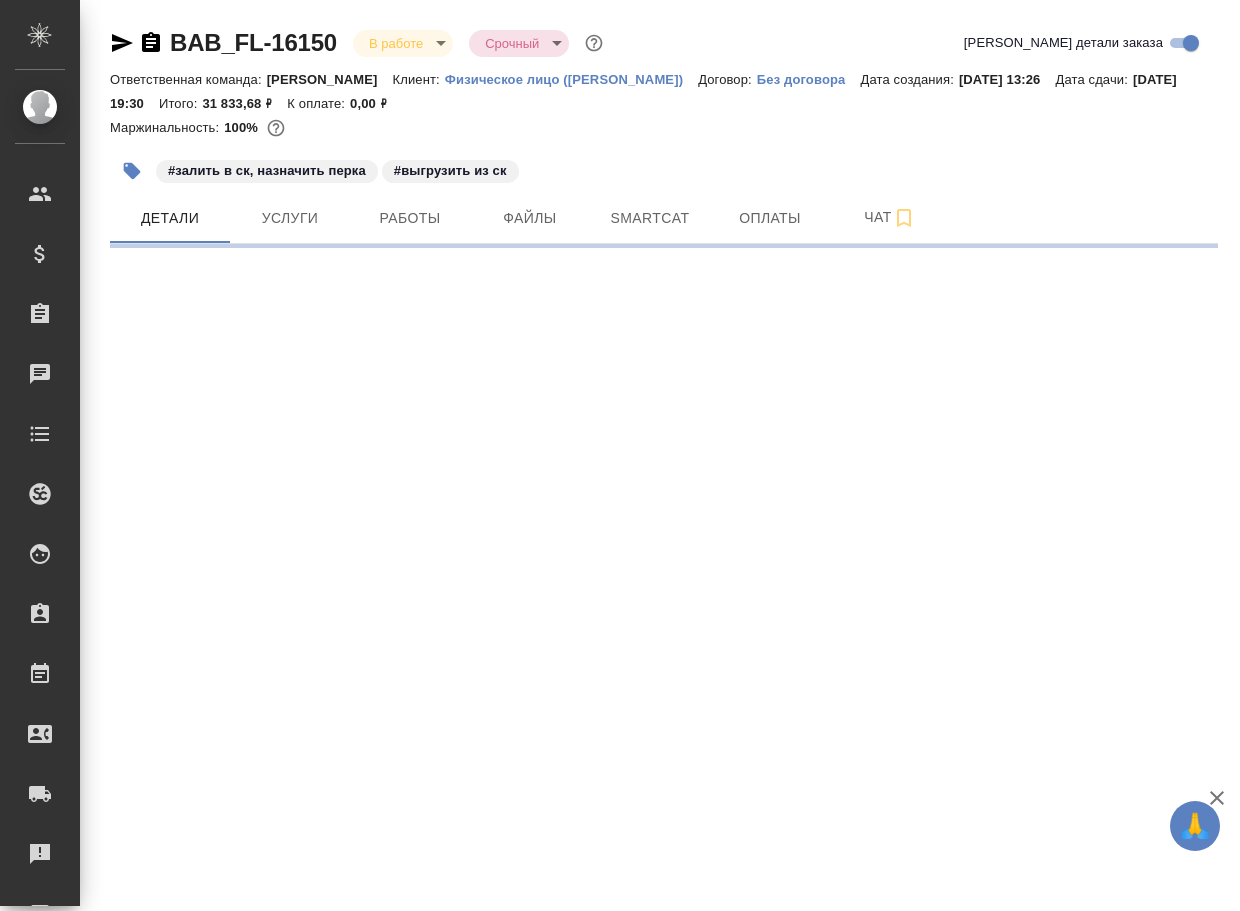 scroll, scrollTop: 0, scrollLeft: 0, axis: both 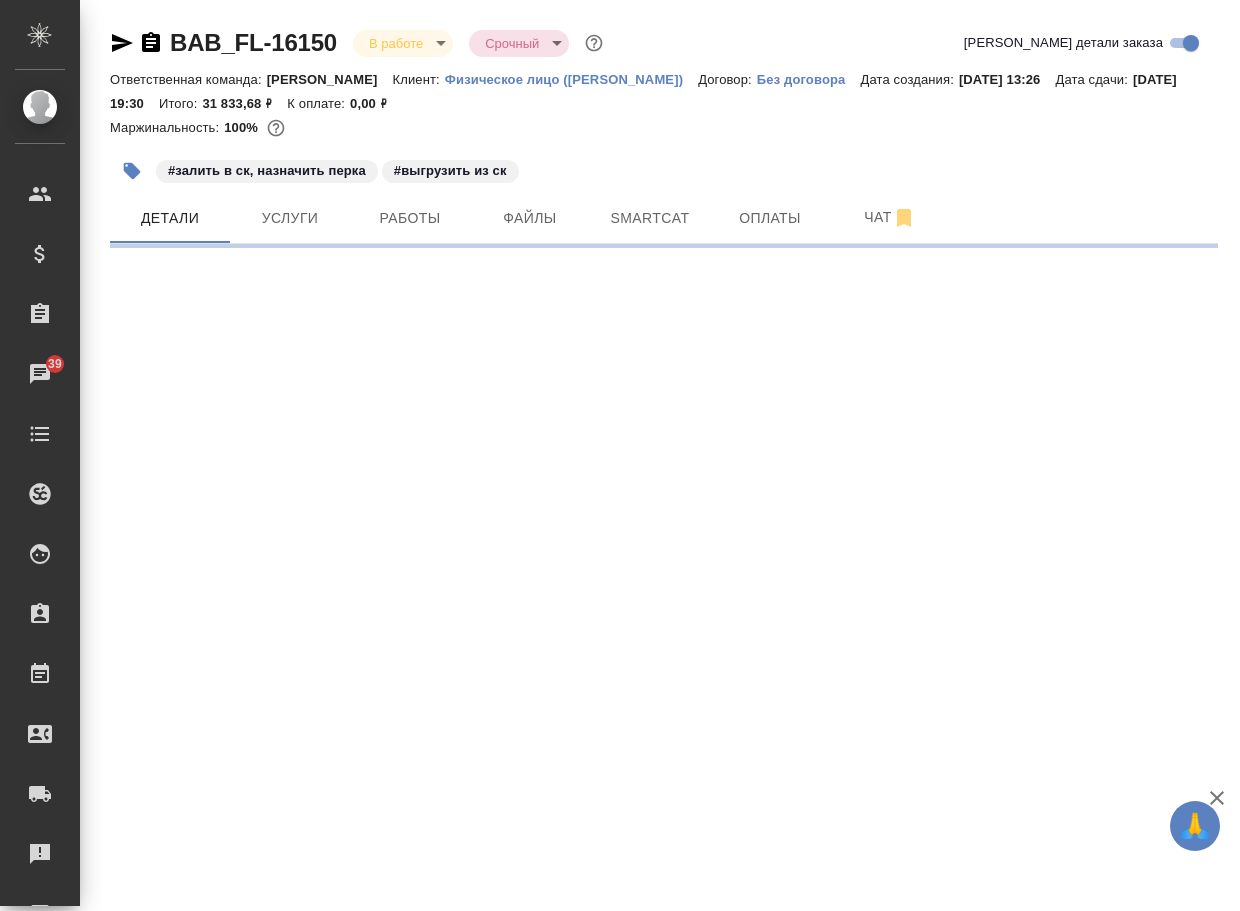 select on "RU" 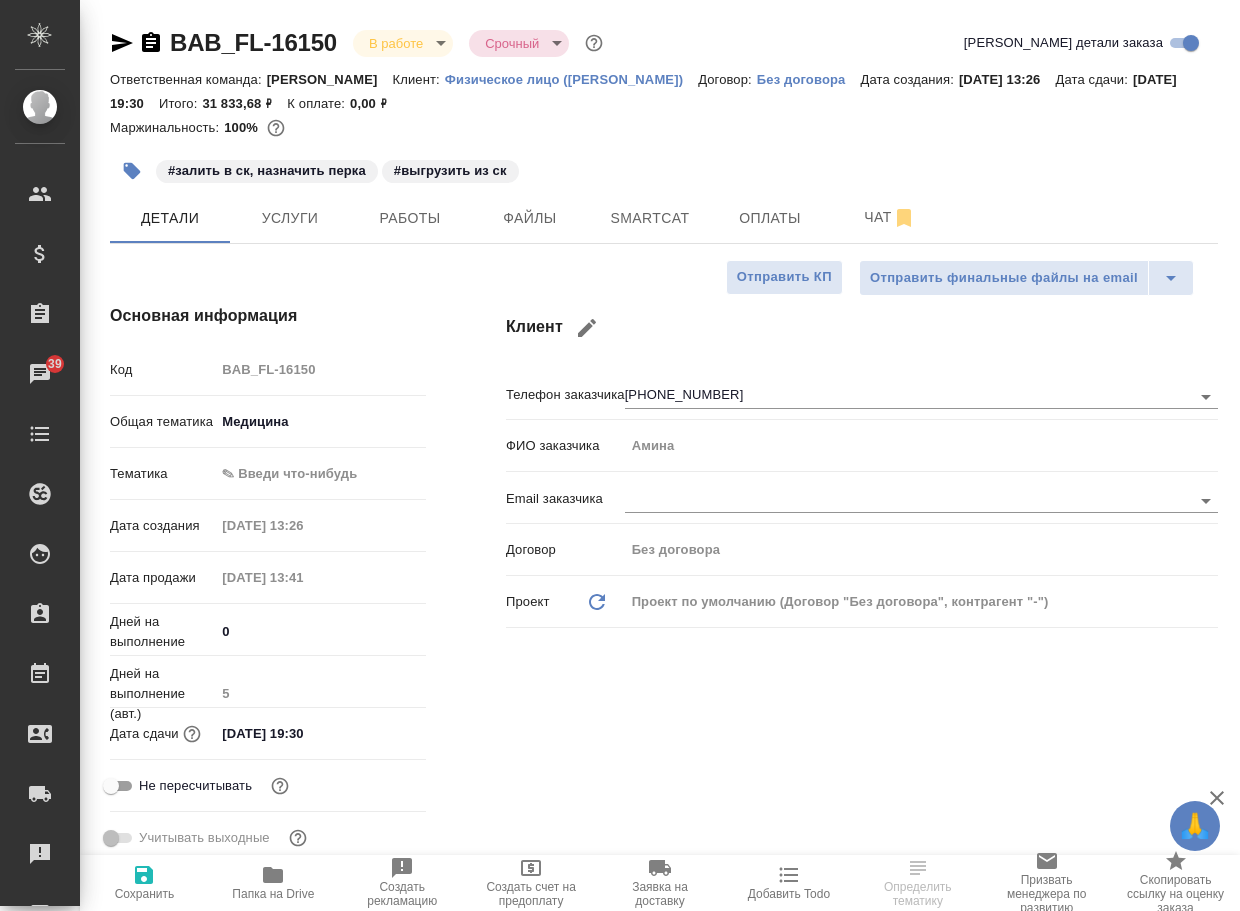 type on "x" 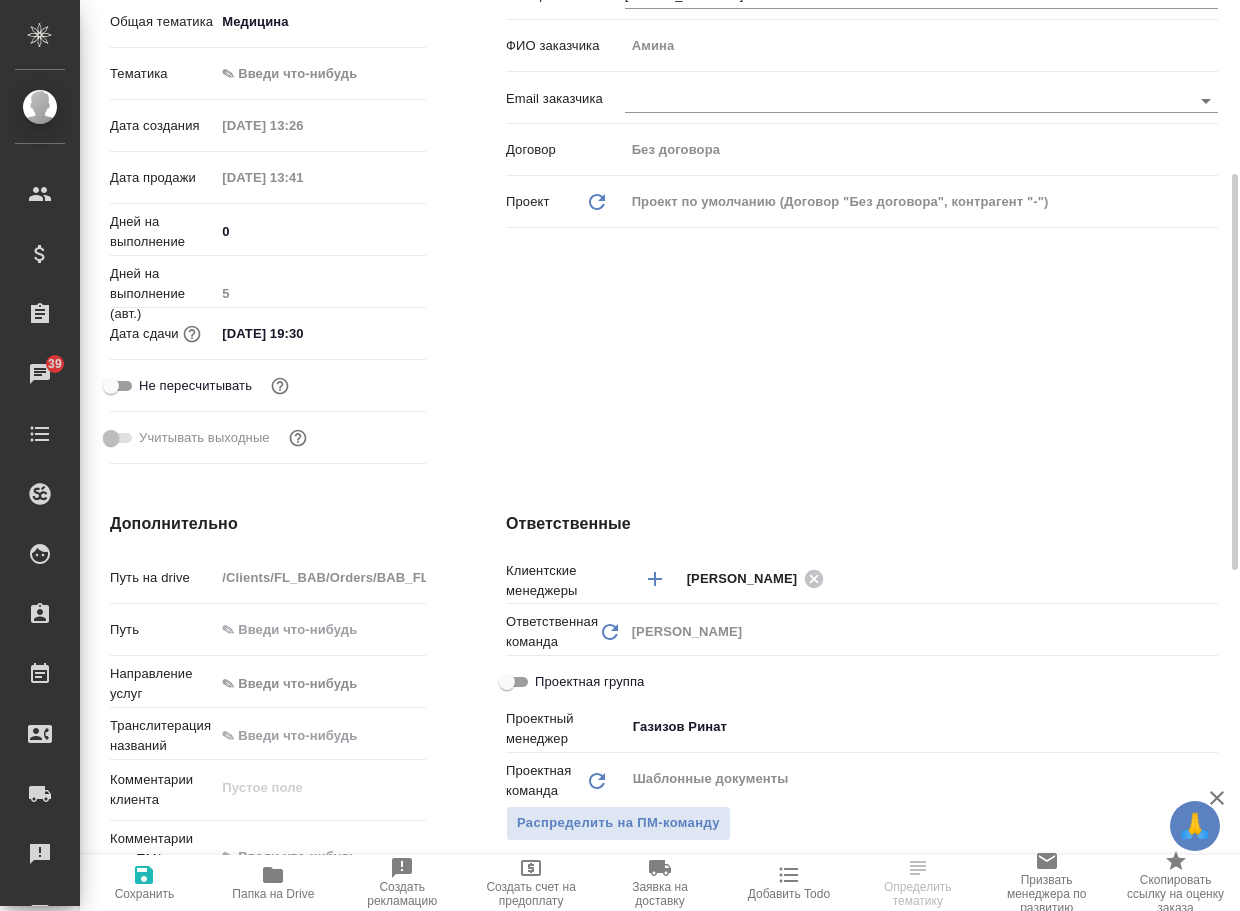 scroll, scrollTop: 0, scrollLeft: 0, axis: both 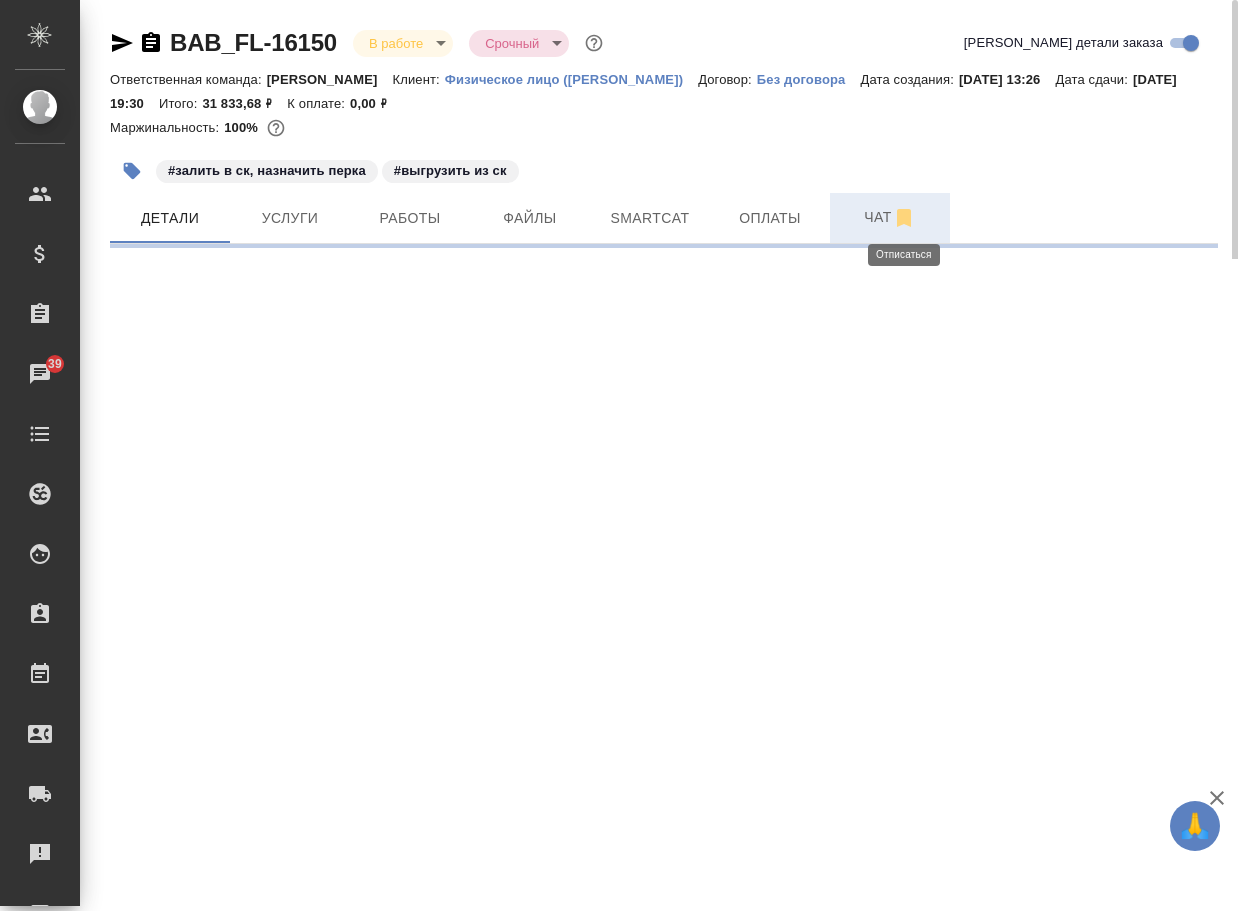 click on "Чат" at bounding box center (890, 217) 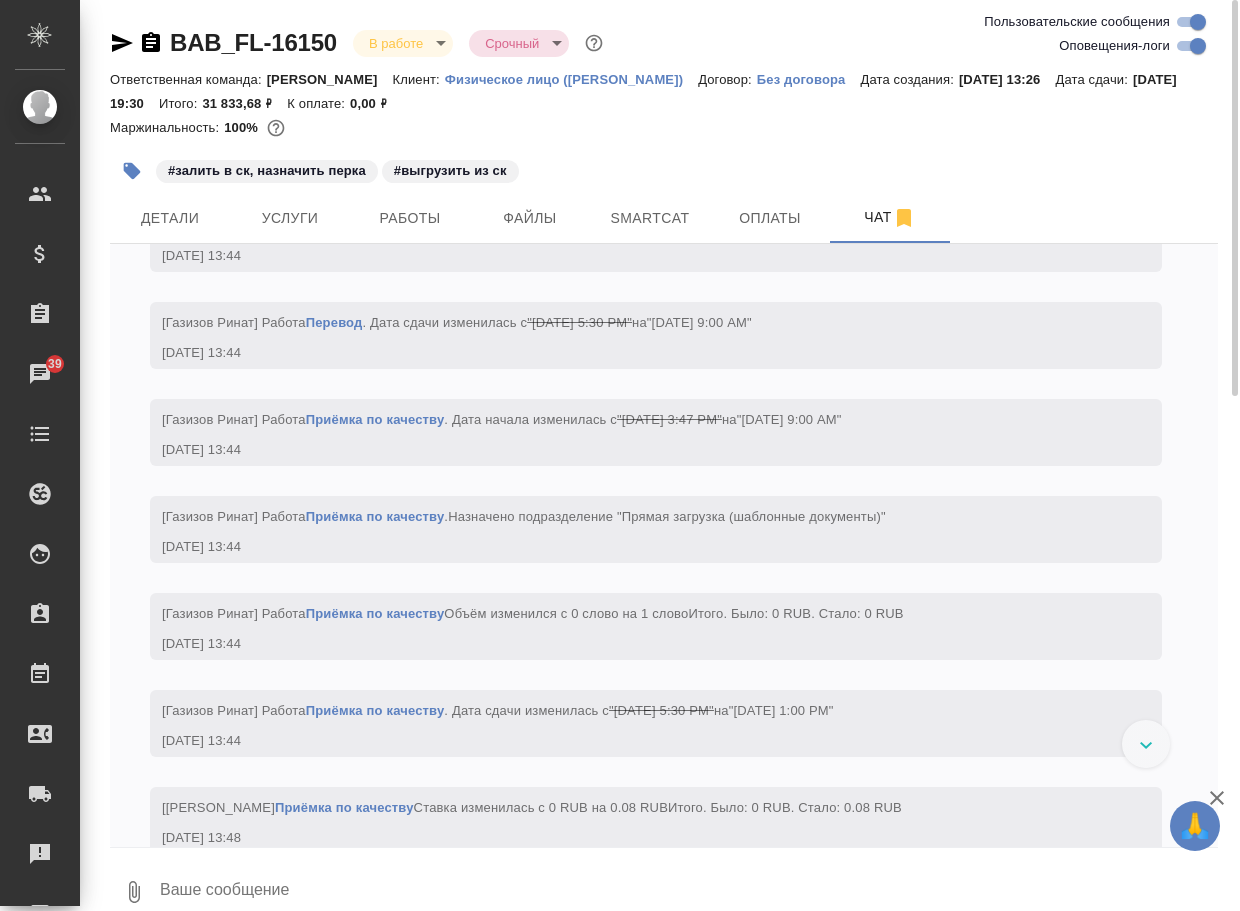 click on "Оповещения-логи" at bounding box center [1198, 46] 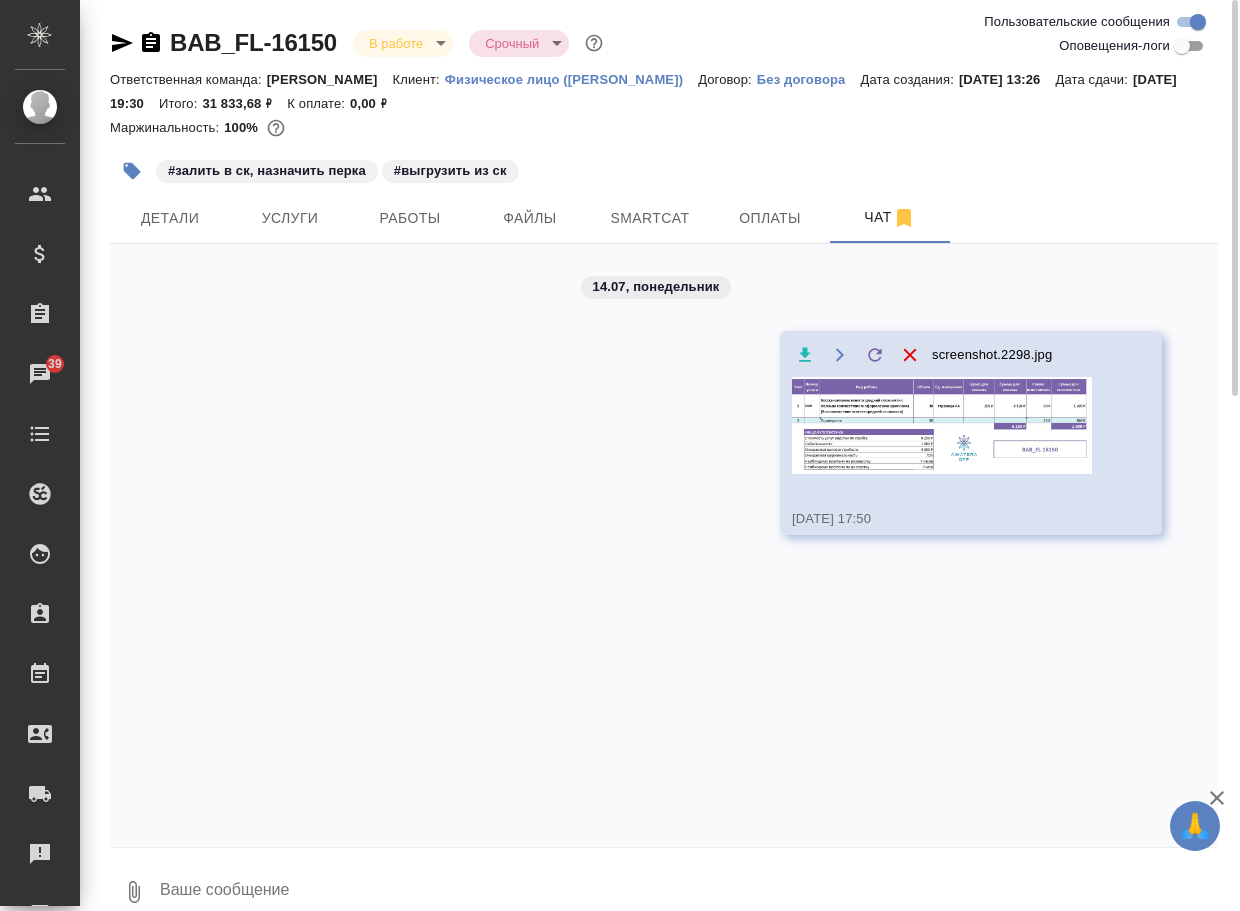 scroll, scrollTop: 0, scrollLeft: 0, axis: both 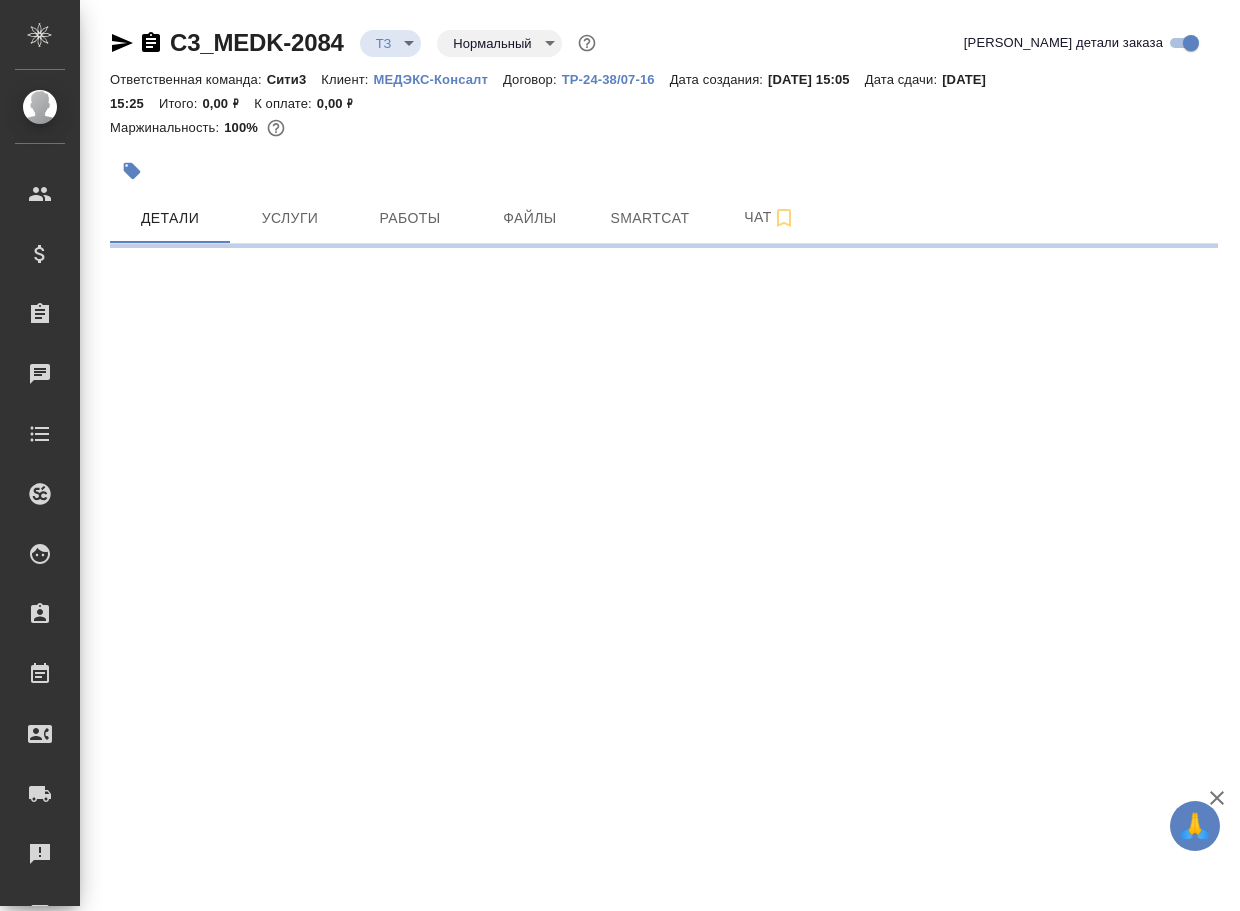 select on "RU" 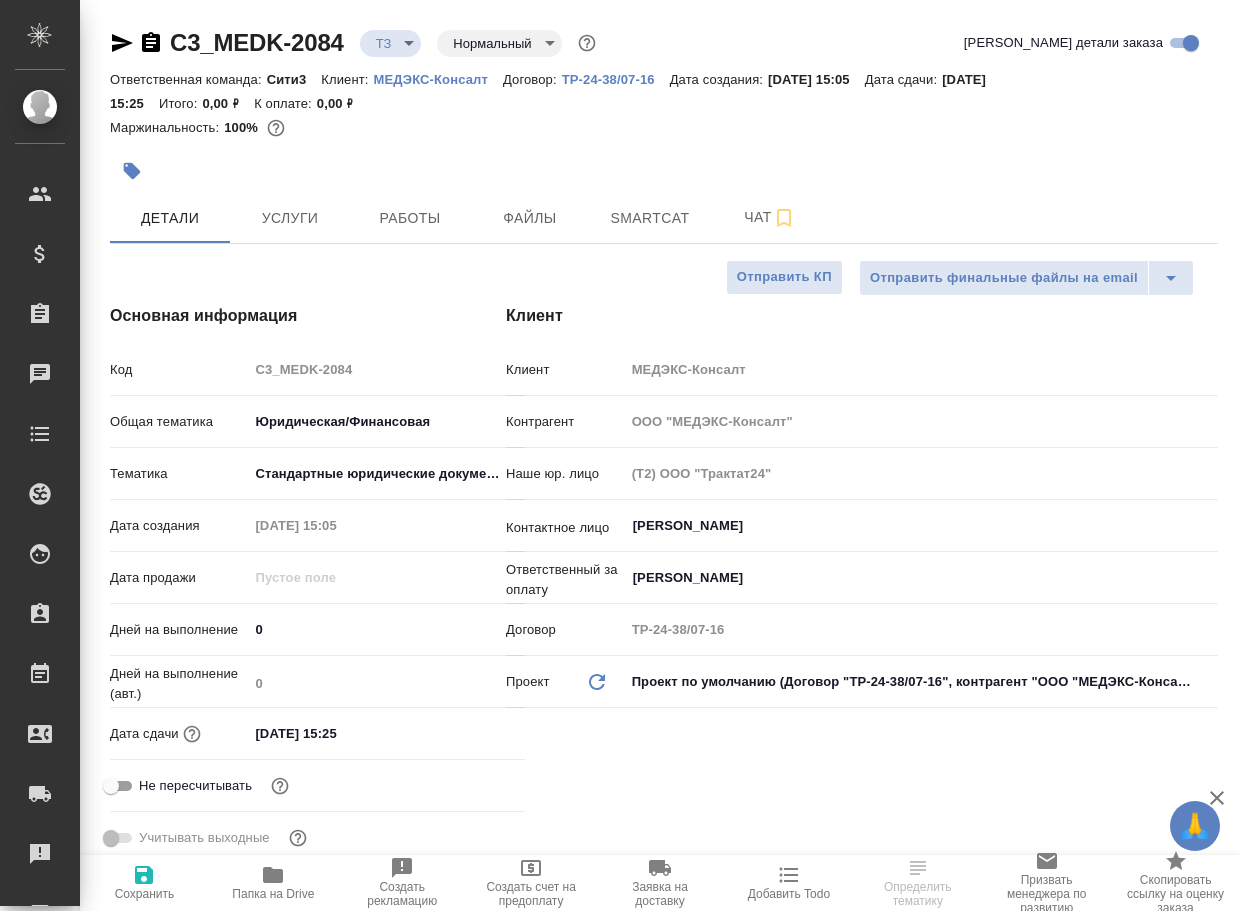 type on "x" 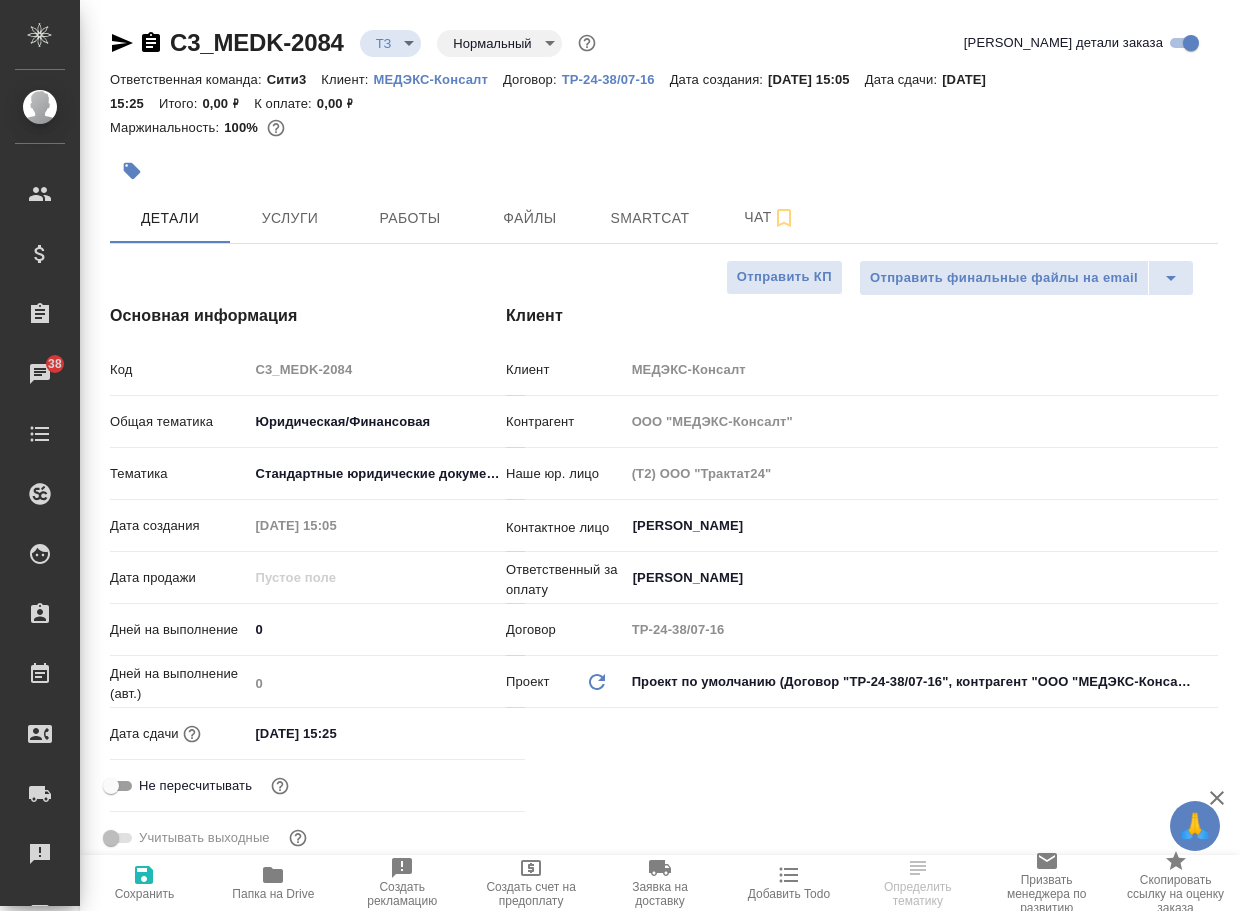 select on "RU" 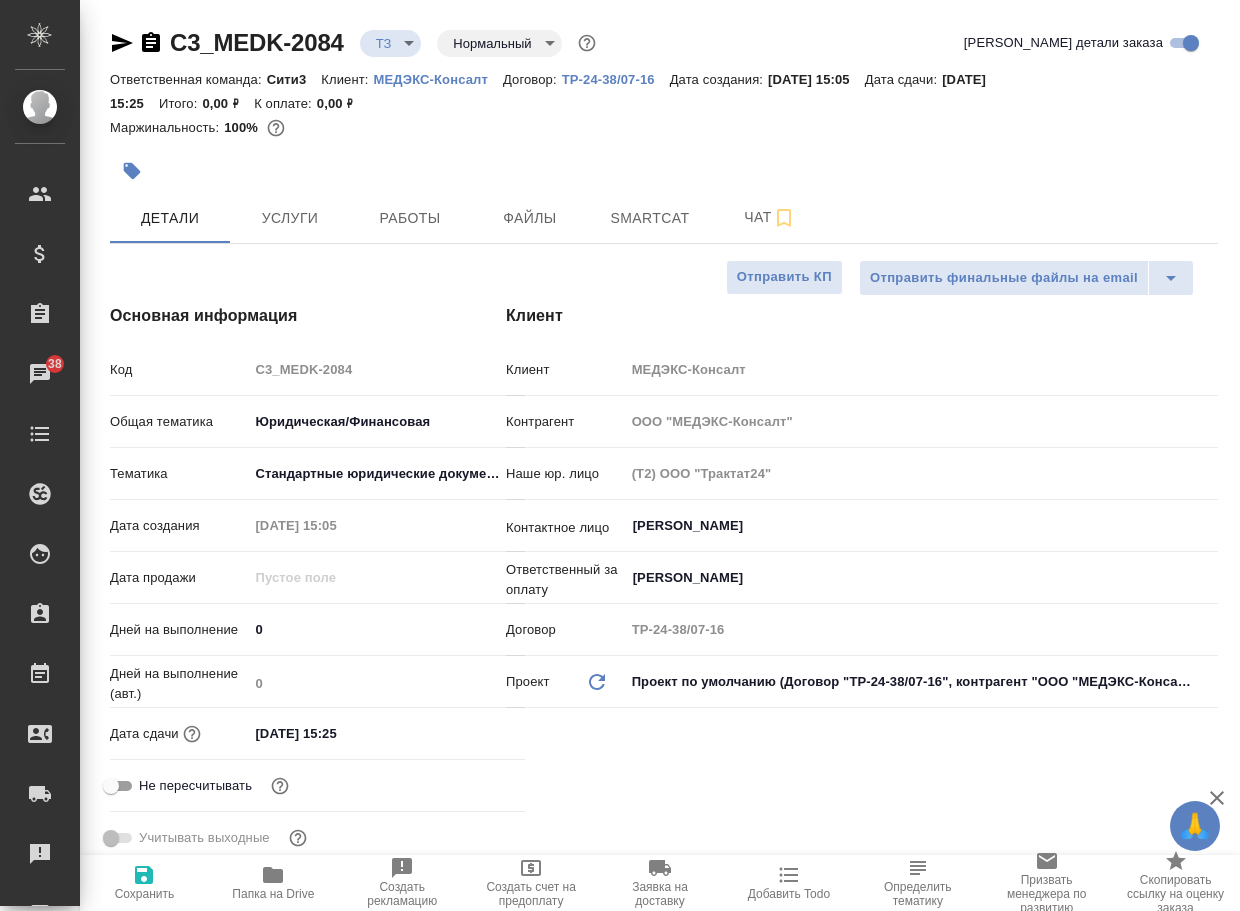 type on "x" 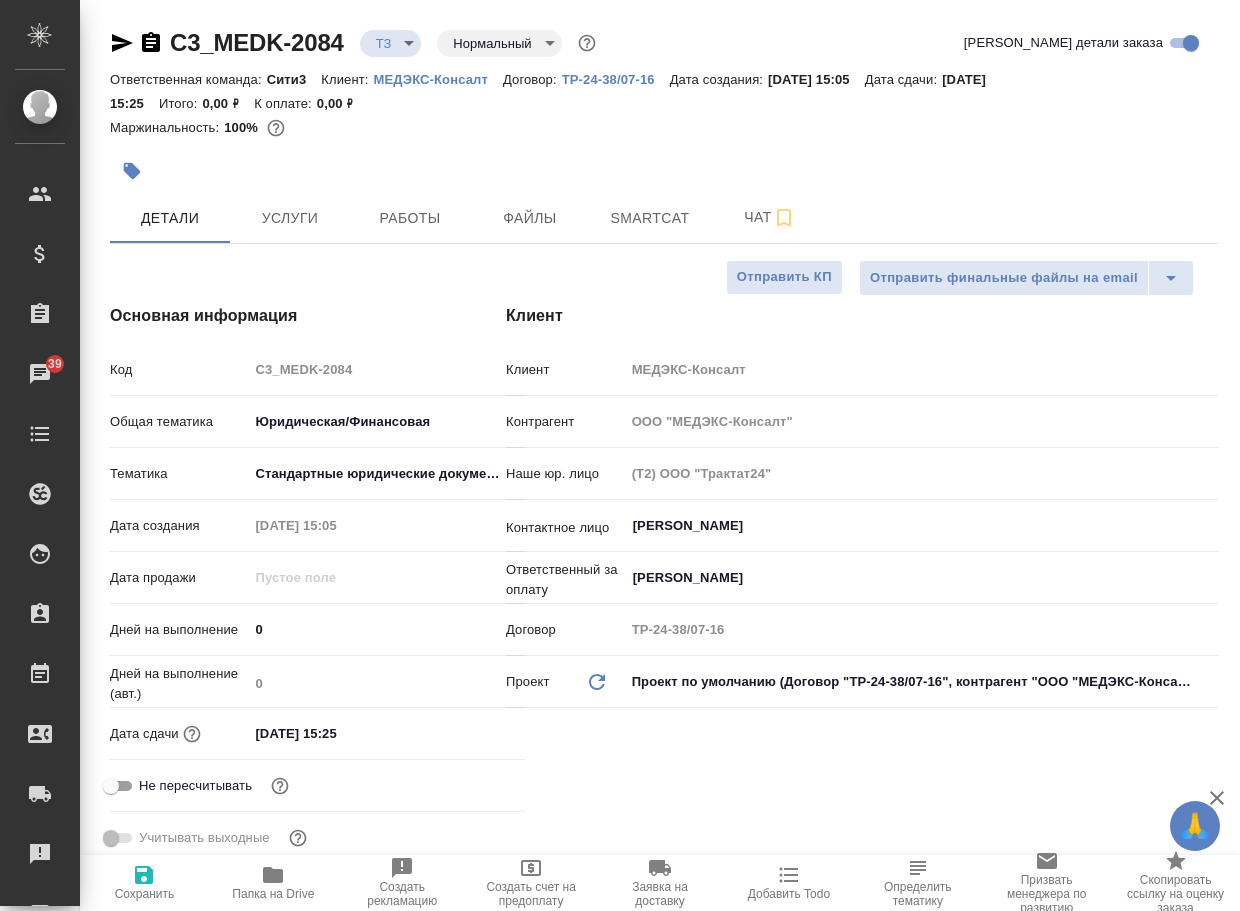 type on "x" 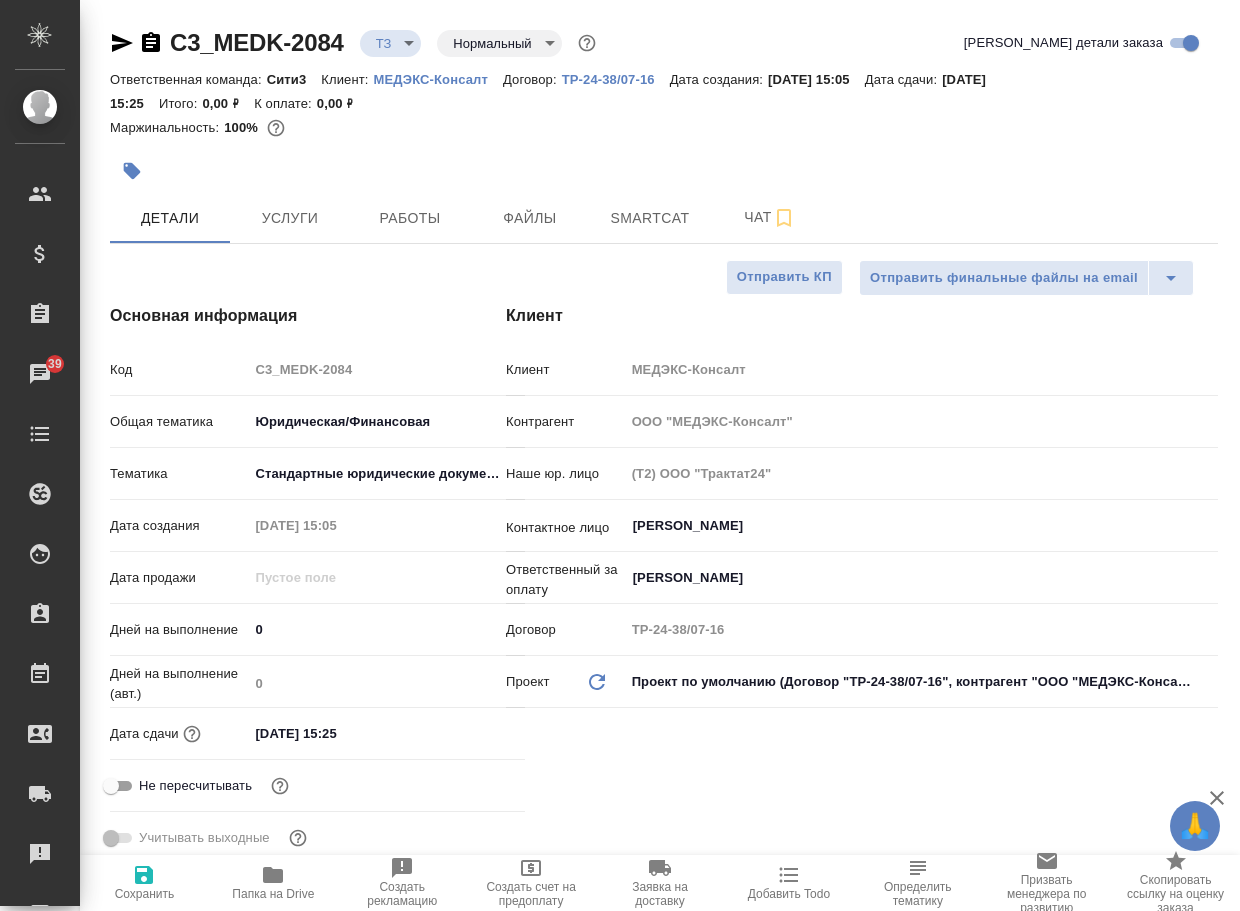 type on "x" 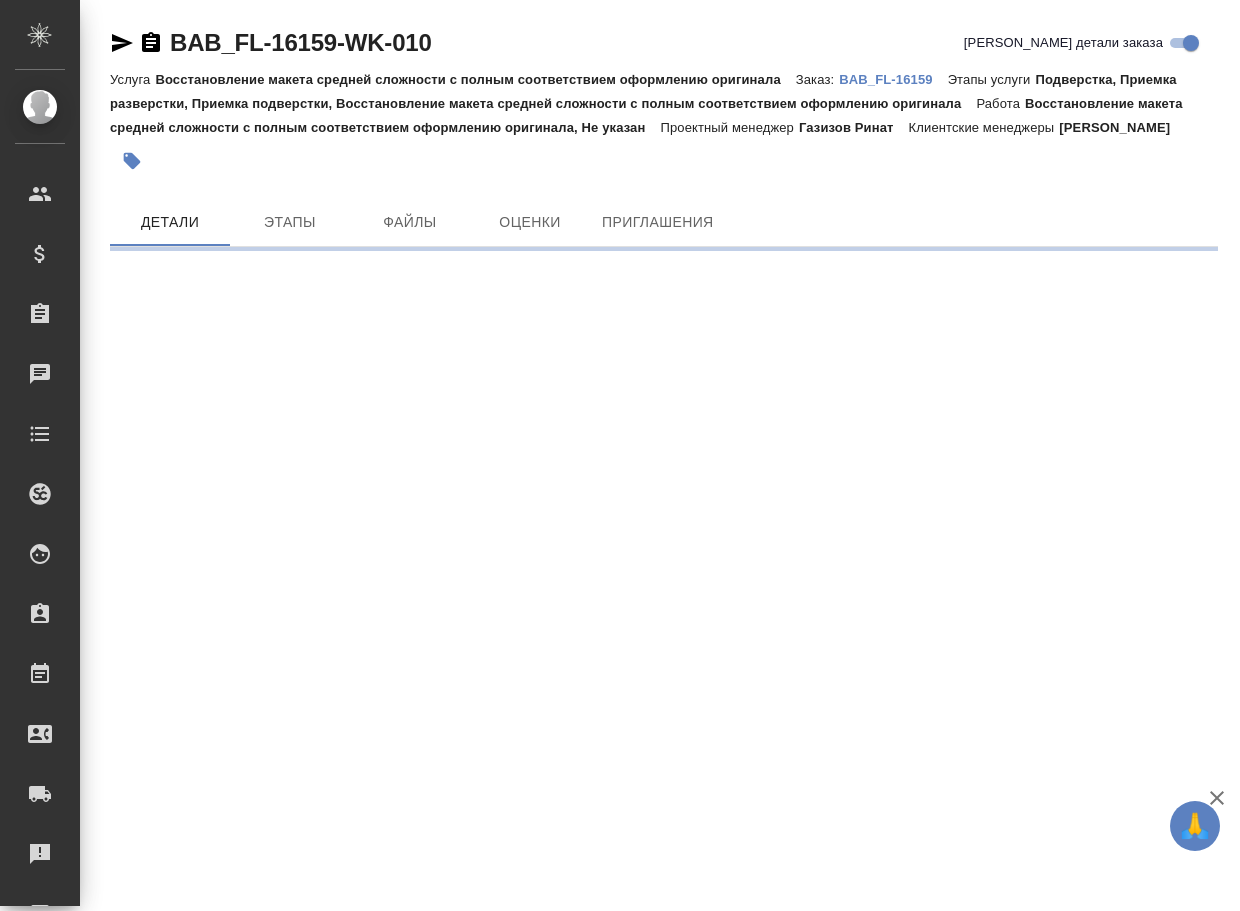 scroll, scrollTop: 0, scrollLeft: 0, axis: both 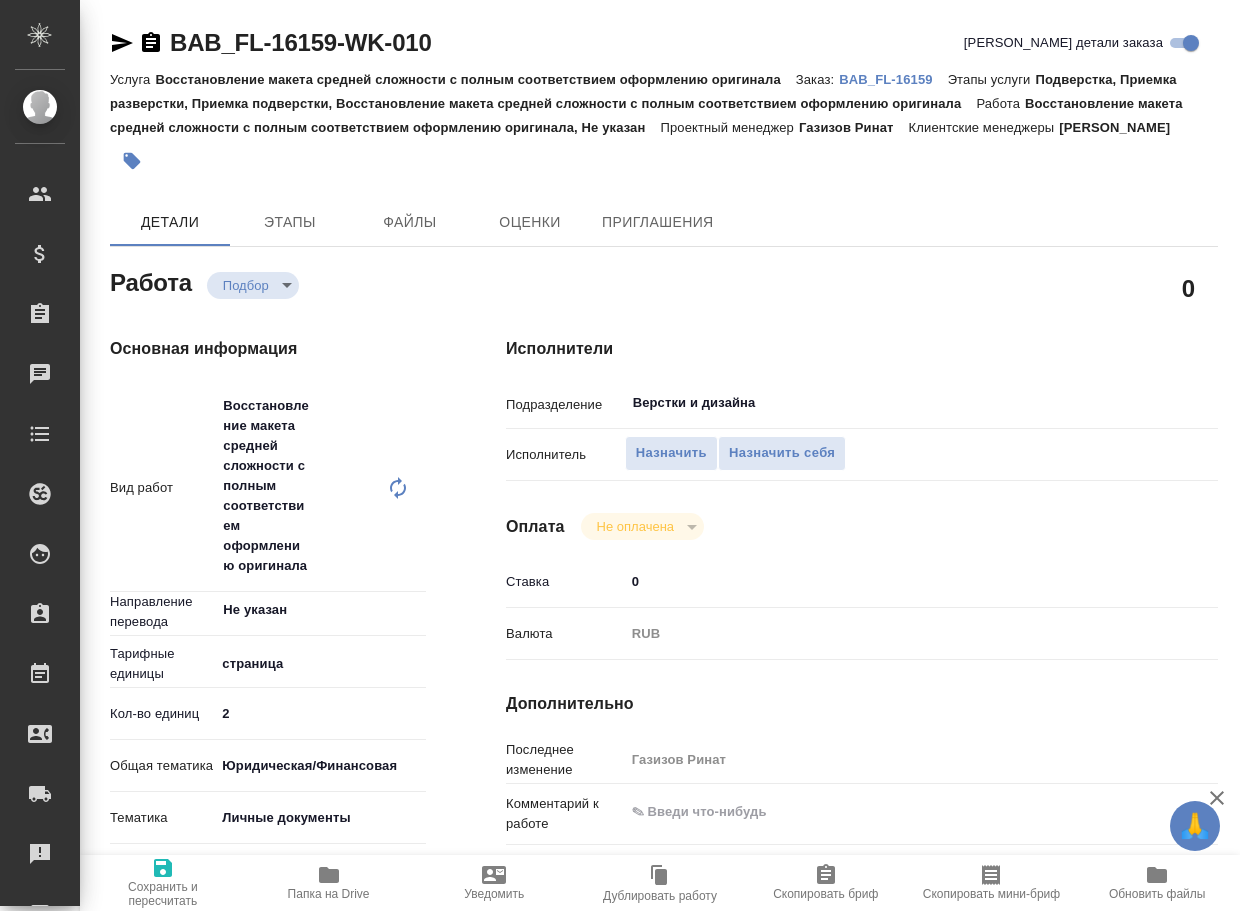 type on "x" 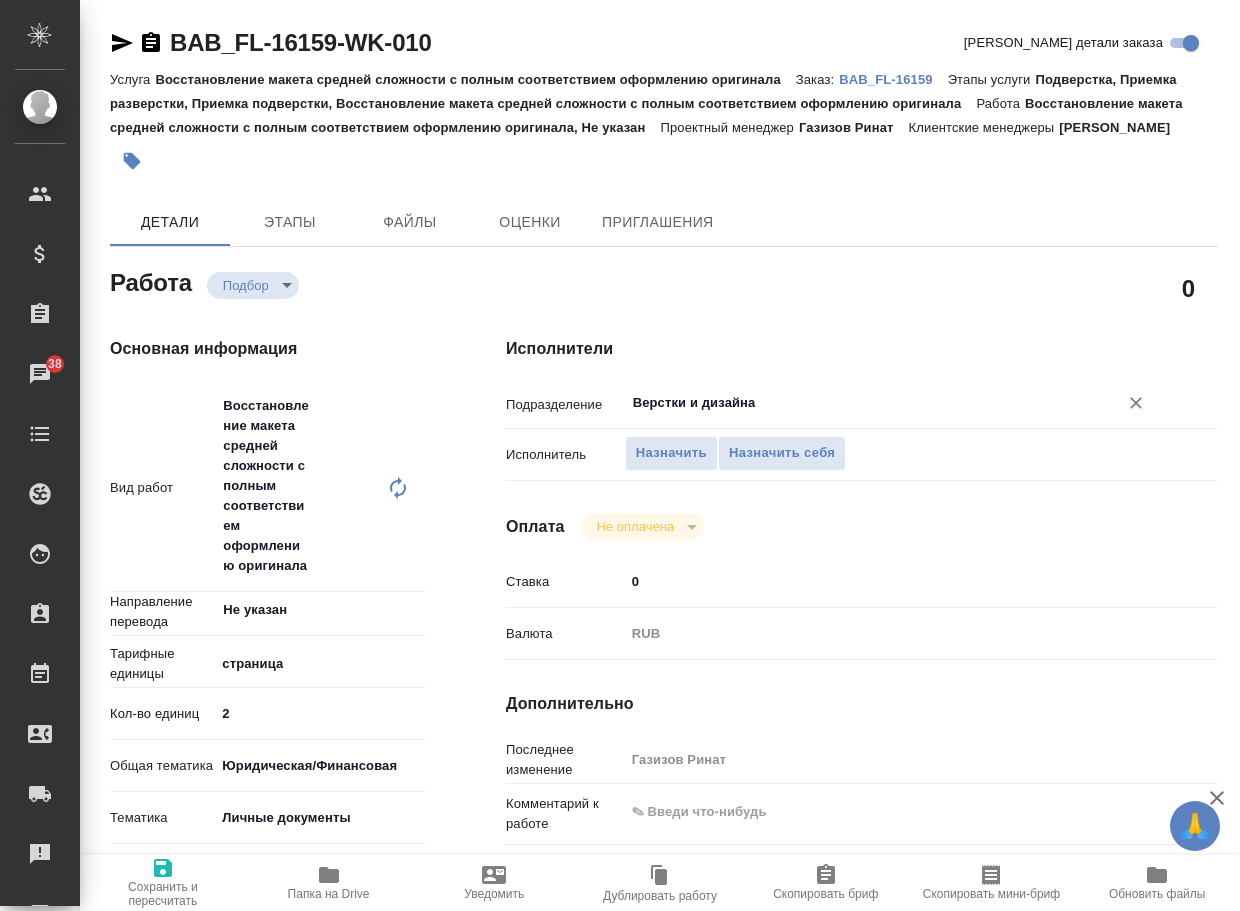 click on "Верстки и дизайна" at bounding box center (858, 403) 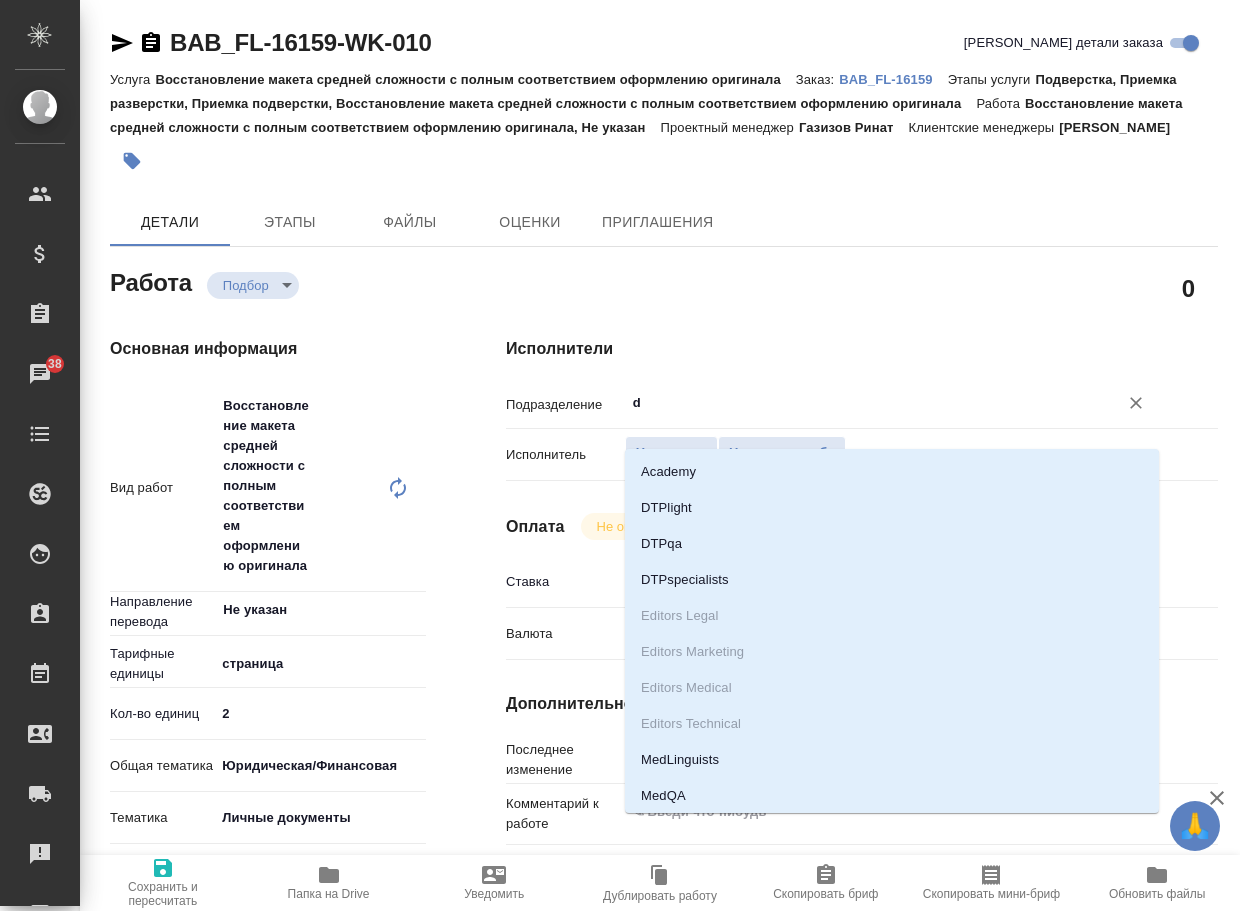 type on "dt" 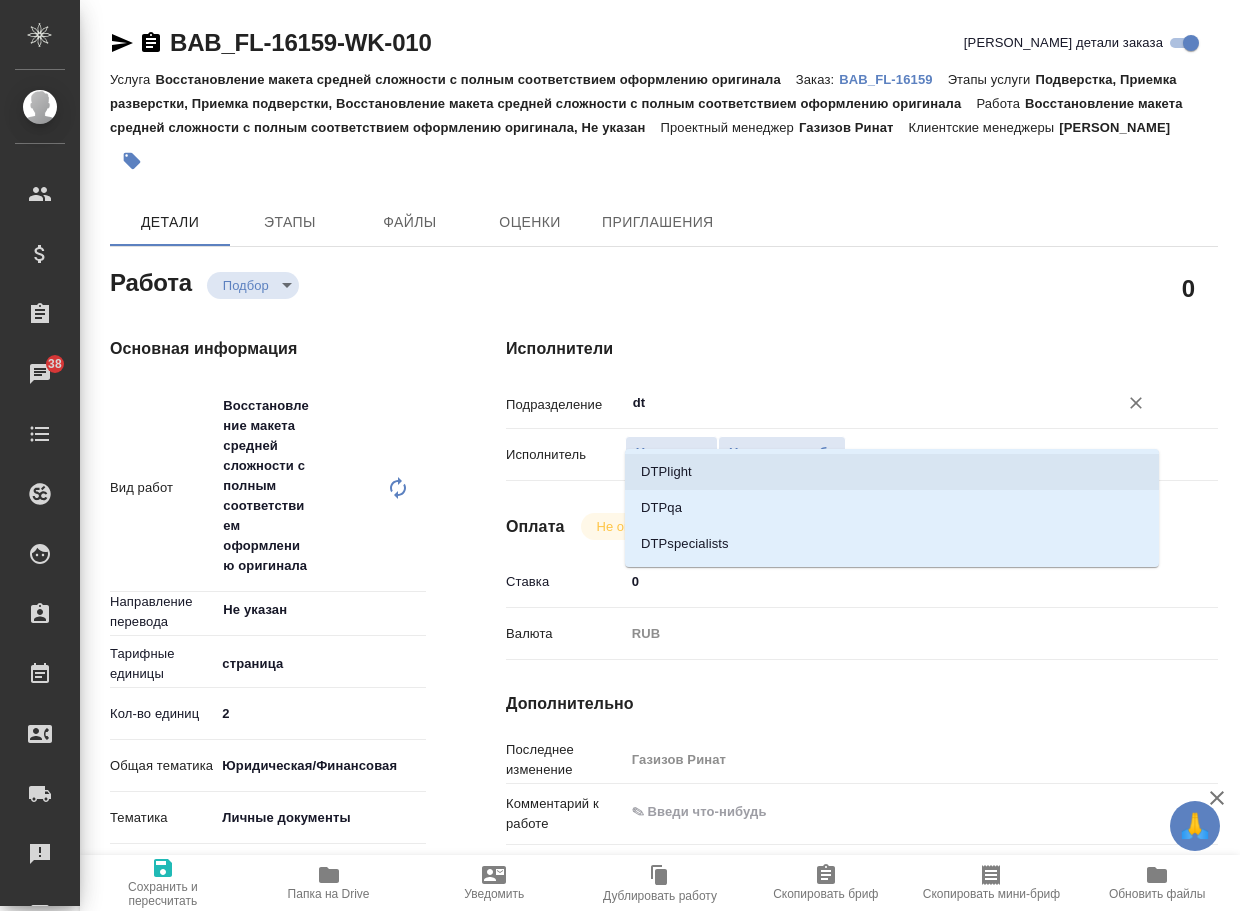 click on "DTPlight" at bounding box center [892, 472] 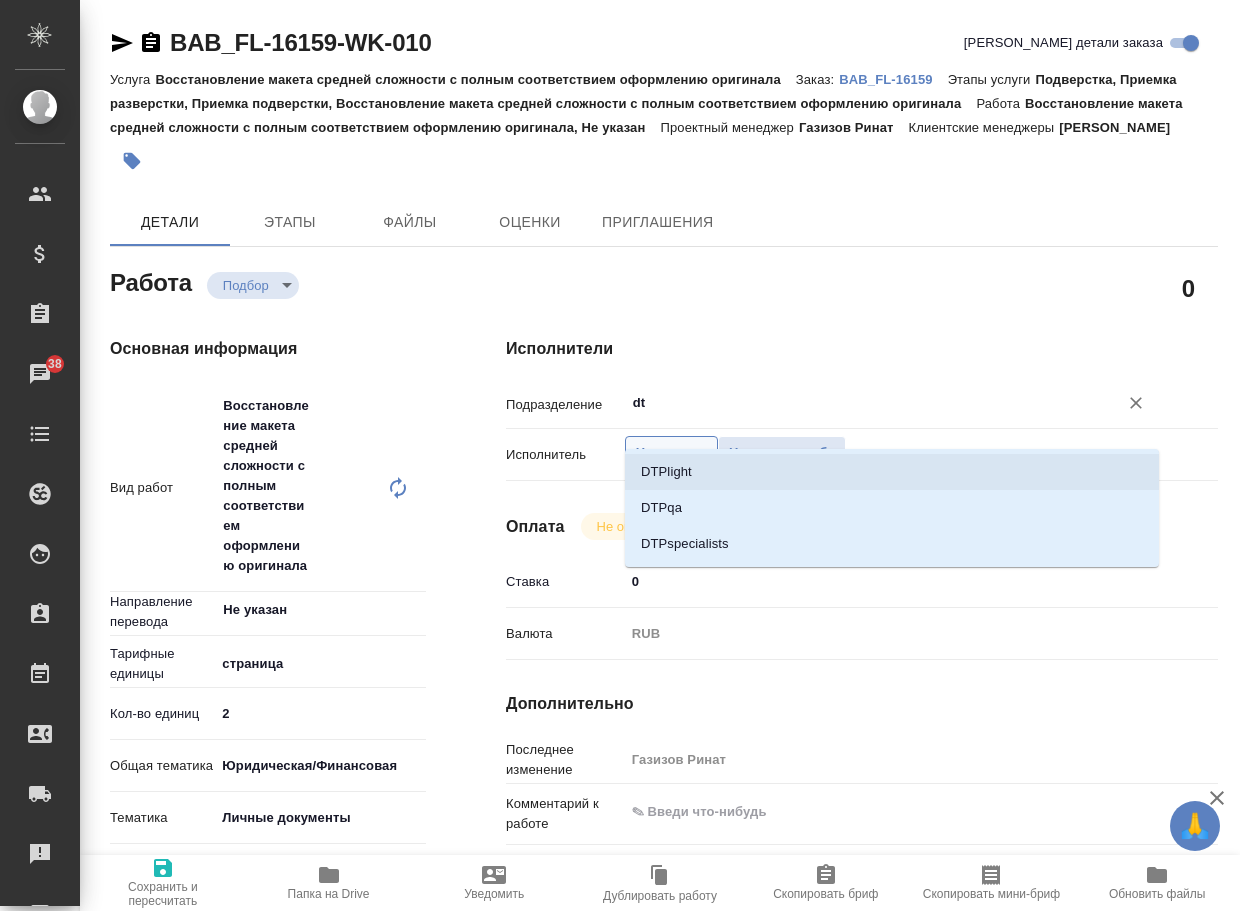 type on "x" 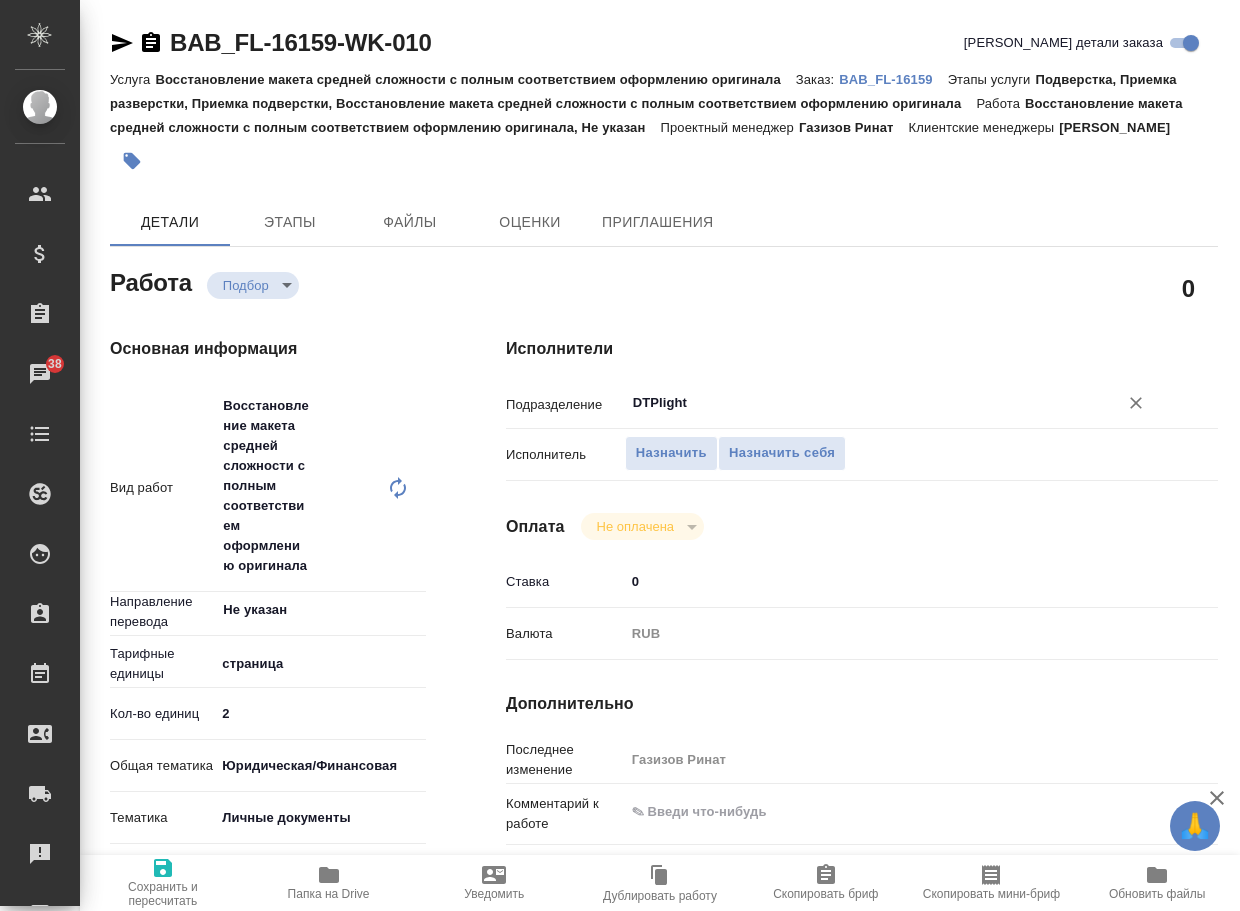 type on "DTPlight" 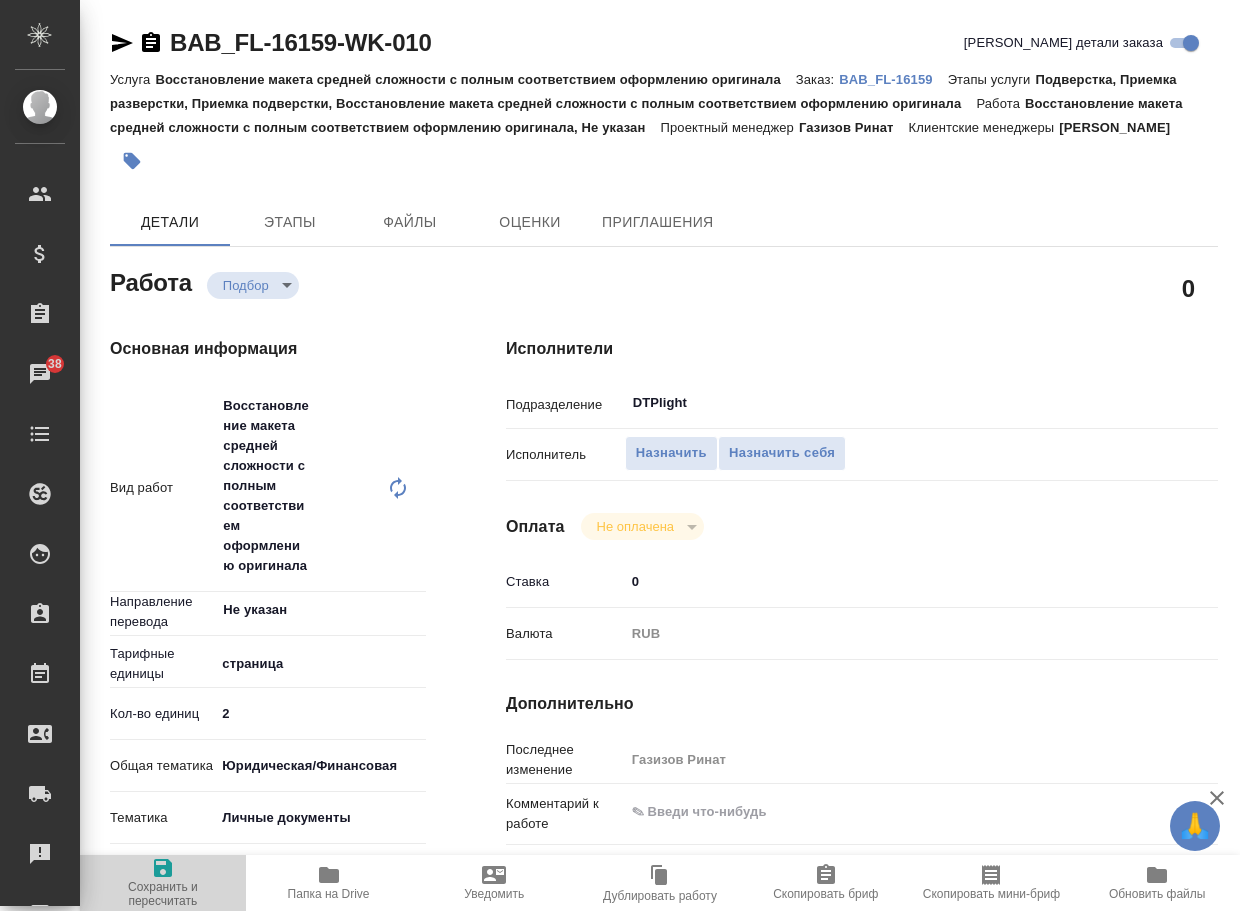 click 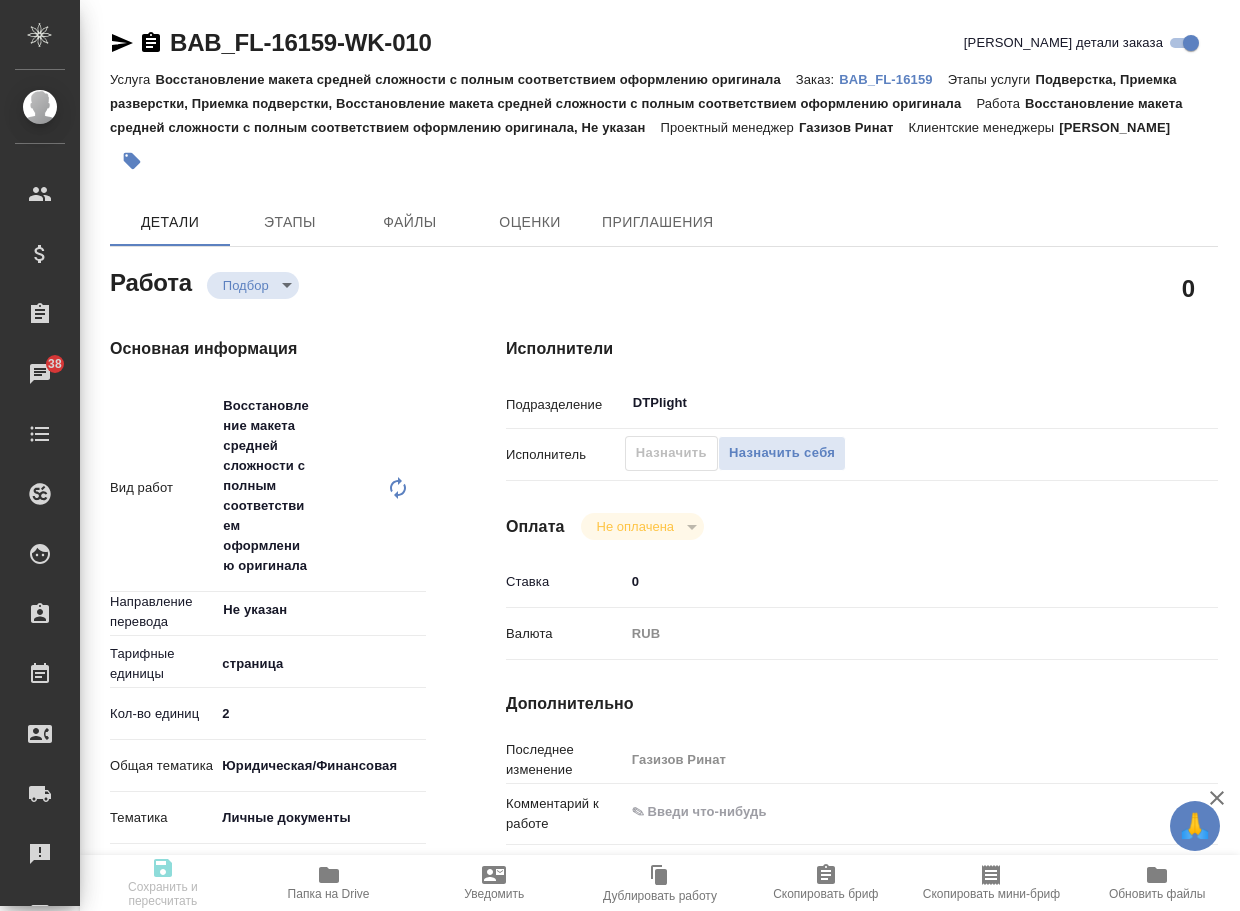 type on "x" 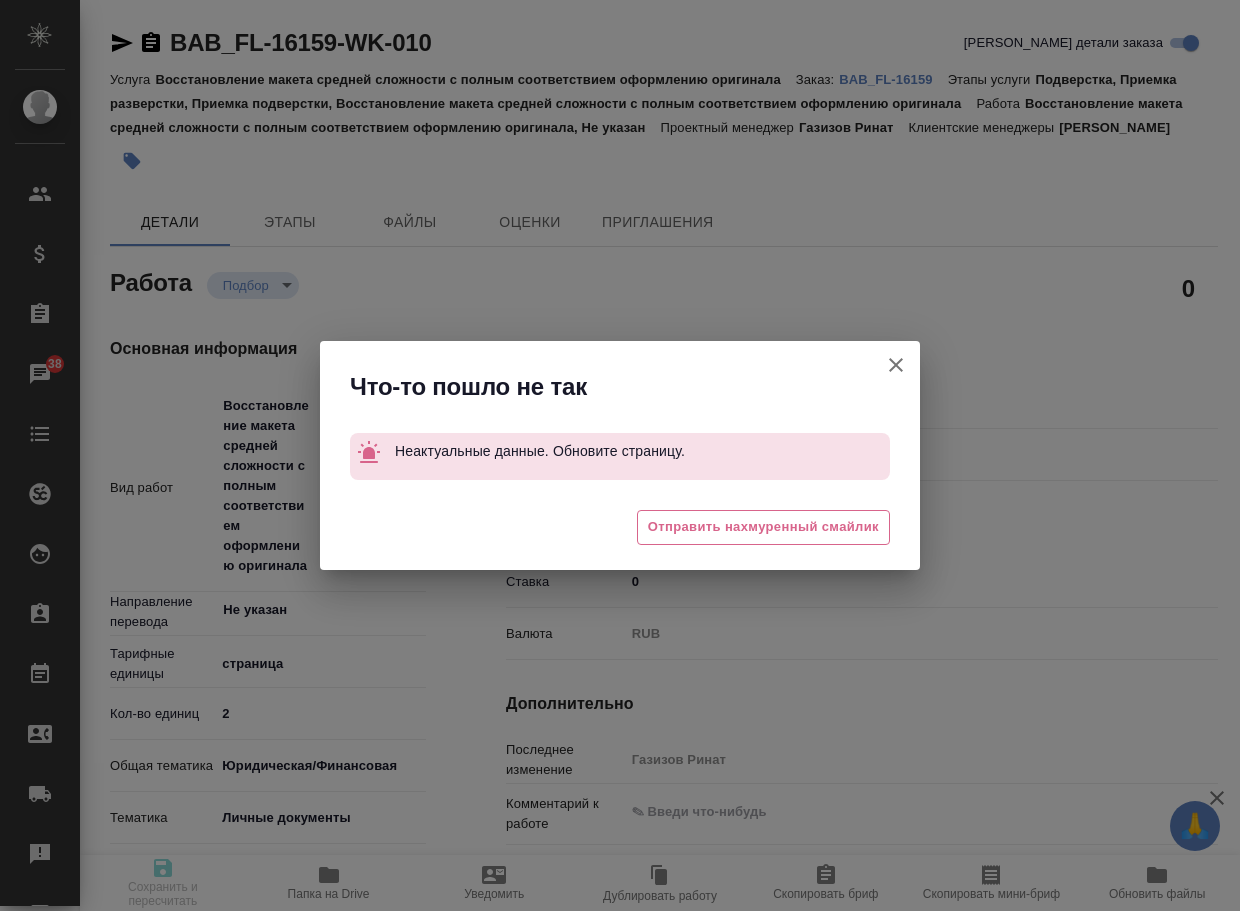 type on "x" 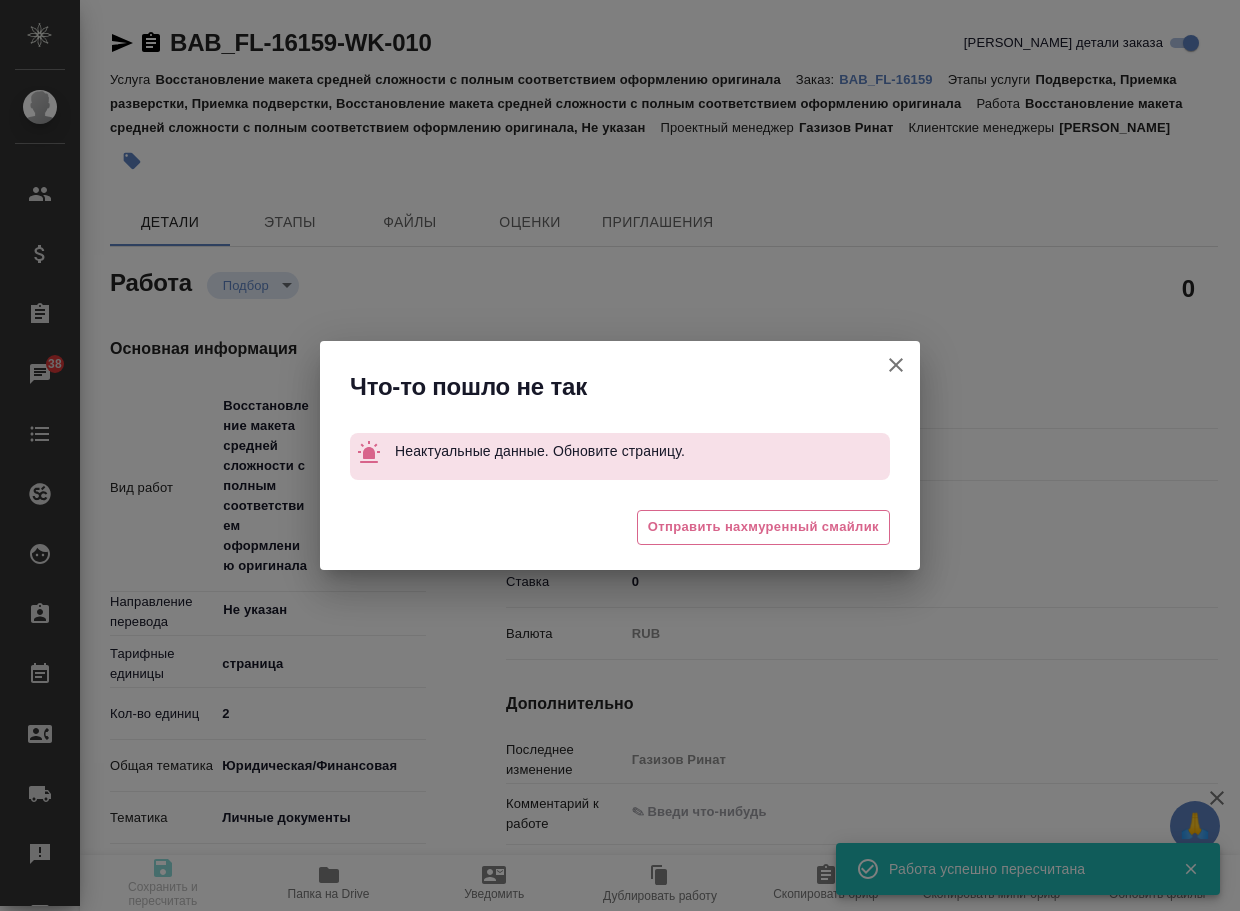 type on "recruiting" 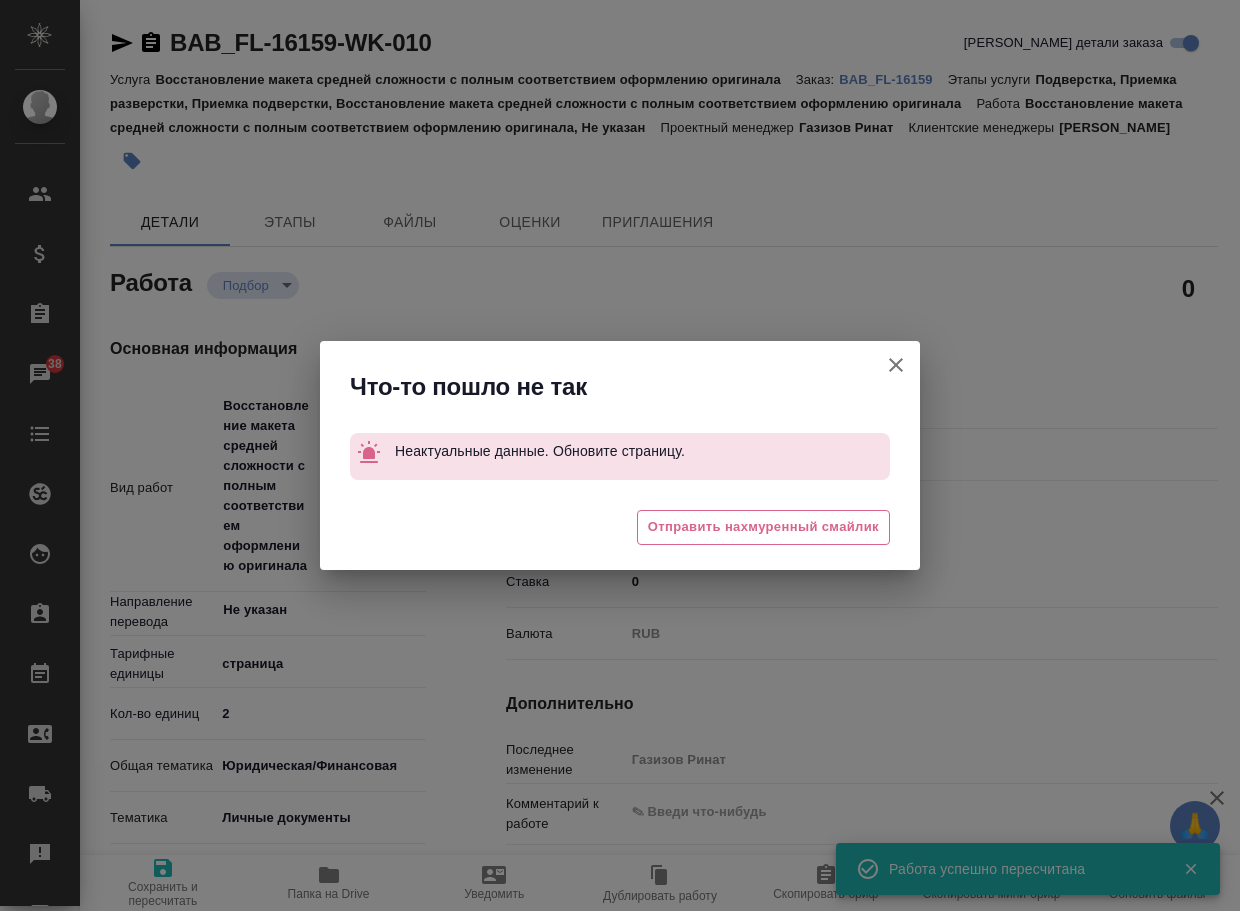 type on "x" 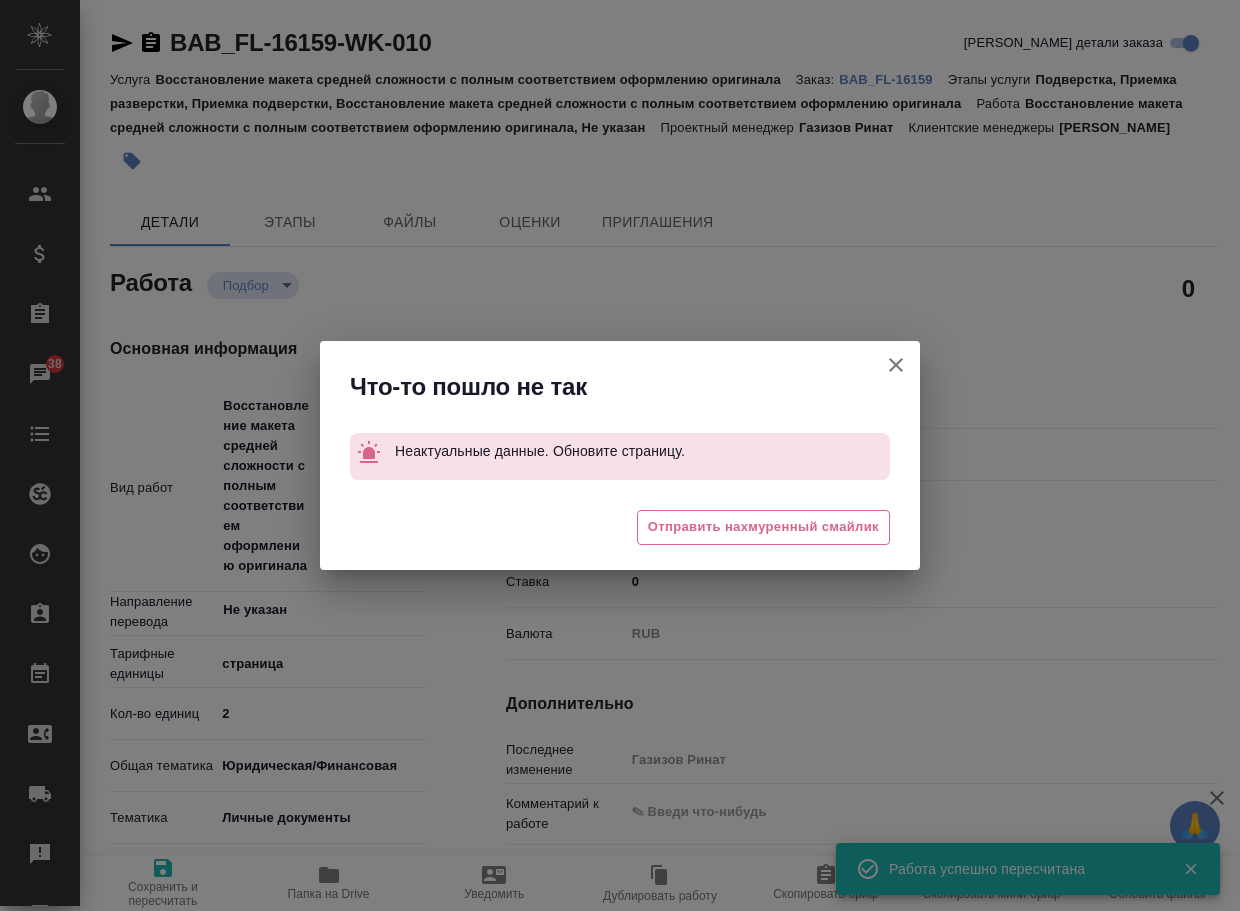 drag, startPoint x: 897, startPoint y: 358, endPoint x: 706, endPoint y: 537, distance: 261.76706 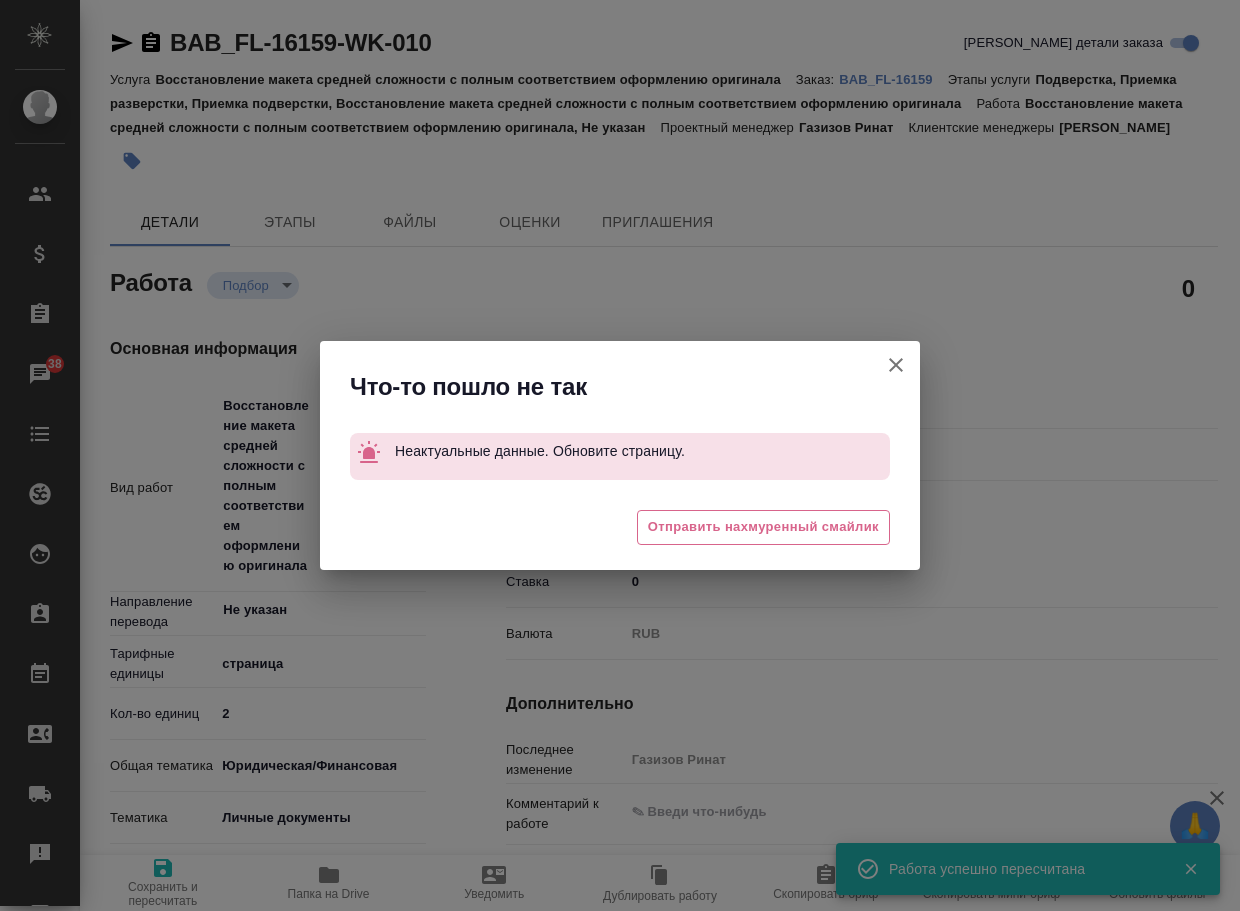type on "x" 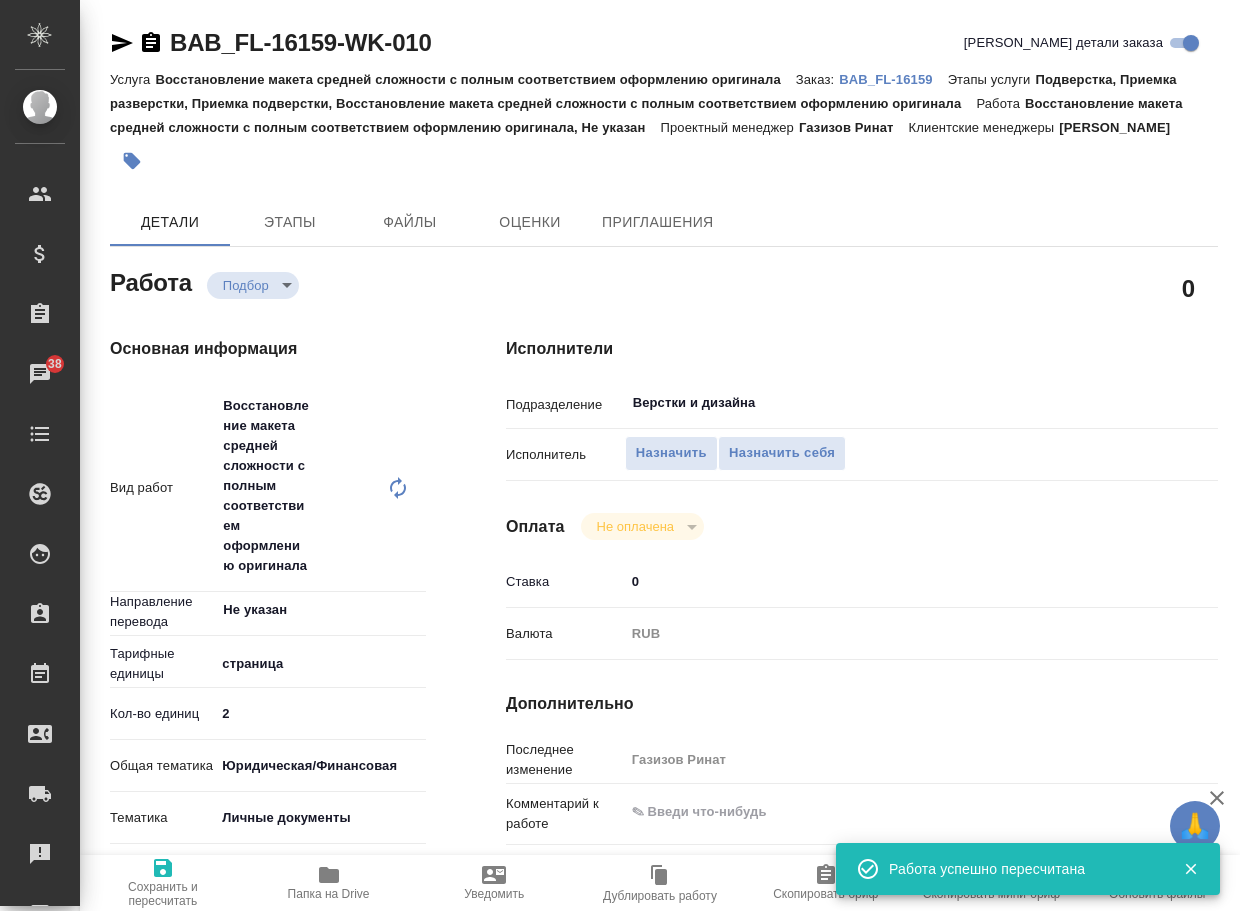 type on "x" 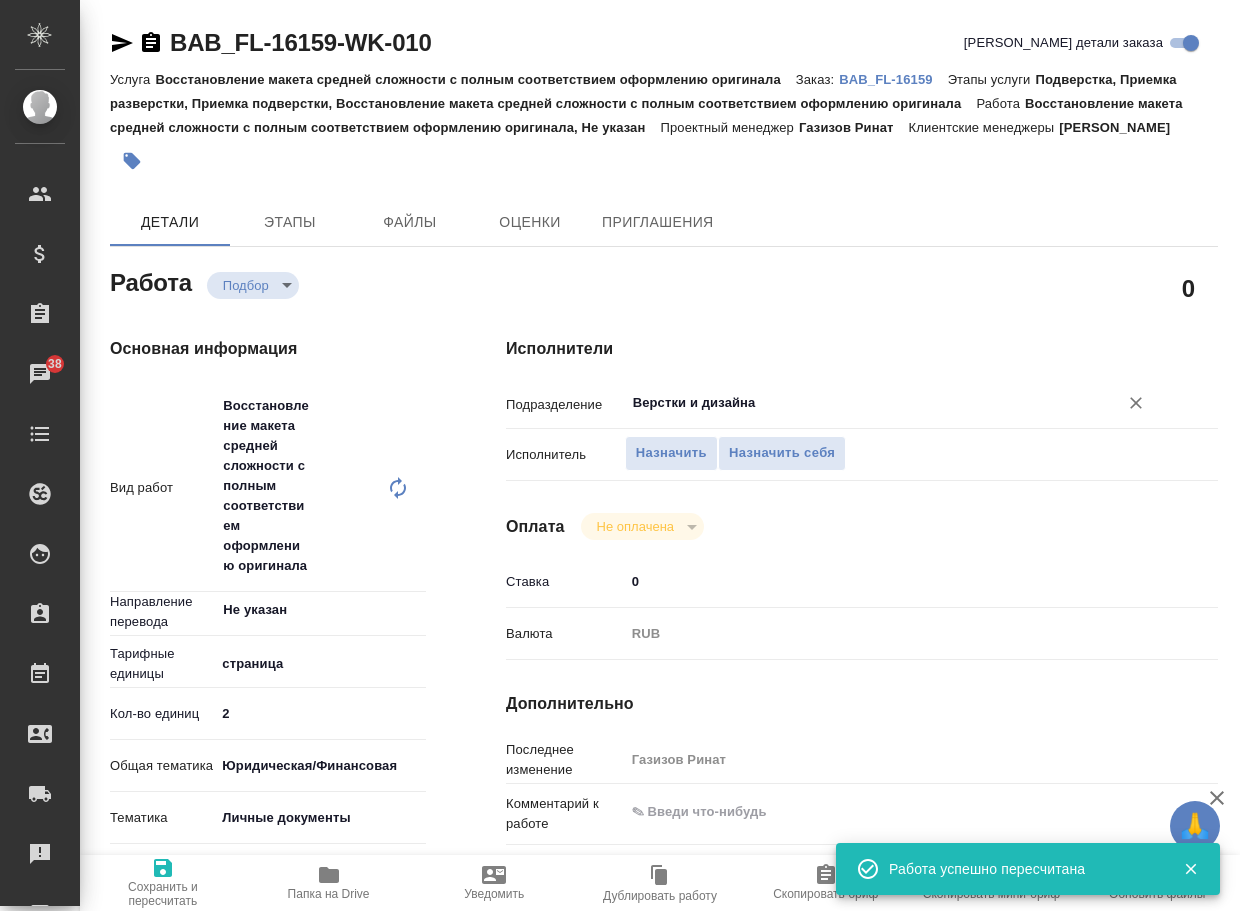 click on "Верстки и дизайна" at bounding box center [858, 403] 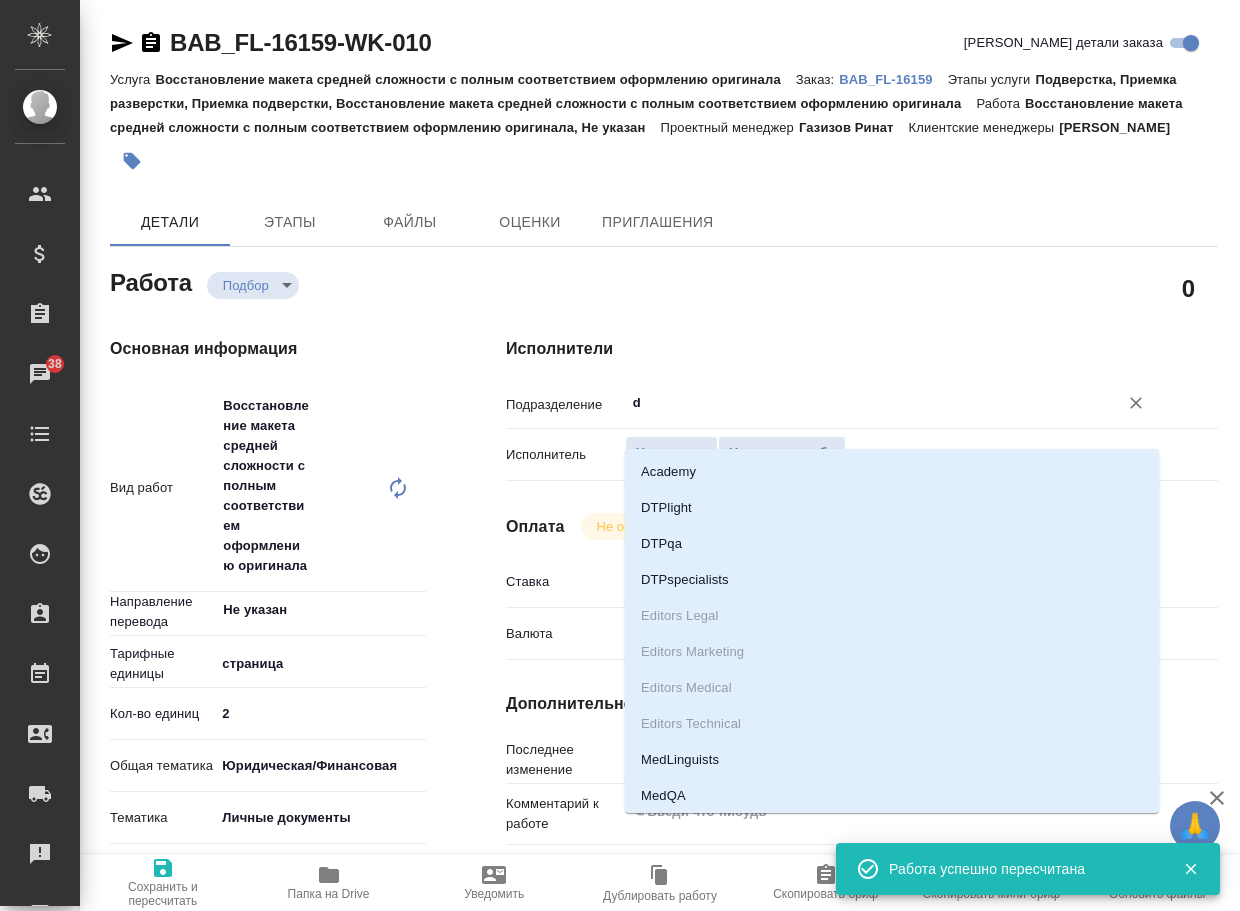 type on "dt" 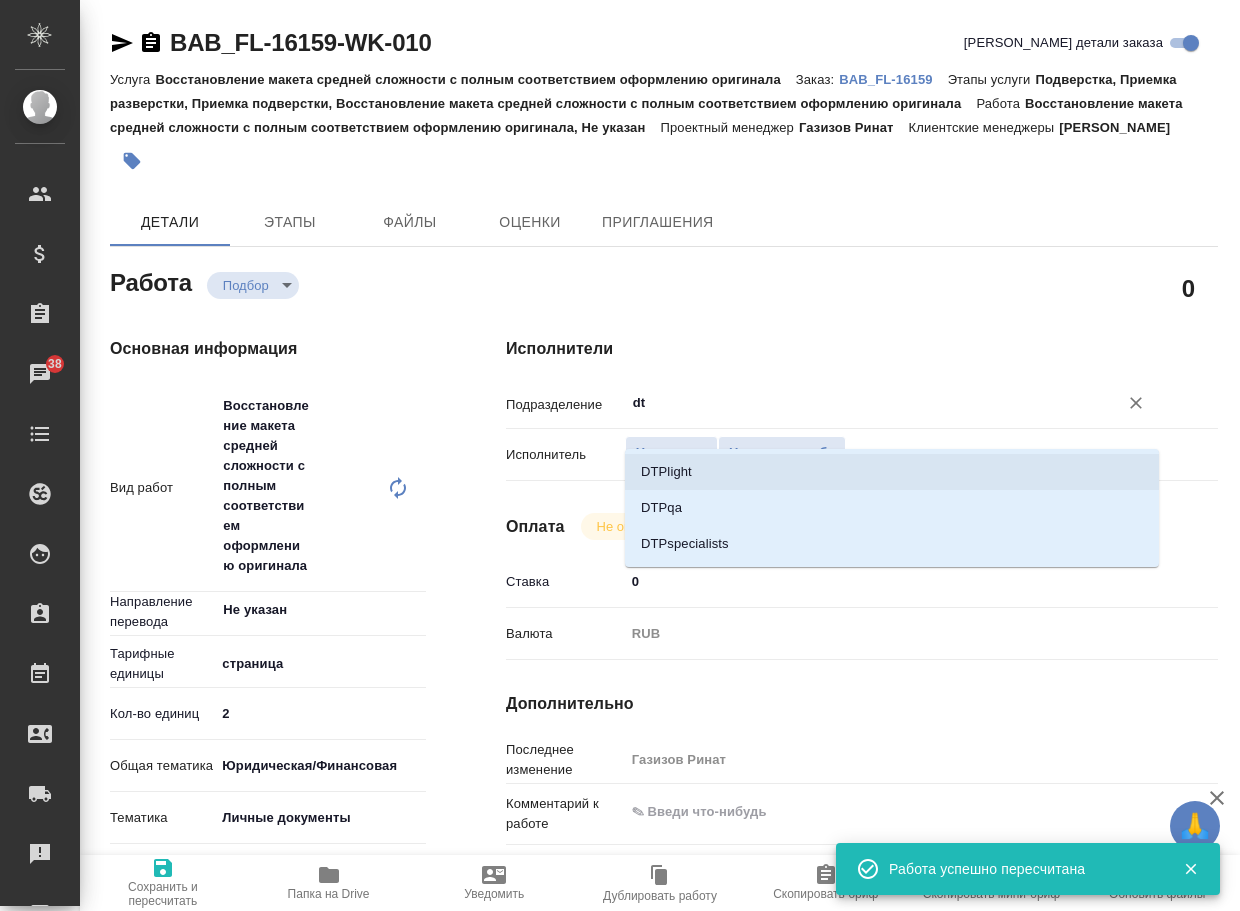 click on "DTPlight" at bounding box center [892, 472] 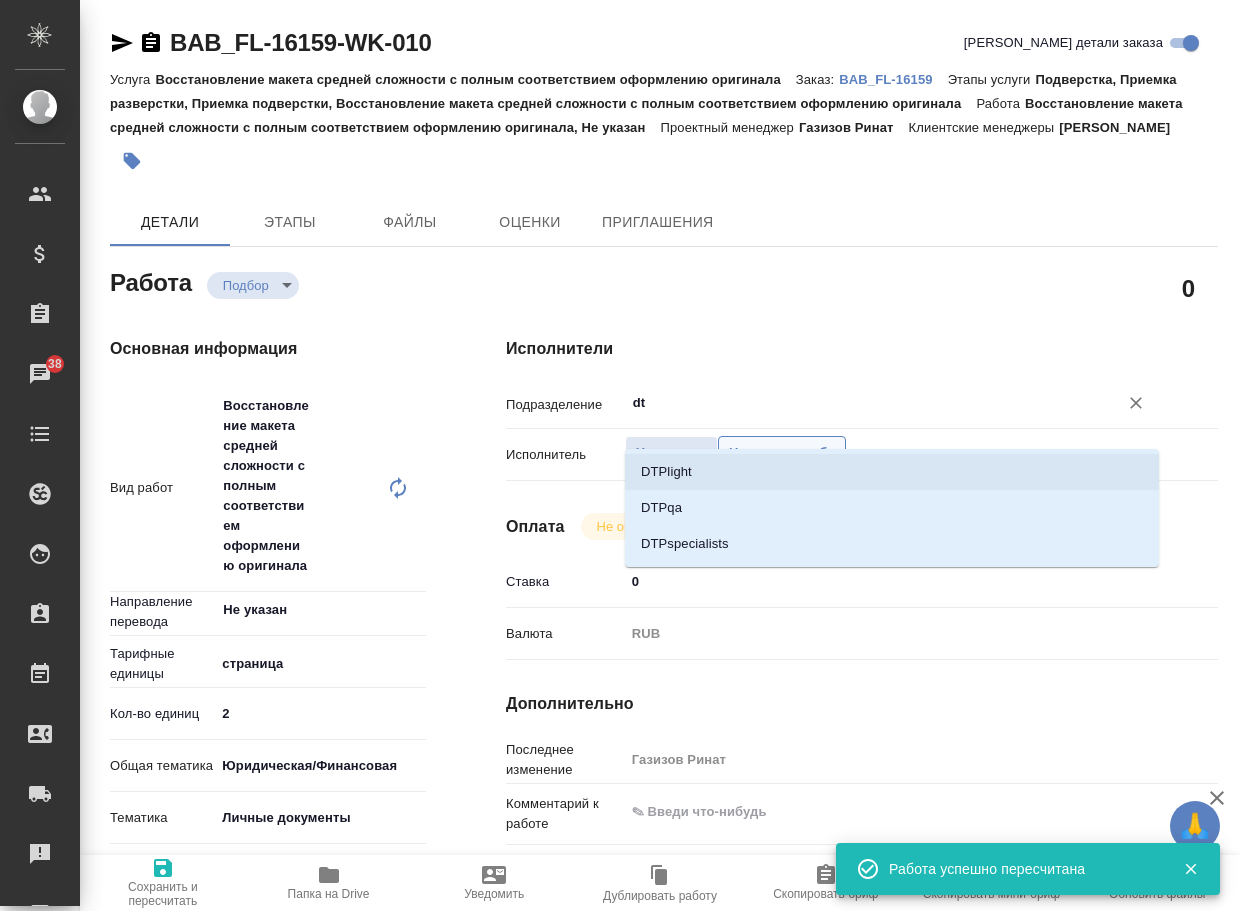 type on "x" 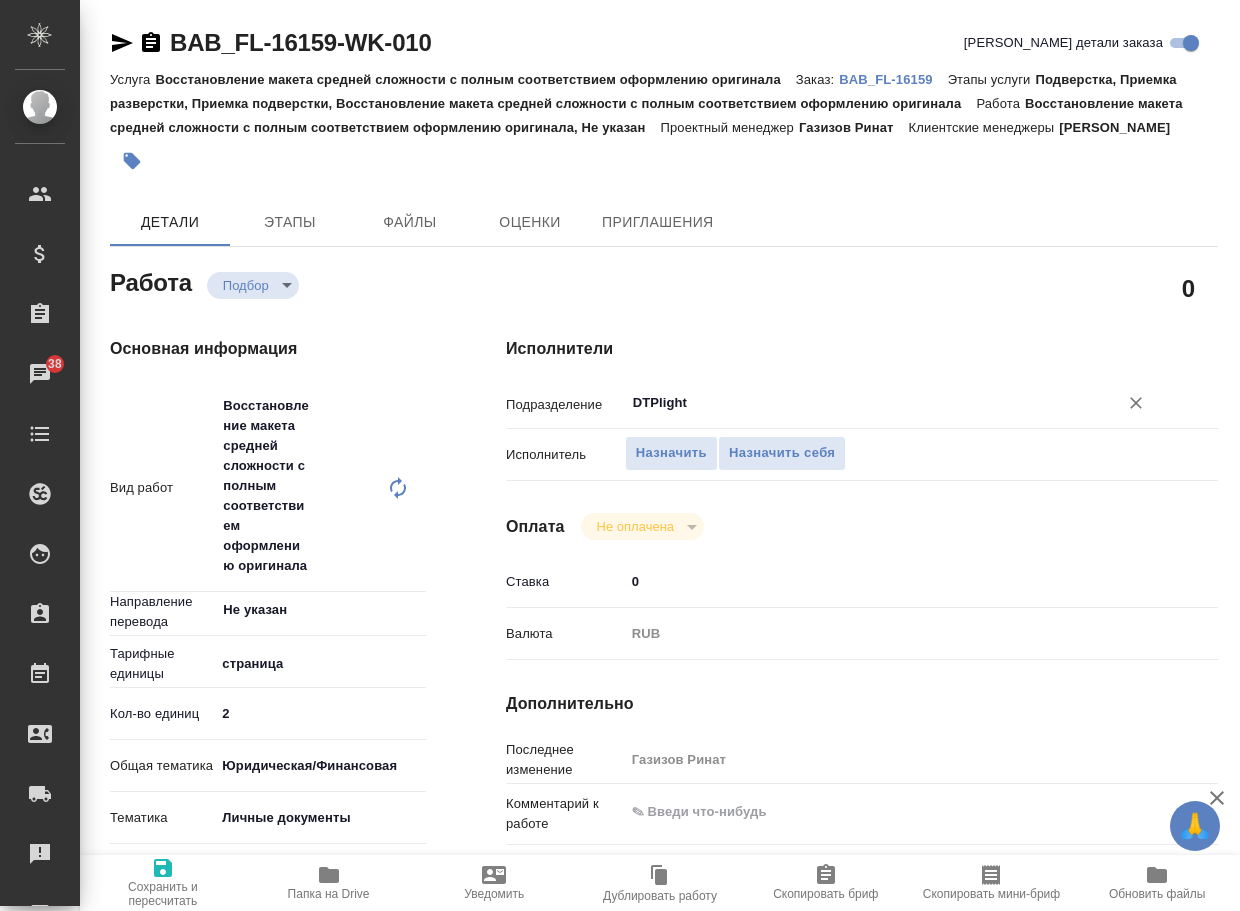 type on "DTPlight" 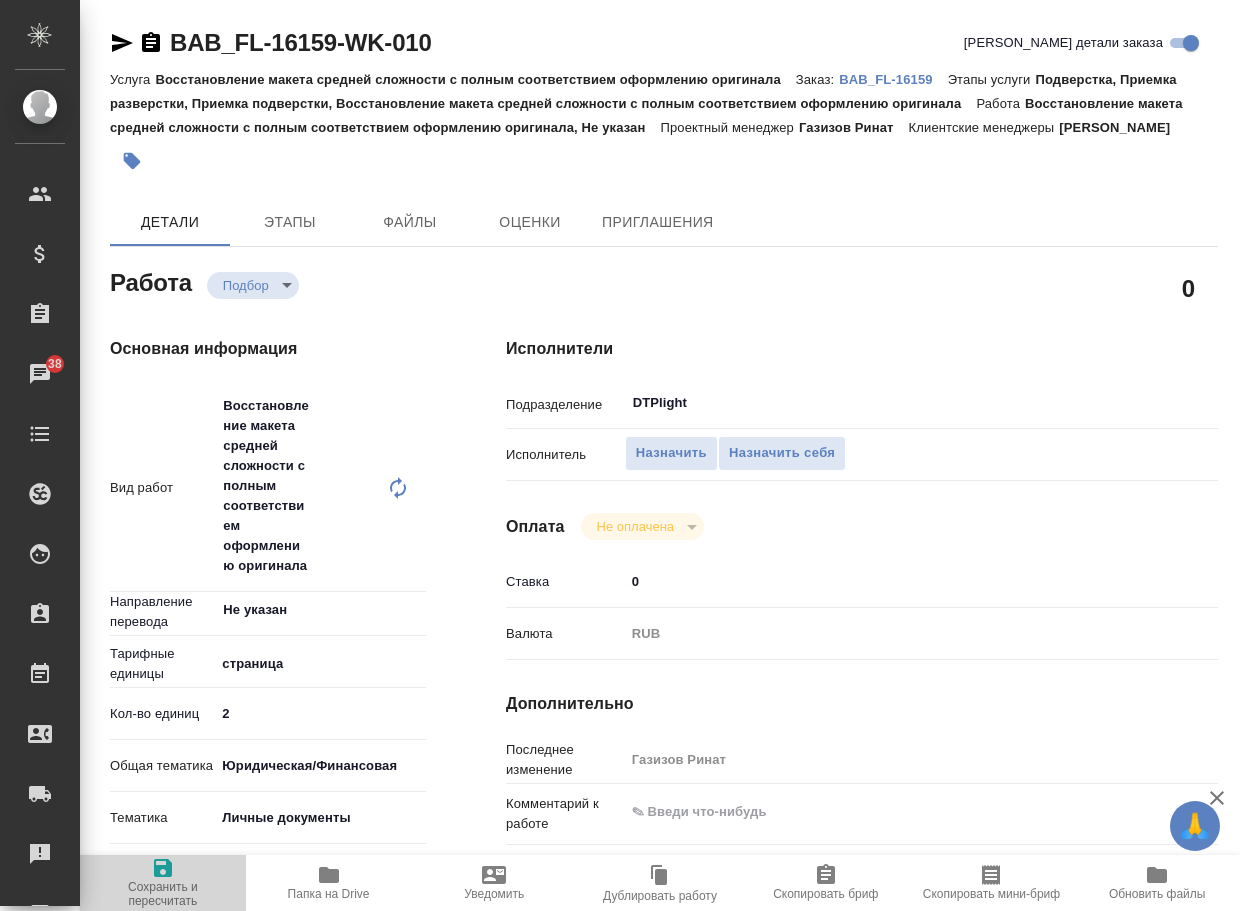click 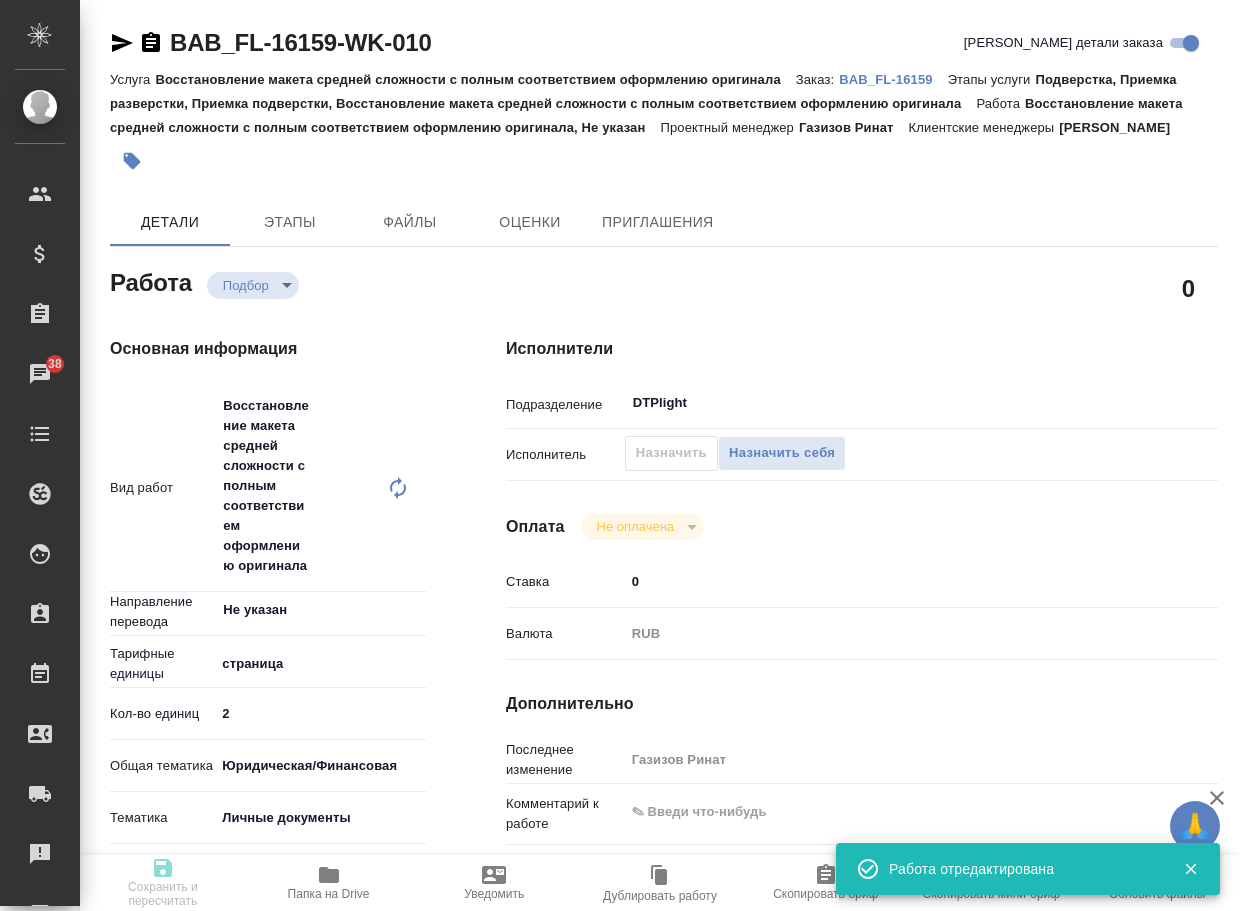 type on "x" 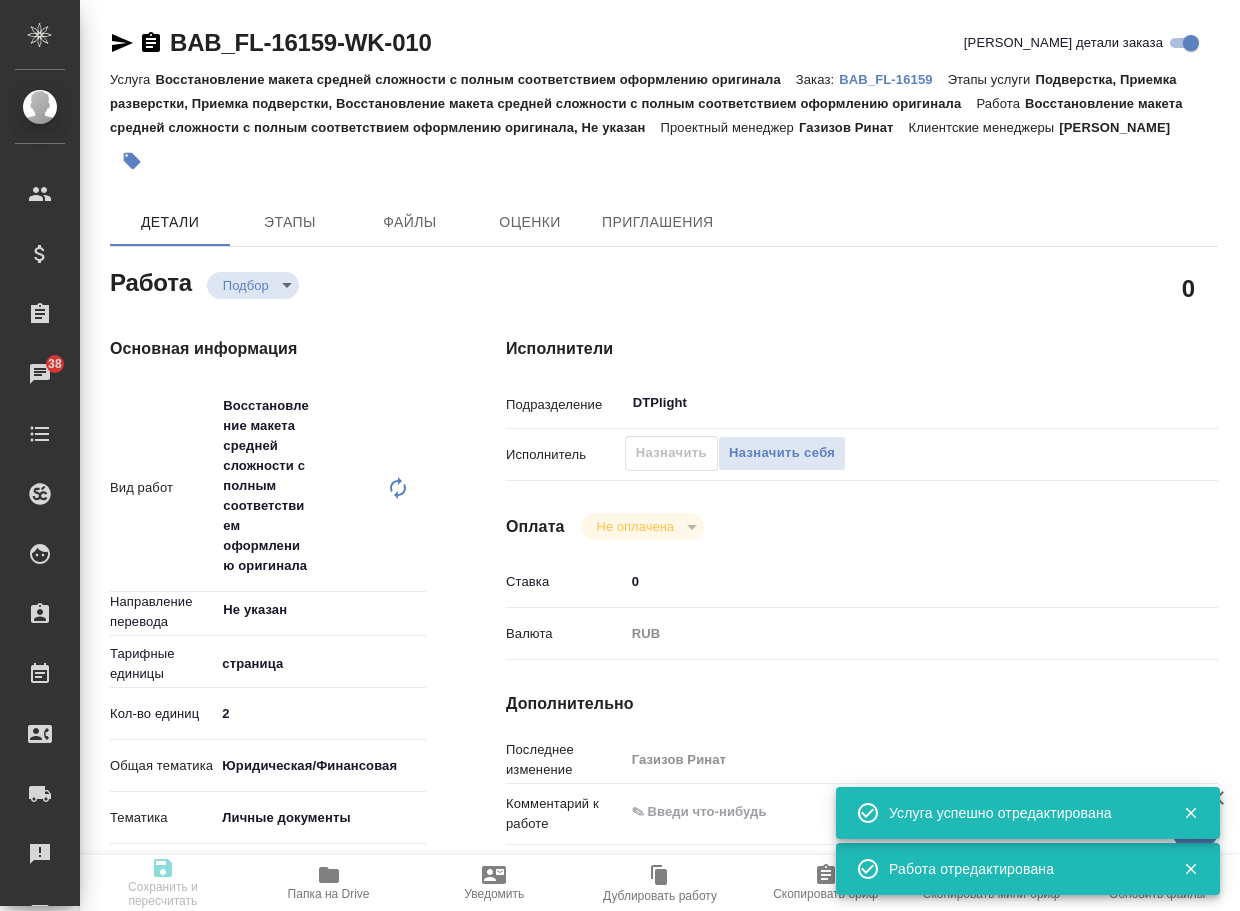 type on "x" 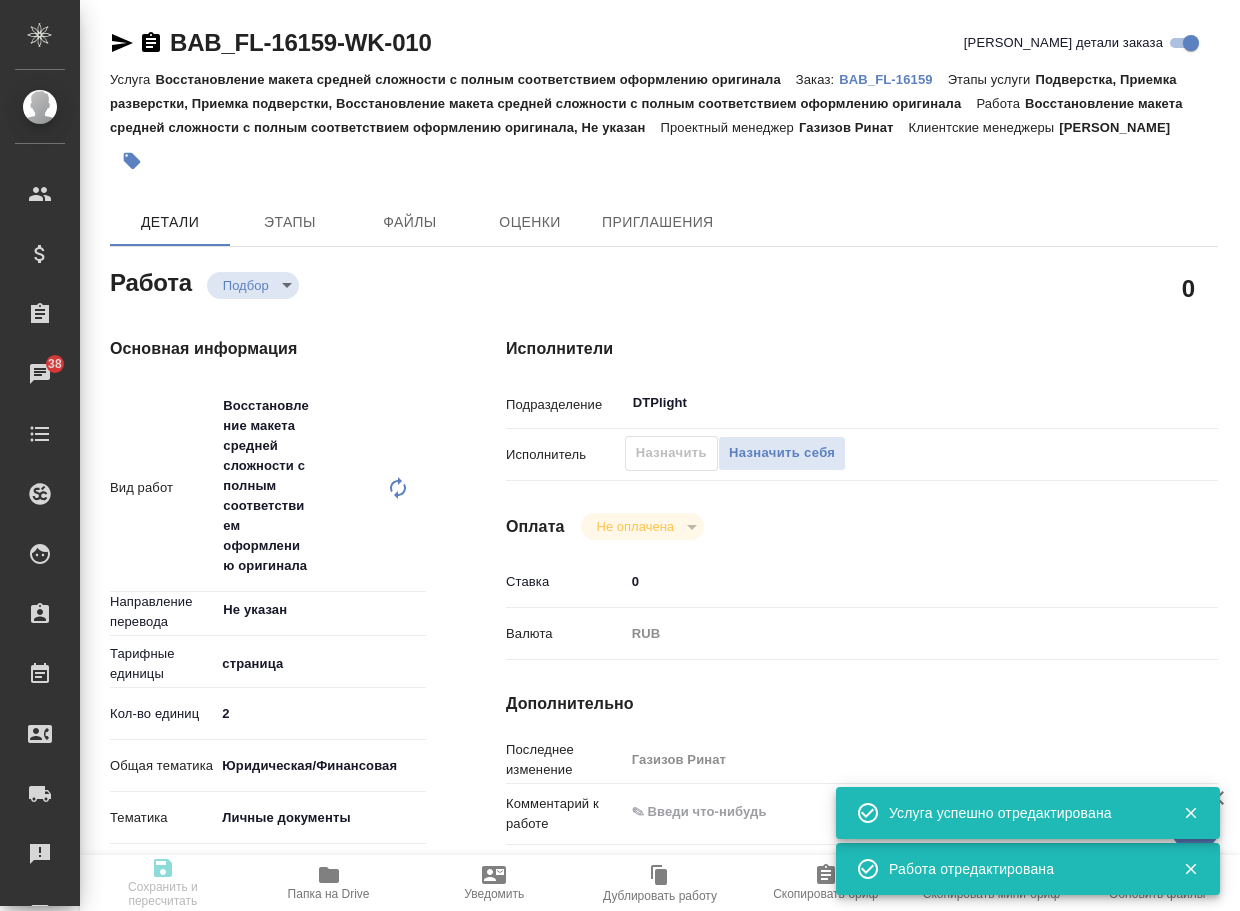 type on "x" 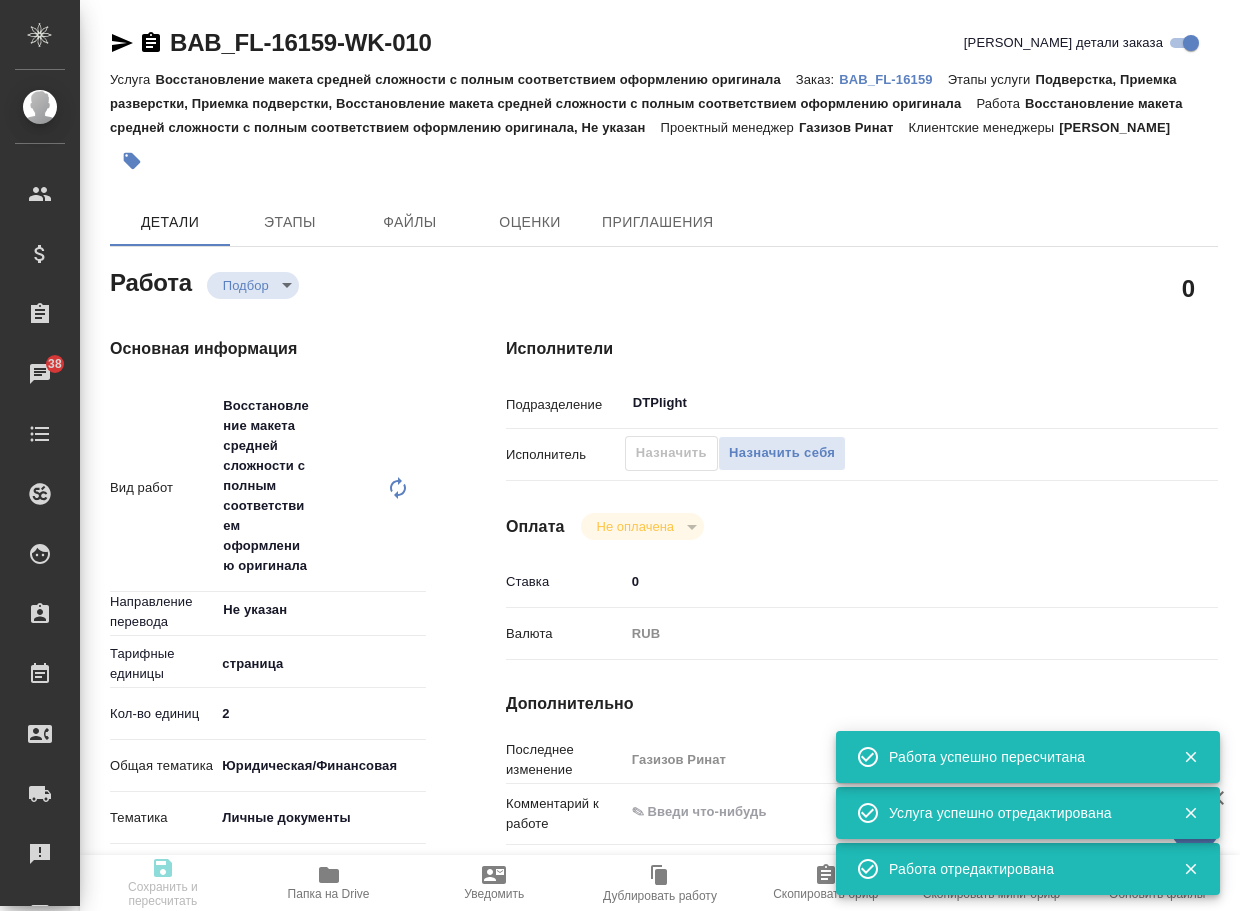 type on "recruiting" 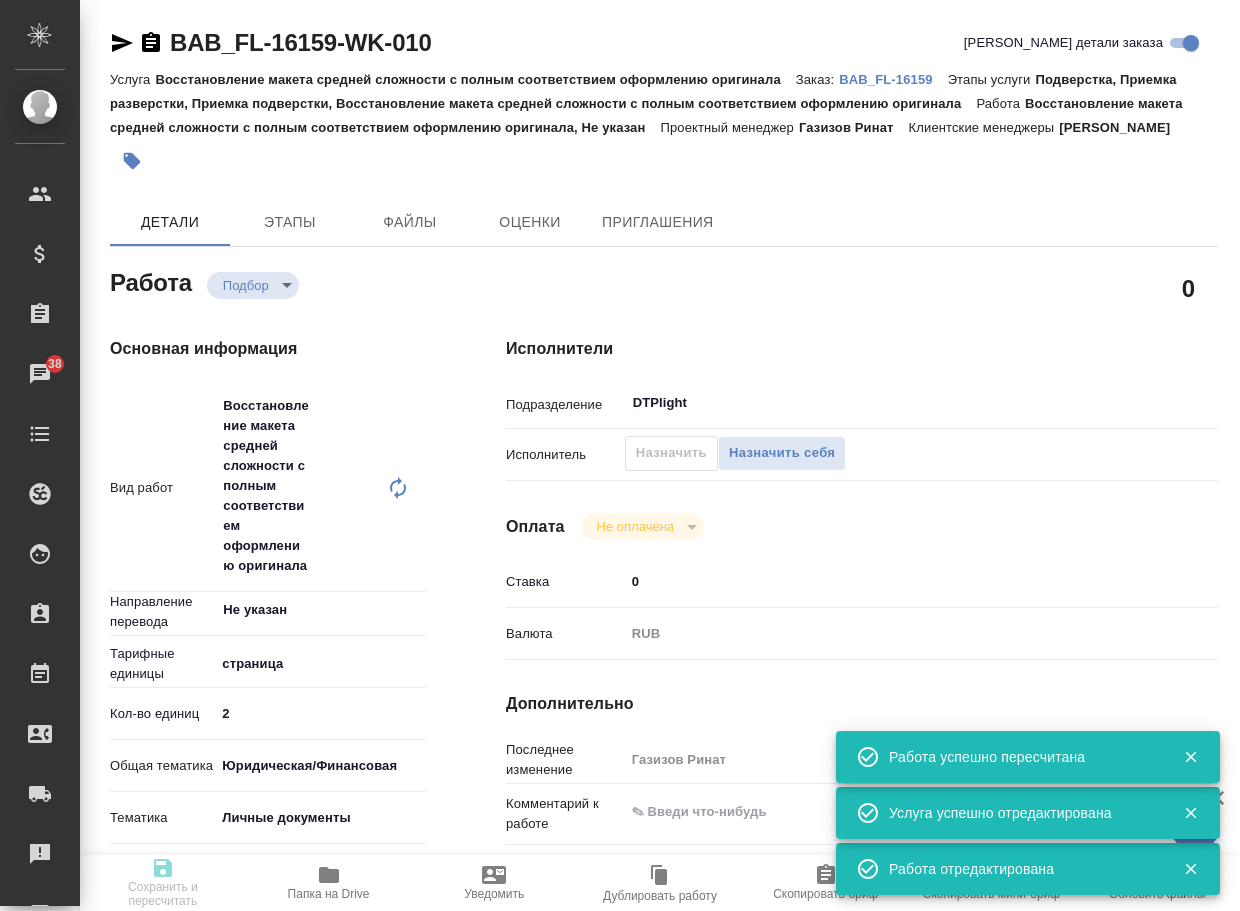 type on "Восстановление макета средней сложности с полным соответствием оформлению оригинала" 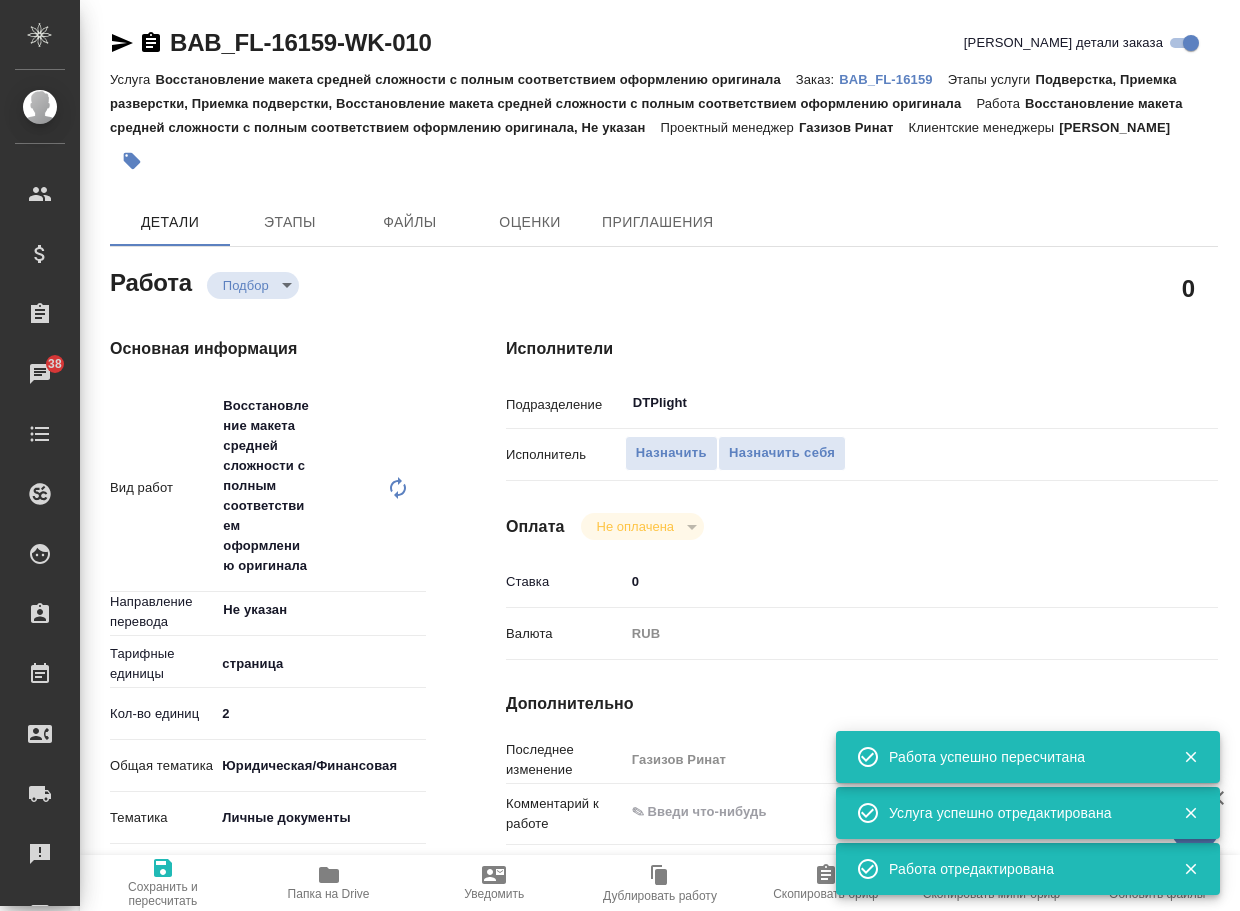 type on "x" 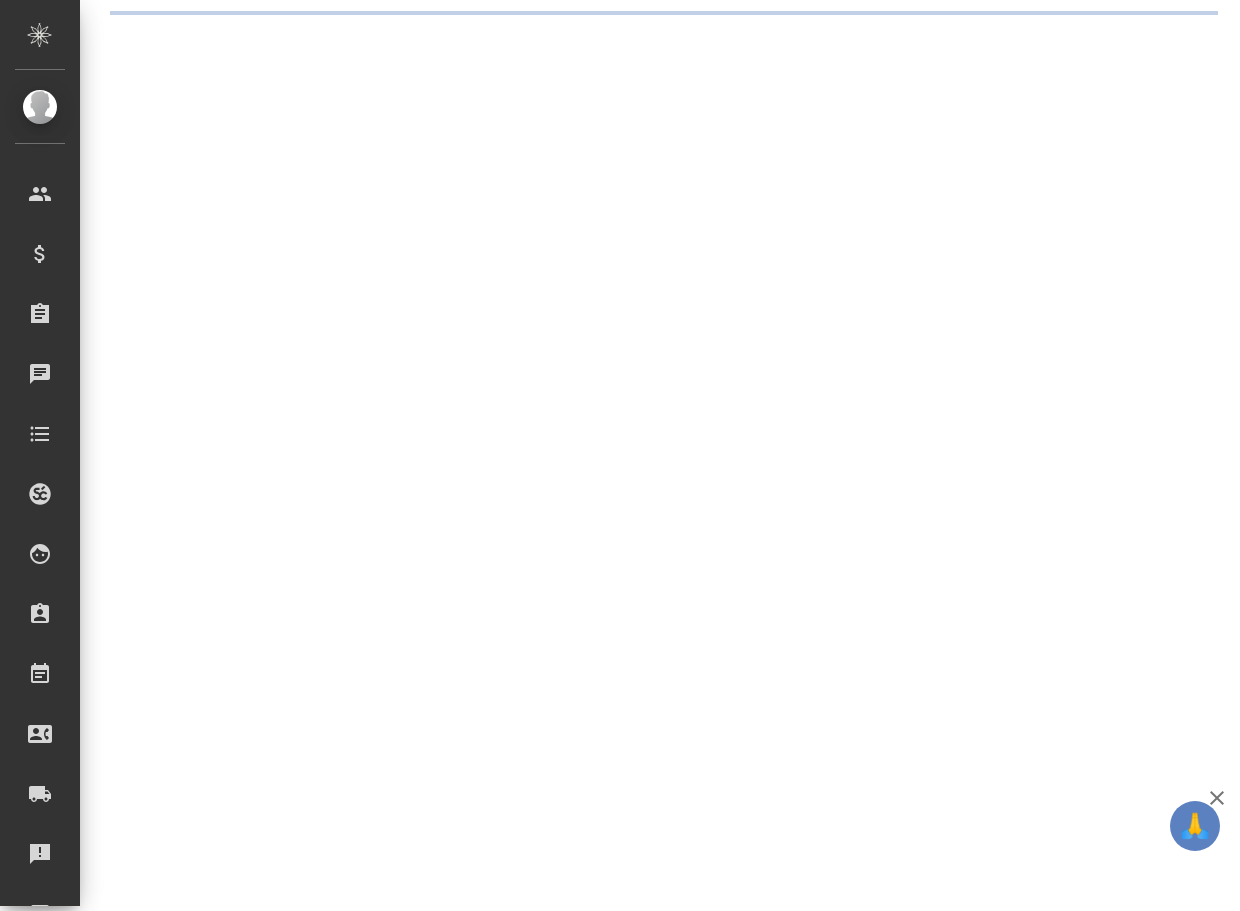 scroll, scrollTop: 0, scrollLeft: 0, axis: both 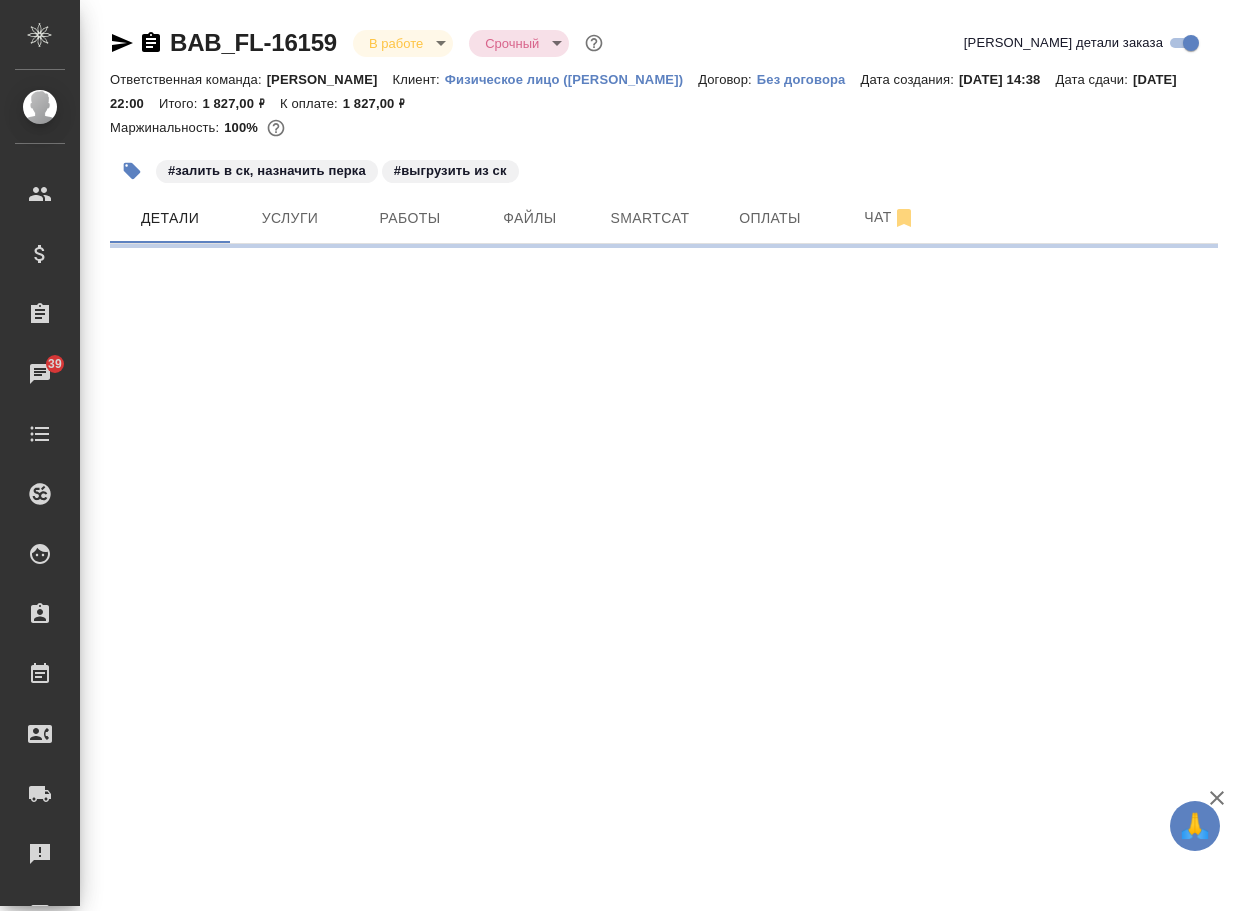 select on "RU" 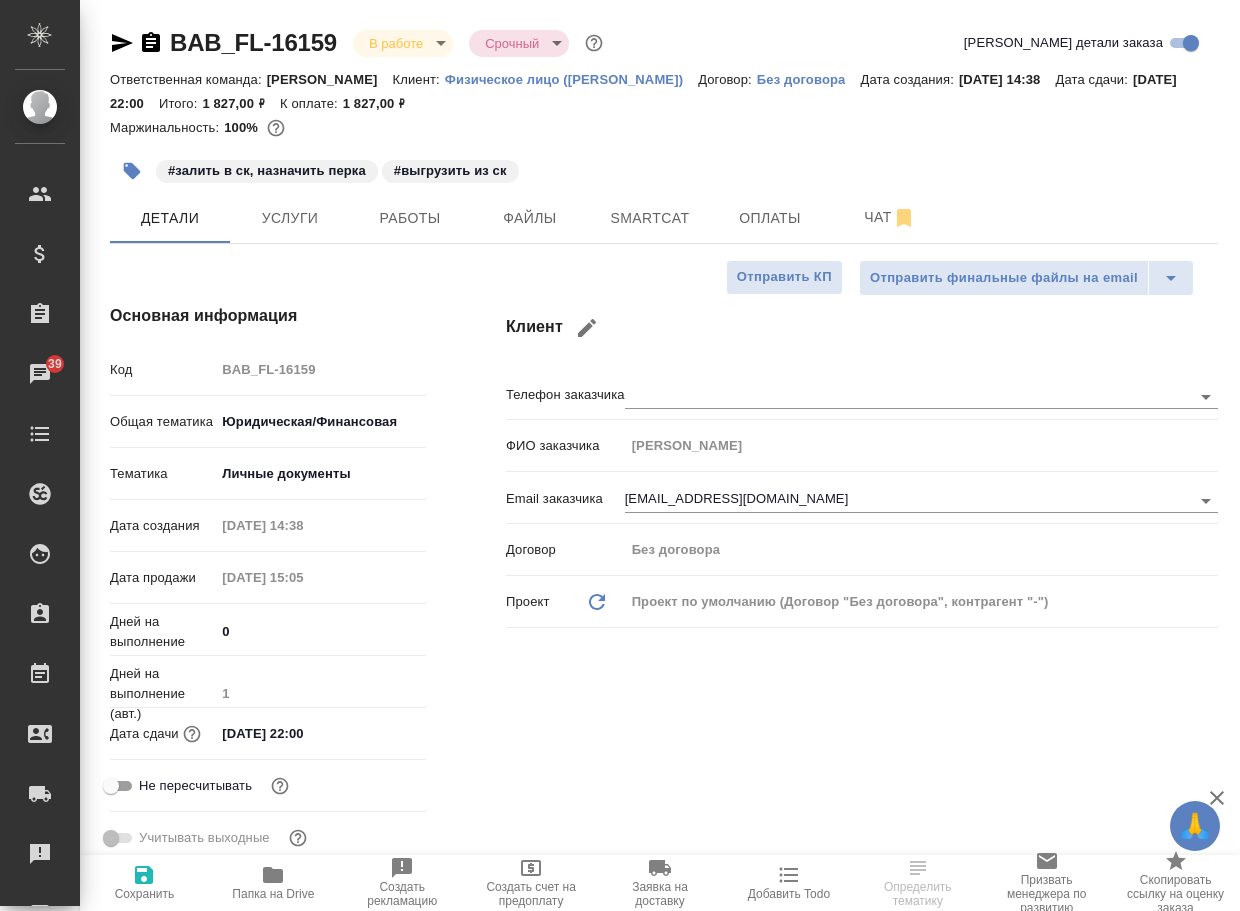 type on "x" 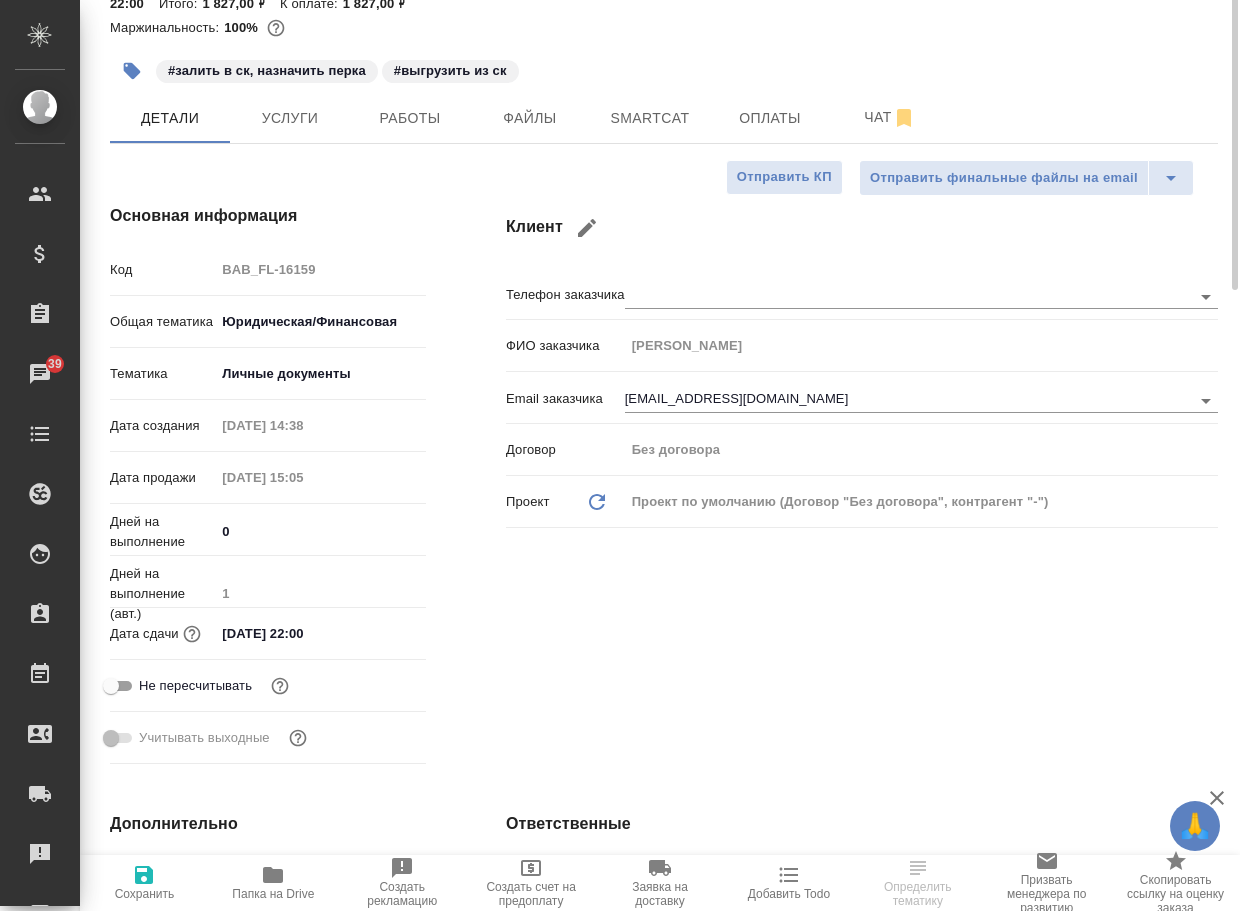 scroll, scrollTop: 0, scrollLeft: 0, axis: both 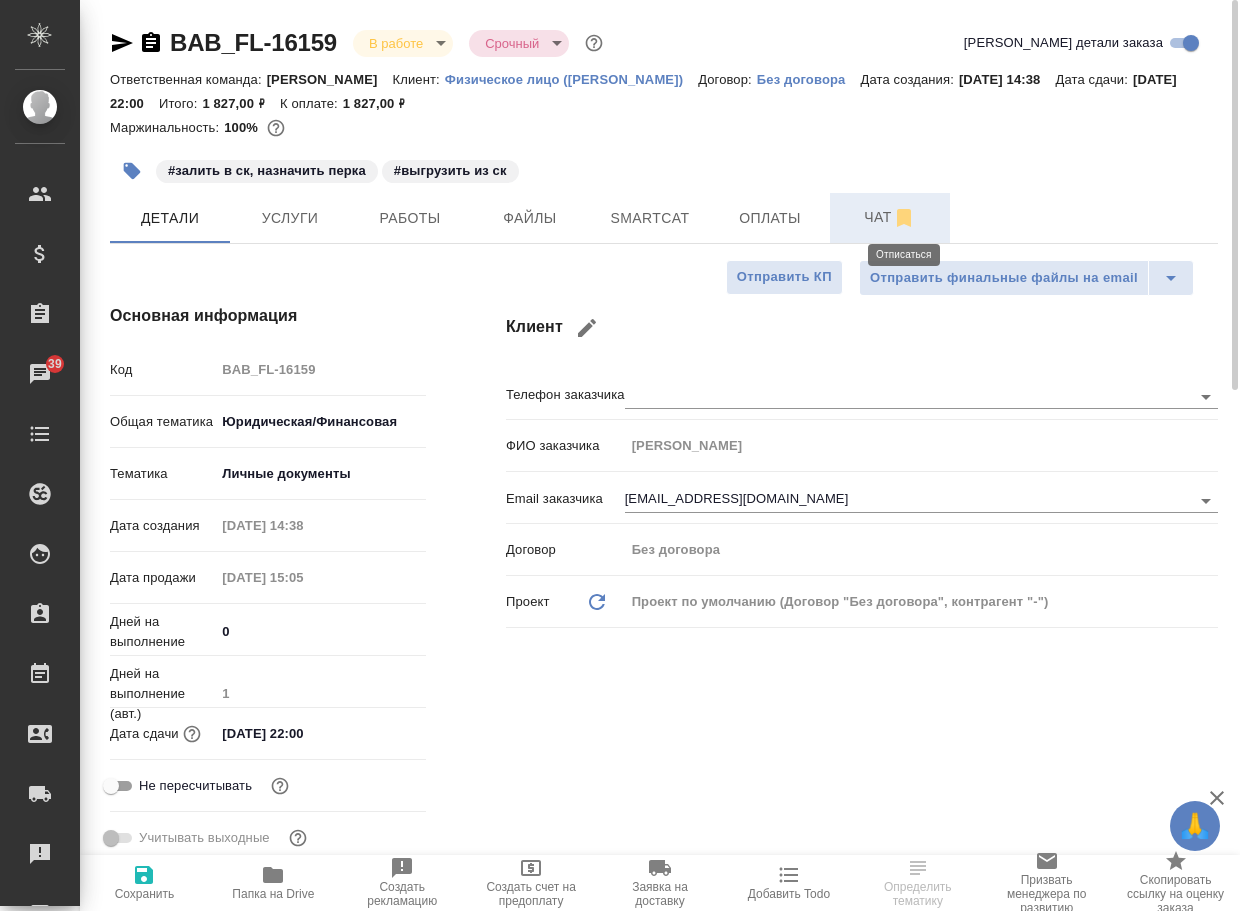 click on "Чат" at bounding box center (890, 217) 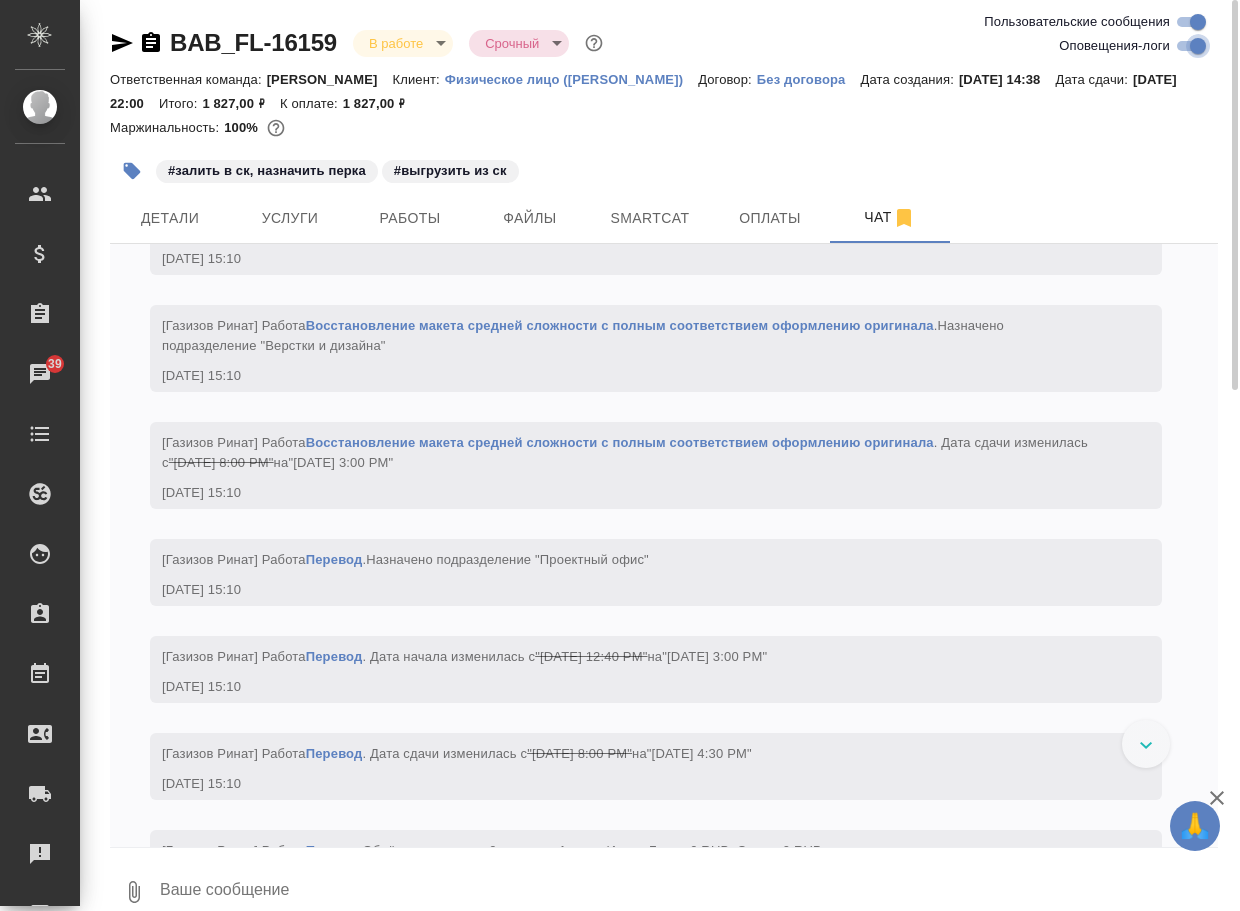 click on "Оповещения-логи" at bounding box center (1198, 46) 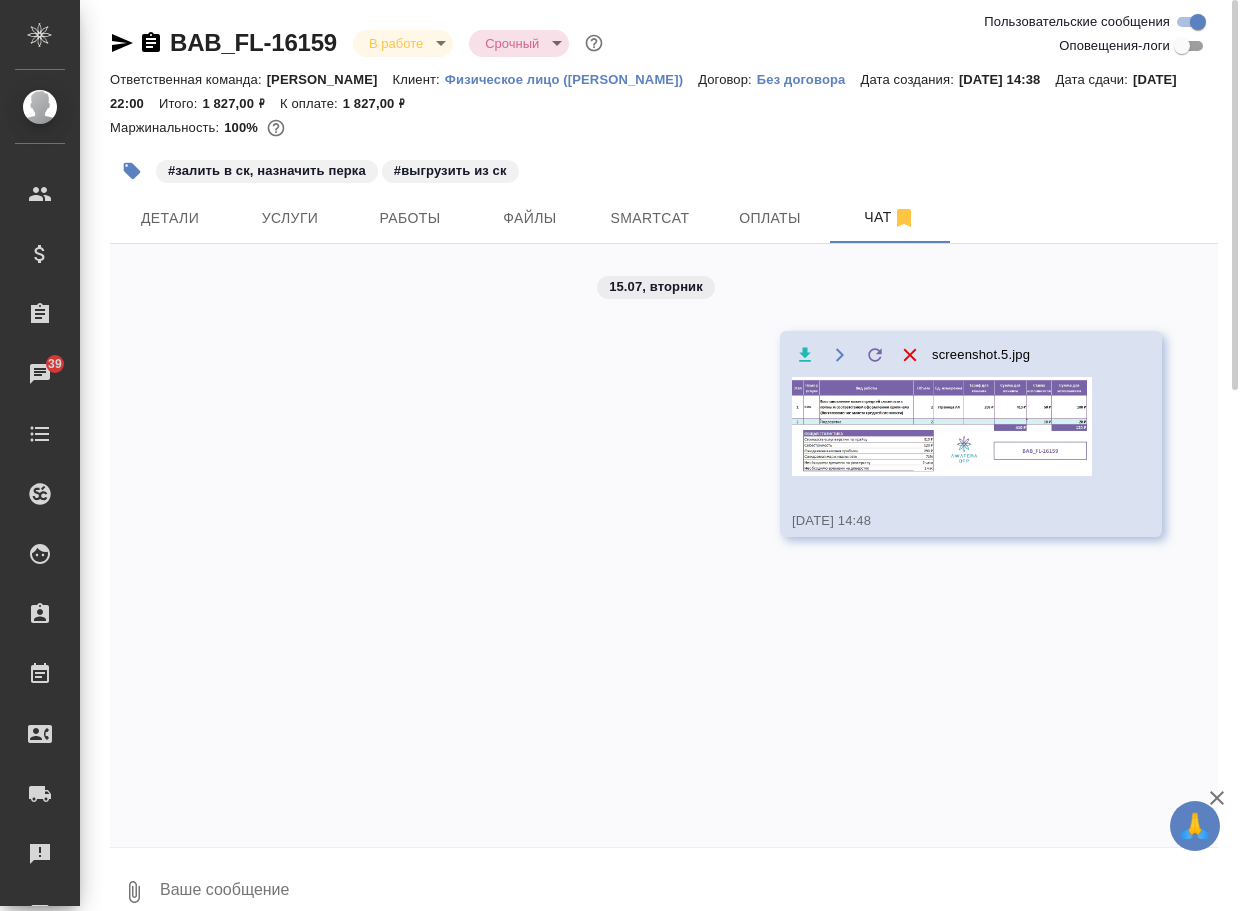 scroll, scrollTop: 0, scrollLeft: 0, axis: both 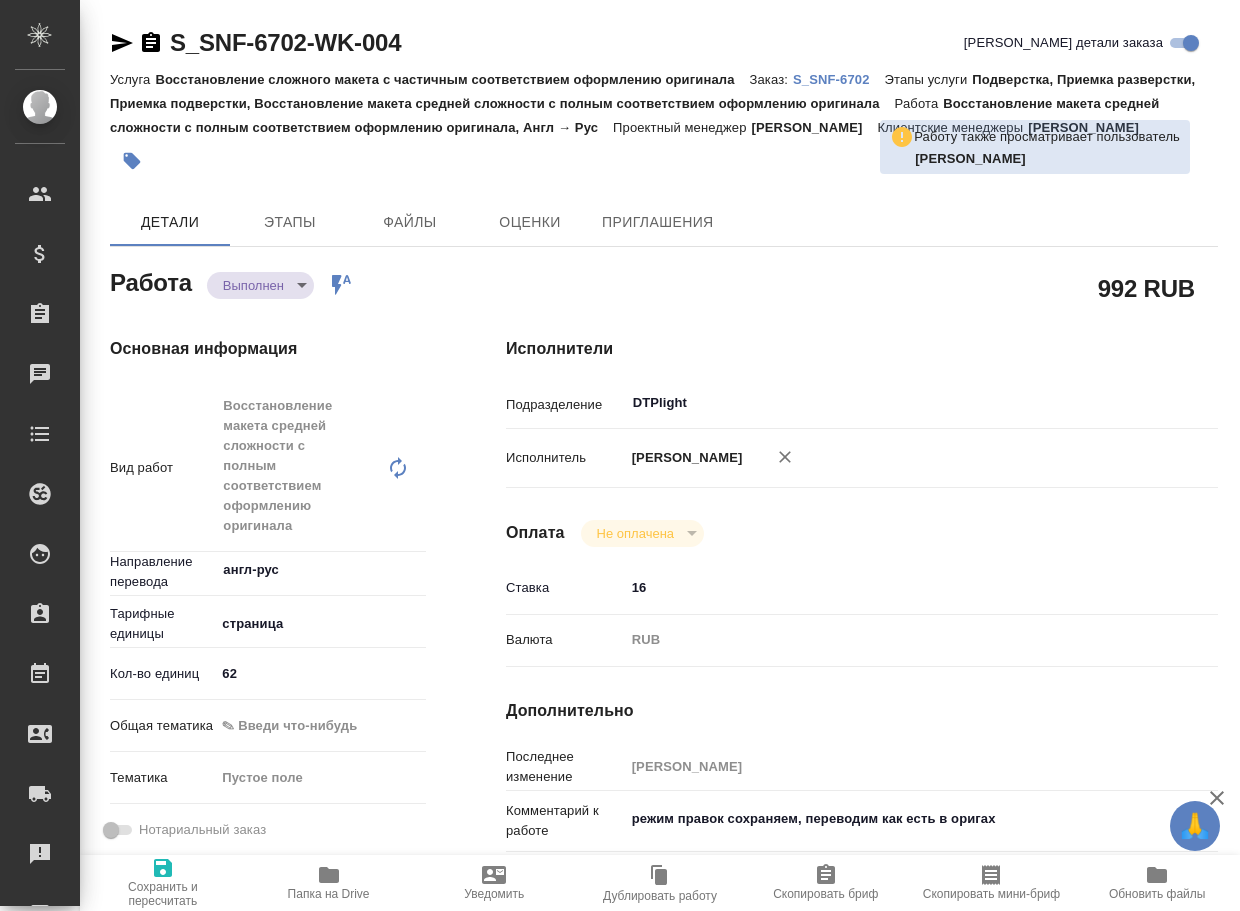 type on "x" 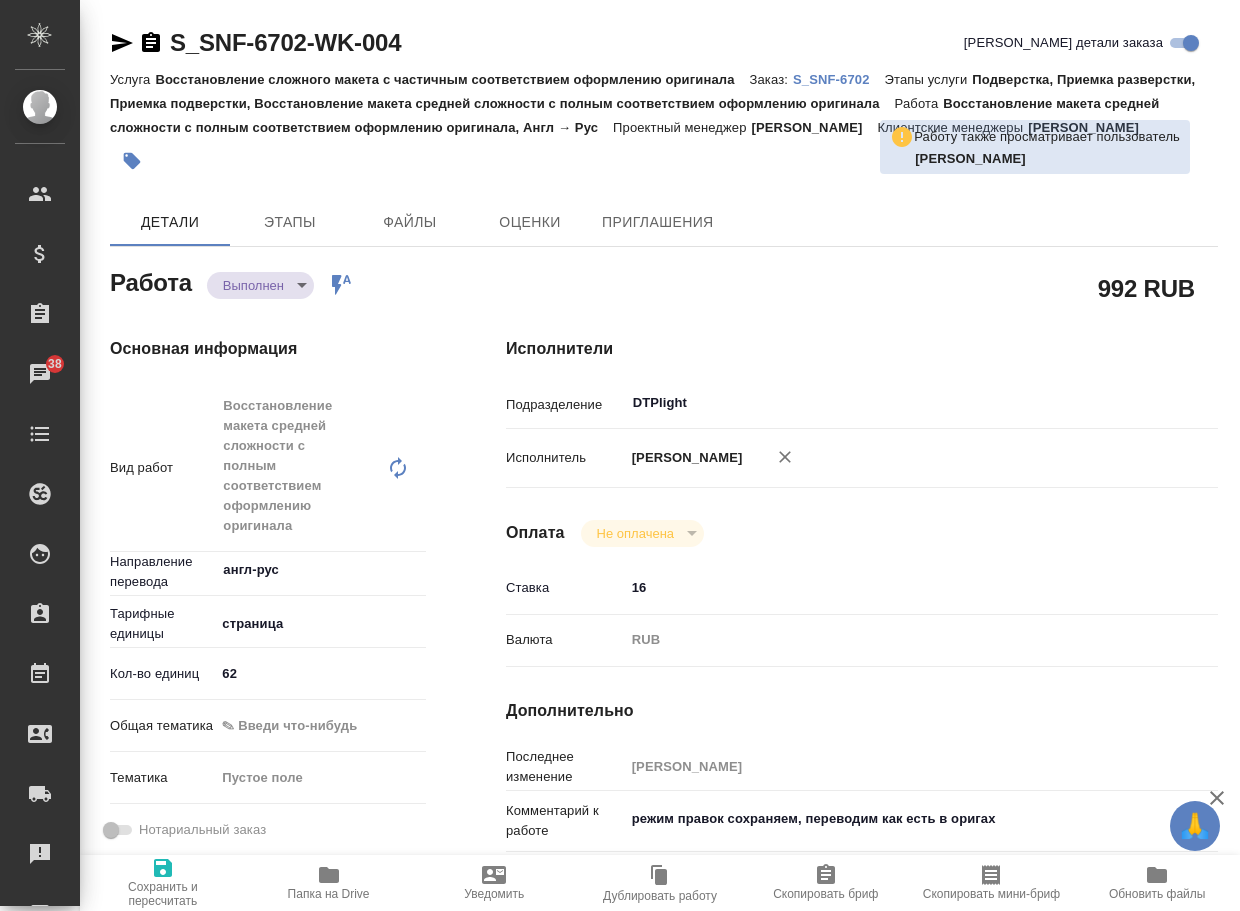 type on "x" 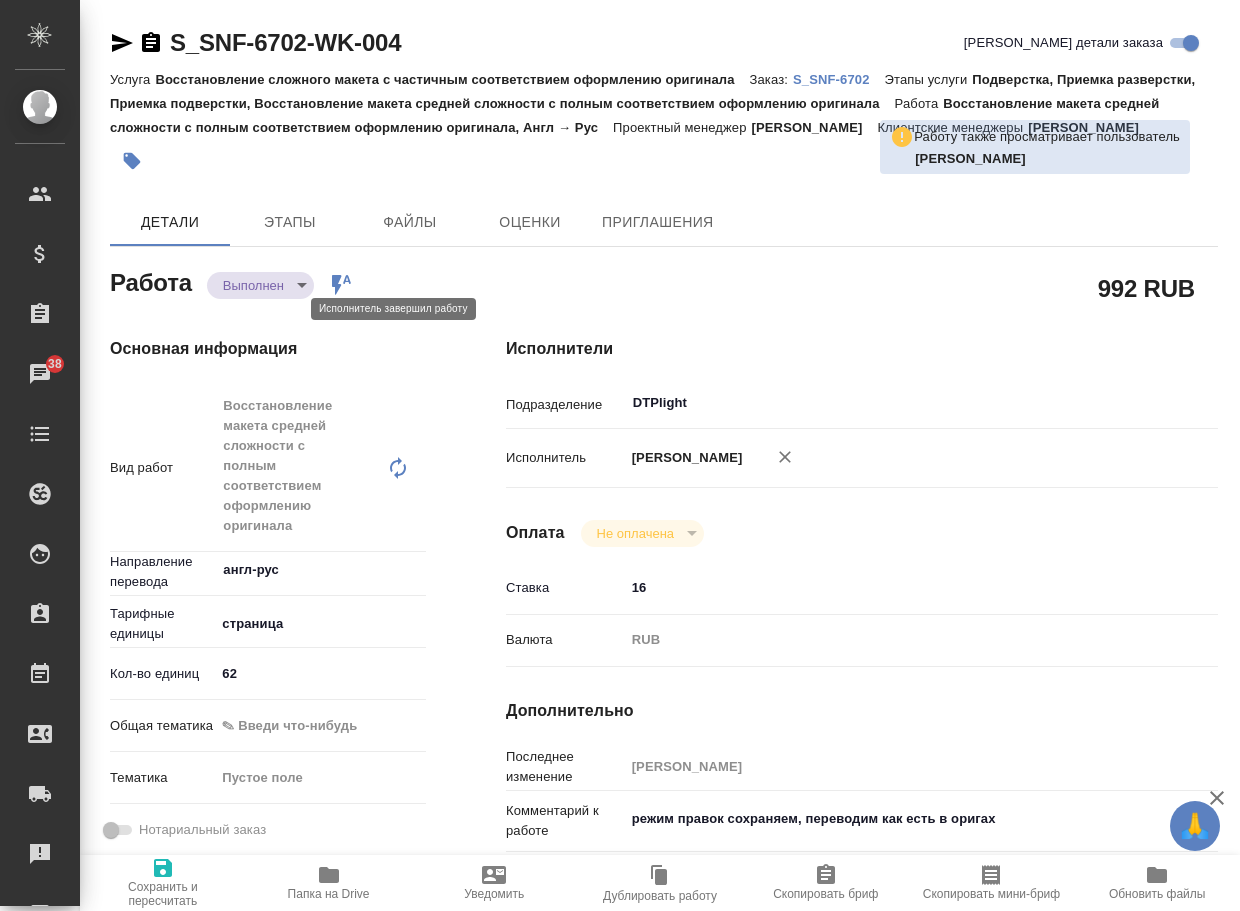 click on "🙏 .cls-1
fill:#fff;
AWATERA Arsenyeva Vera Клиенты Спецификации Заказы 38 Чаты Todo Проекты SC Исполнители Кандидаты Работы Входящие заявки Заявки на доставку Рекламации Проекты процессинга Конференции Выйти S_SNF-6702-WK-004 Кратко детали заказа Услуга Восстановление сложного макета с частичным соответствием оформлению оригинала Заказ: S_SNF-6702 Этапы услуги Подверстка, Приемка разверстки, Приемка подверстки, Восстановление макета средней сложности с полным соответствием оформлению оригинала Работа Проектный менеджер Горшкова Валентина Клиентские менеджеры x x" at bounding box center [620, 455] 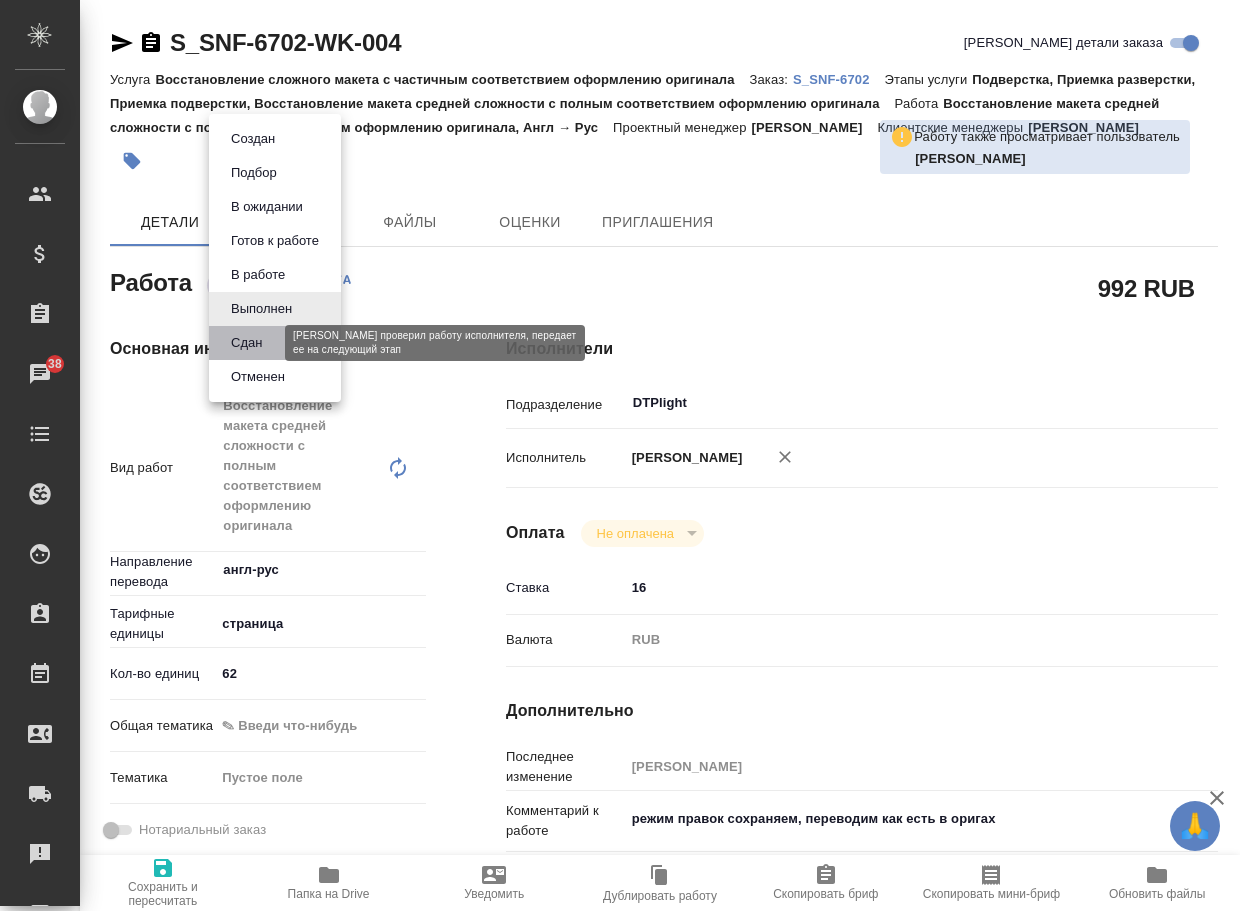 click on "Сдан" at bounding box center (246, 343) 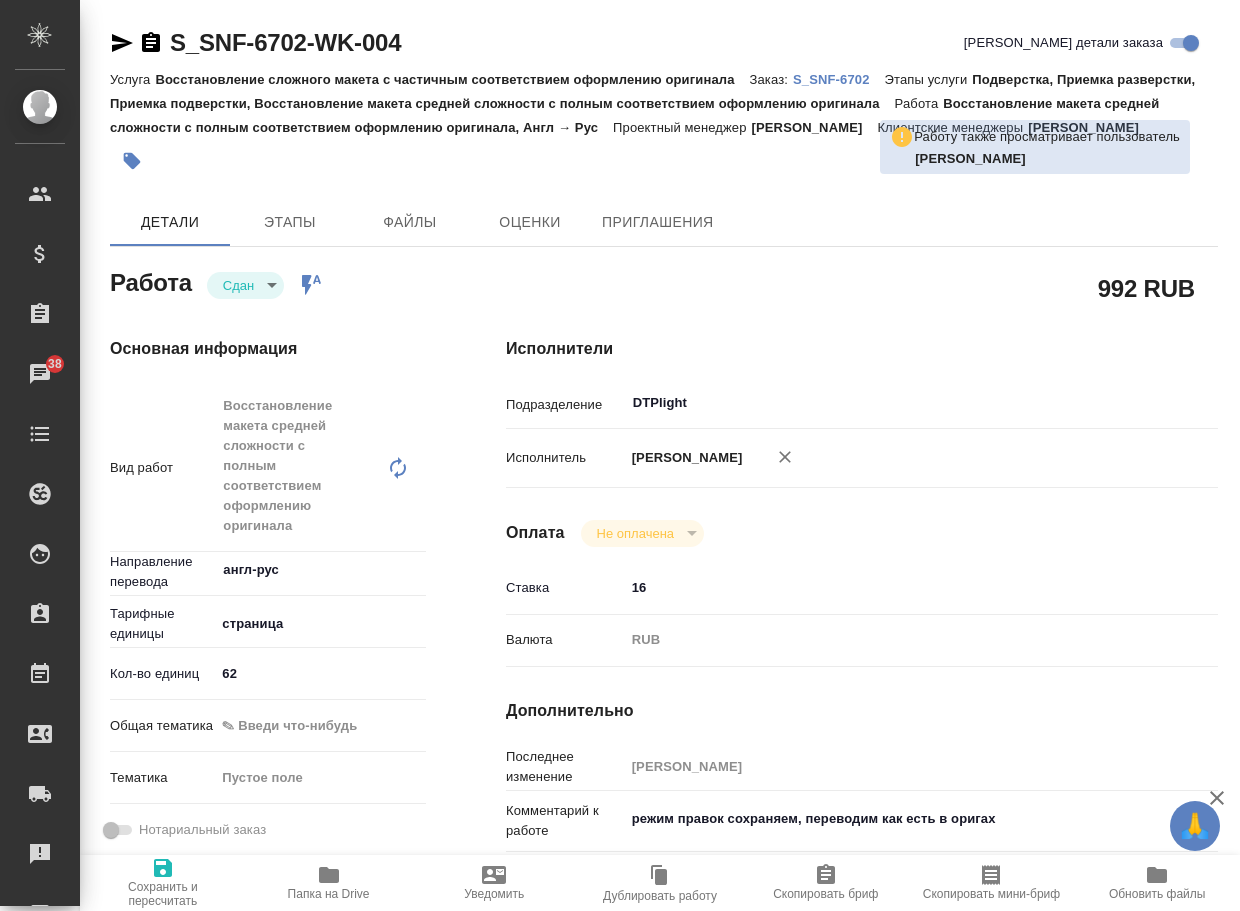 type on "x" 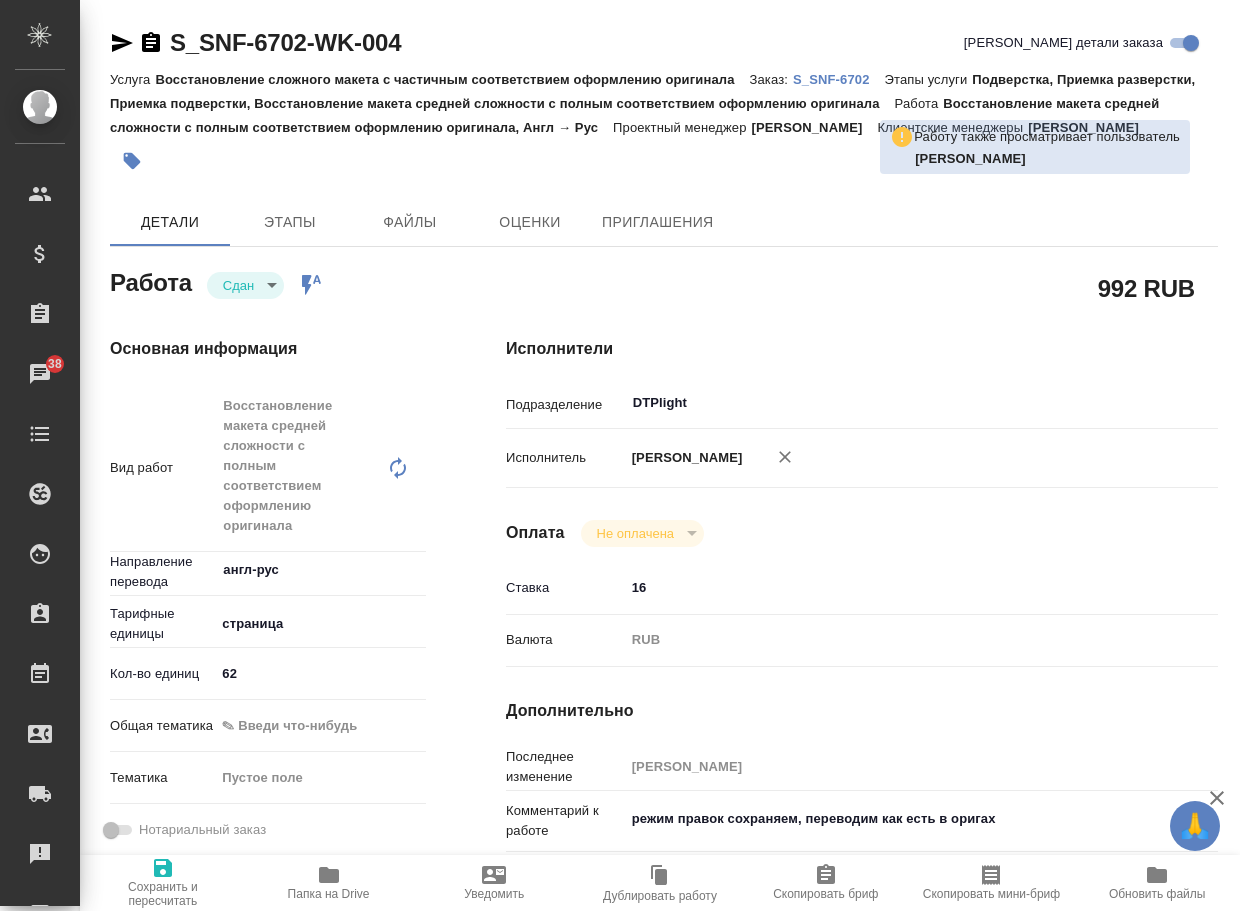 click on "S_SNF-6702" at bounding box center (839, 79) 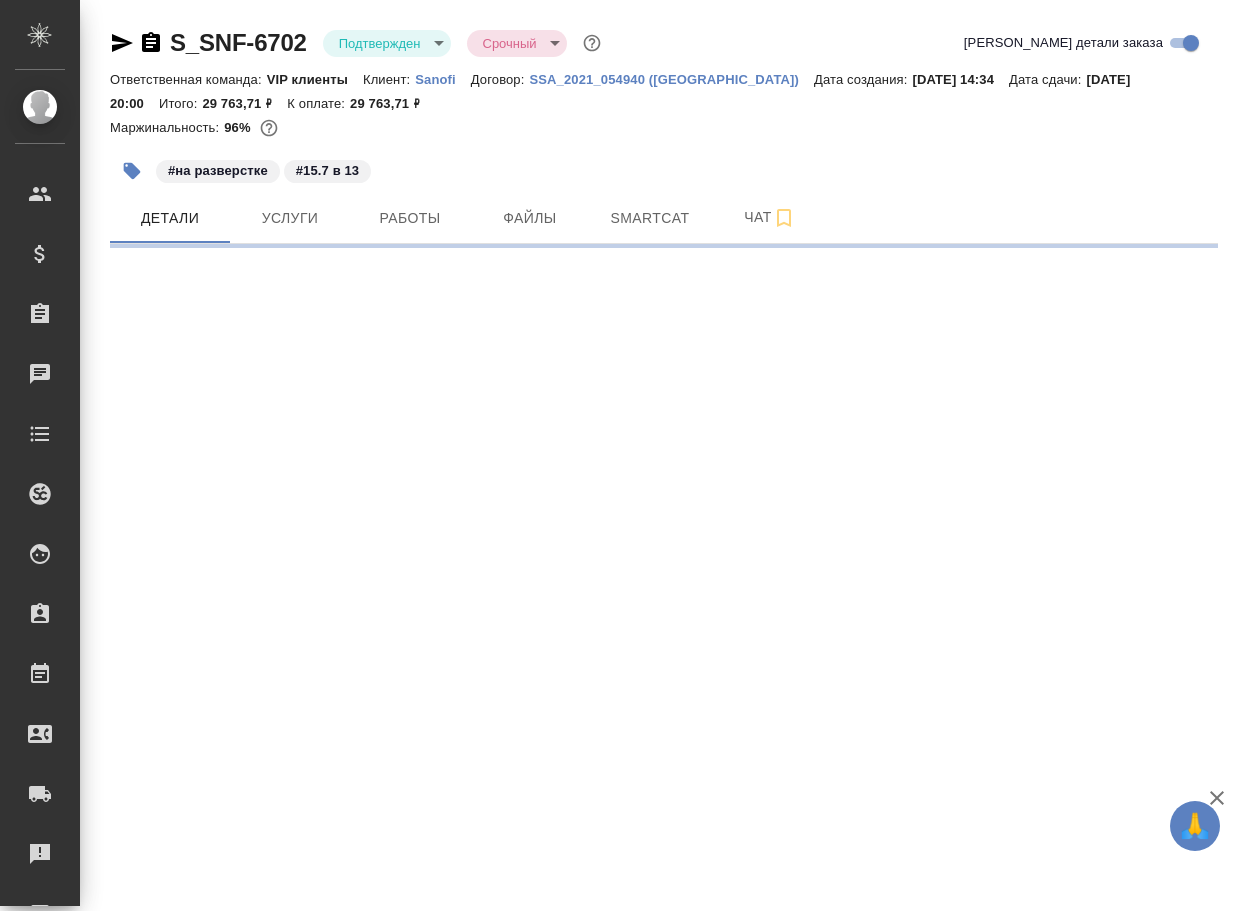 scroll, scrollTop: 0, scrollLeft: 0, axis: both 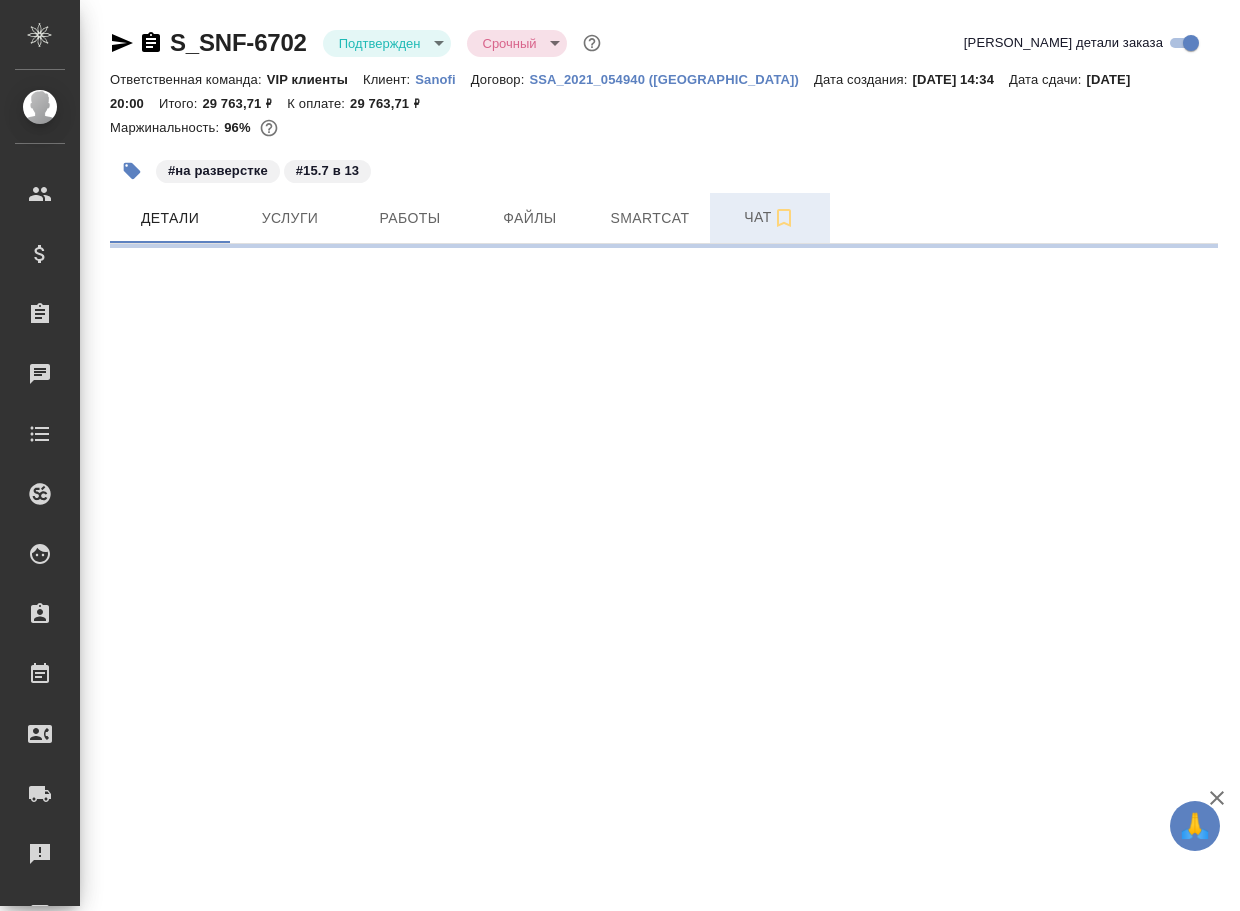 select on "RU" 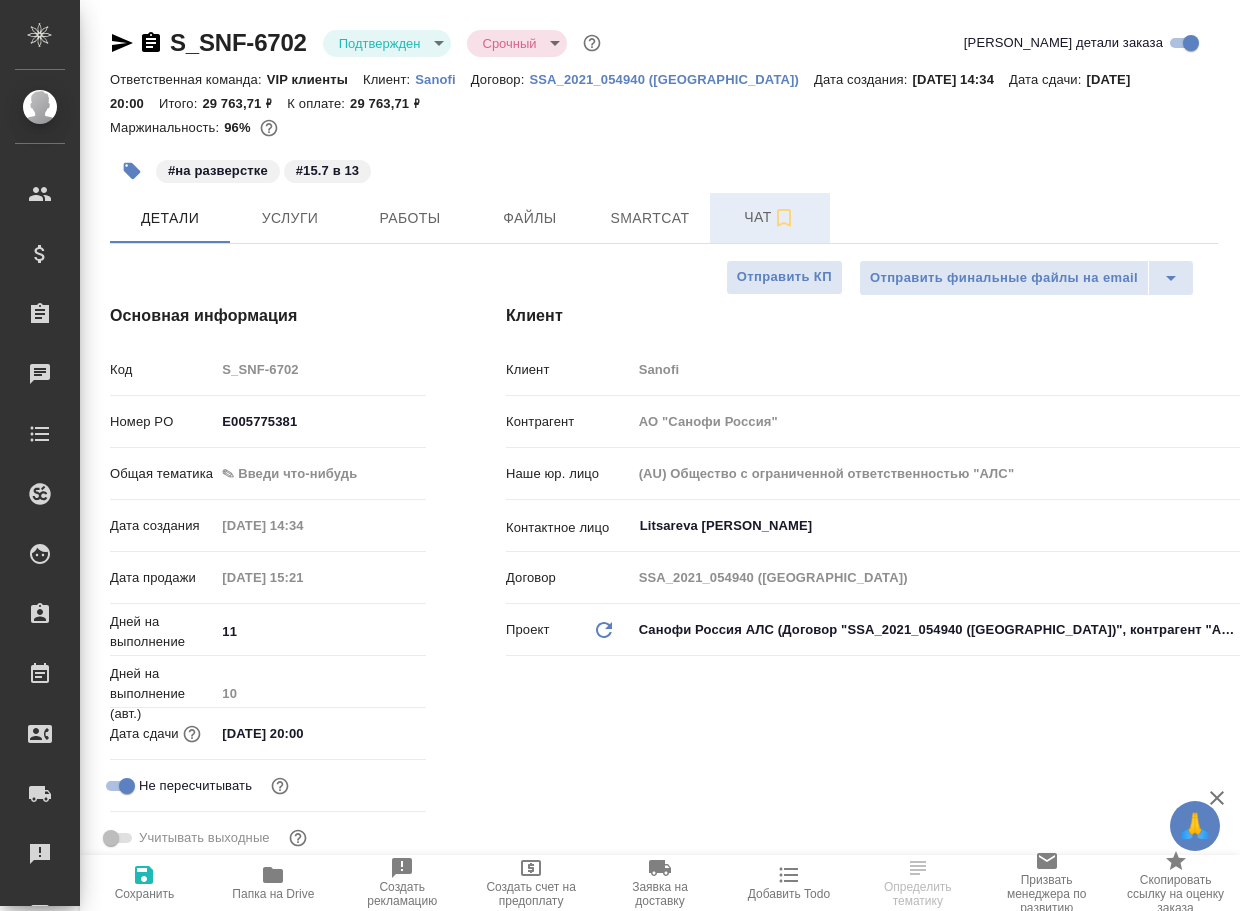 type on "x" 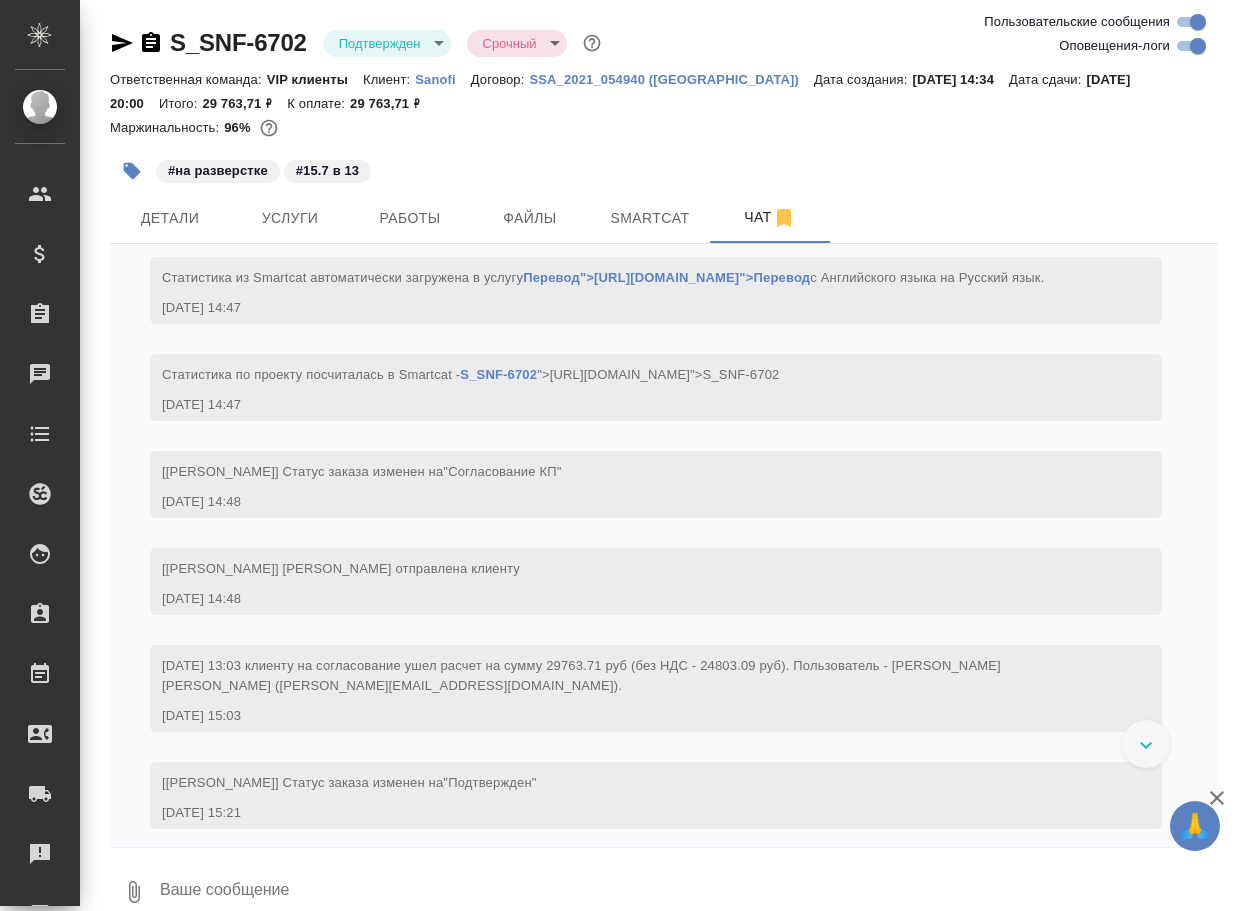 click at bounding box center [688, 892] 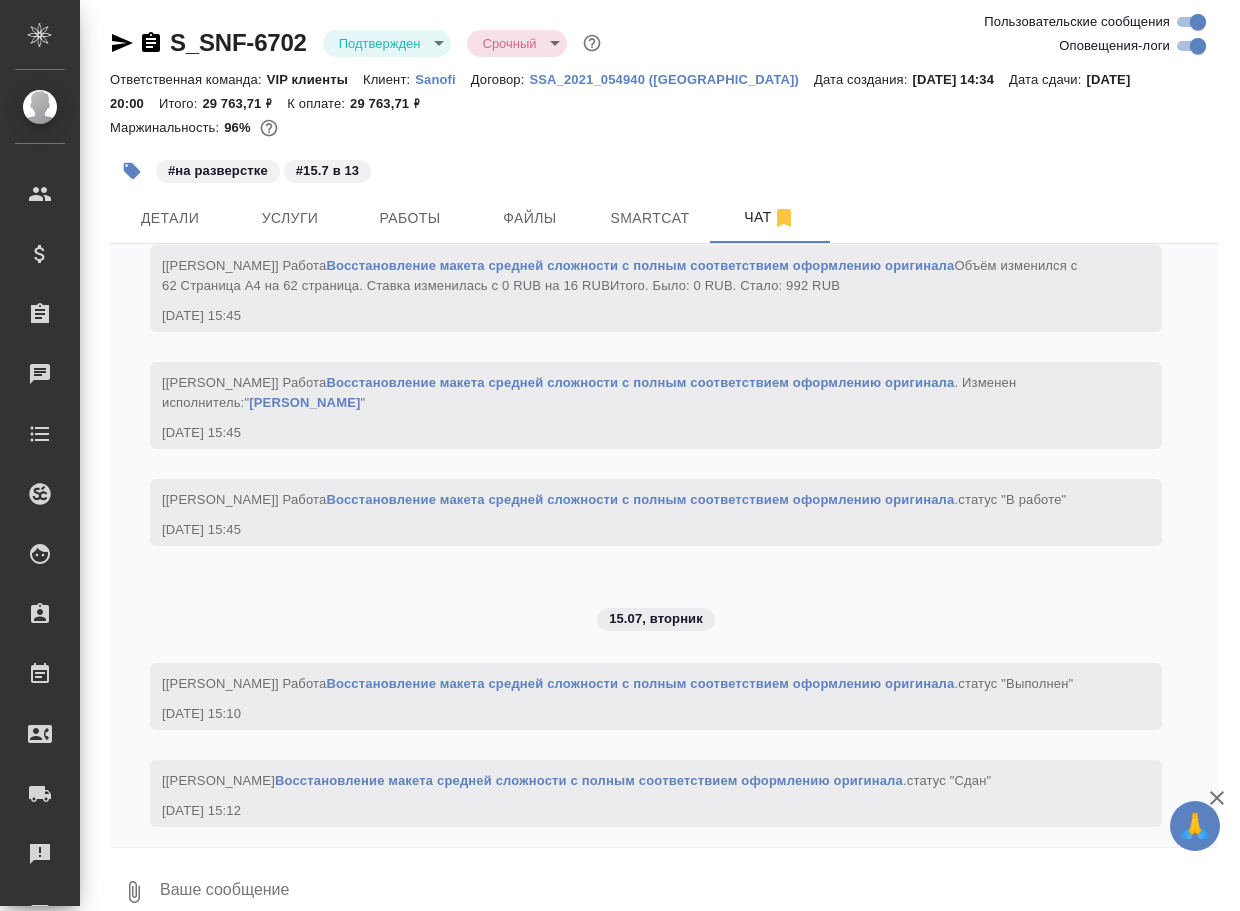 scroll, scrollTop: 3706, scrollLeft: 0, axis: vertical 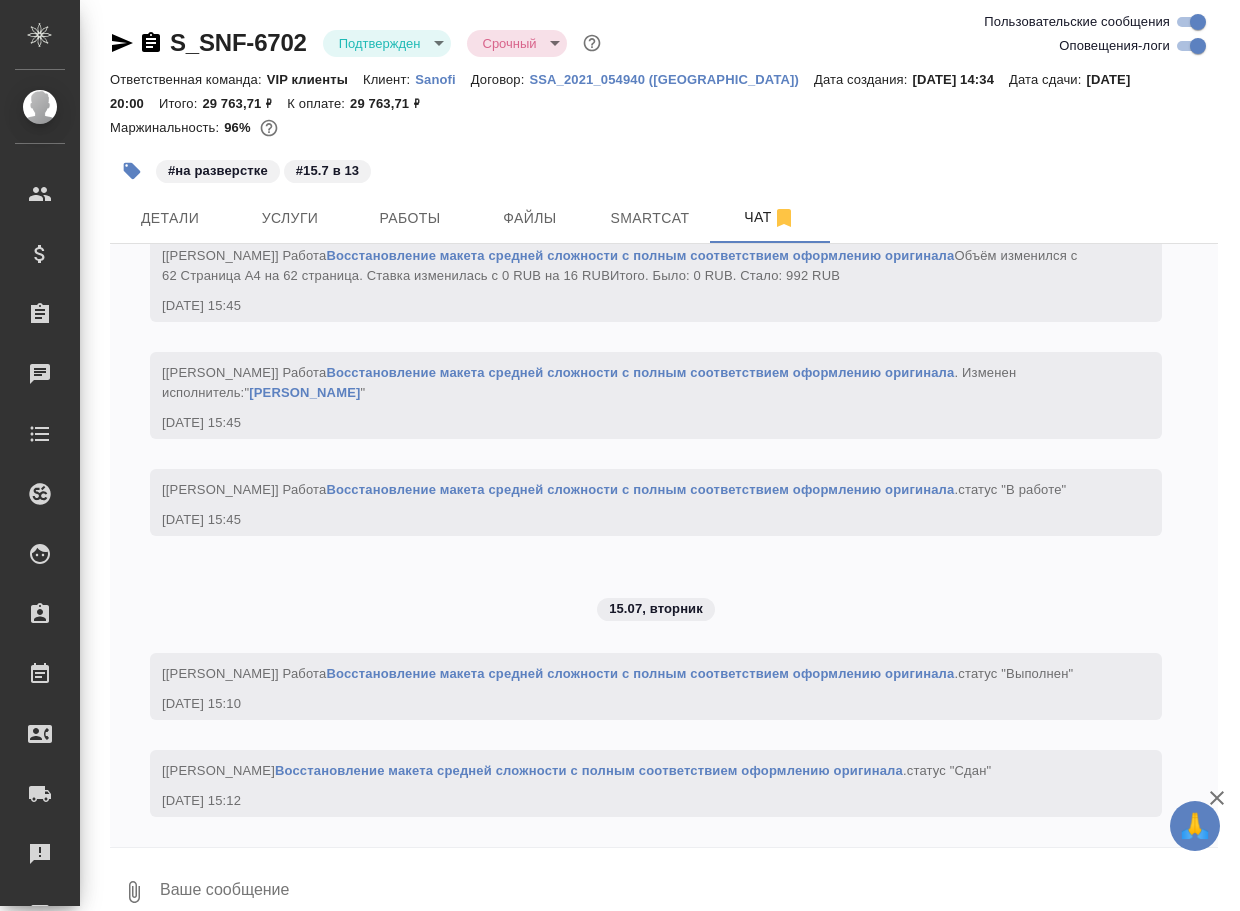 paste on "[URL][DOMAIN_NAME]" 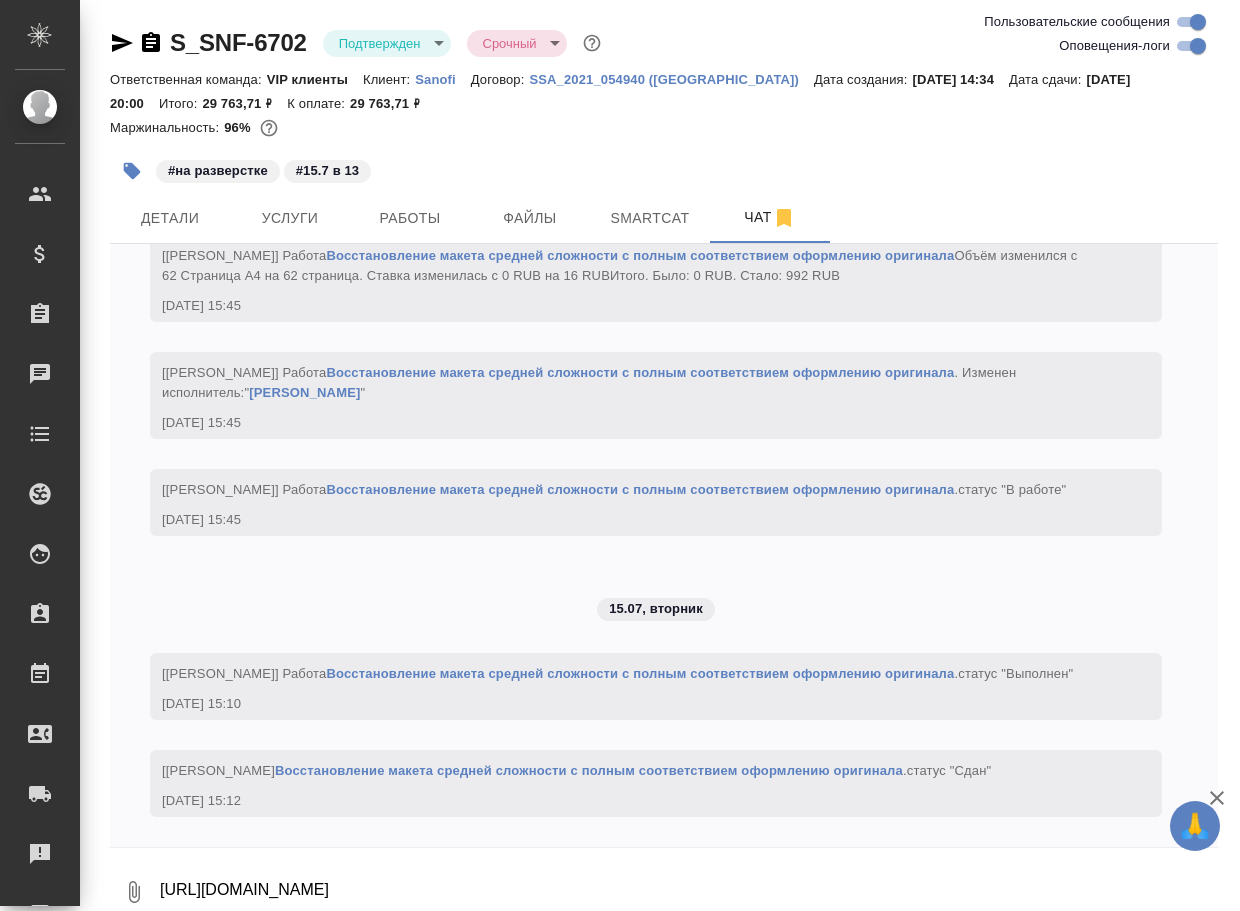 type on "[URL][DOMAIN_NAME]" 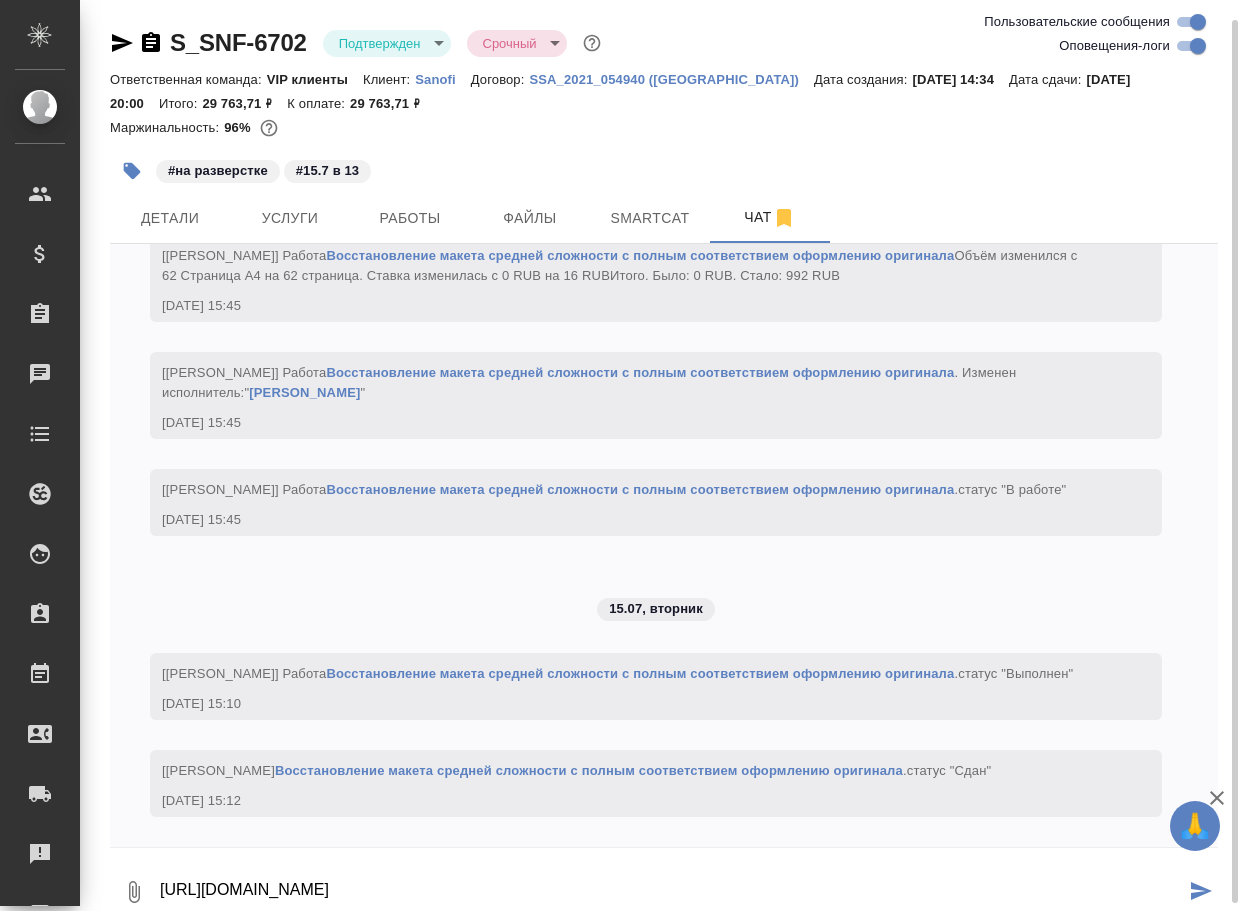 scroll, scrollTop: 10, scrollLeft: 0, axis: vertical 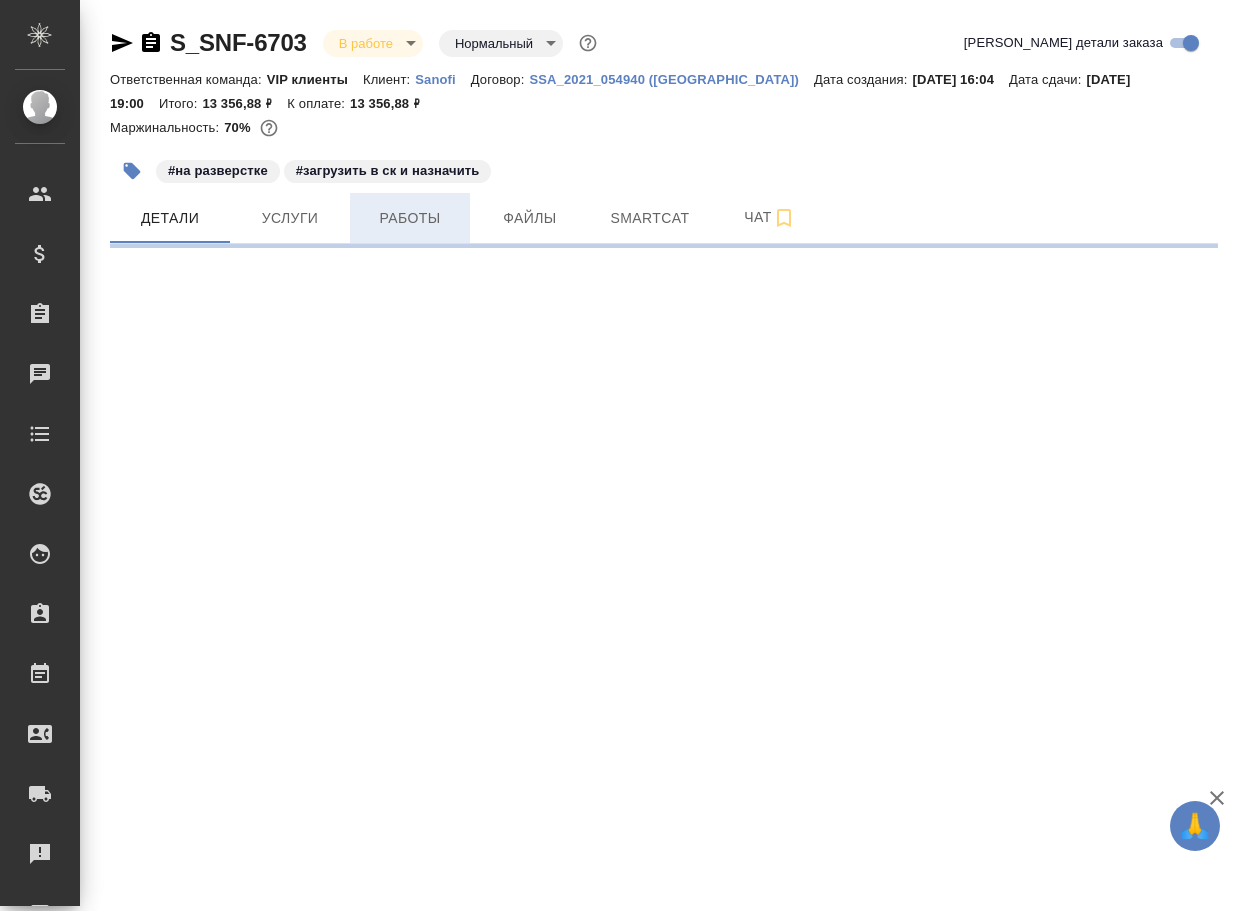 click on "Работы" at bounding box center [410, 218] 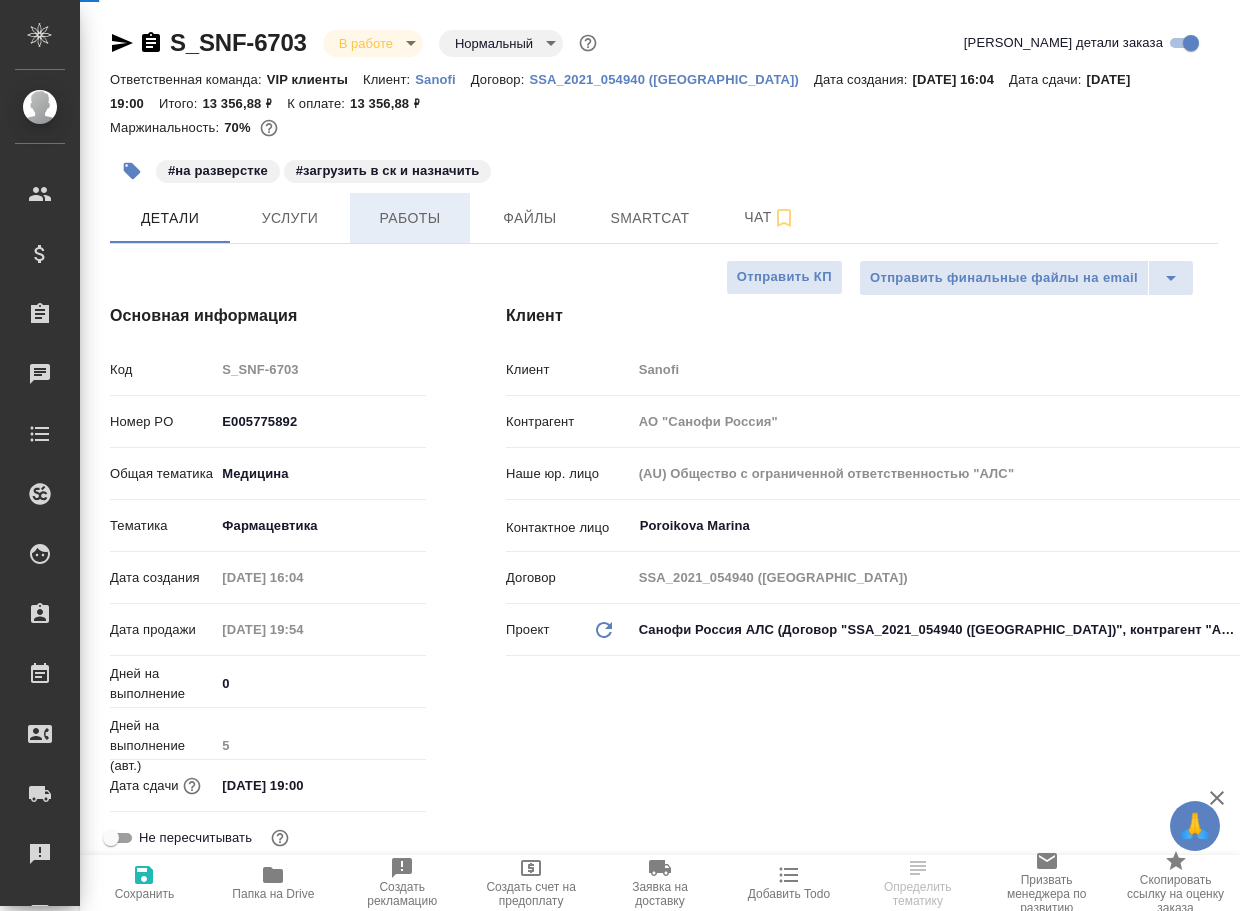 type on "x" 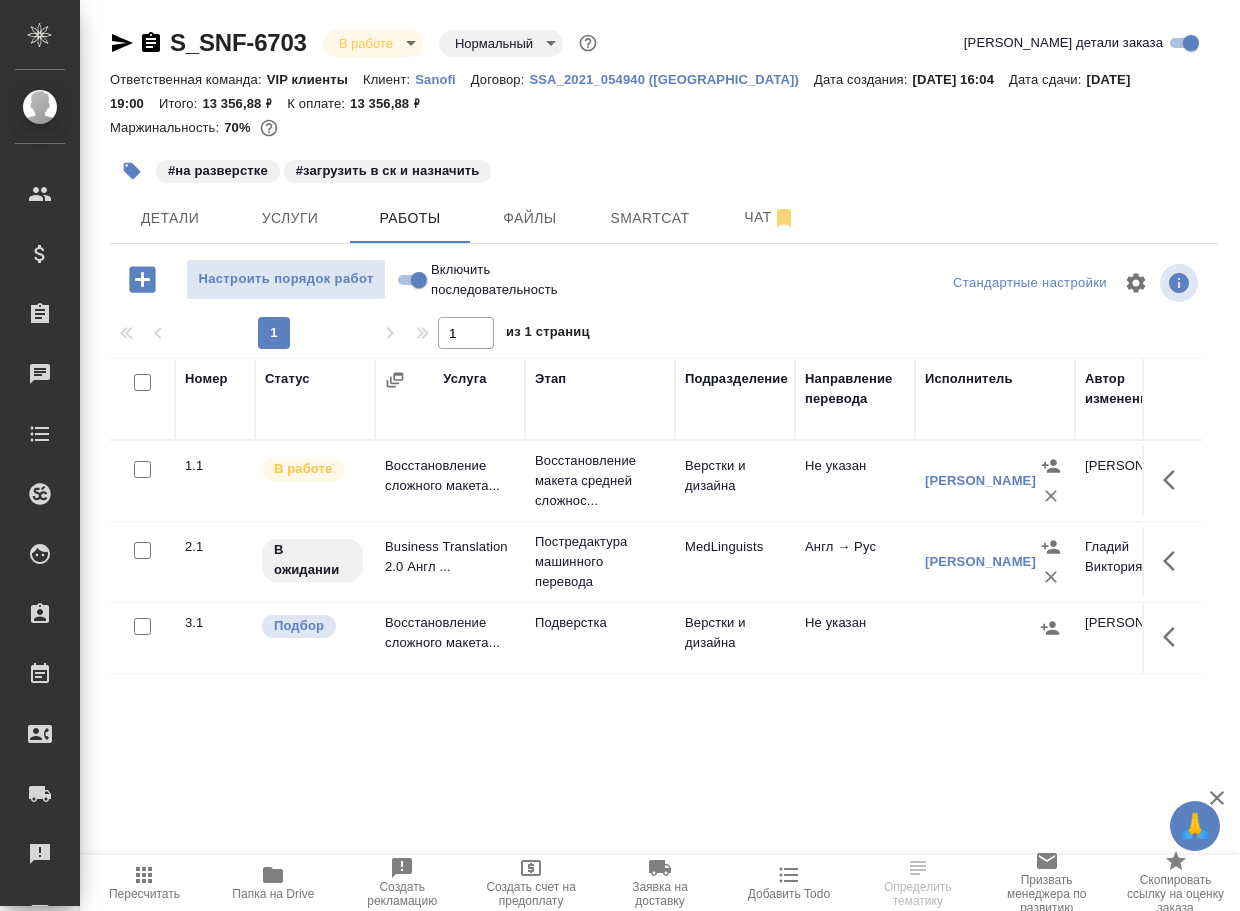 click on "Подверстка" at bounding box center (600, 481) 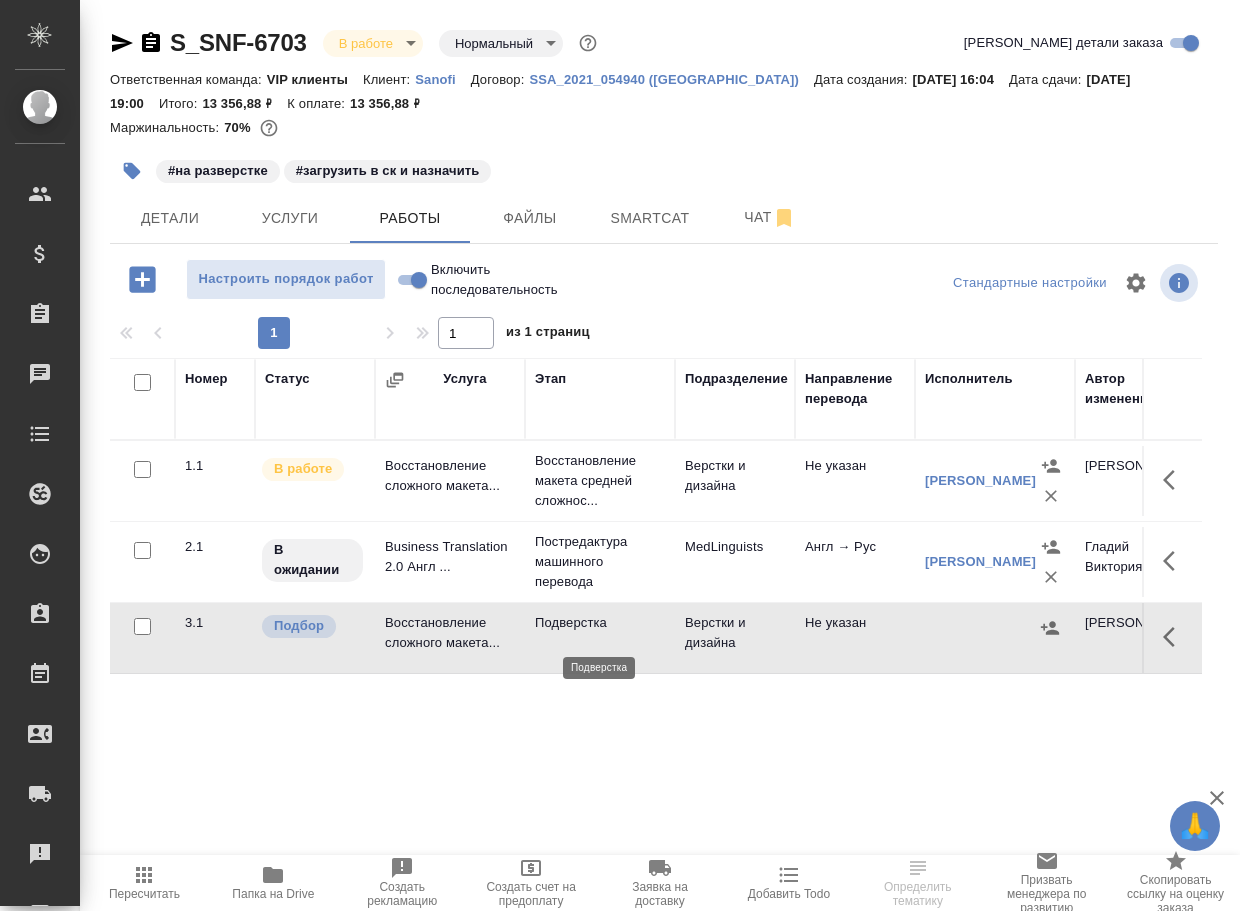 click on "Подверстка" at bounding box center (600, 623) 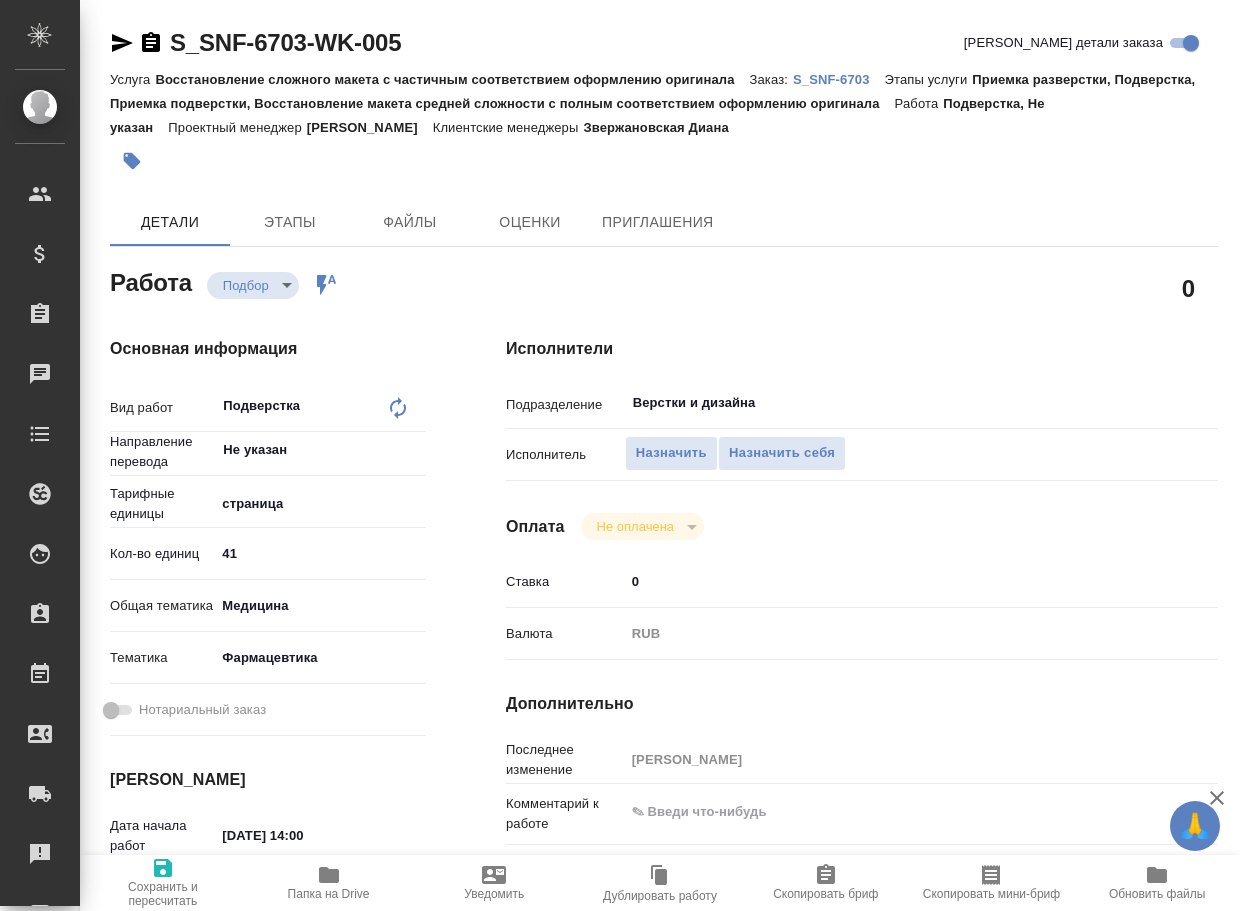 scroll, scrollTop: 0, scrollLeft: 0, axis: both 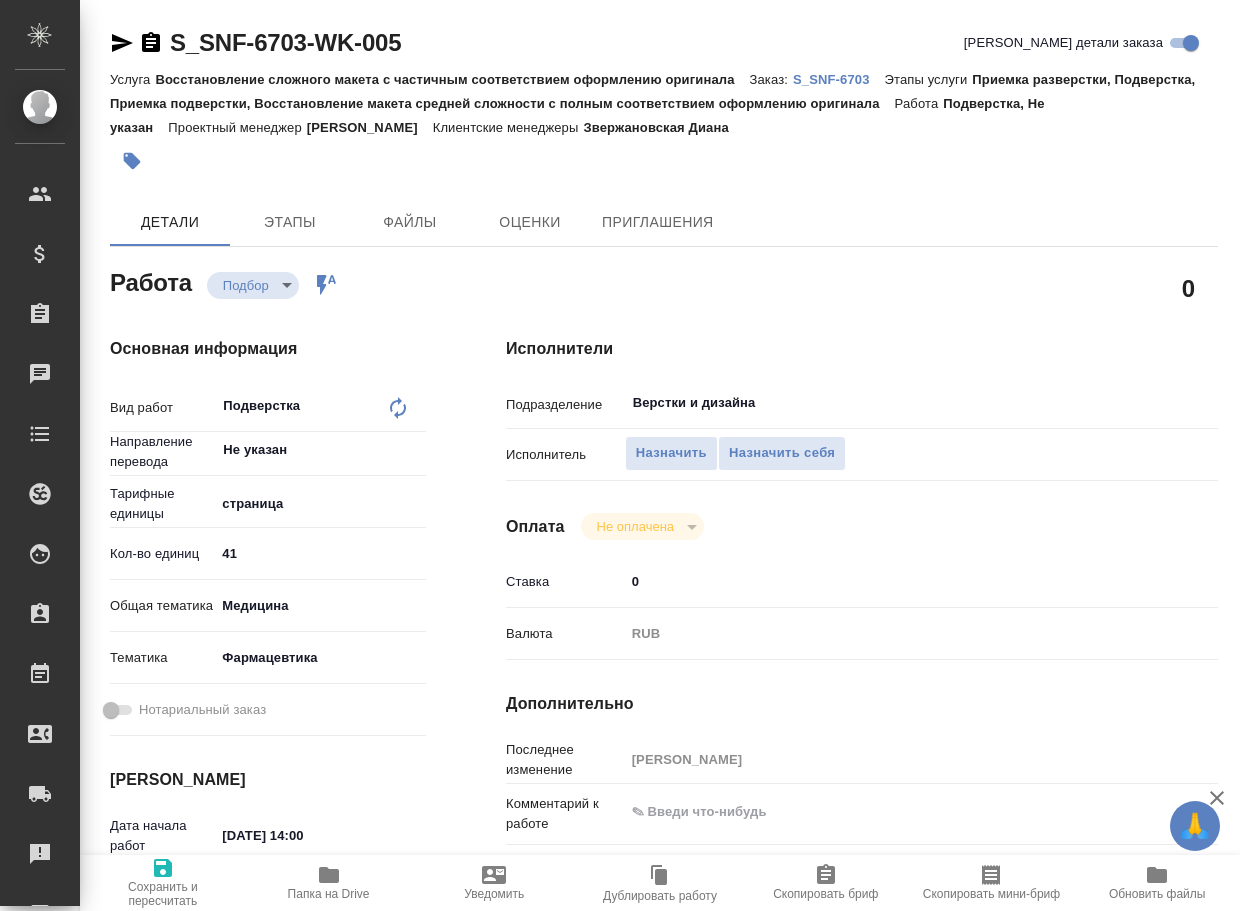type on "x" 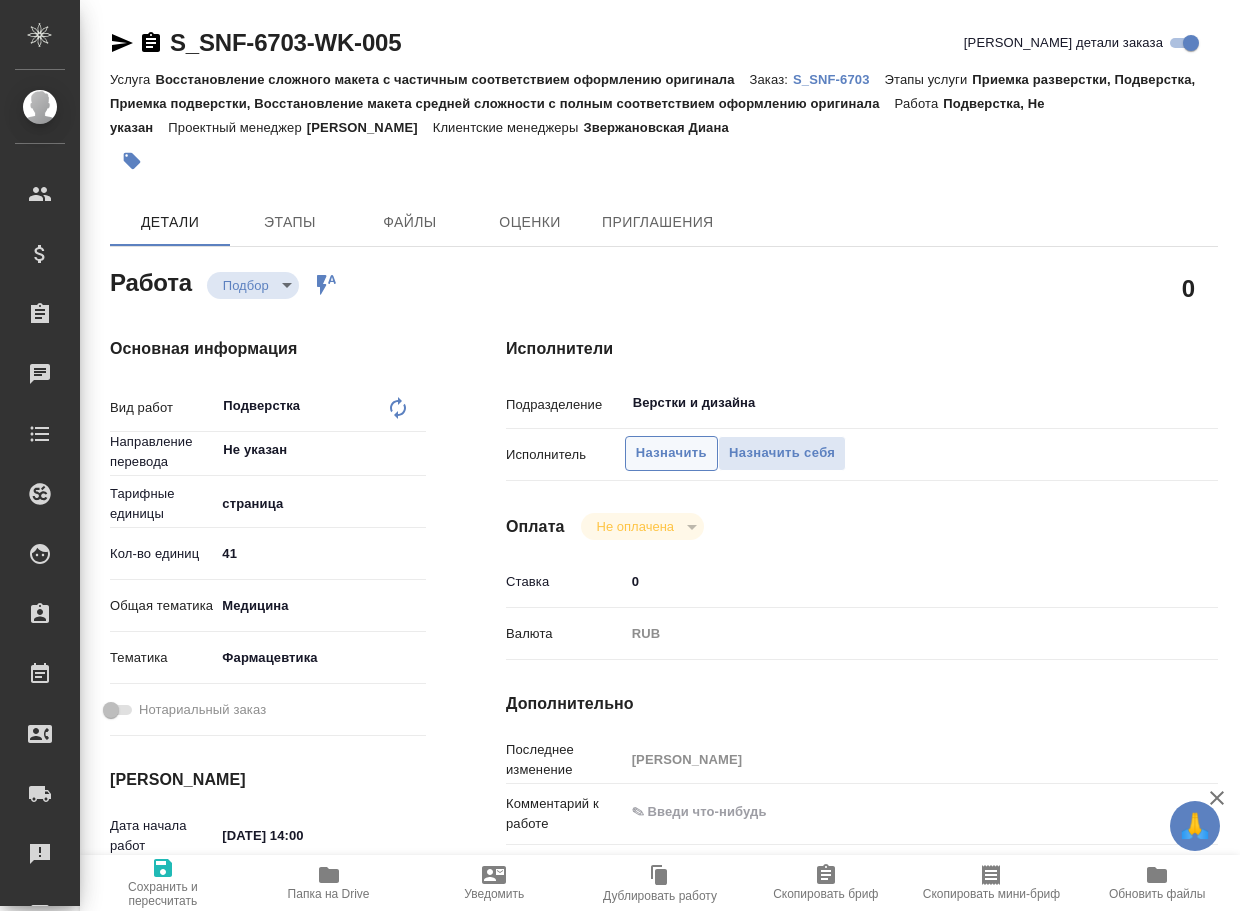 click on "Назначить" at bounding box center [671, 453] 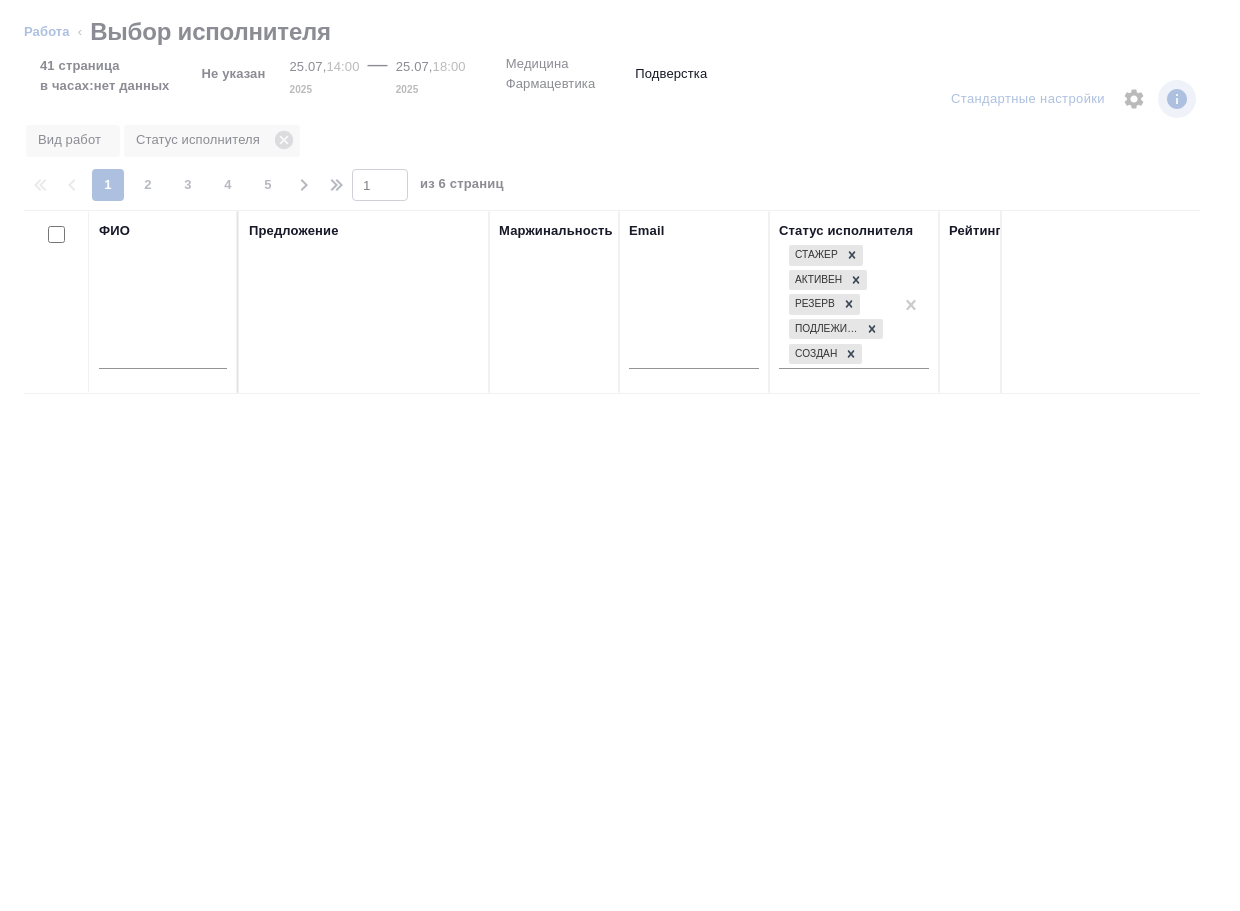 click at bounding box center [163, 356] 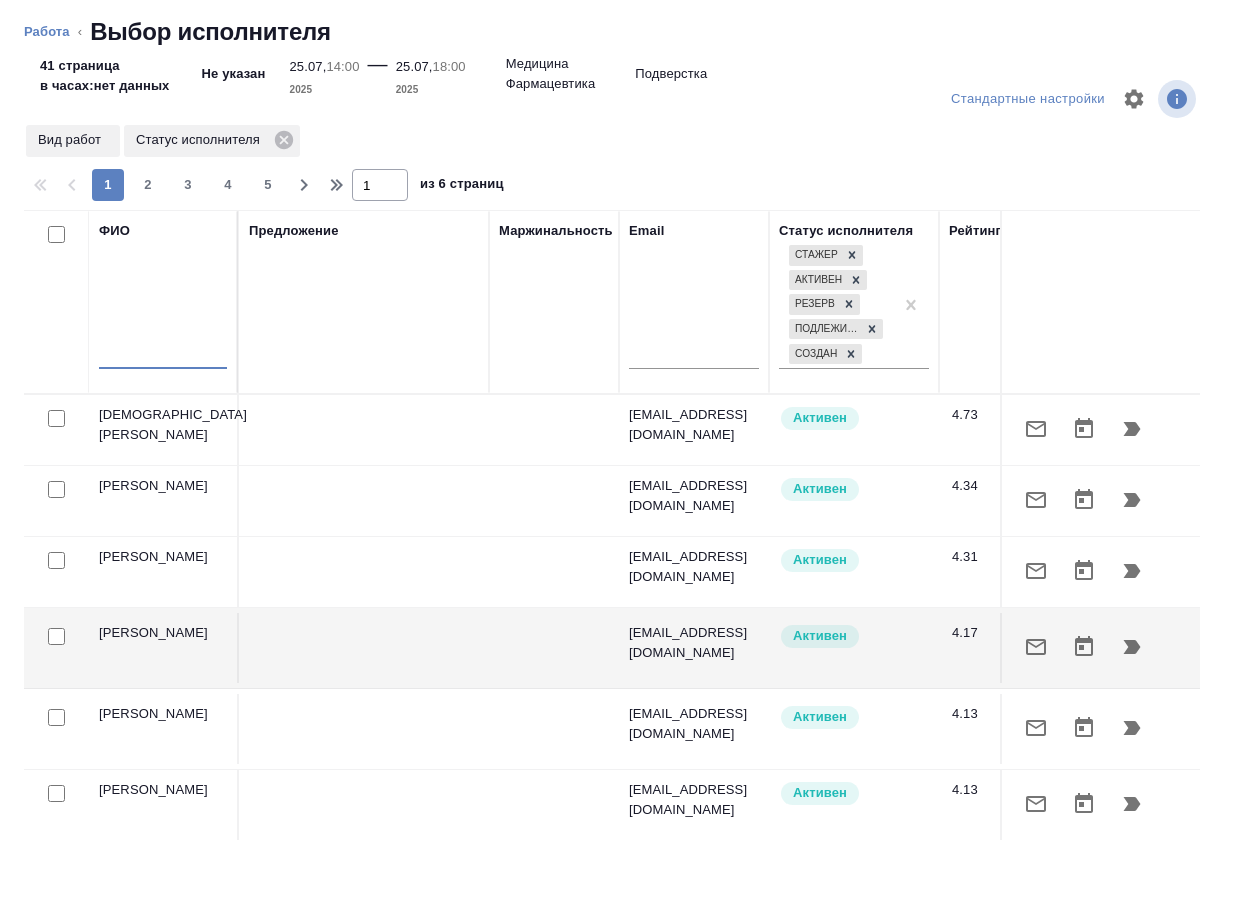 type on "к" 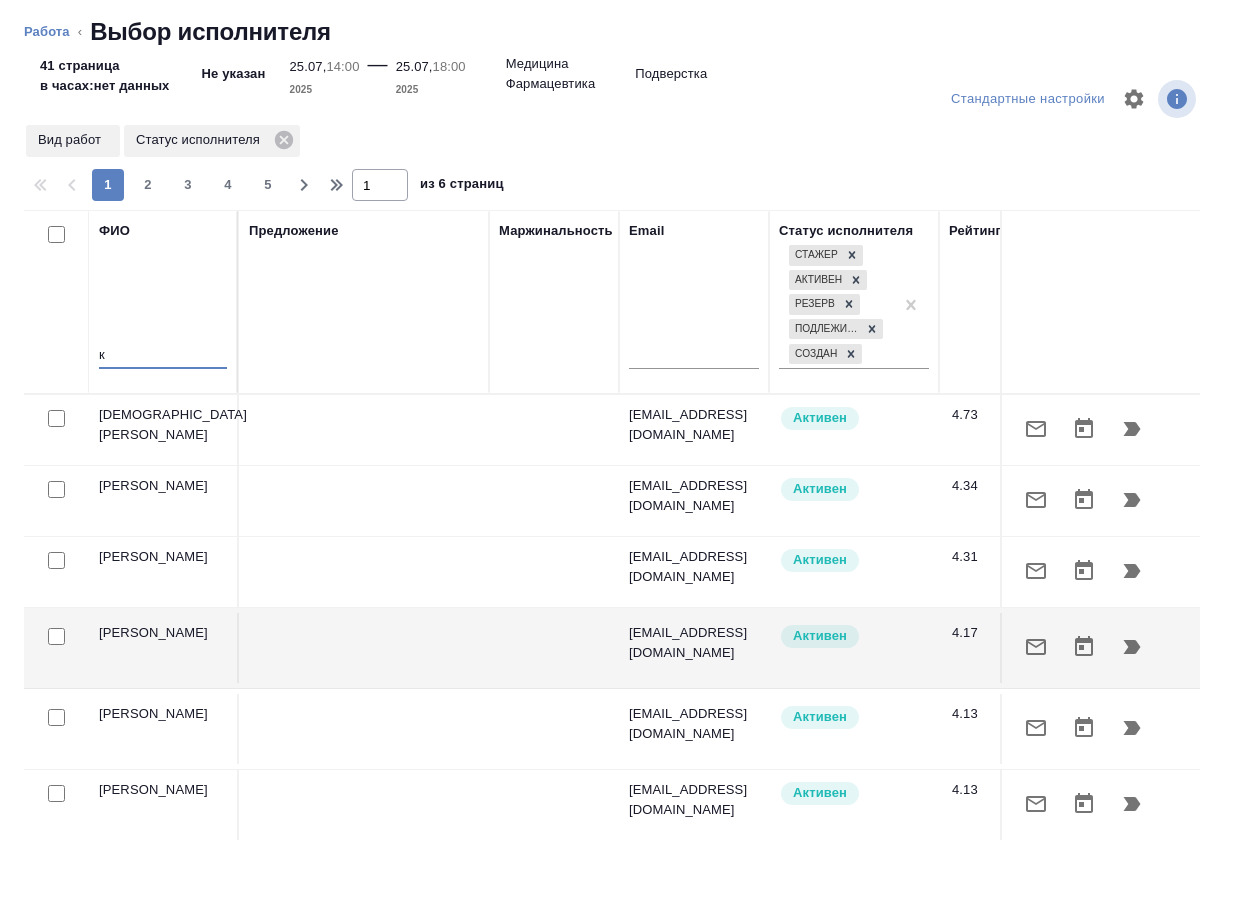 type on "x" 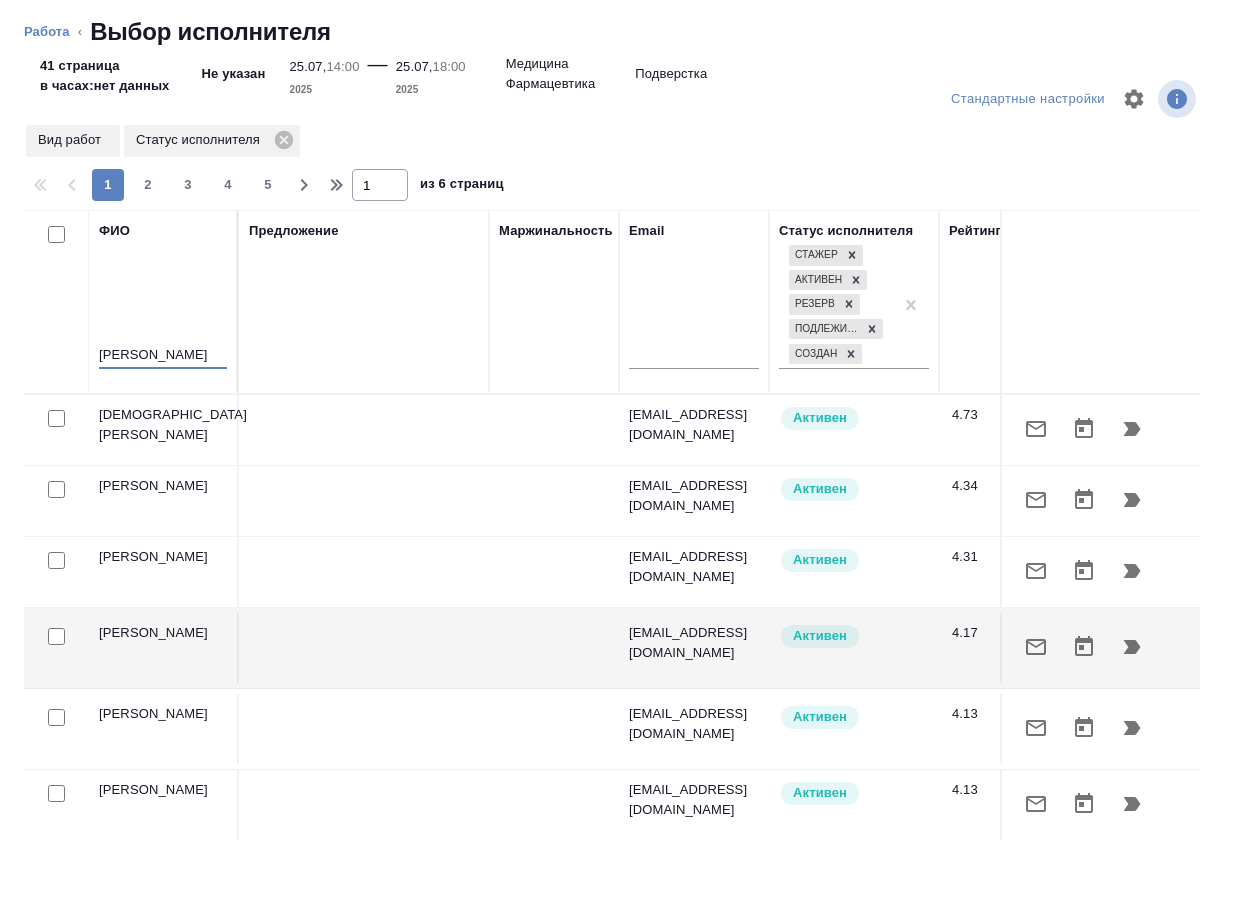 type on "кошелева" 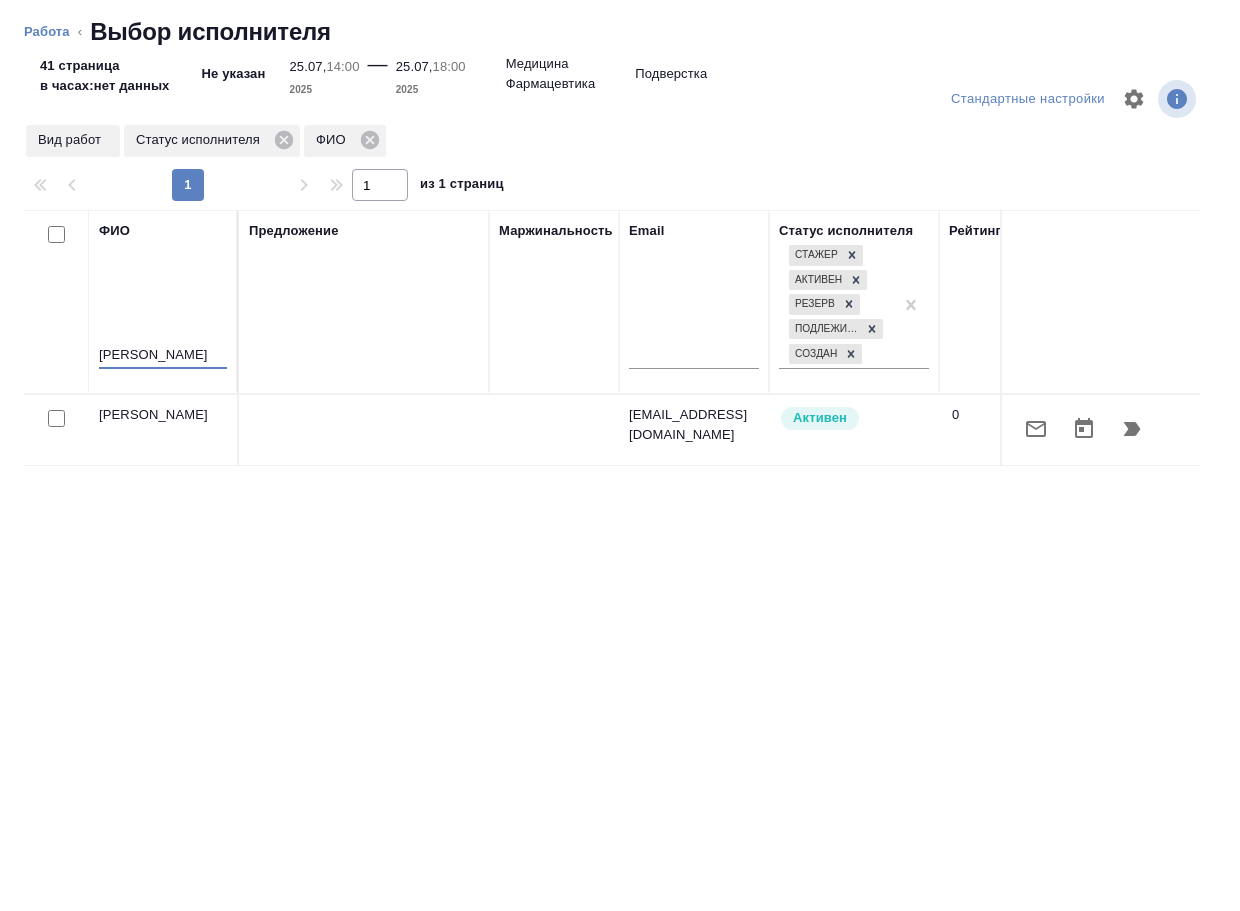 type on "x" 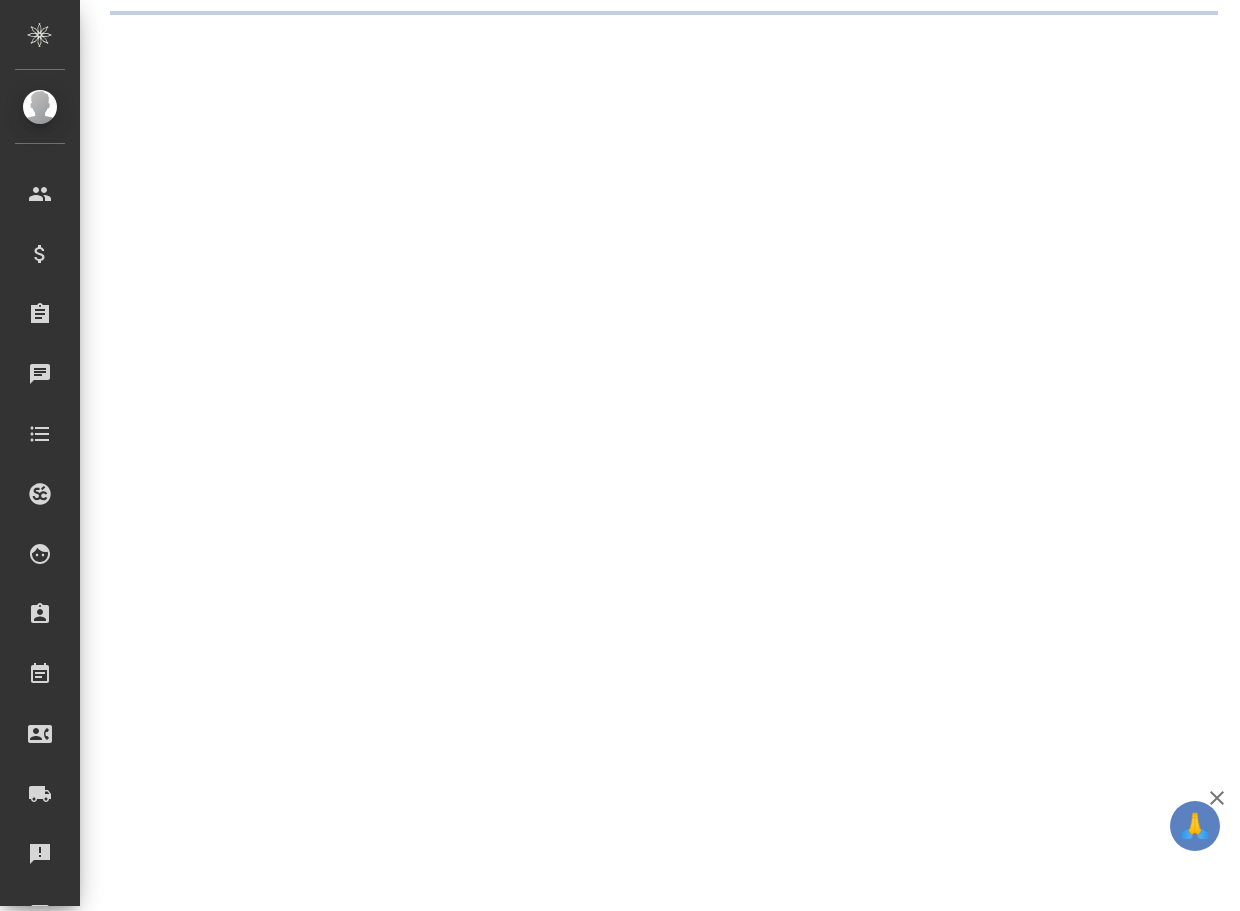scroll, scrollTop: 0, scrollLeft: 0, axis: both 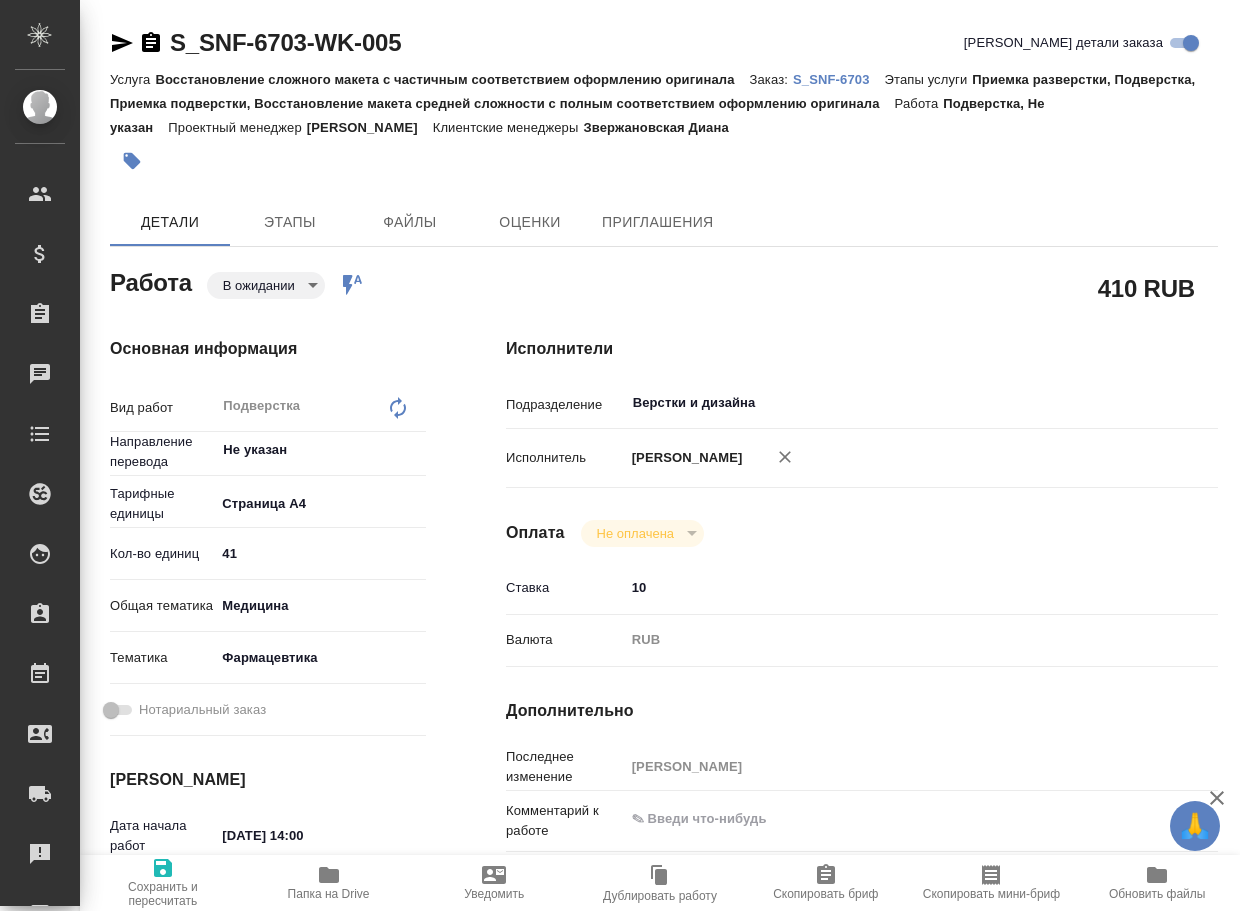 type on "x" 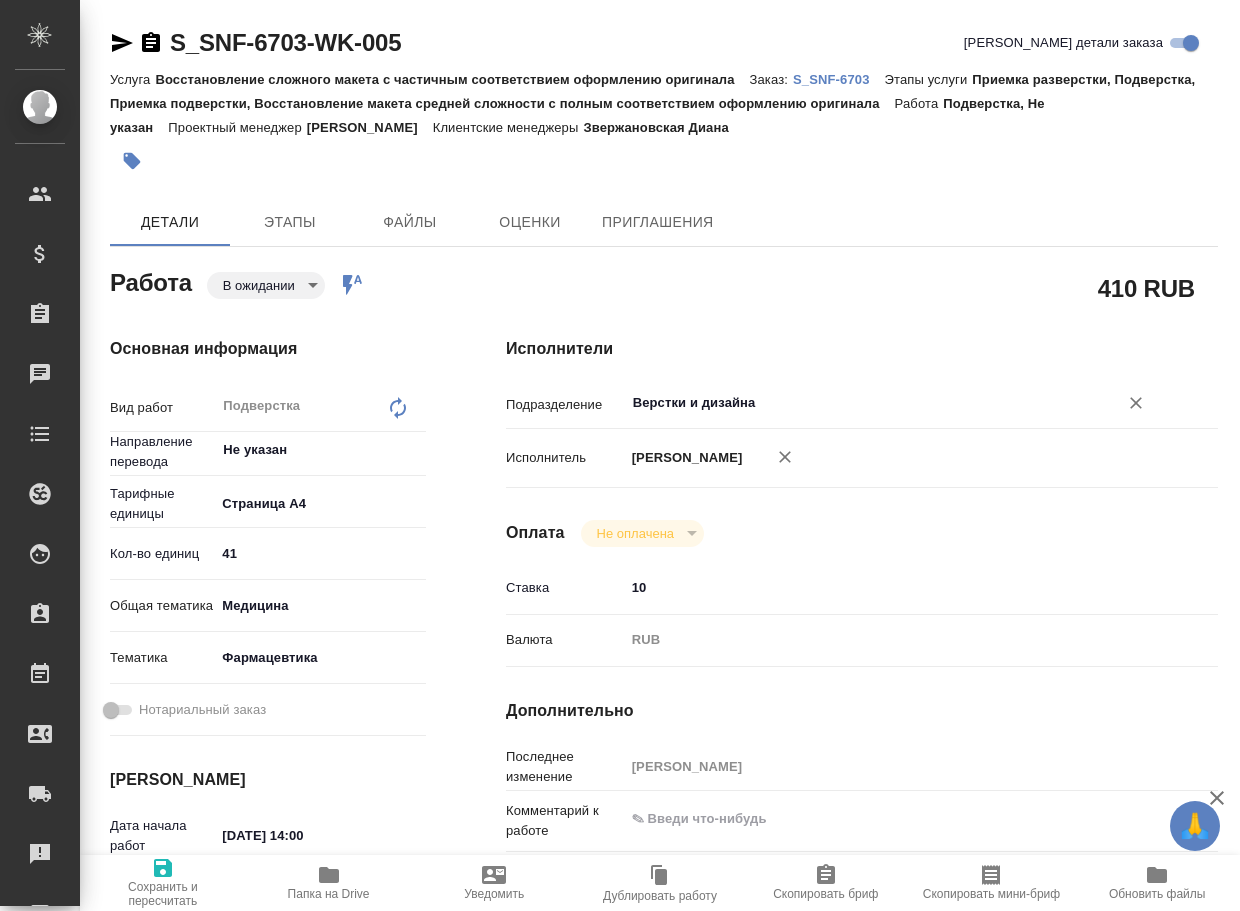 type on "x" 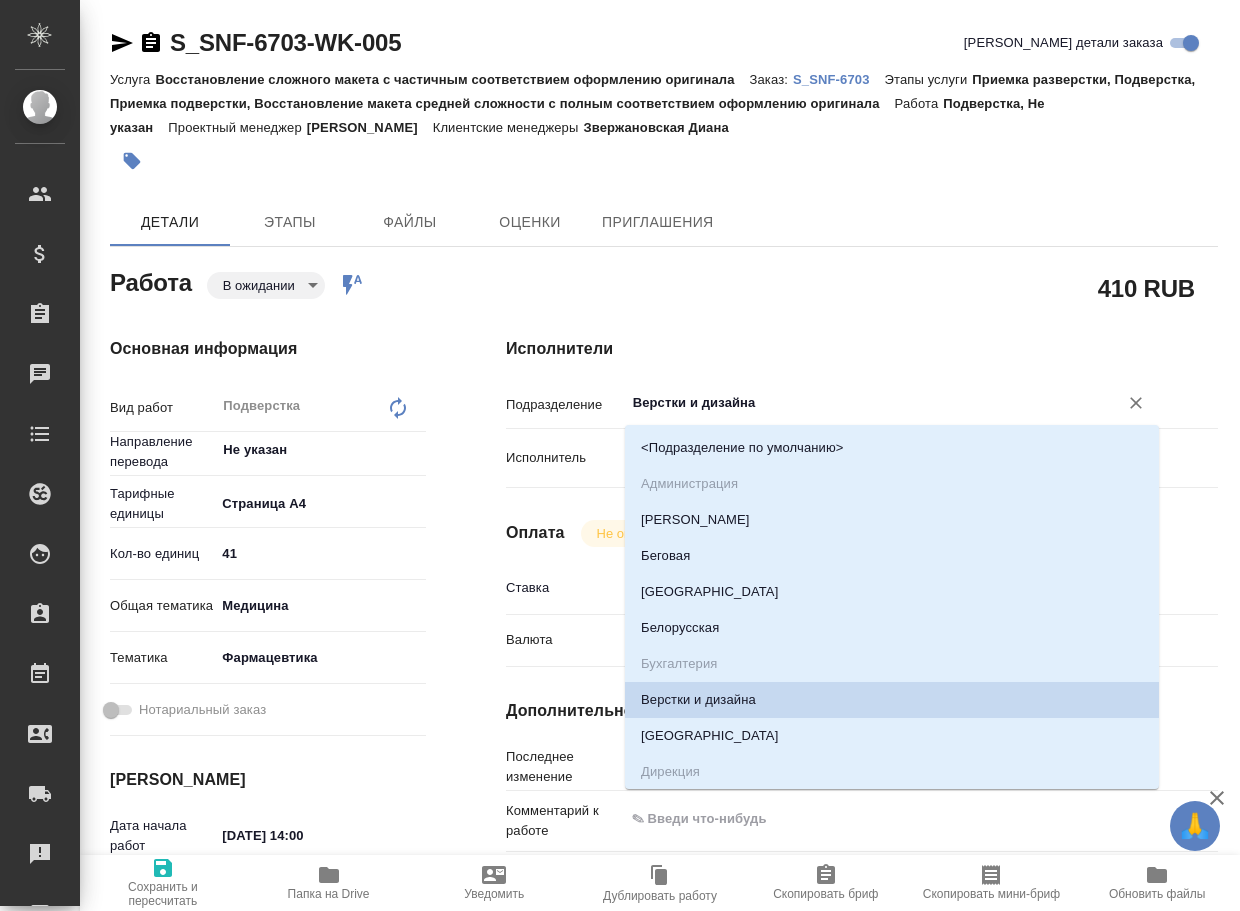 click on "Верстки и дизайна" at bounding box center [858, 403] 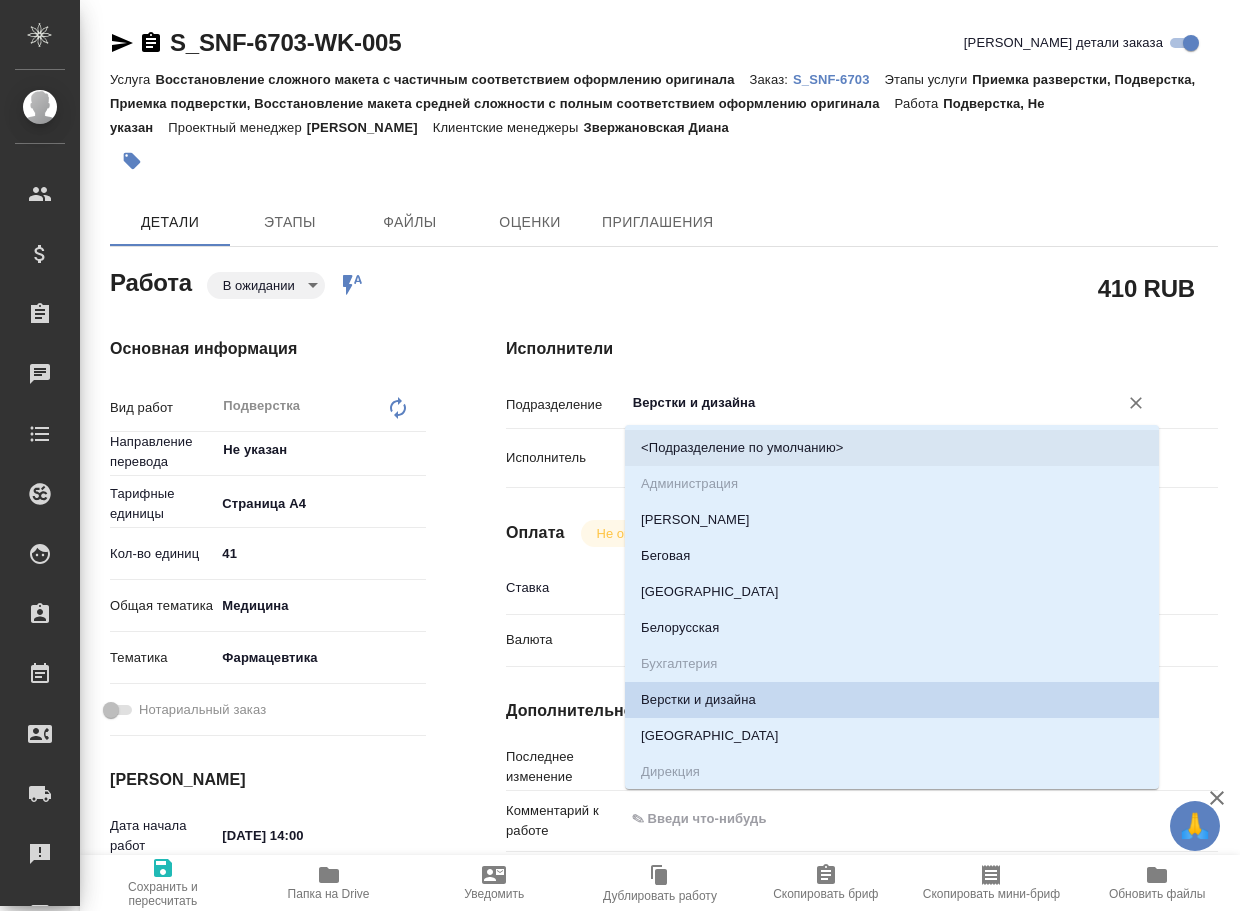 type on "x" 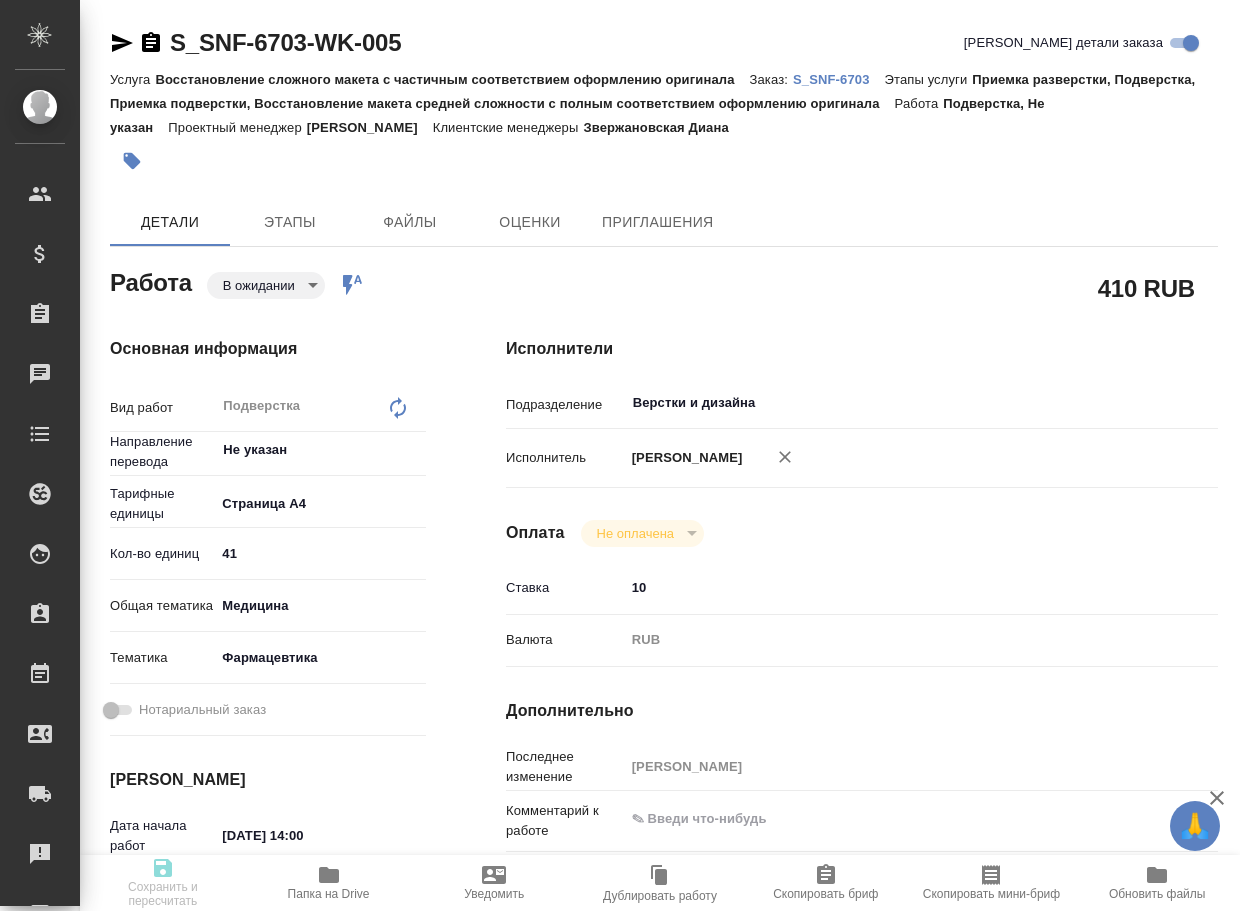 type on "x" 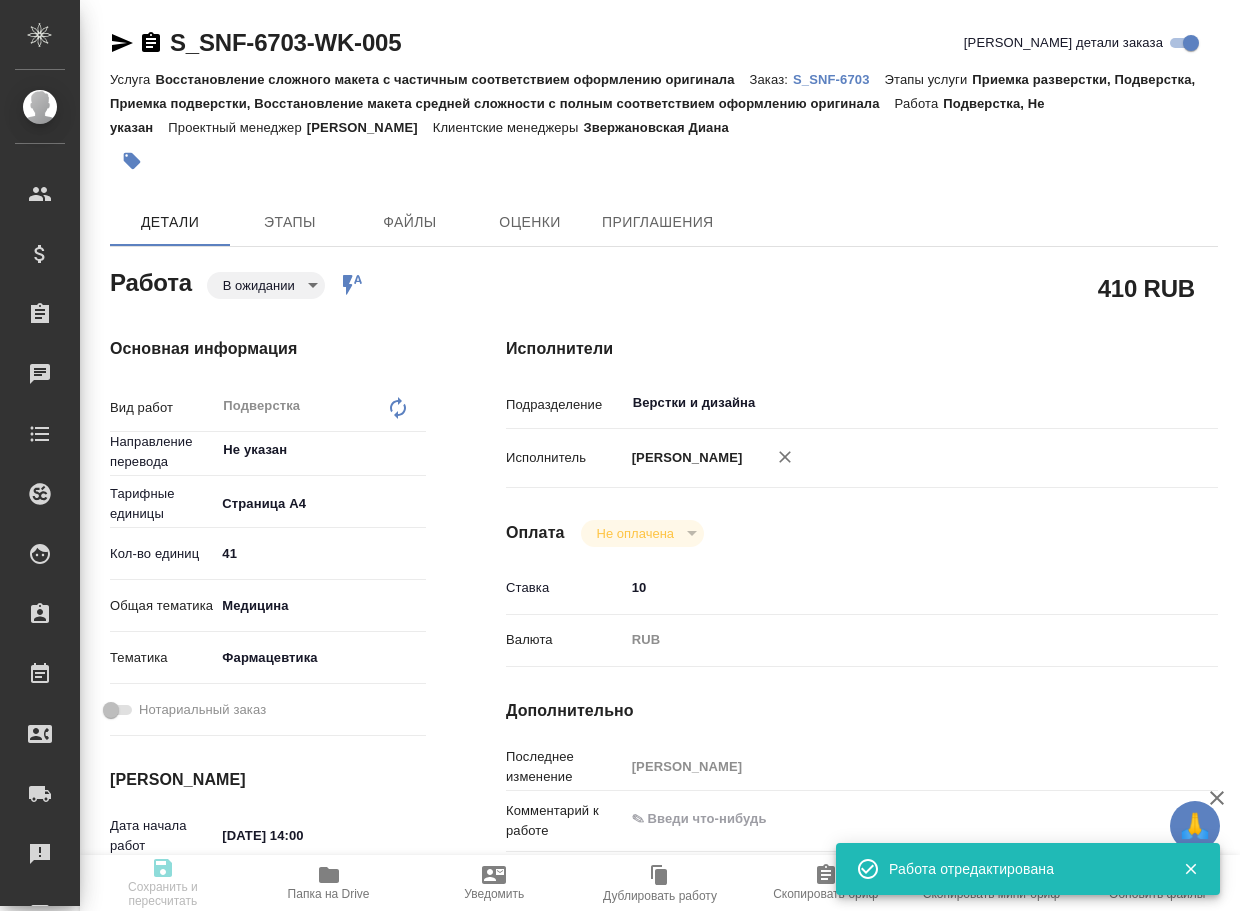 type on "x" 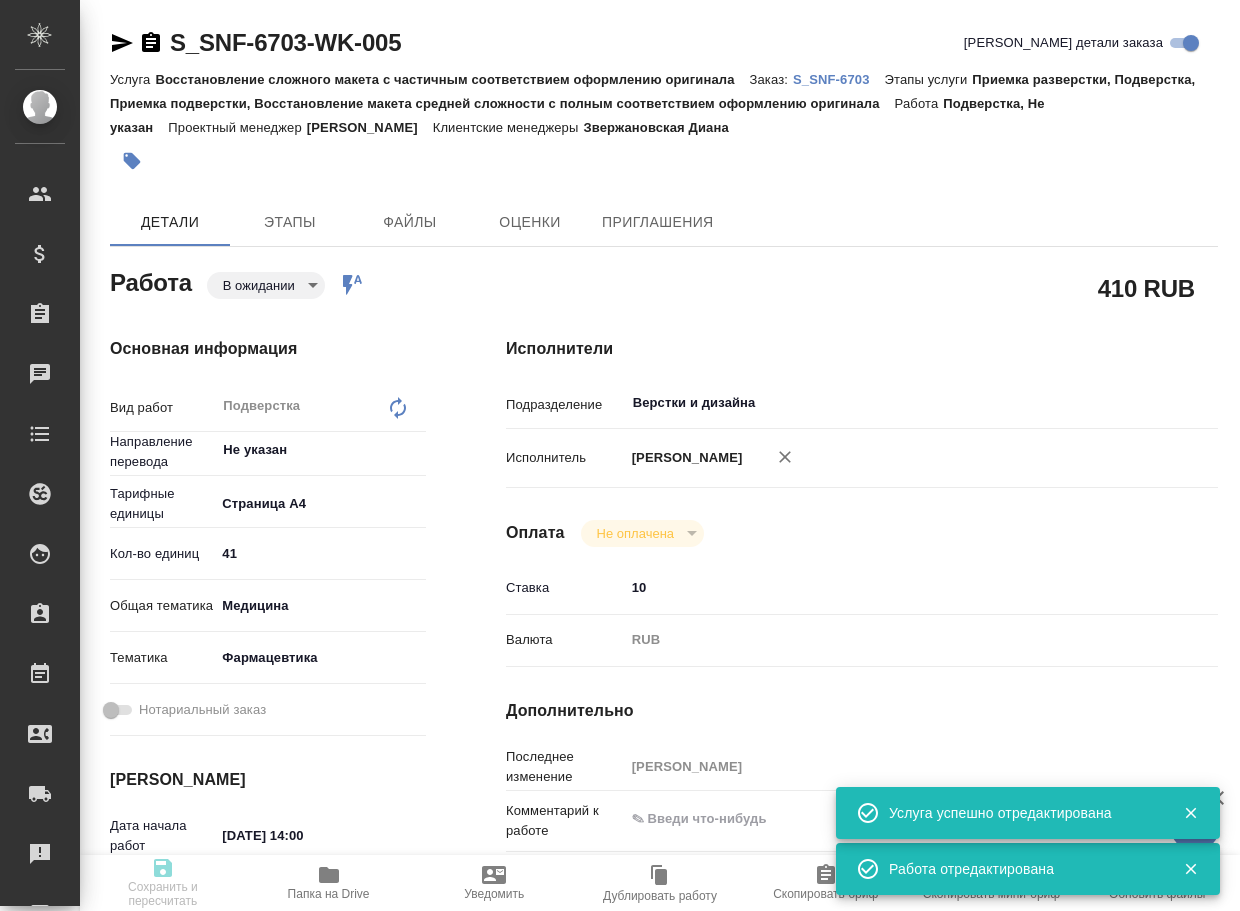type on "x" 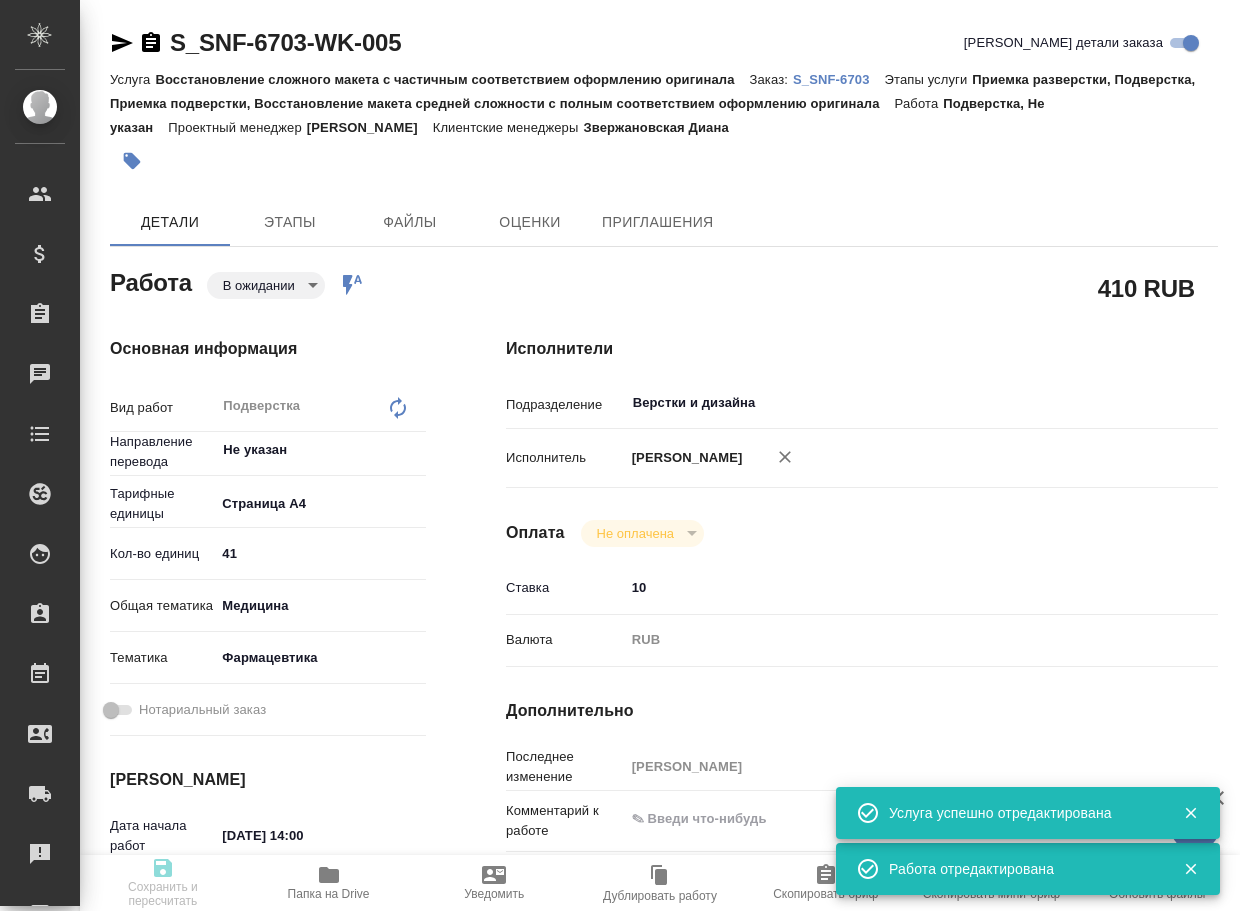 type on "x" 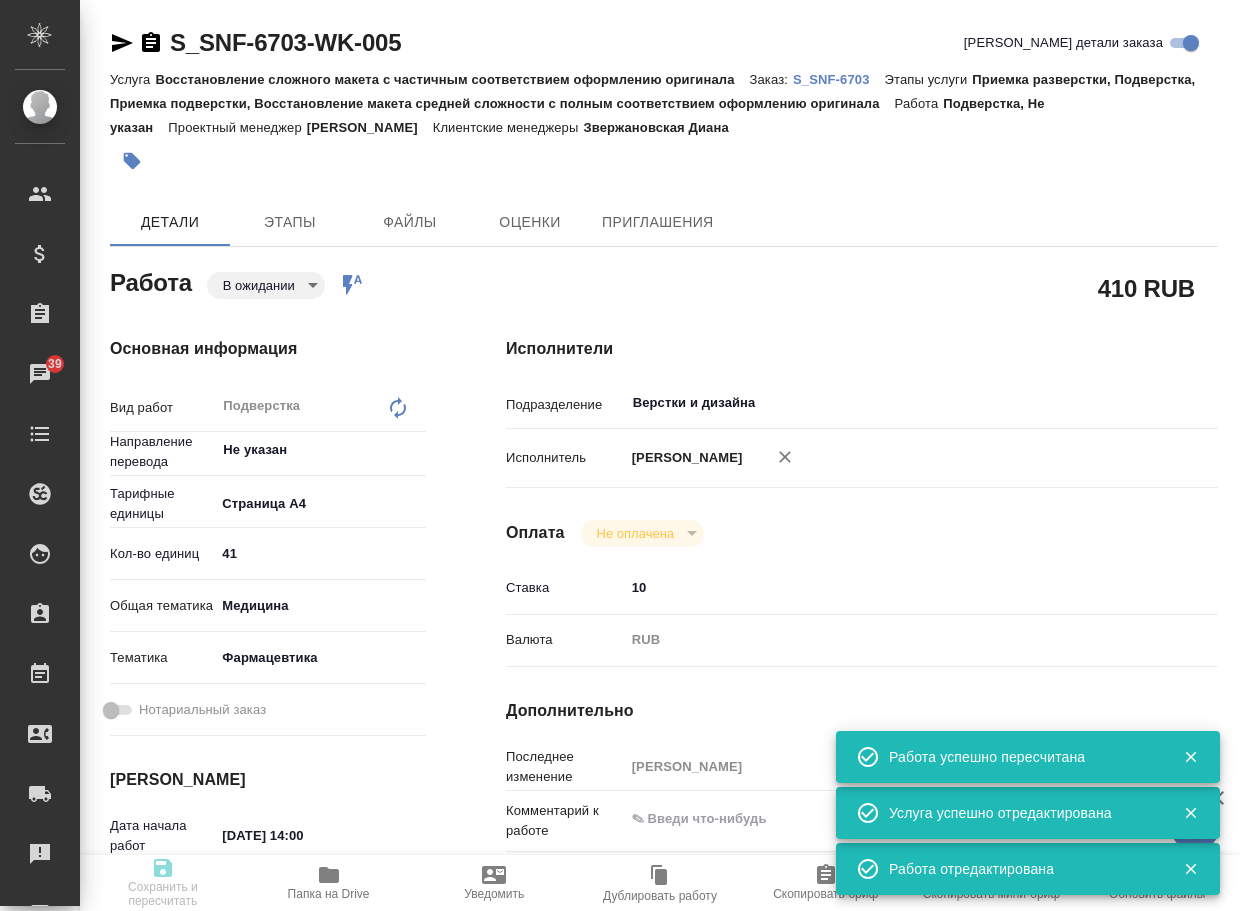 type on "pending" 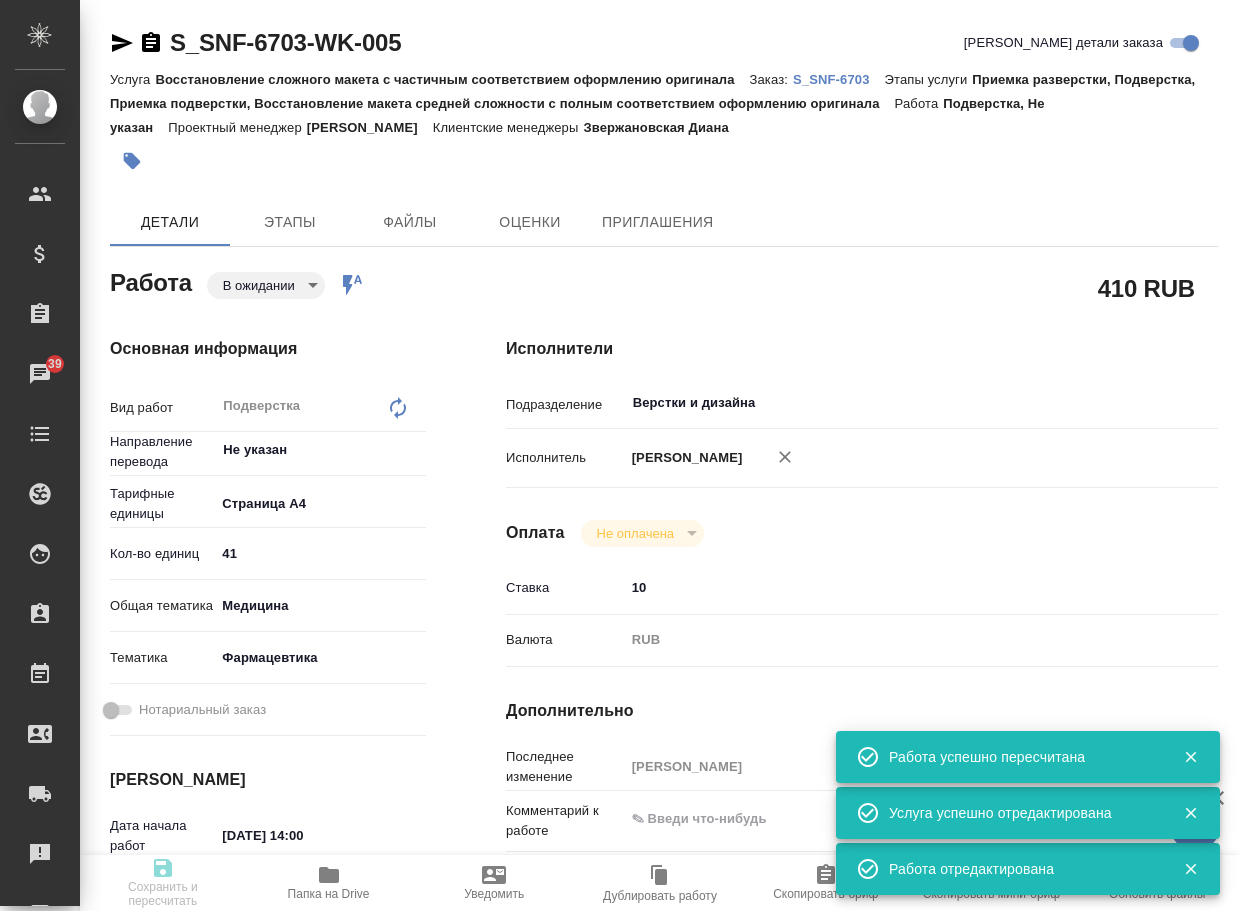 type on "Подверстка" 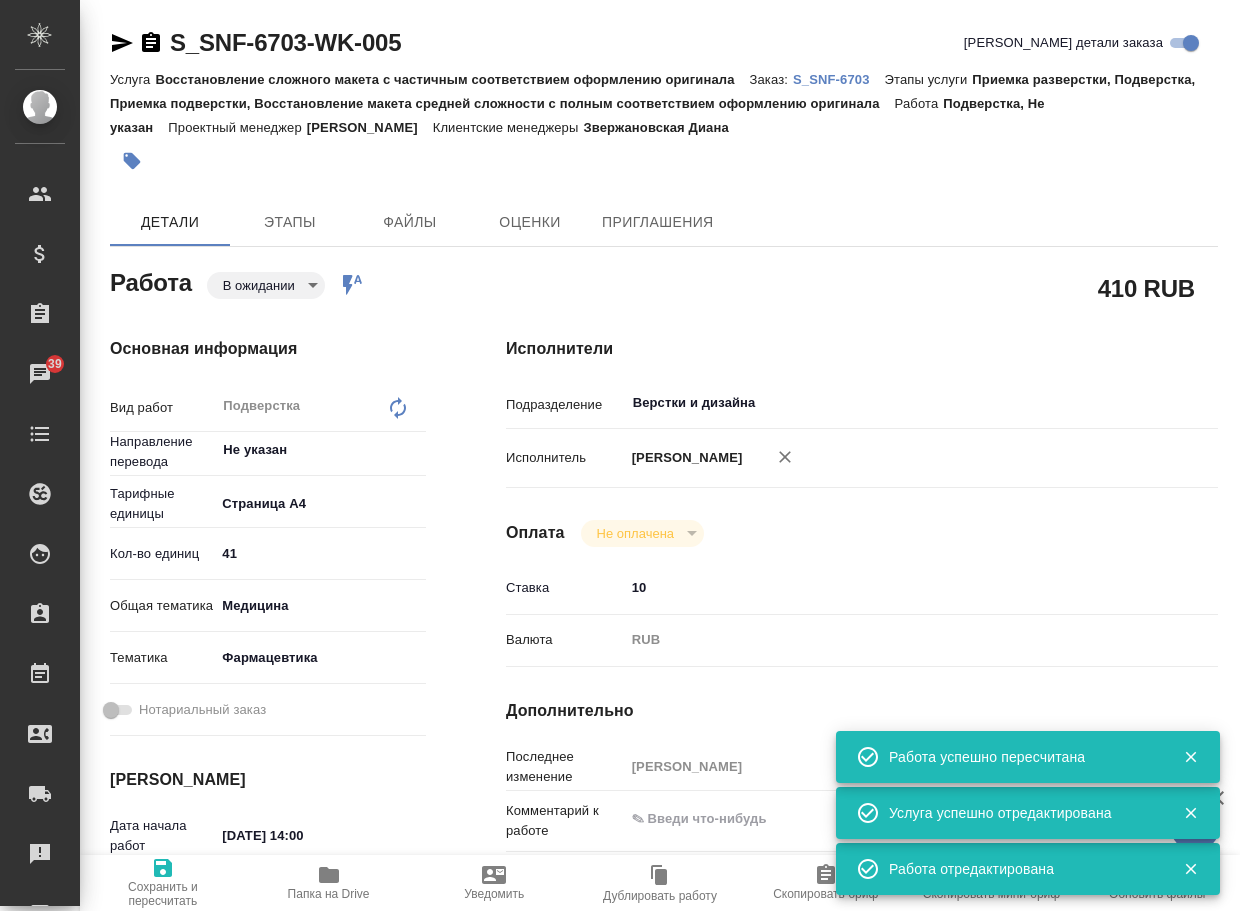 type on "x" 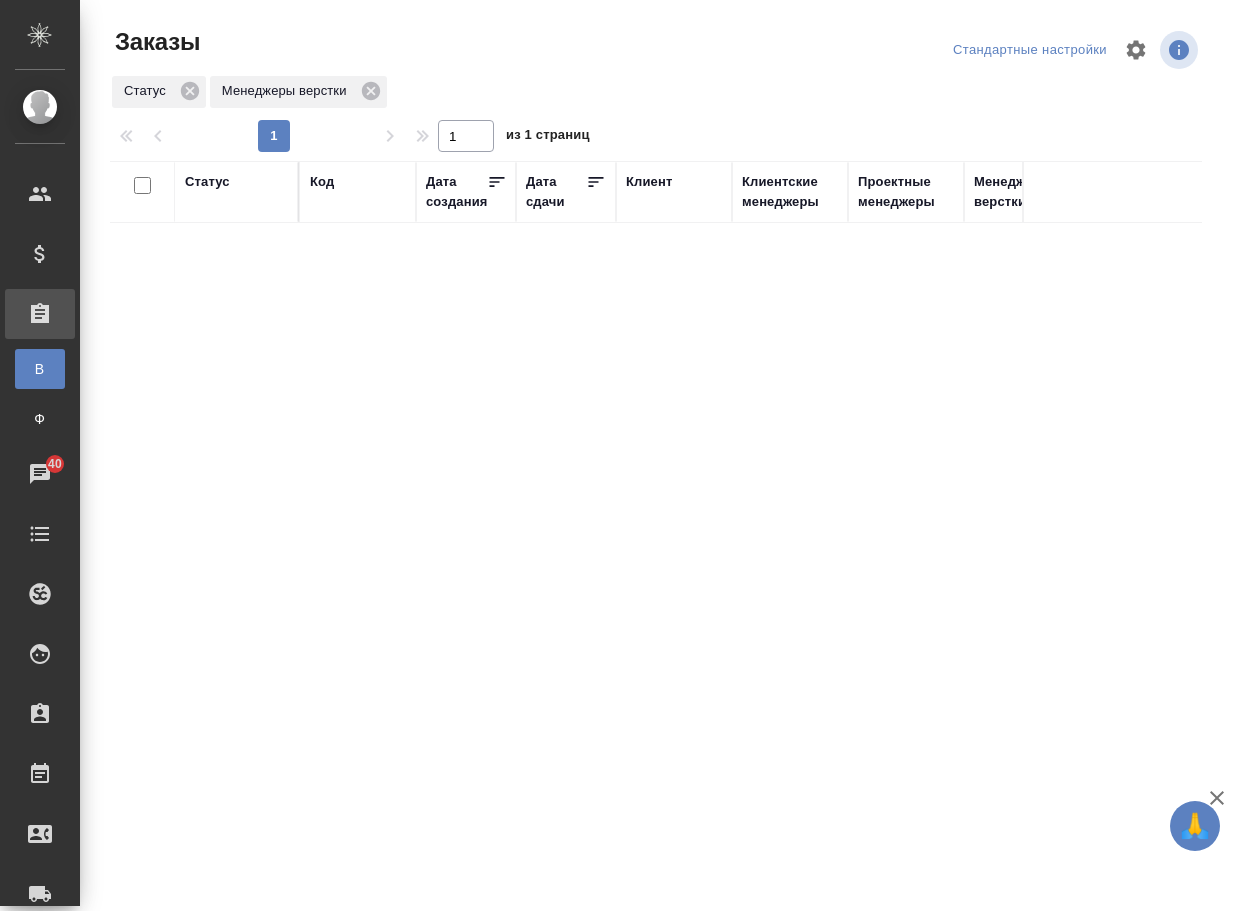 scroll, scrollTop: 0, scrollLeft: 0, axis: both 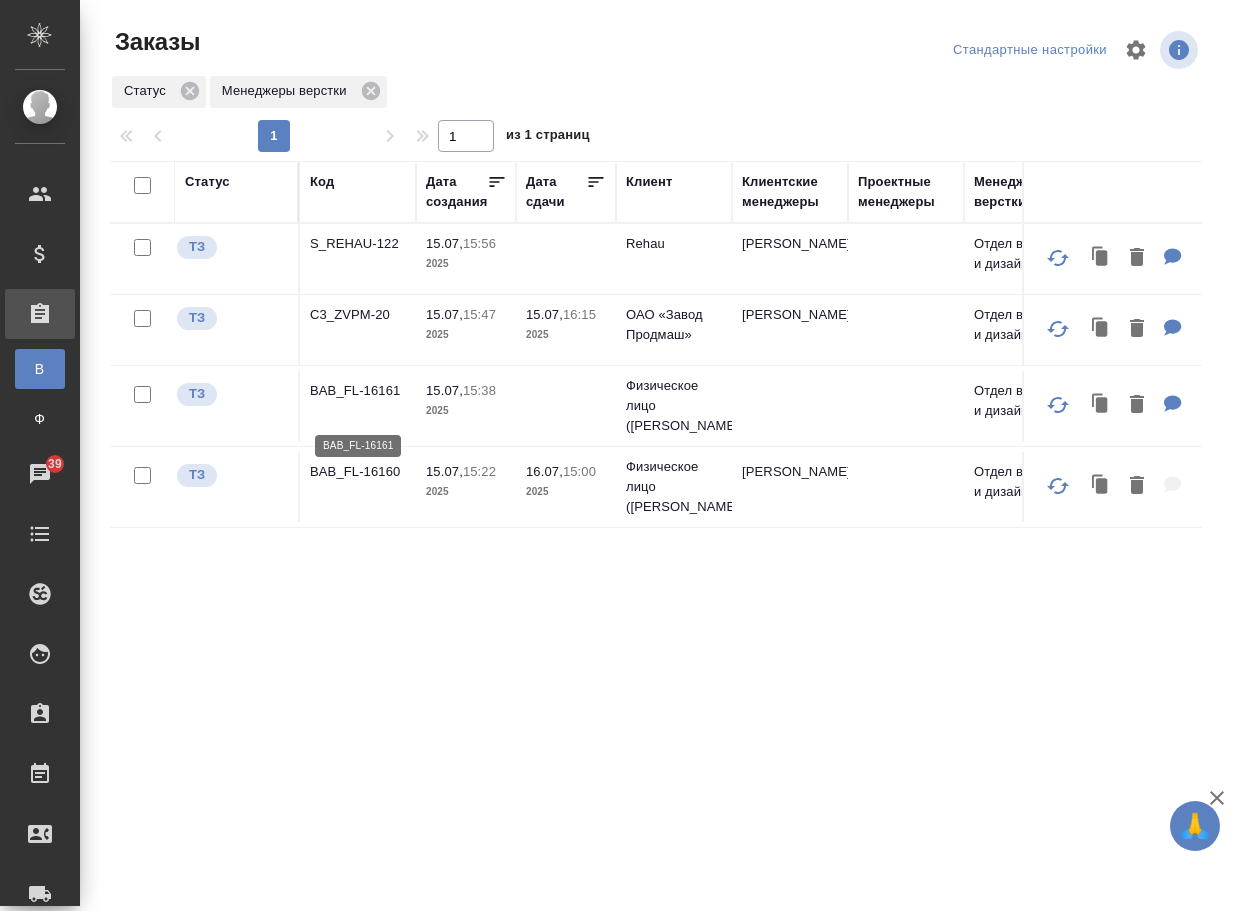 click on "BAB_FL-16161" at bounding box center (358, 391) 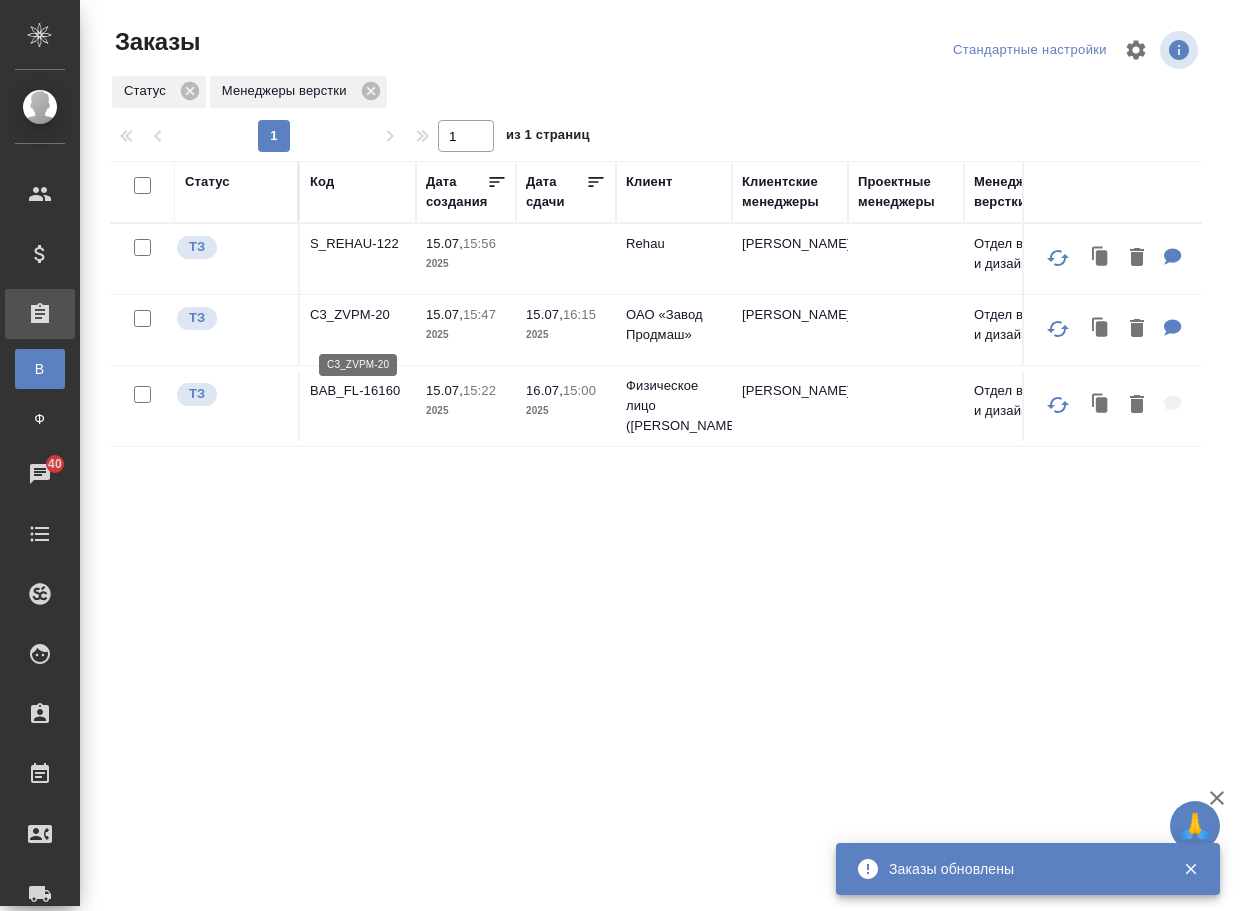 click on "C3_ZVPM-20" at bounding box center [358, 315] 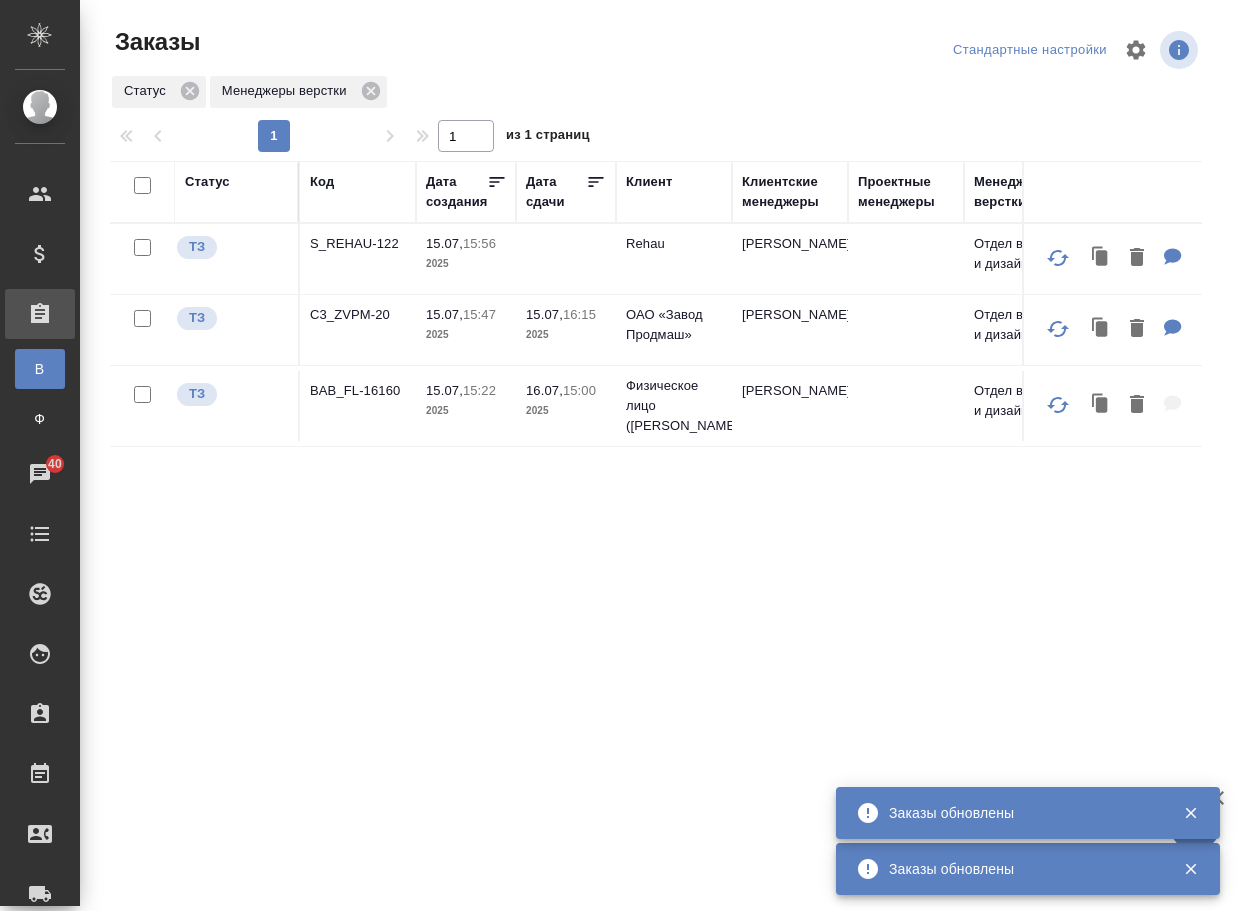 click on "BAB_FL-16160" at bounding box center (358, 391) 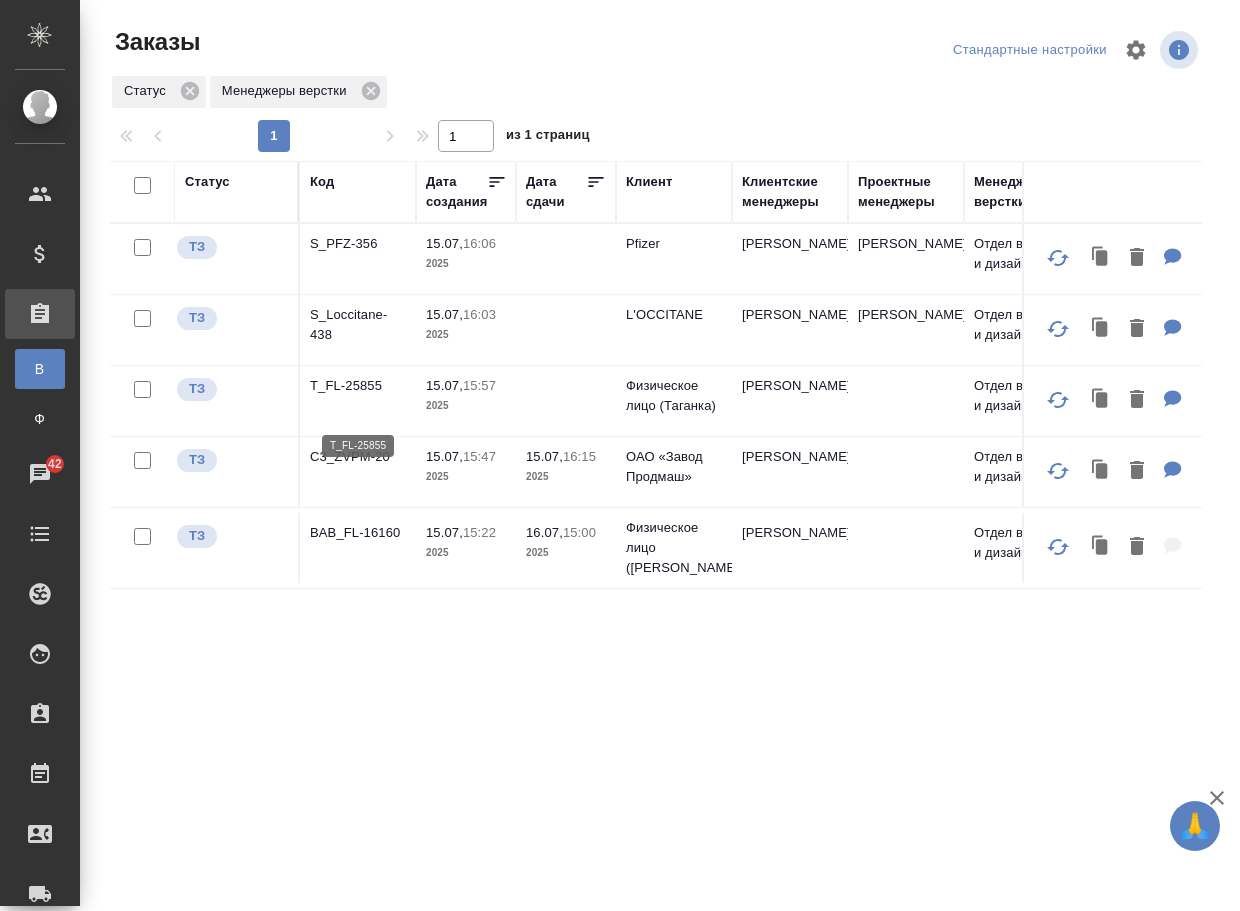 click on "T_FL-25855" at bounding box center (358, 386) 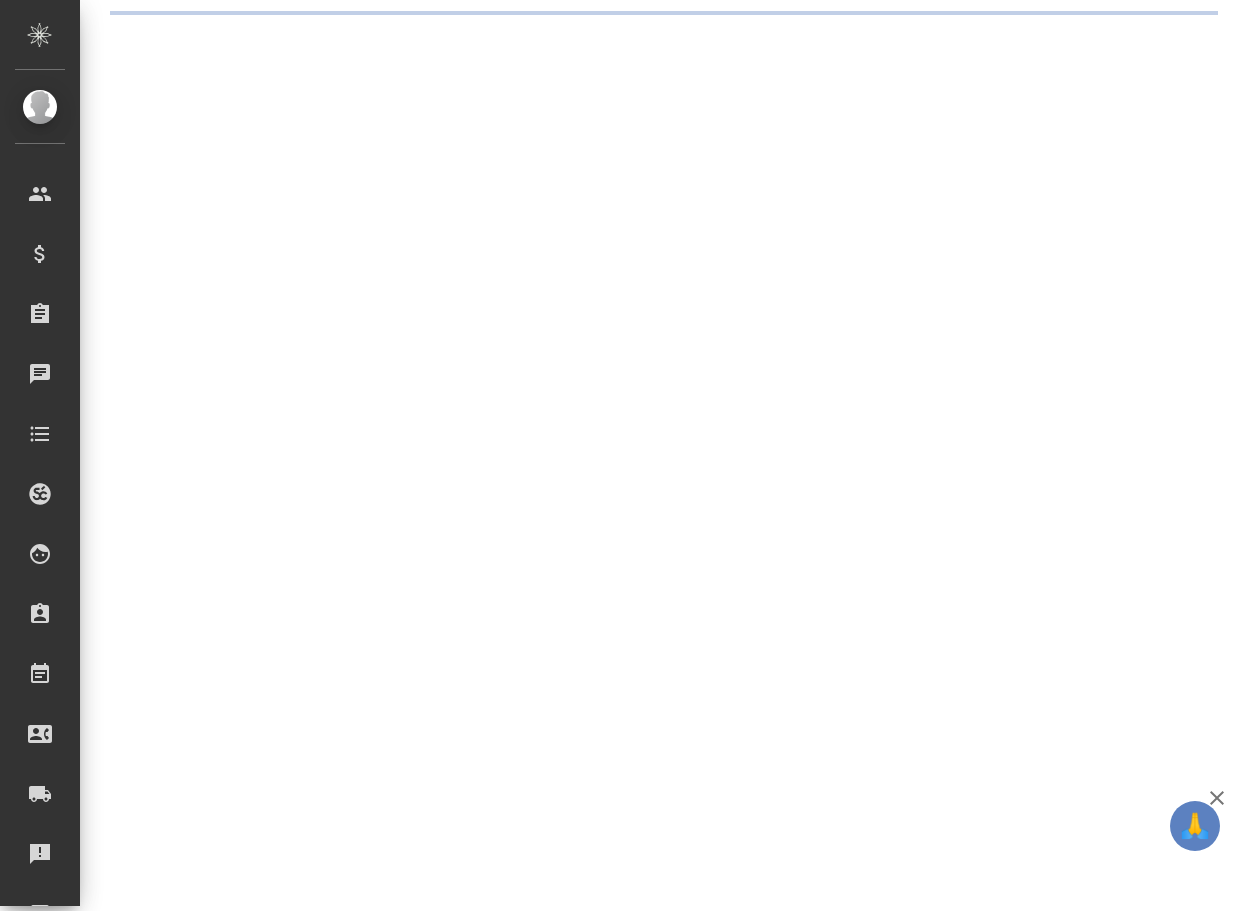 scroll, scrollTop: 0, scrollLeft: 0, axis: both 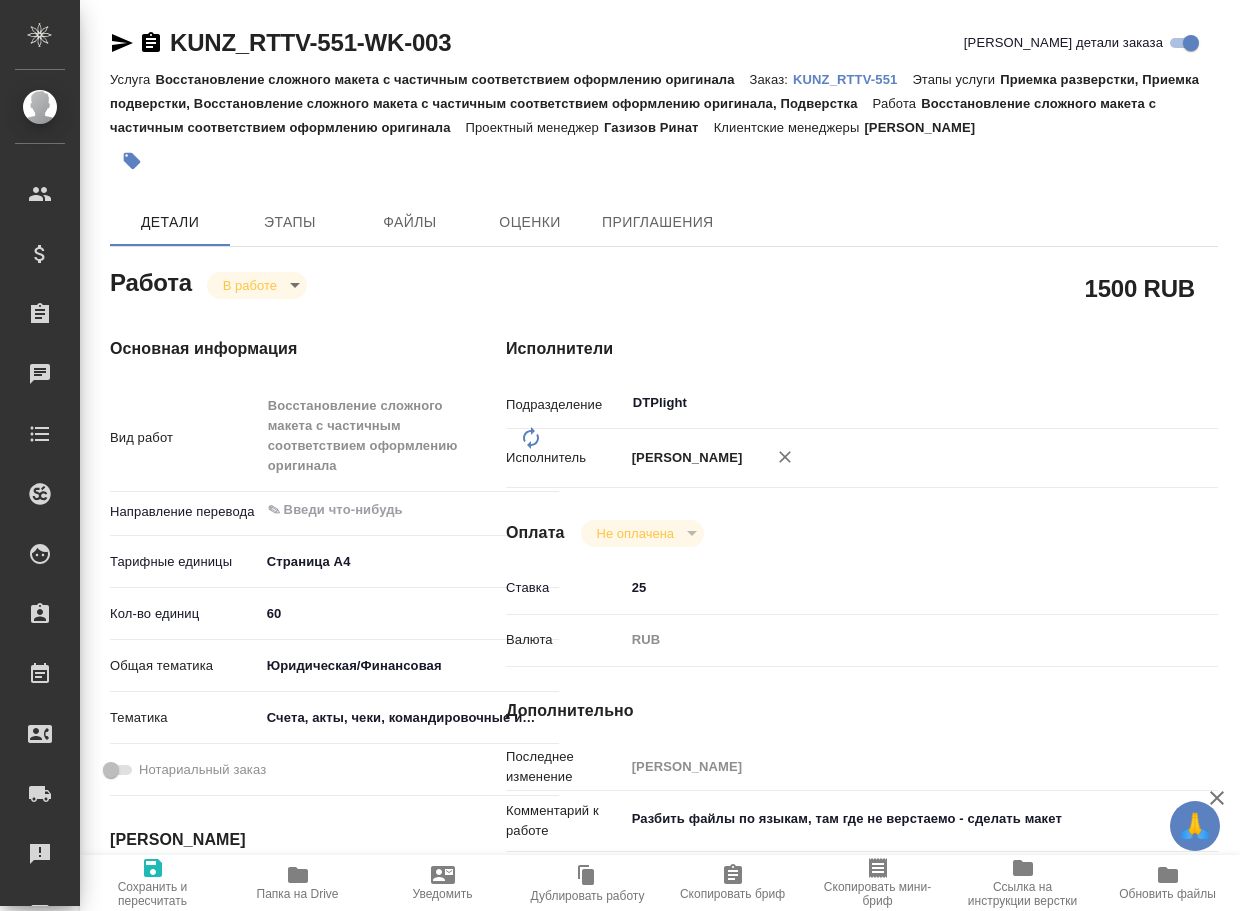 type on "x" 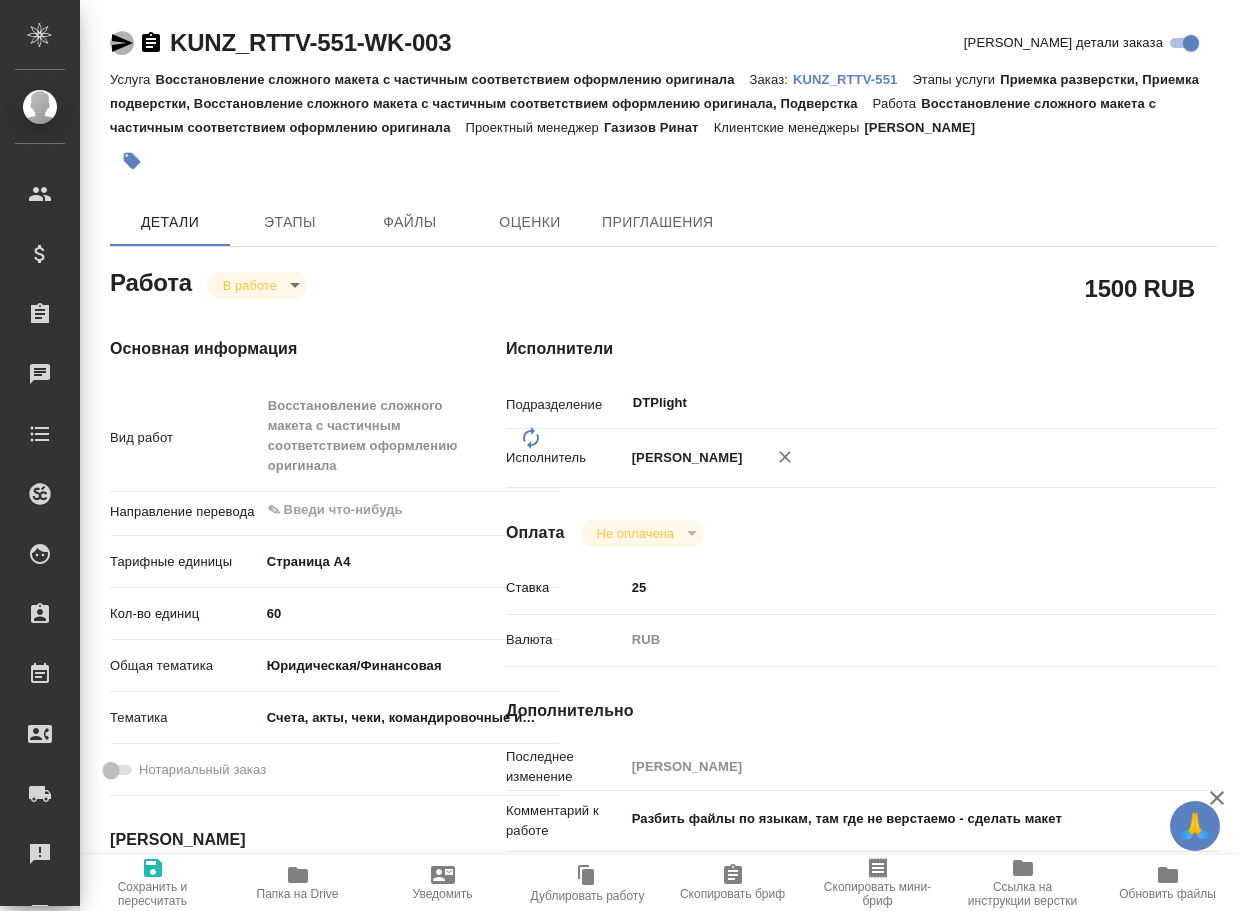 click 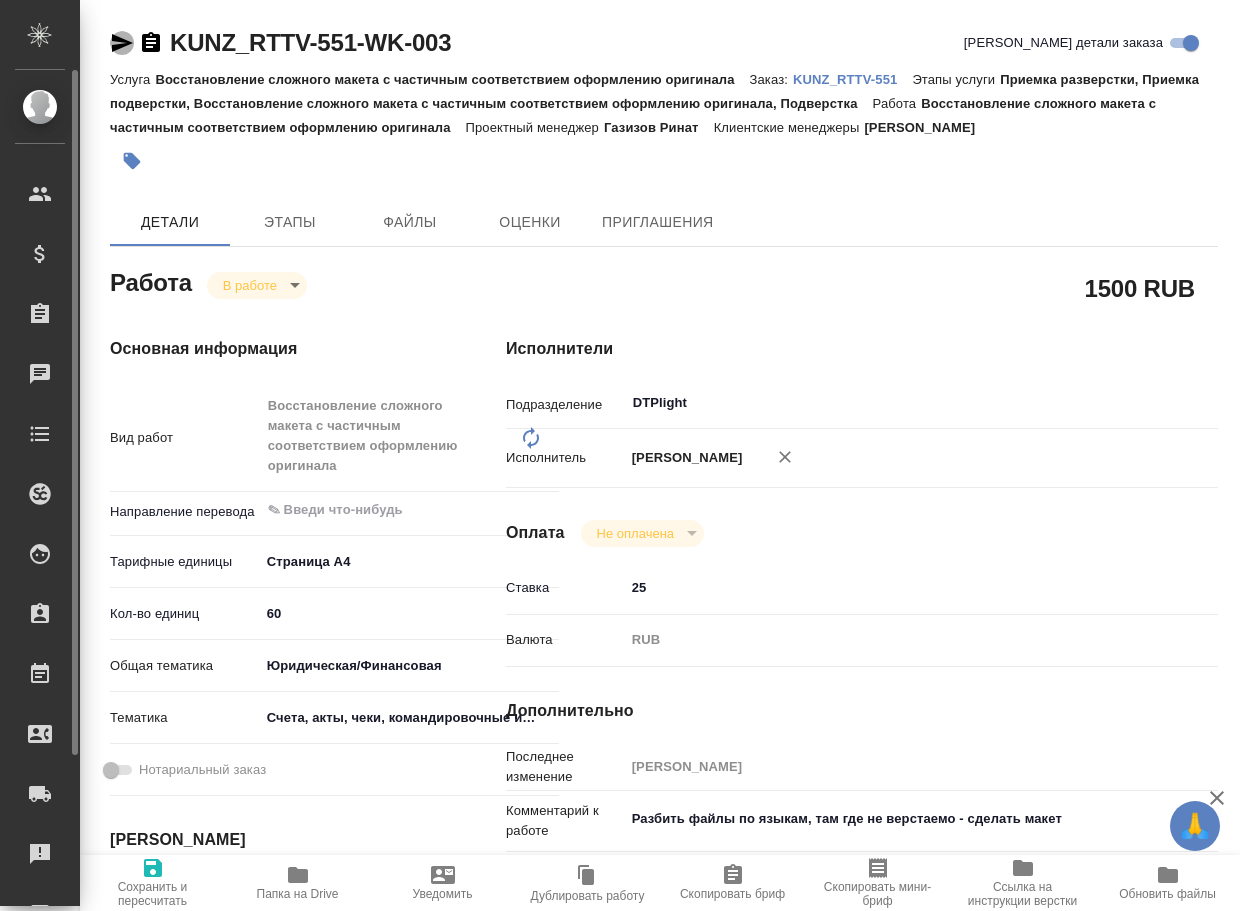 type on "x" 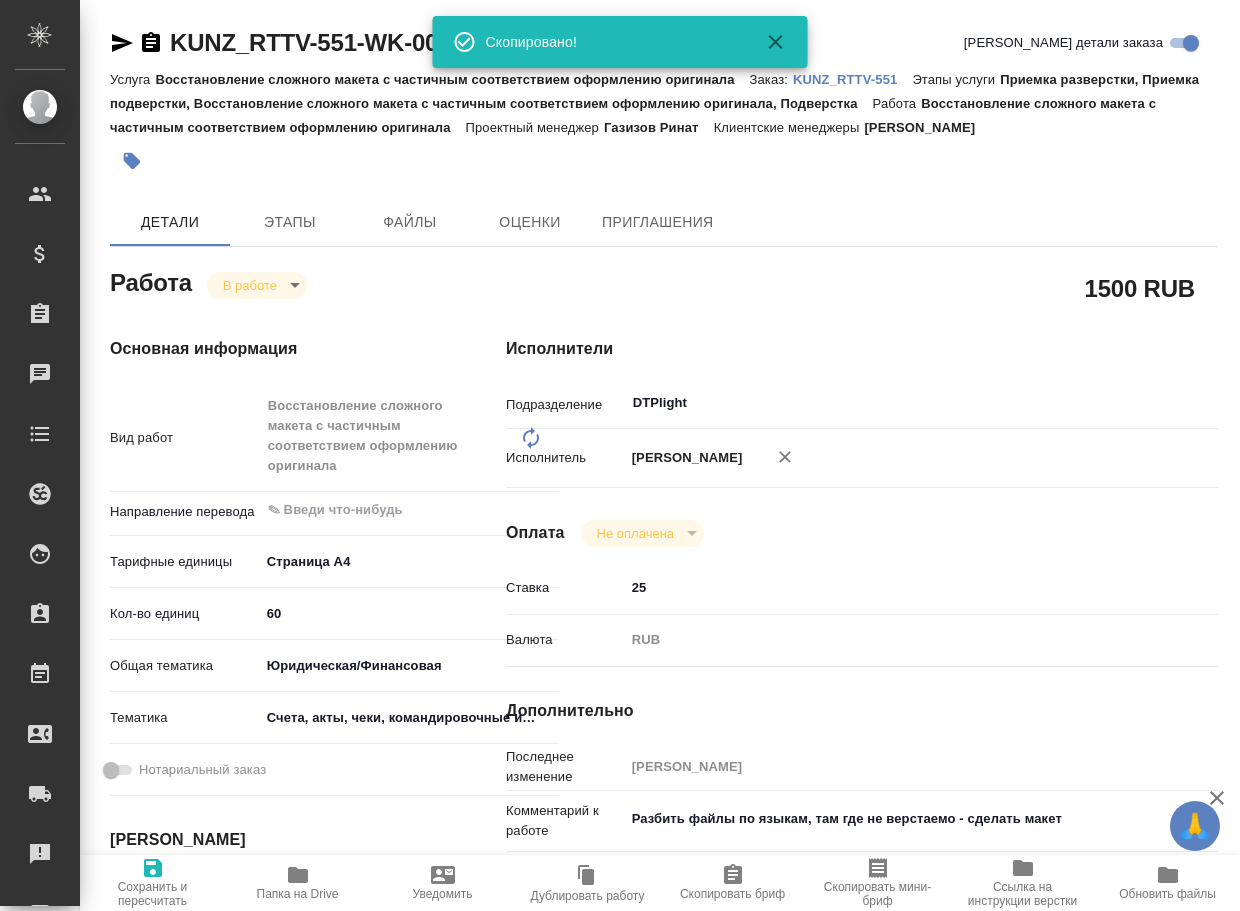 type on "x" 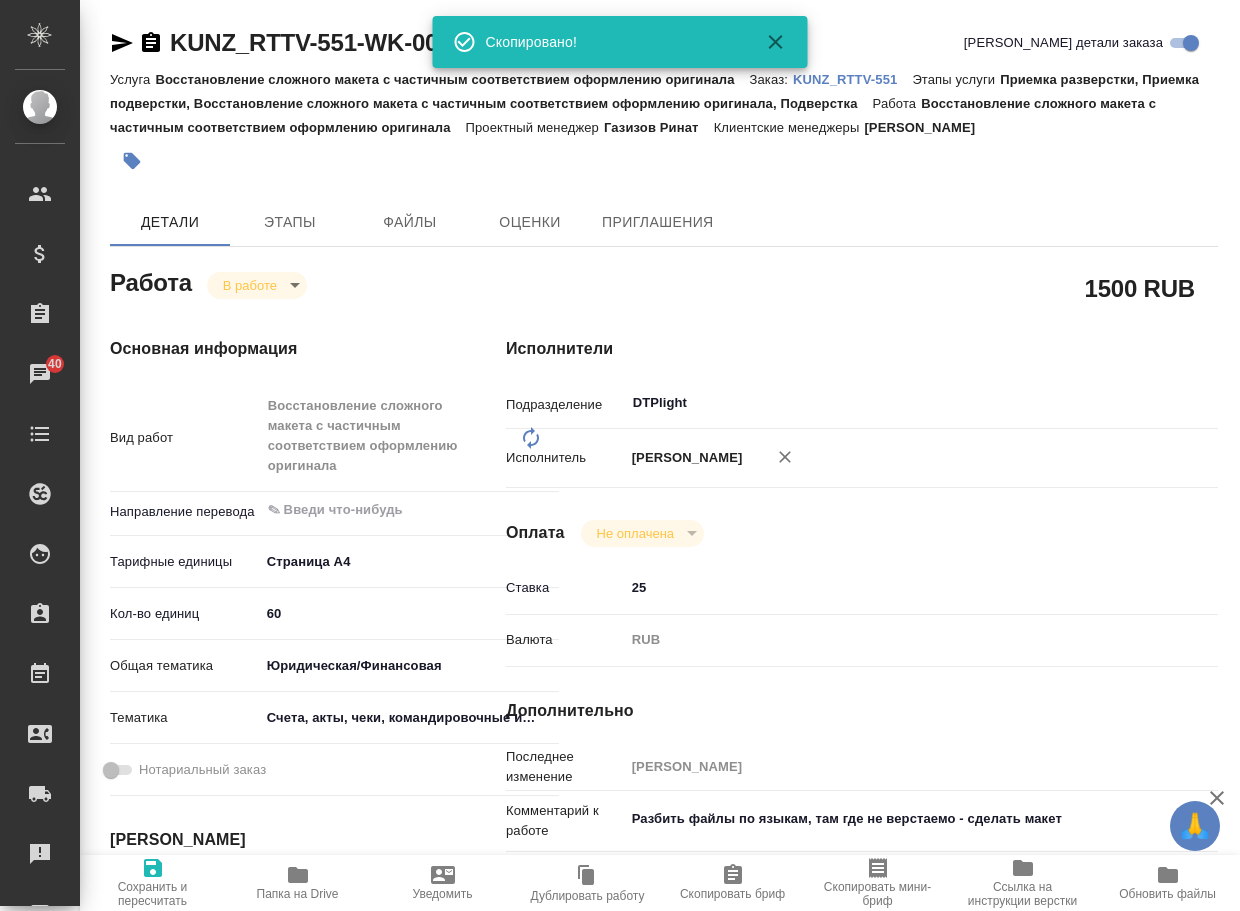 type on "x" 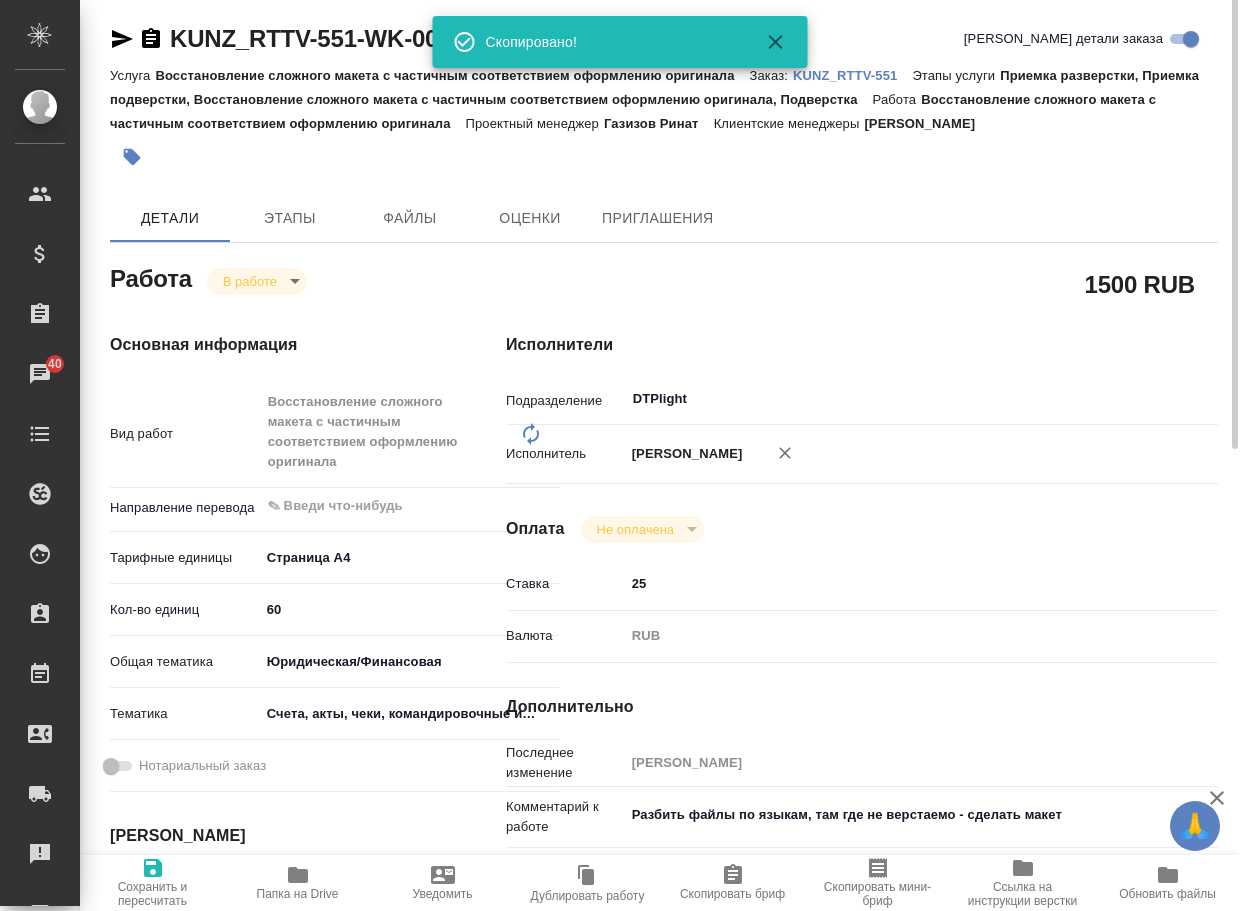 scroll, scrollTop: 0, scrollLeft: 0, axis: both 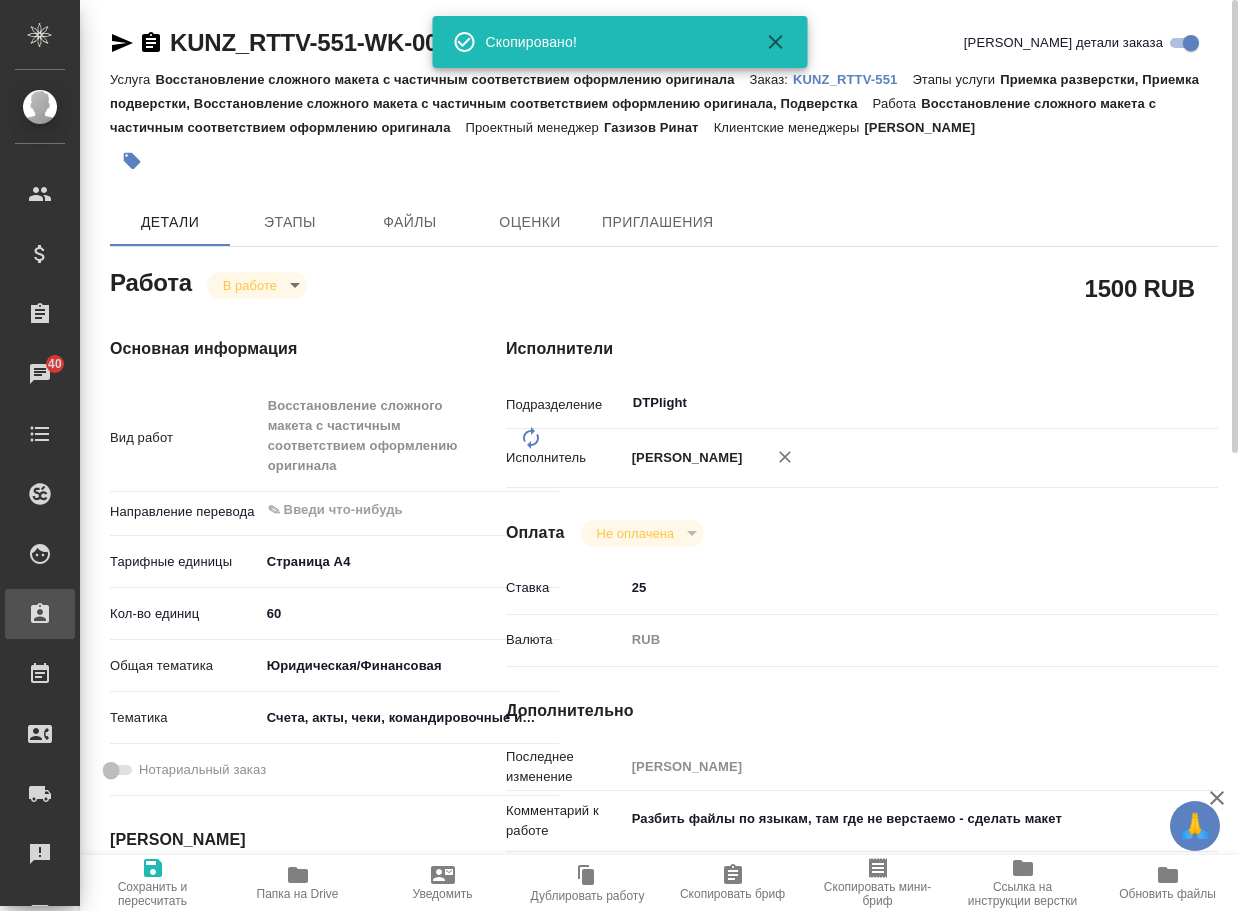 type on "x" 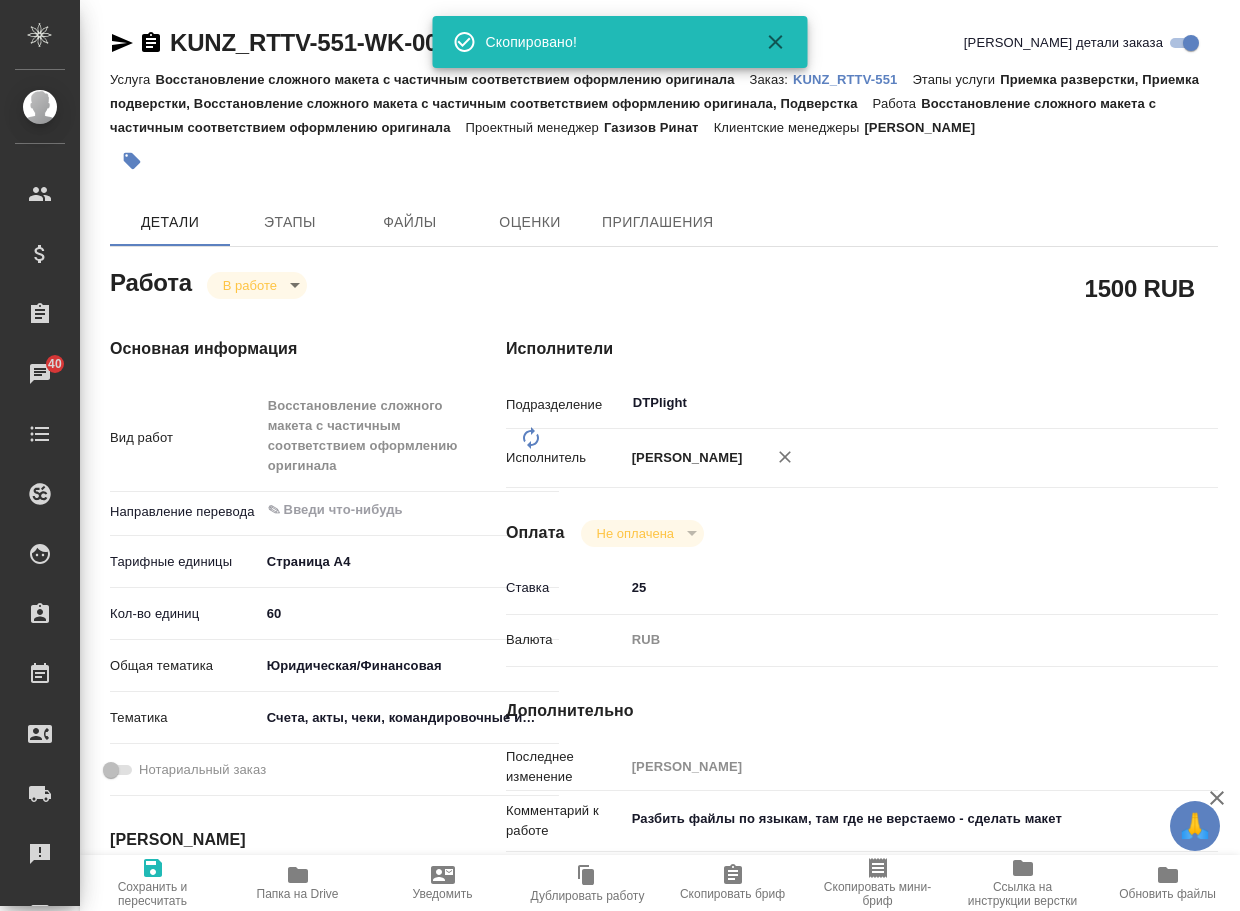 type on "x" 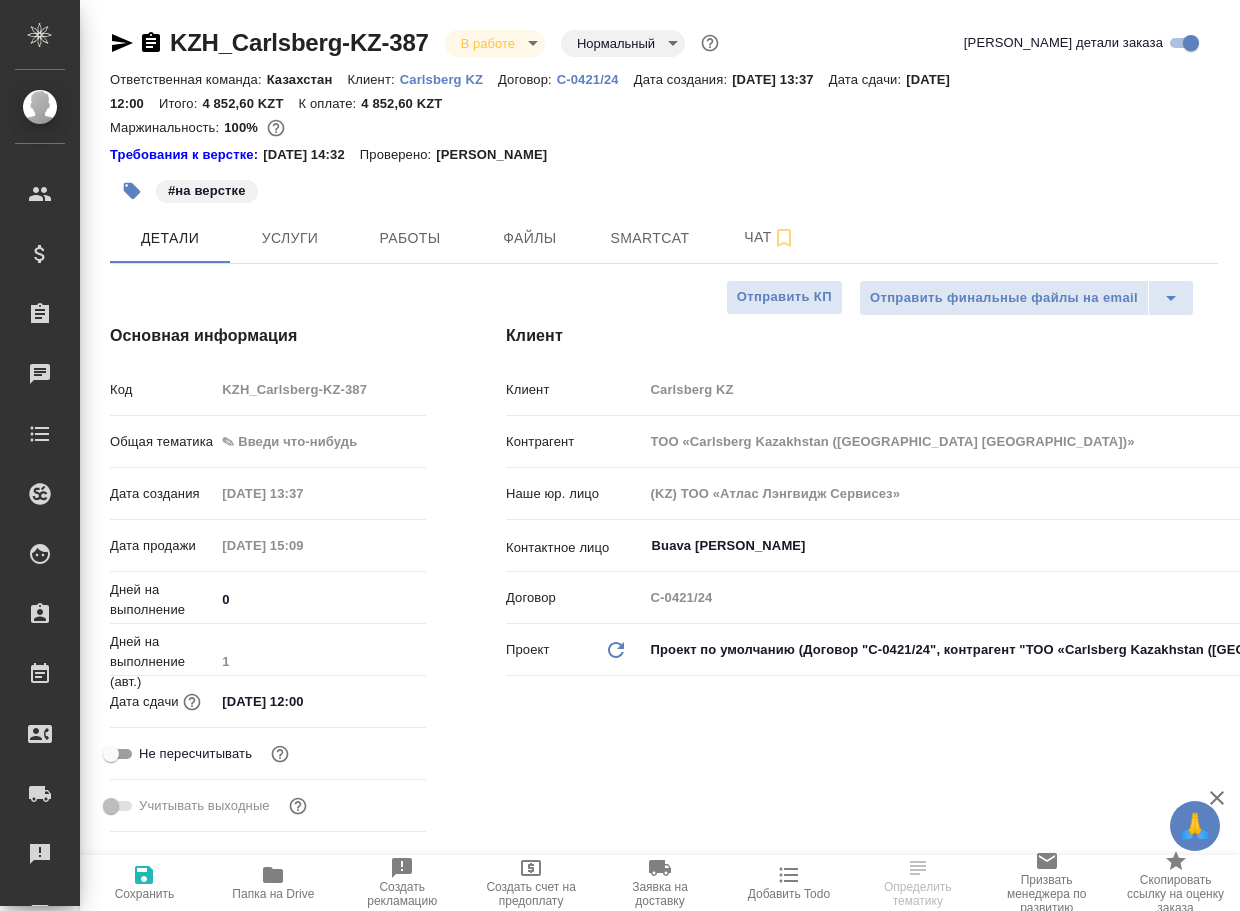 select on "RU" 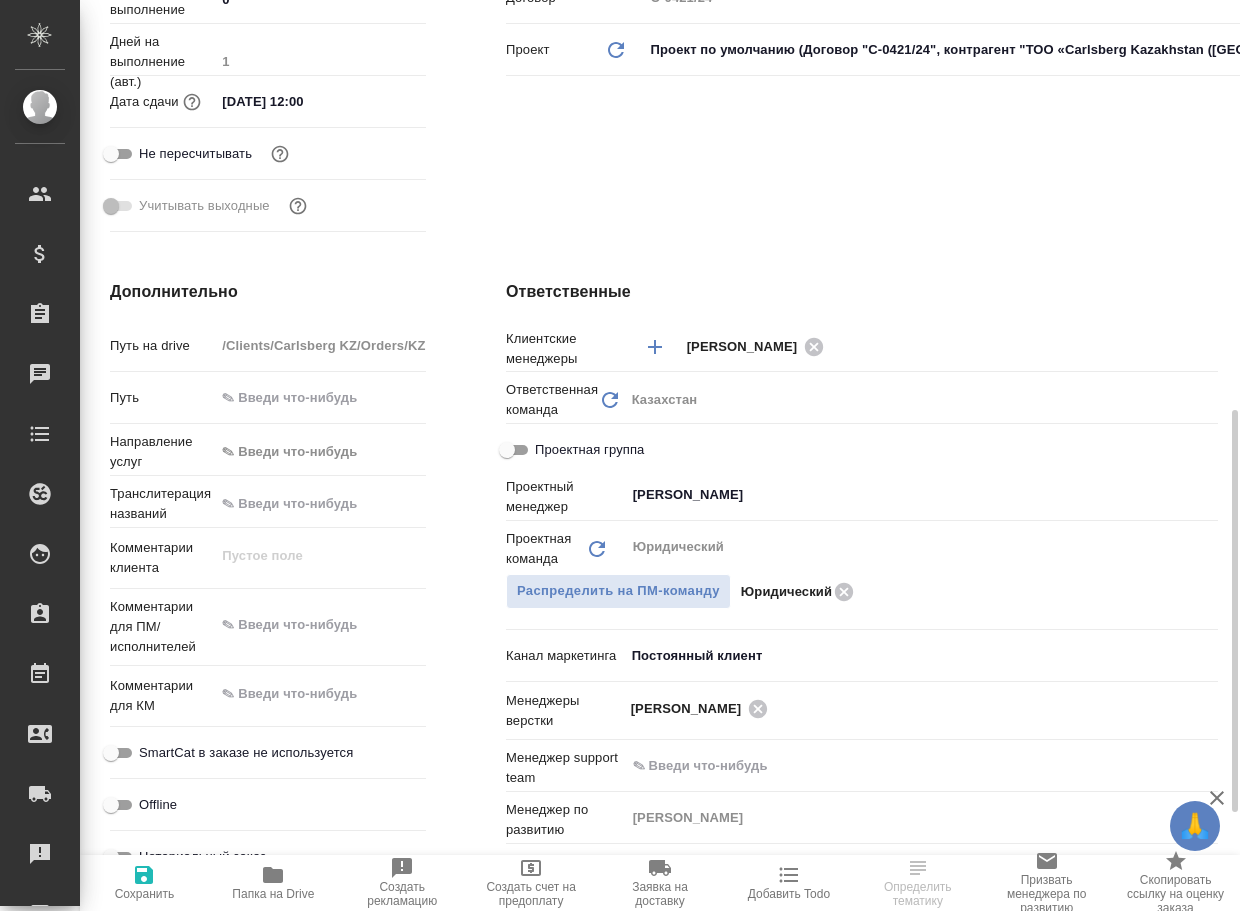 type on "[PERSON_NAME]" 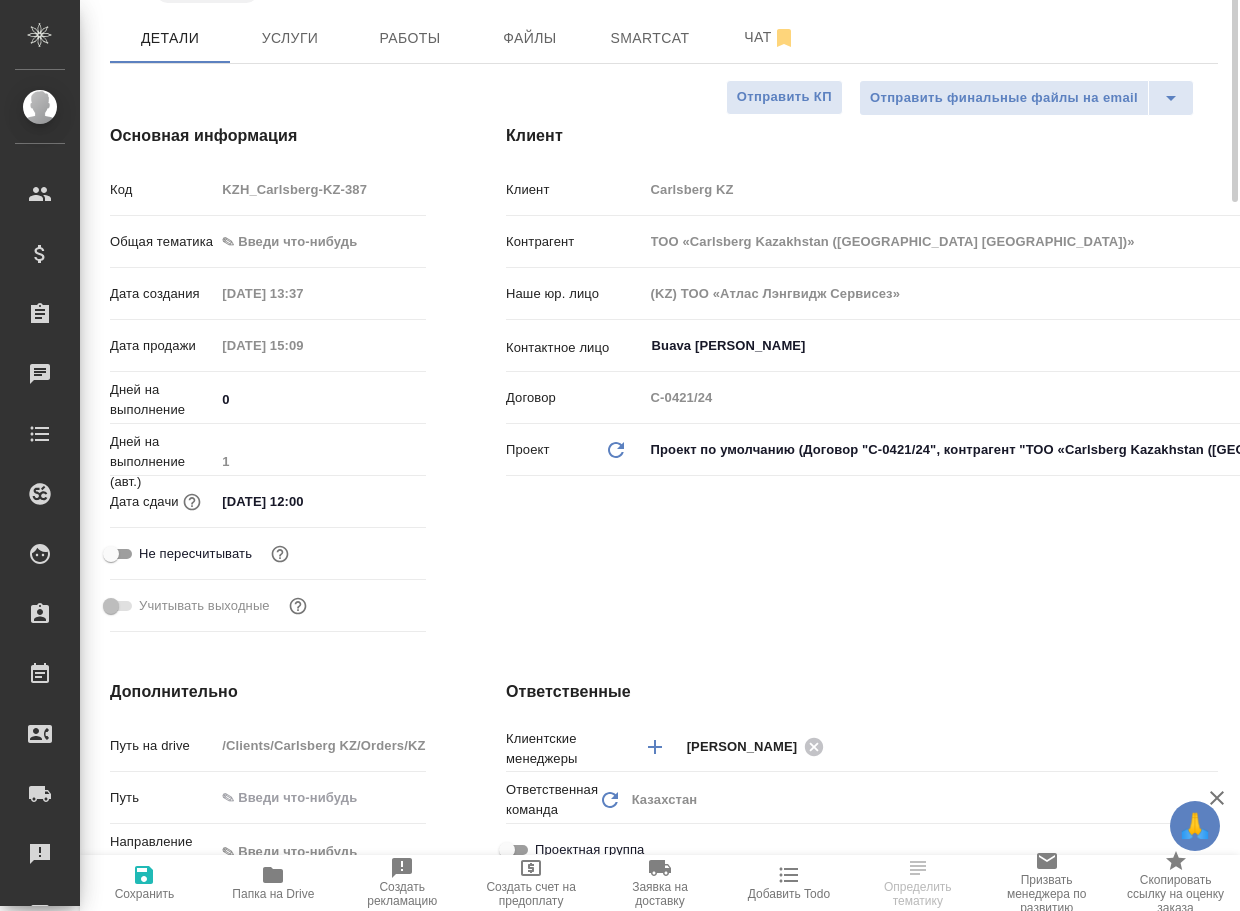 scroll, scrollTop: 0, scrollLeft: 0, axis: both 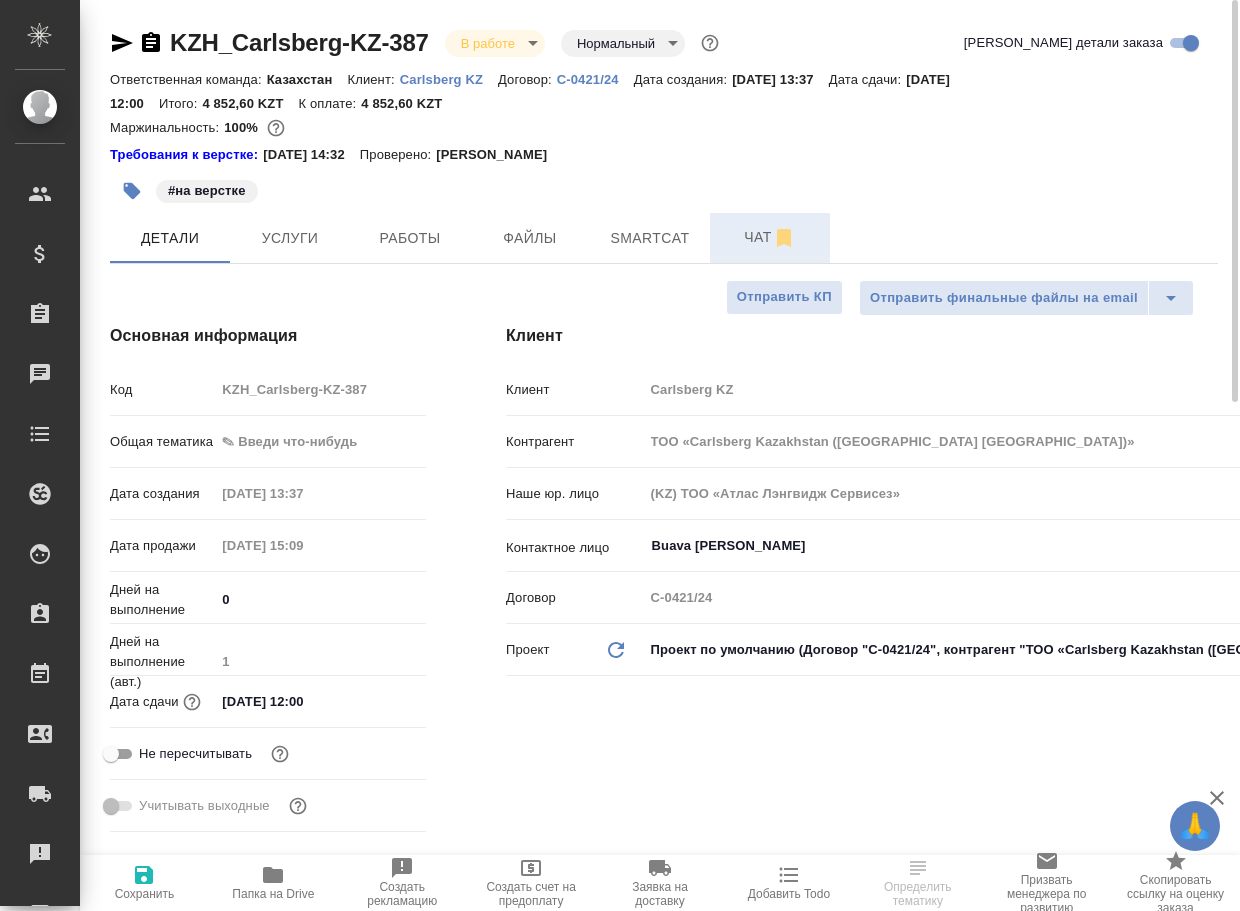 click on "Чат" at bounding box center [770, 237] 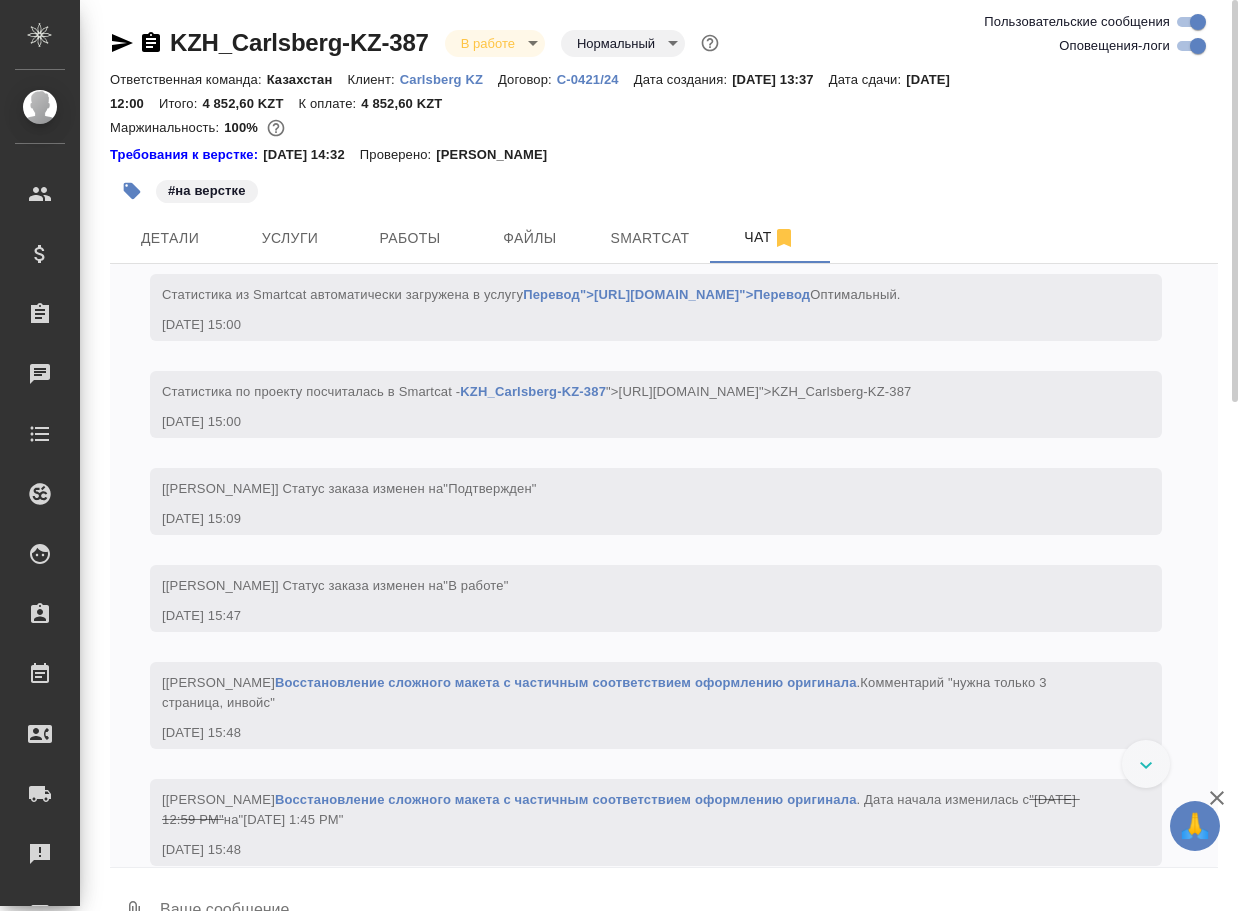 click on "Оповещения-логи" at bounding box center (1198, 46) 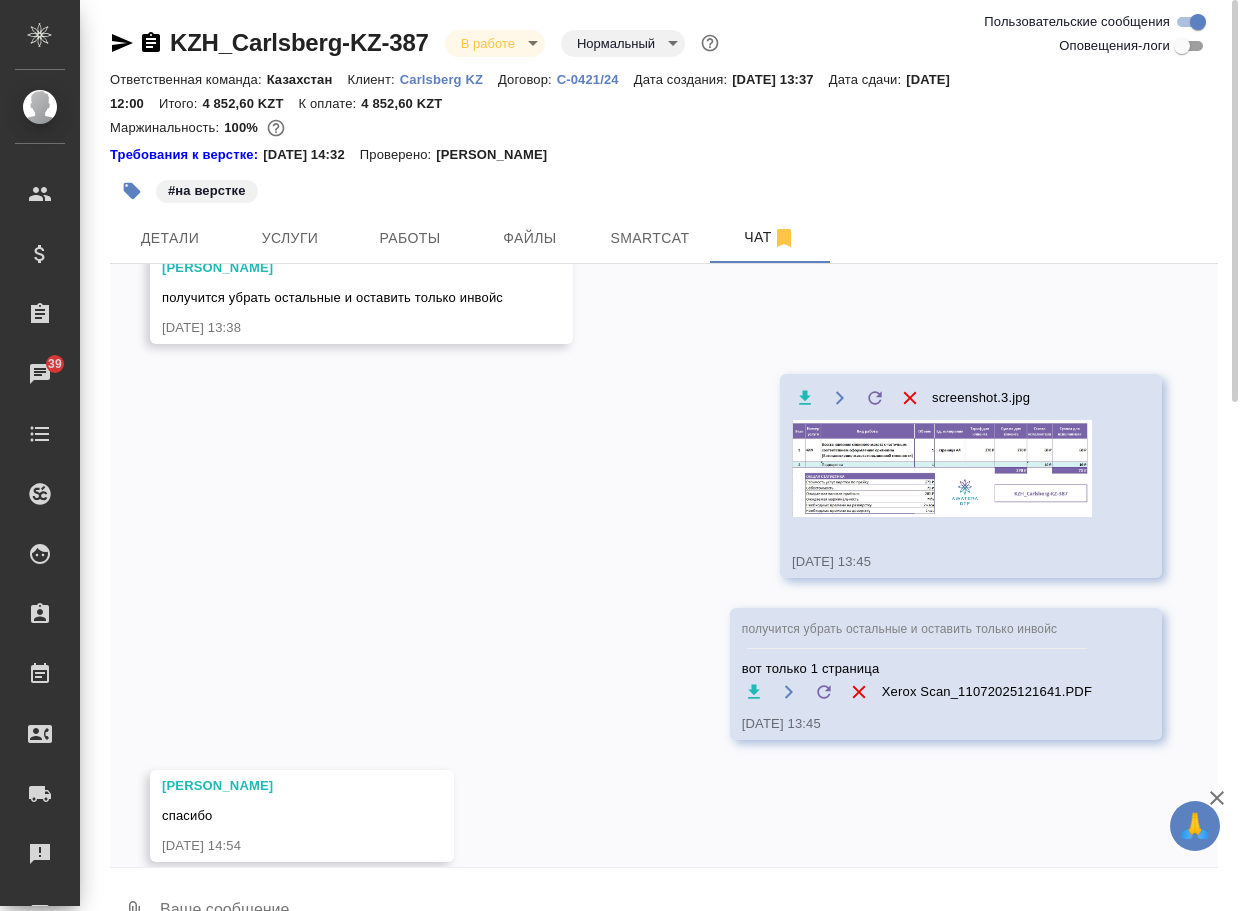scroll, scrollTop: 369, scrollLeft: 0, axis: vertical 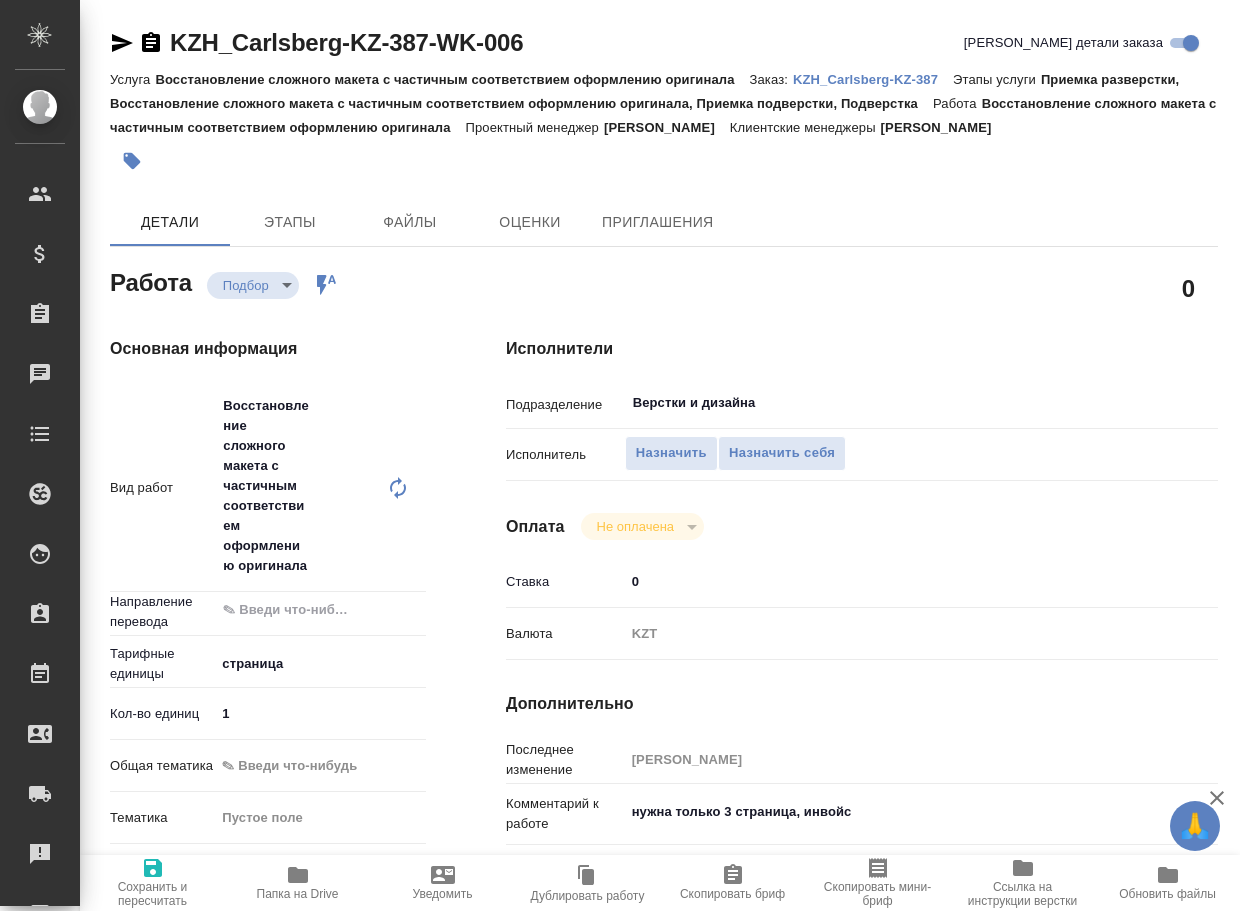 type on "x" 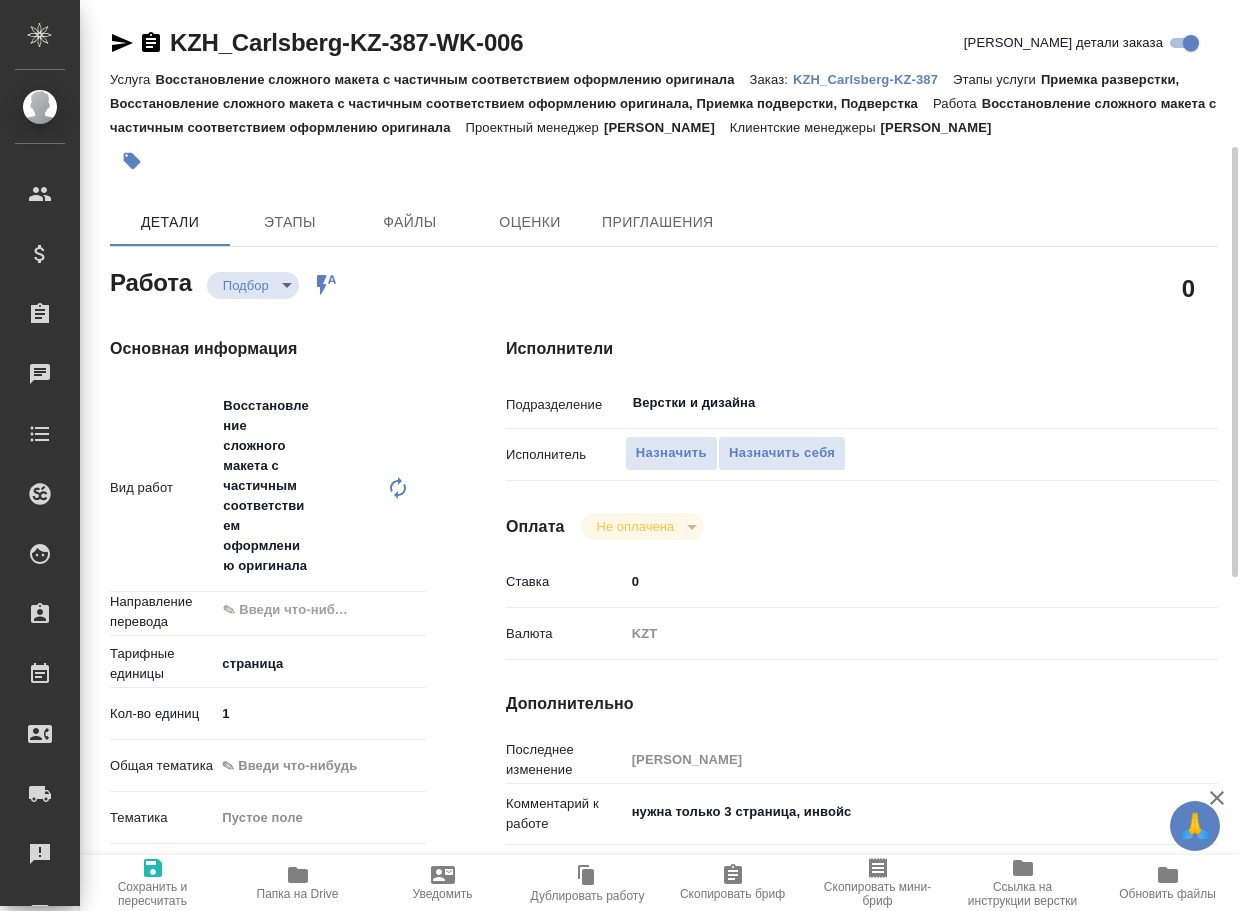 scroll, scrollTop: 100, scrollLeft: 0, axis: vertical 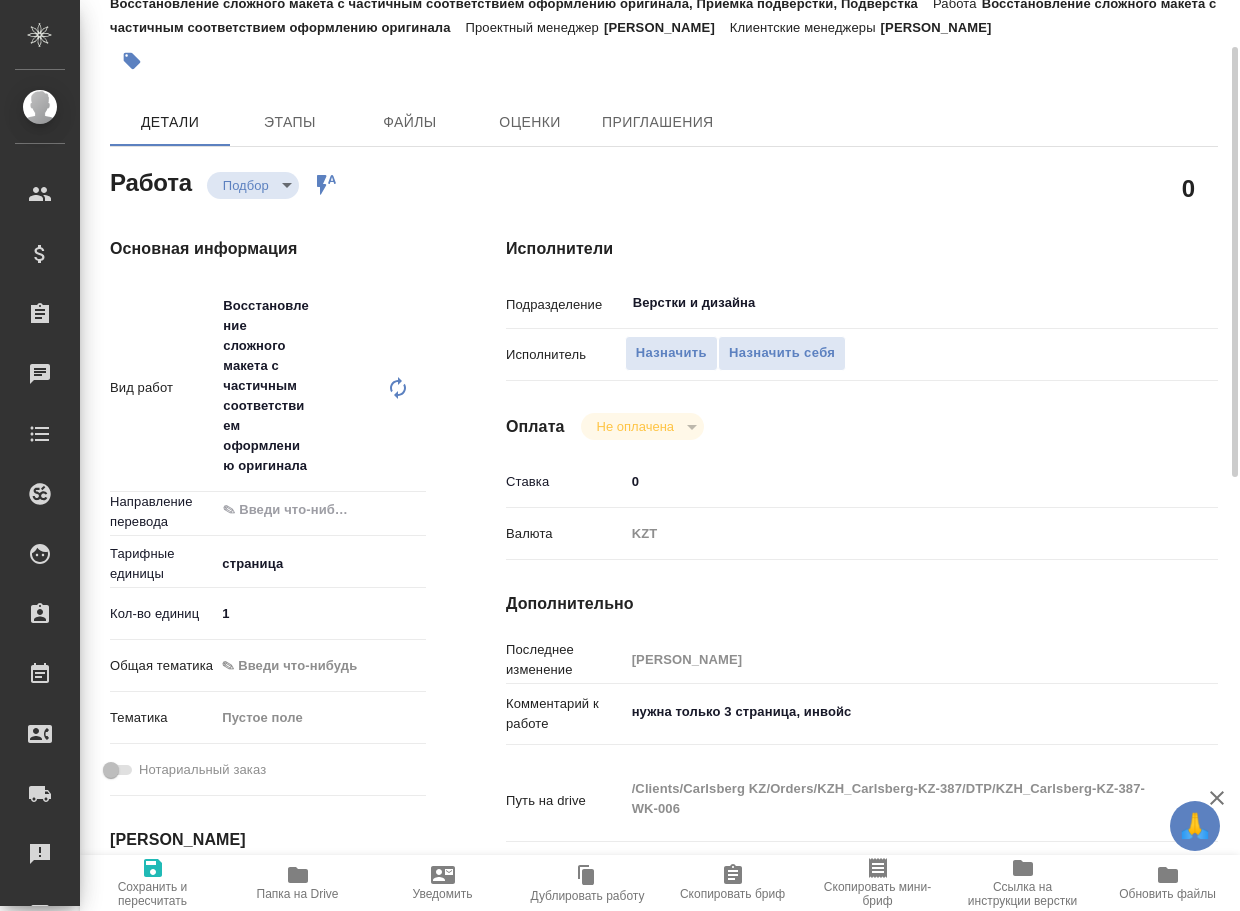 type on "x" 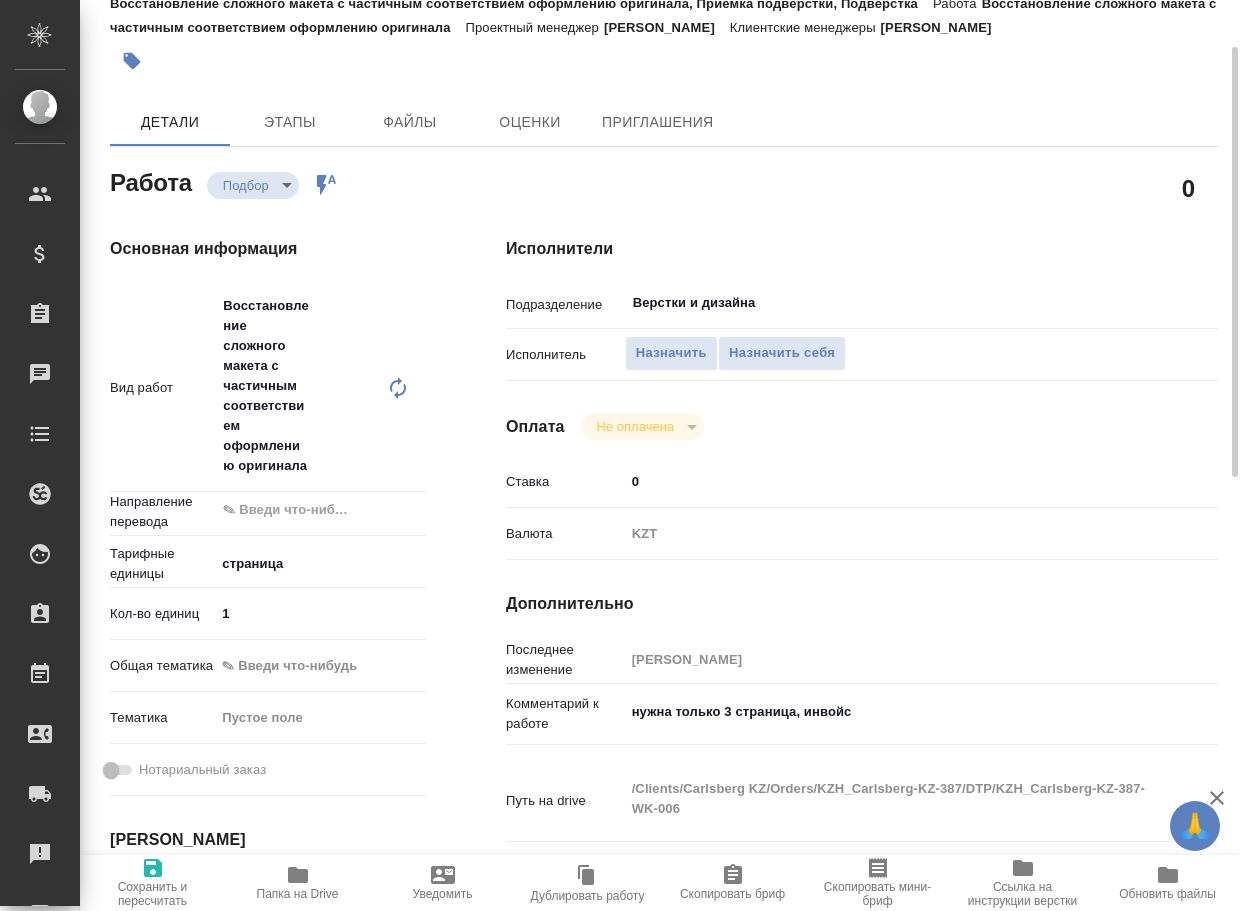 type on "x" 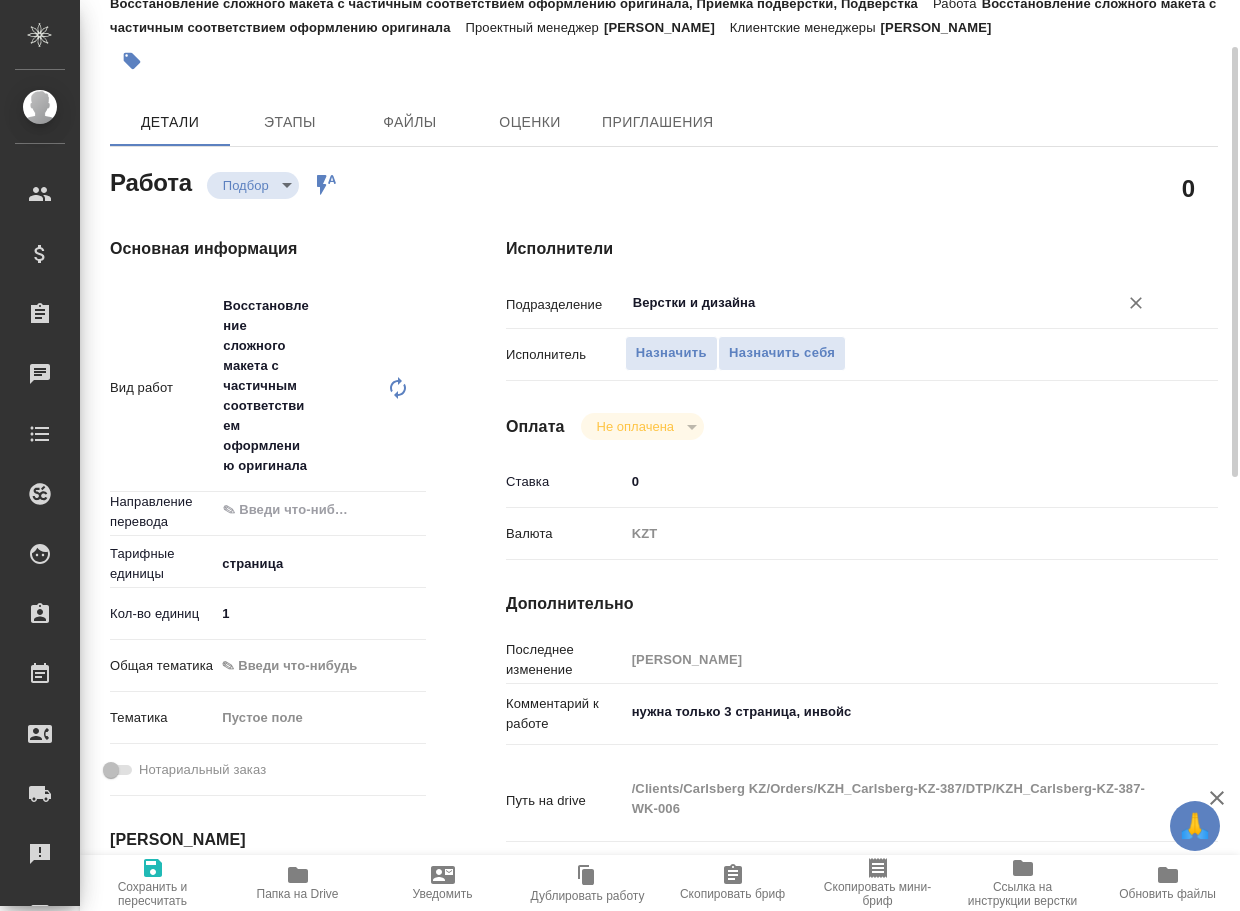 type on "x" 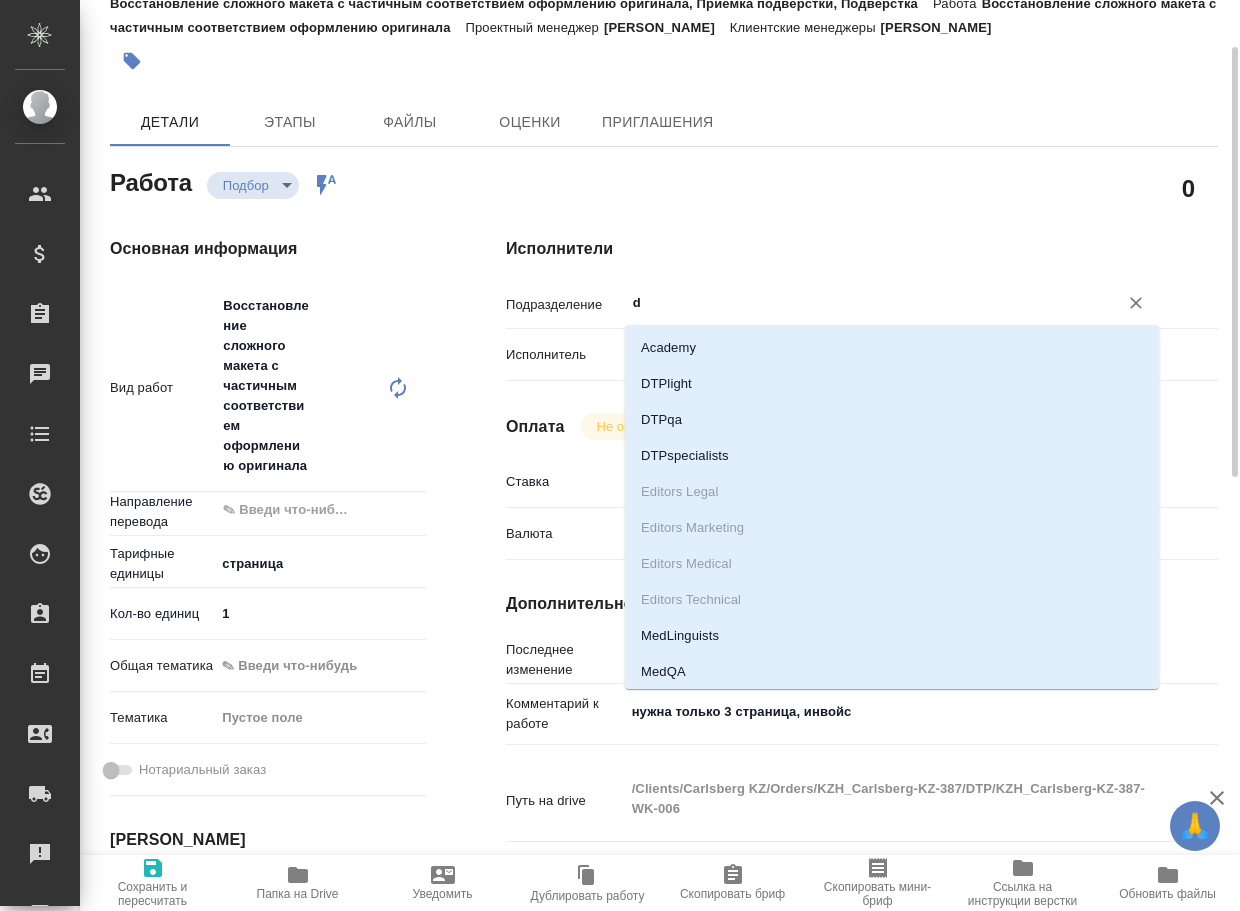 type on "dt" 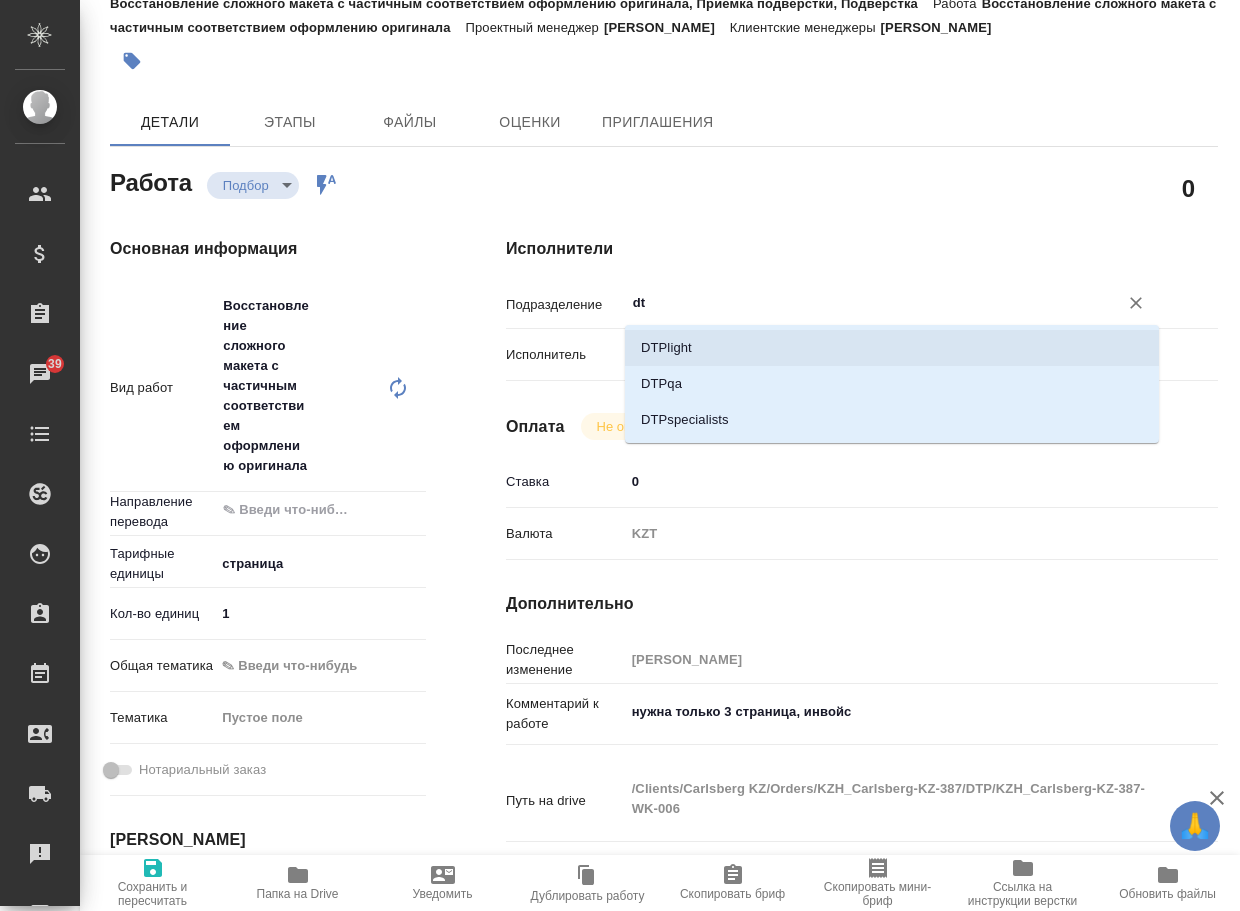 click on "DTPlight" at bounding box center [892, 348] 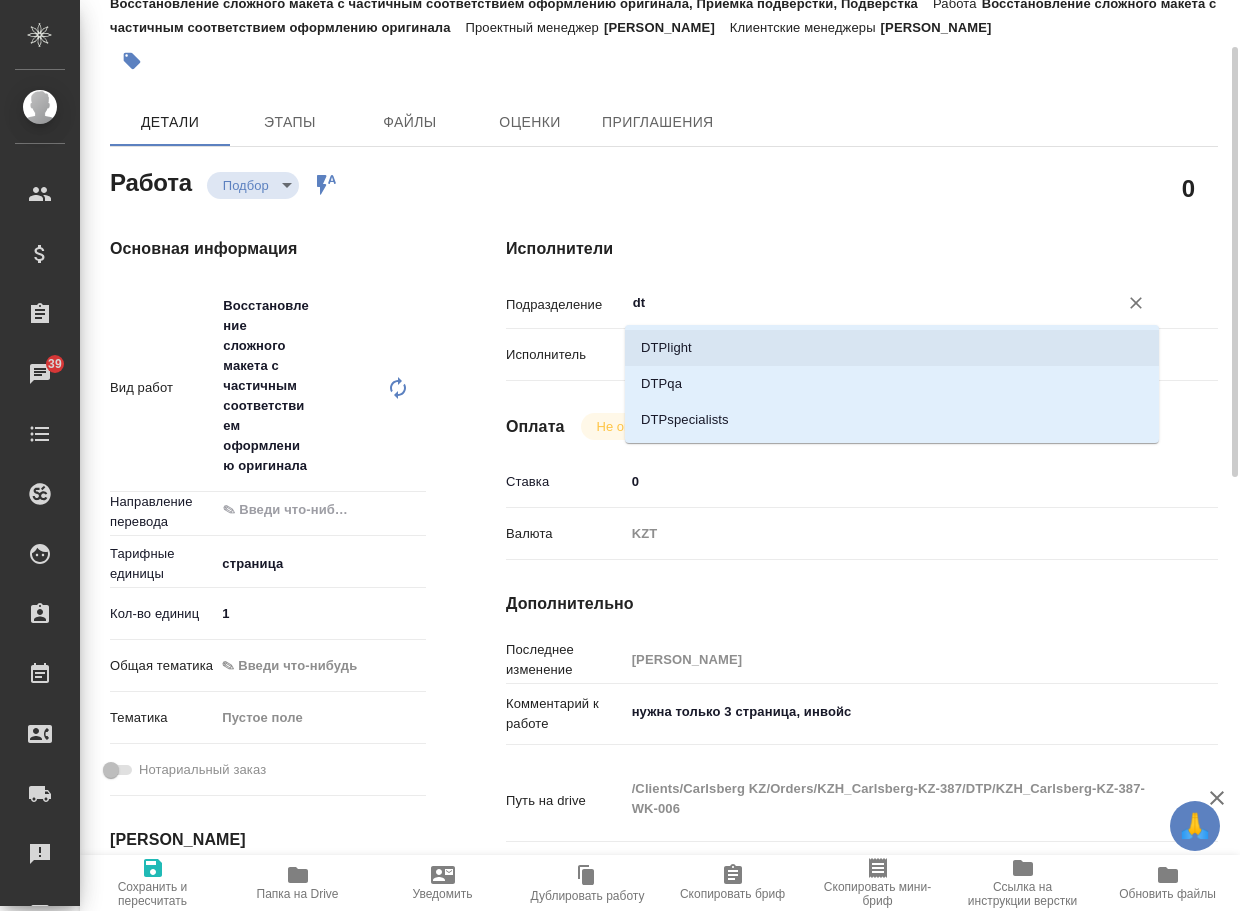 type on "x" 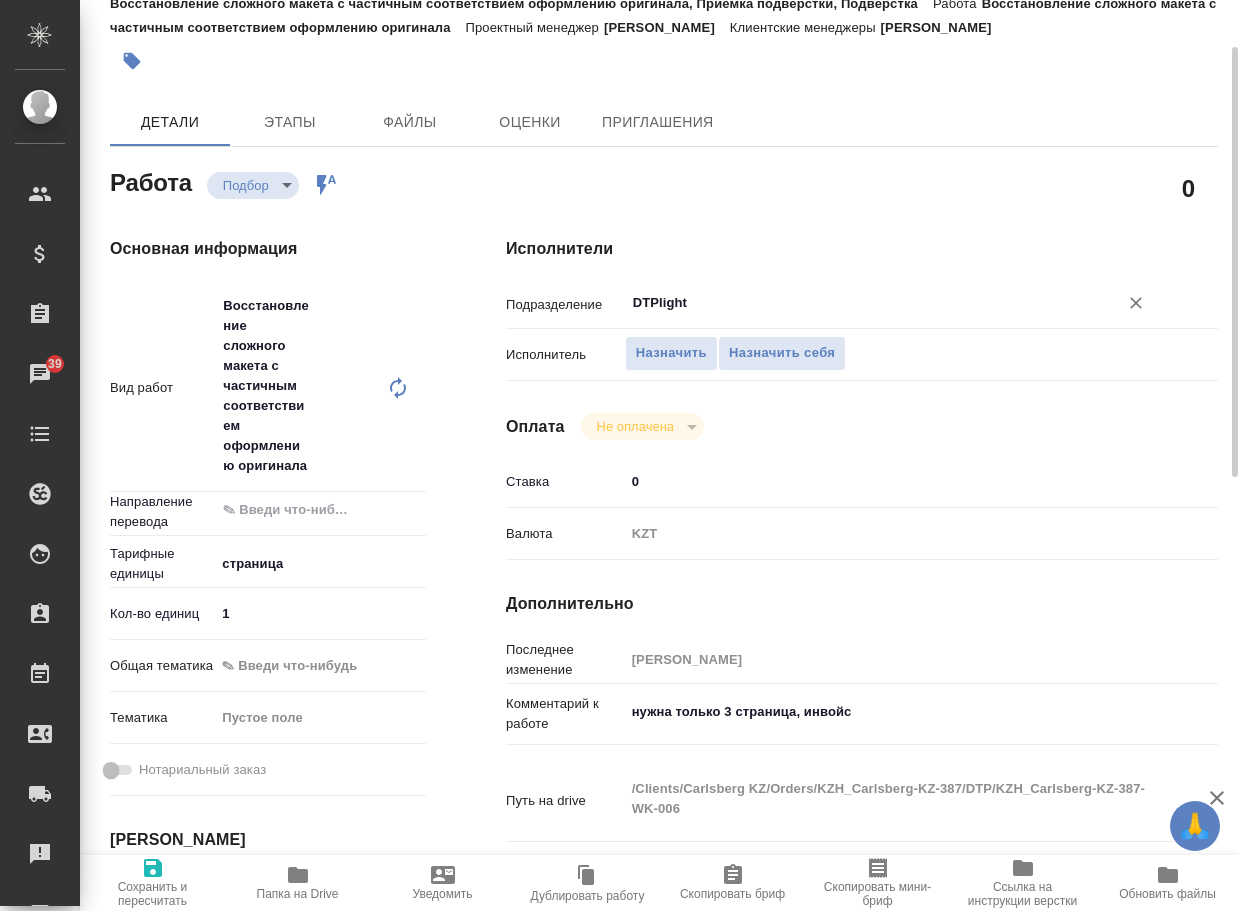 type on "DTPlight" 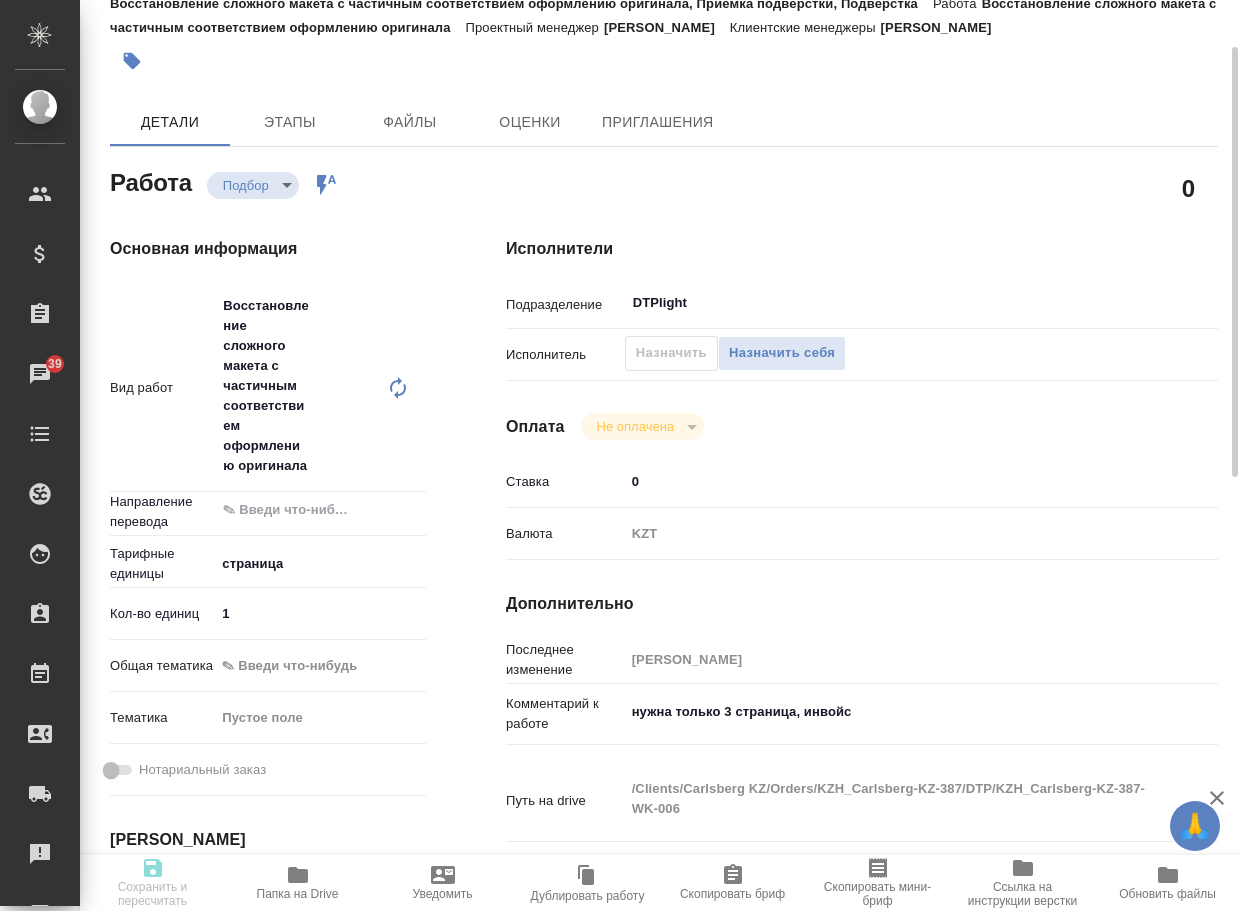 type on "x" 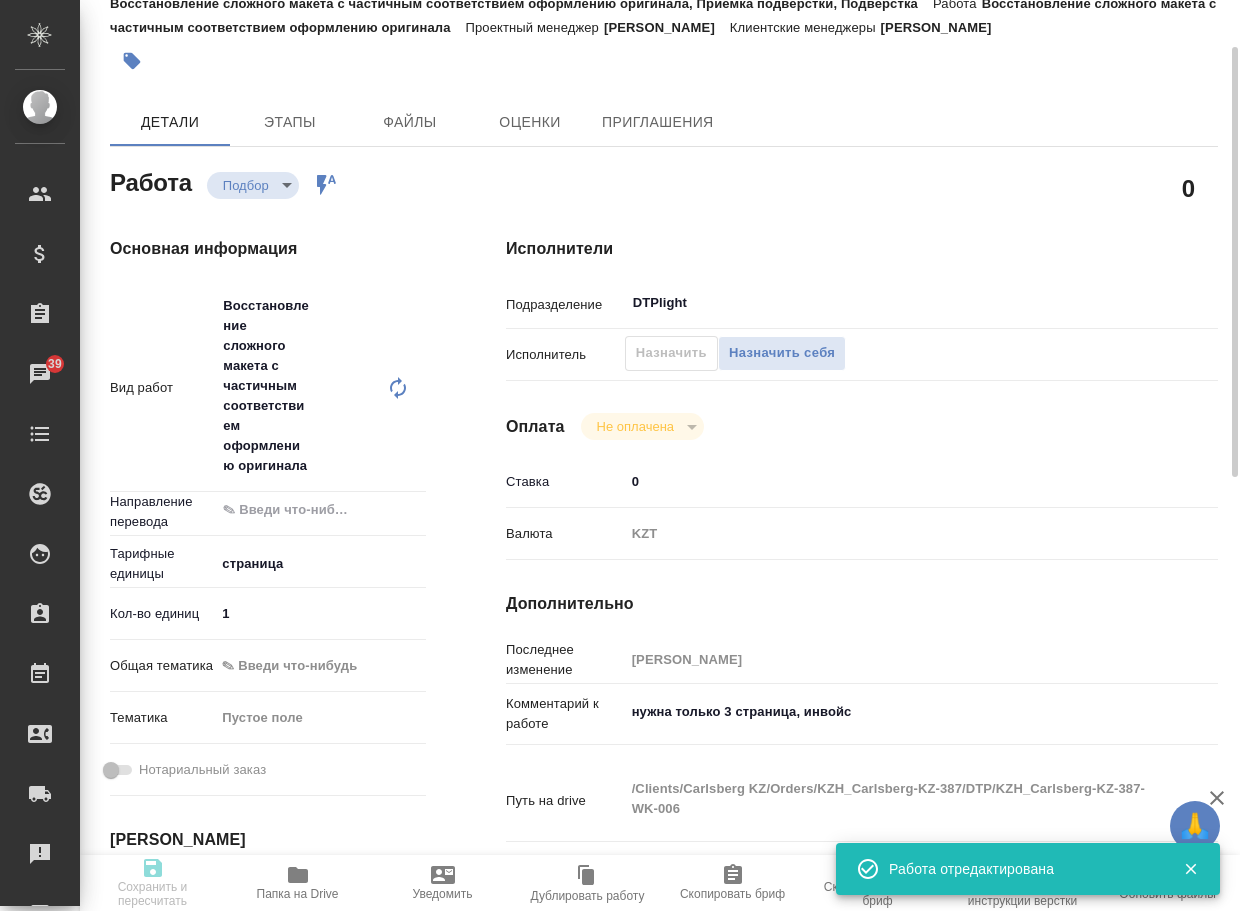type on "x" 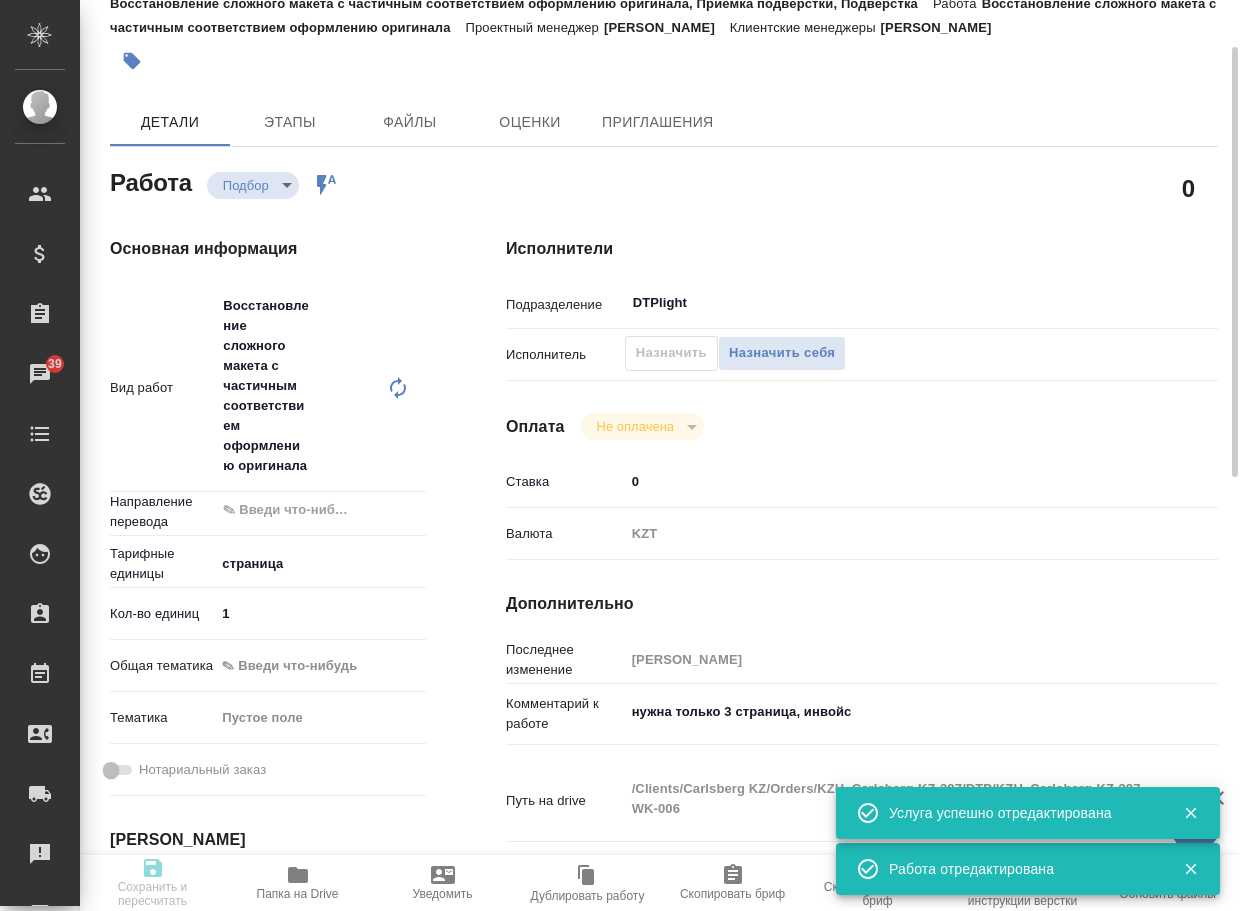 type on "x" 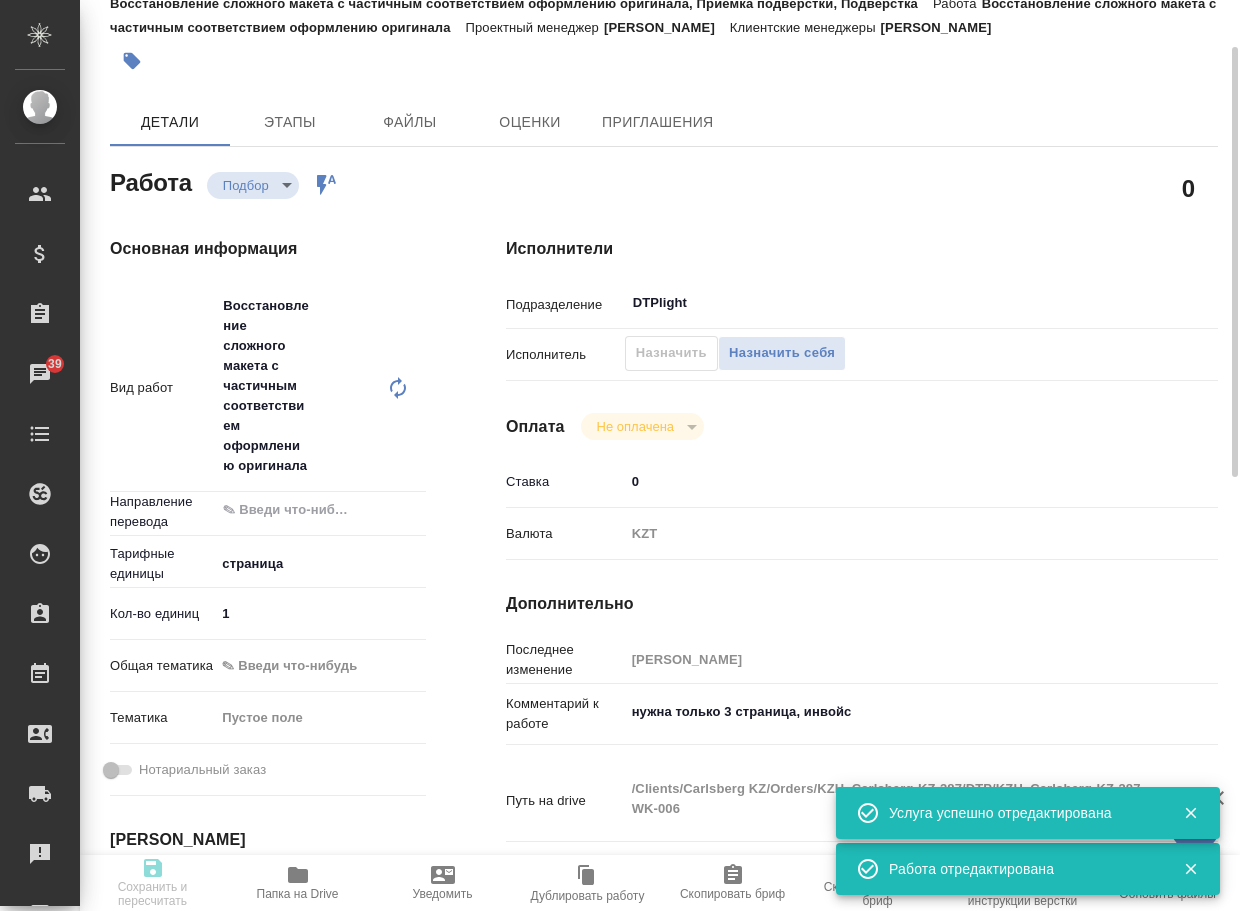 type on "x" 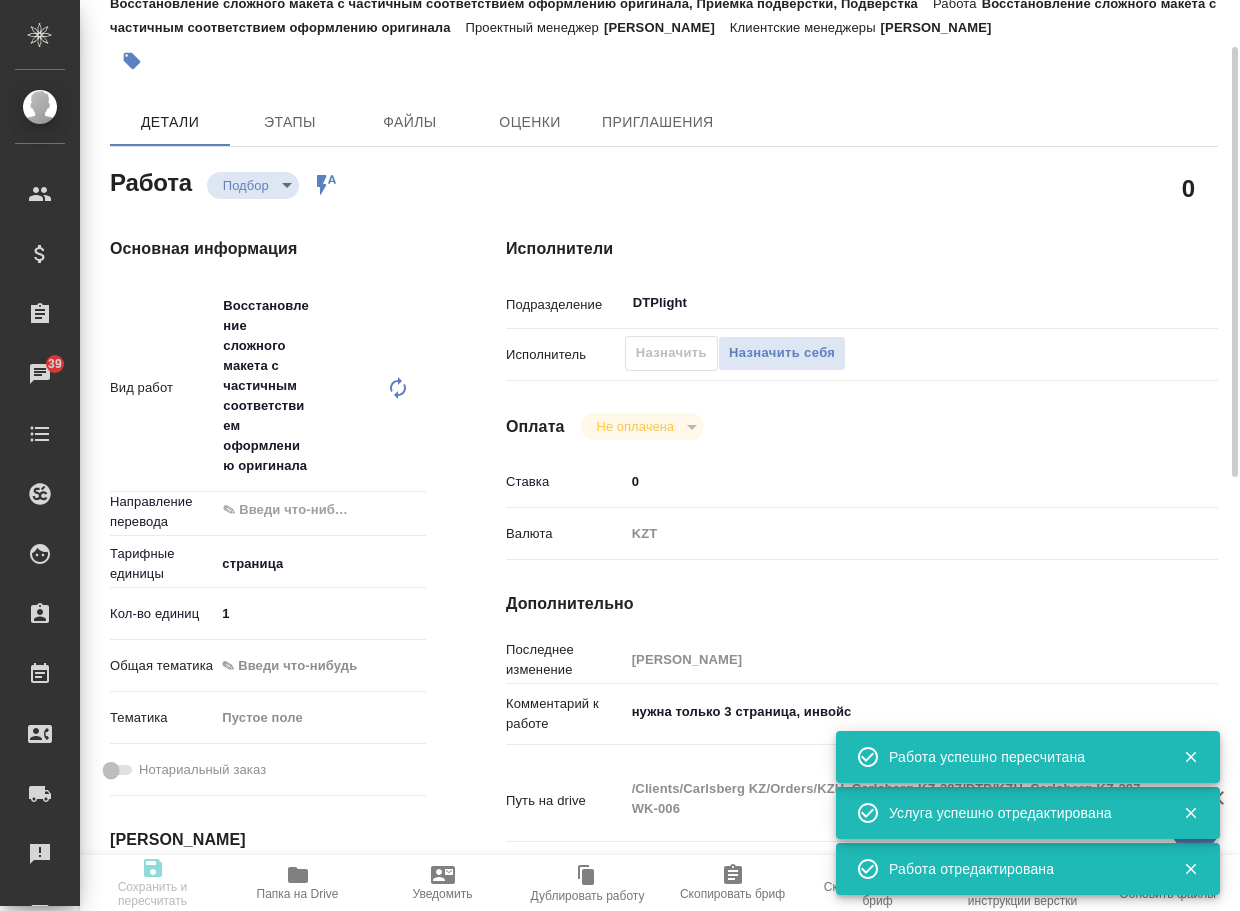 type on "recruiting" 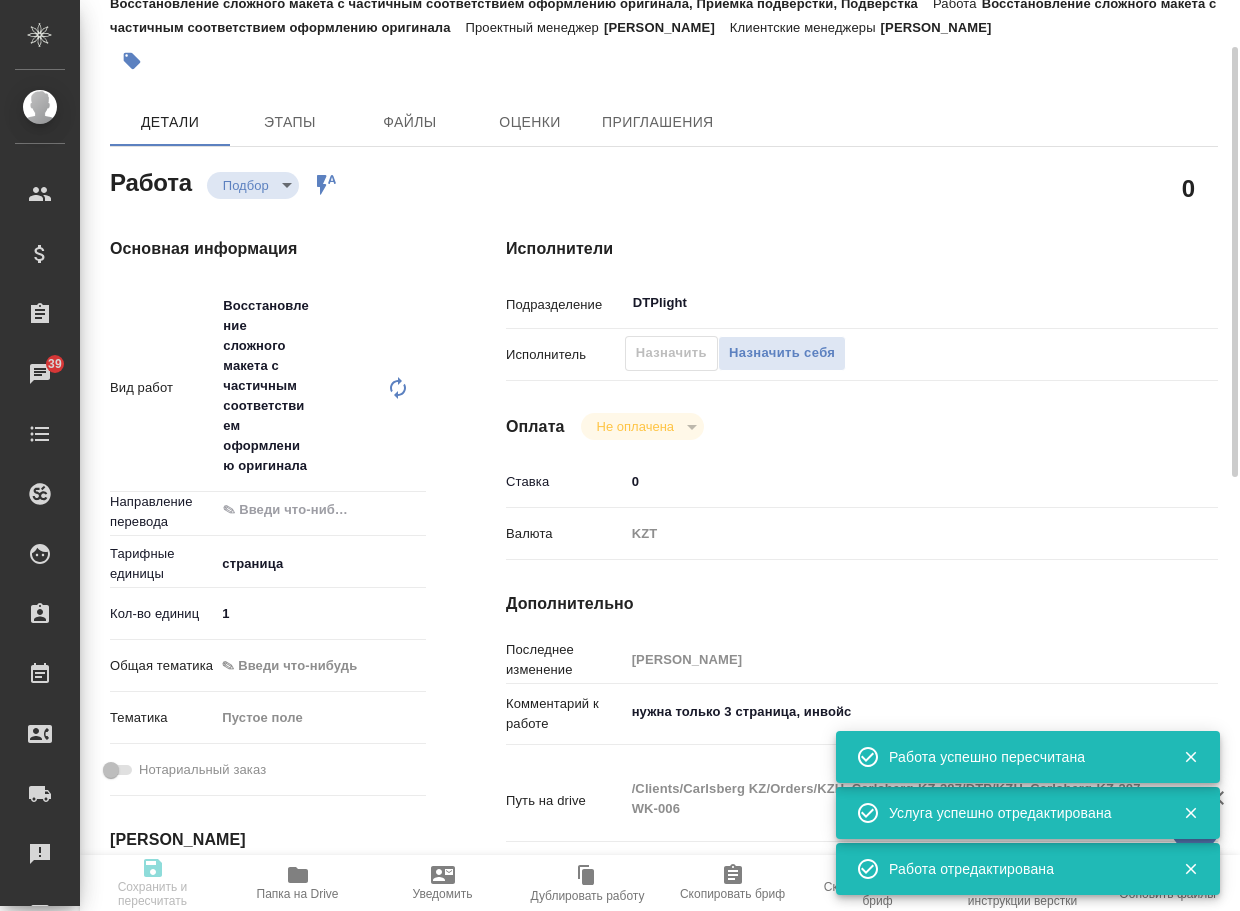 type on "Восстановление сложного макета с частичным соответствием оформлению оригинала" 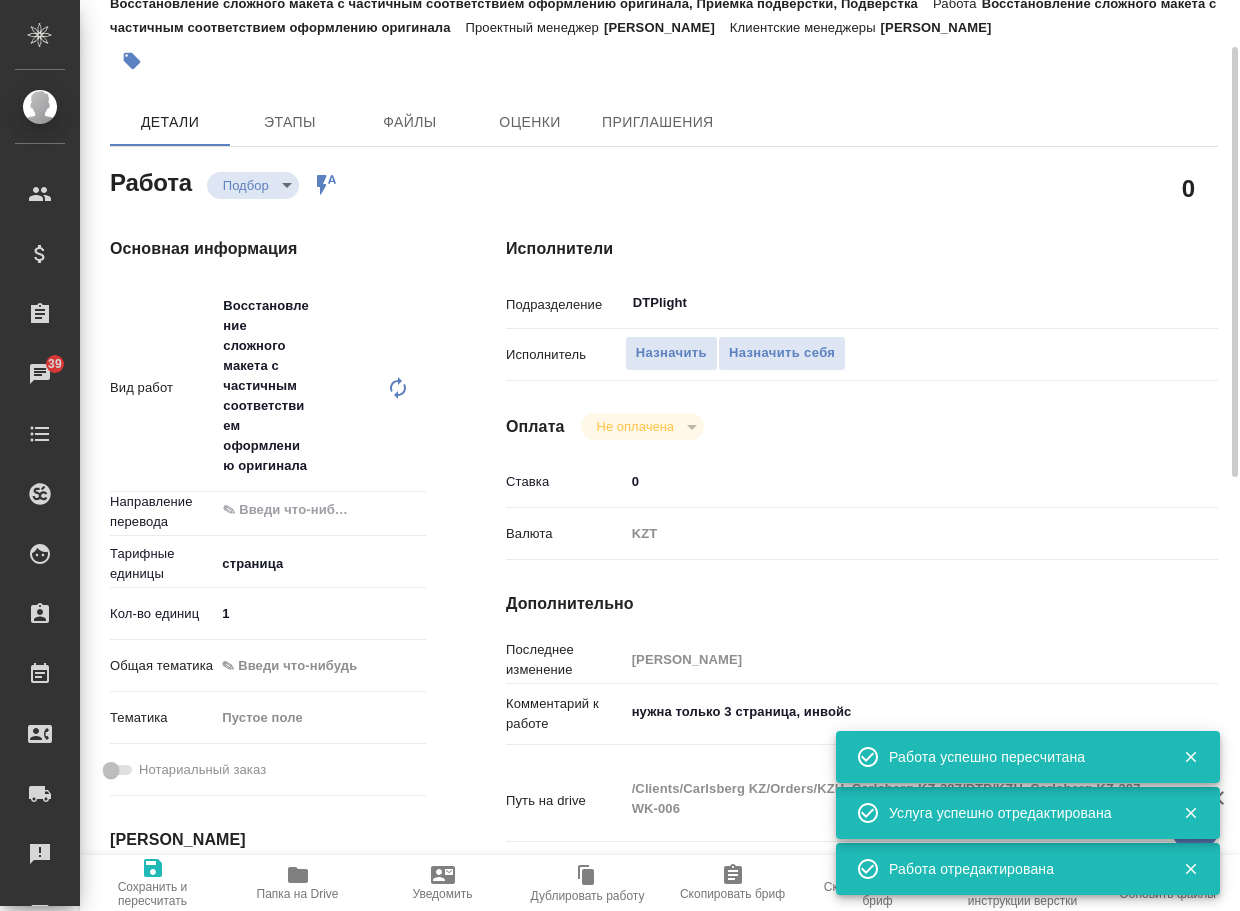 type on "x" 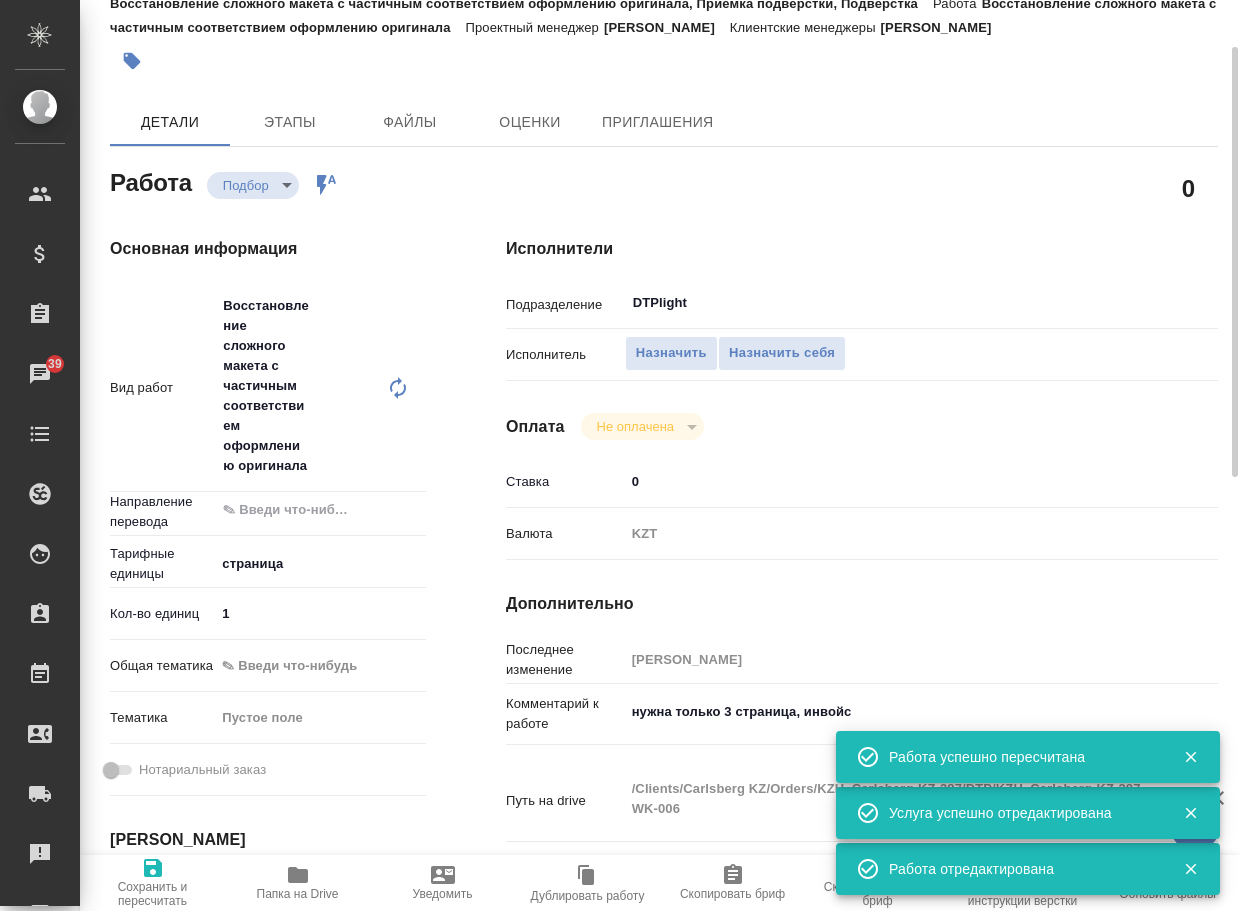 type on "x" 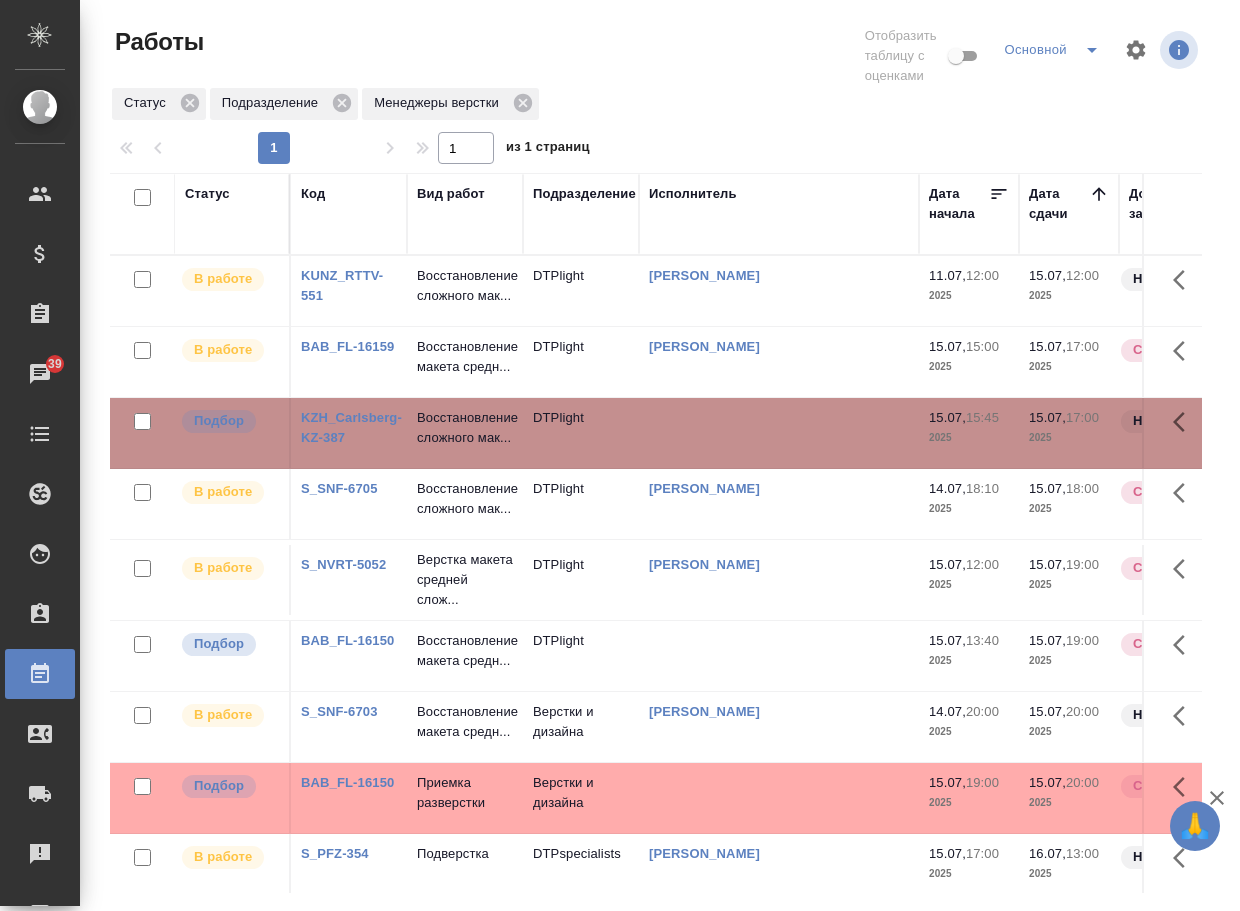 scroll, scrollTop: 0, scrollLeft: 0, axis: both 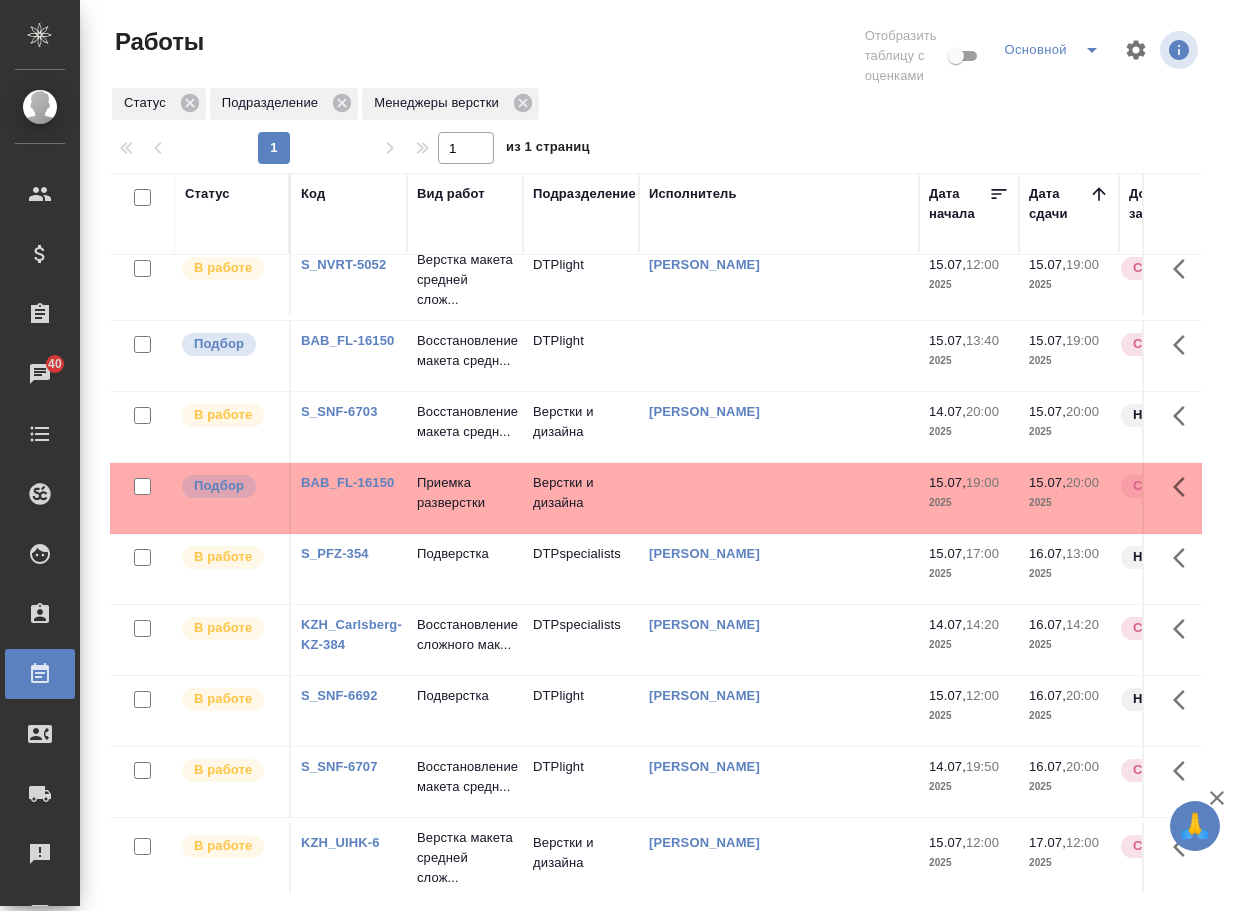 click on "BAB_FL-16150" at bounding box center (347, 340) 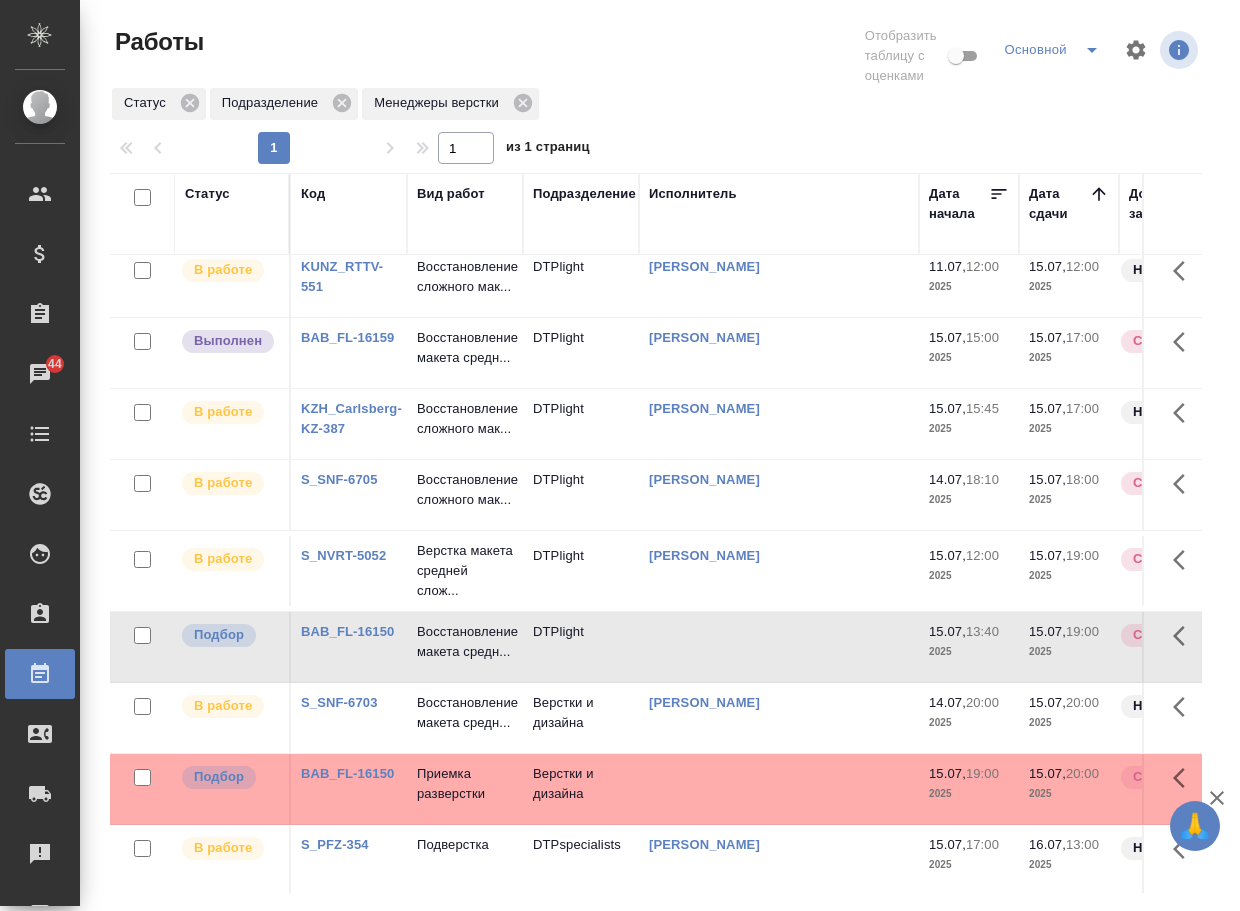 scroll, scrollTop: 0, scrollLeft: 0, axis: both 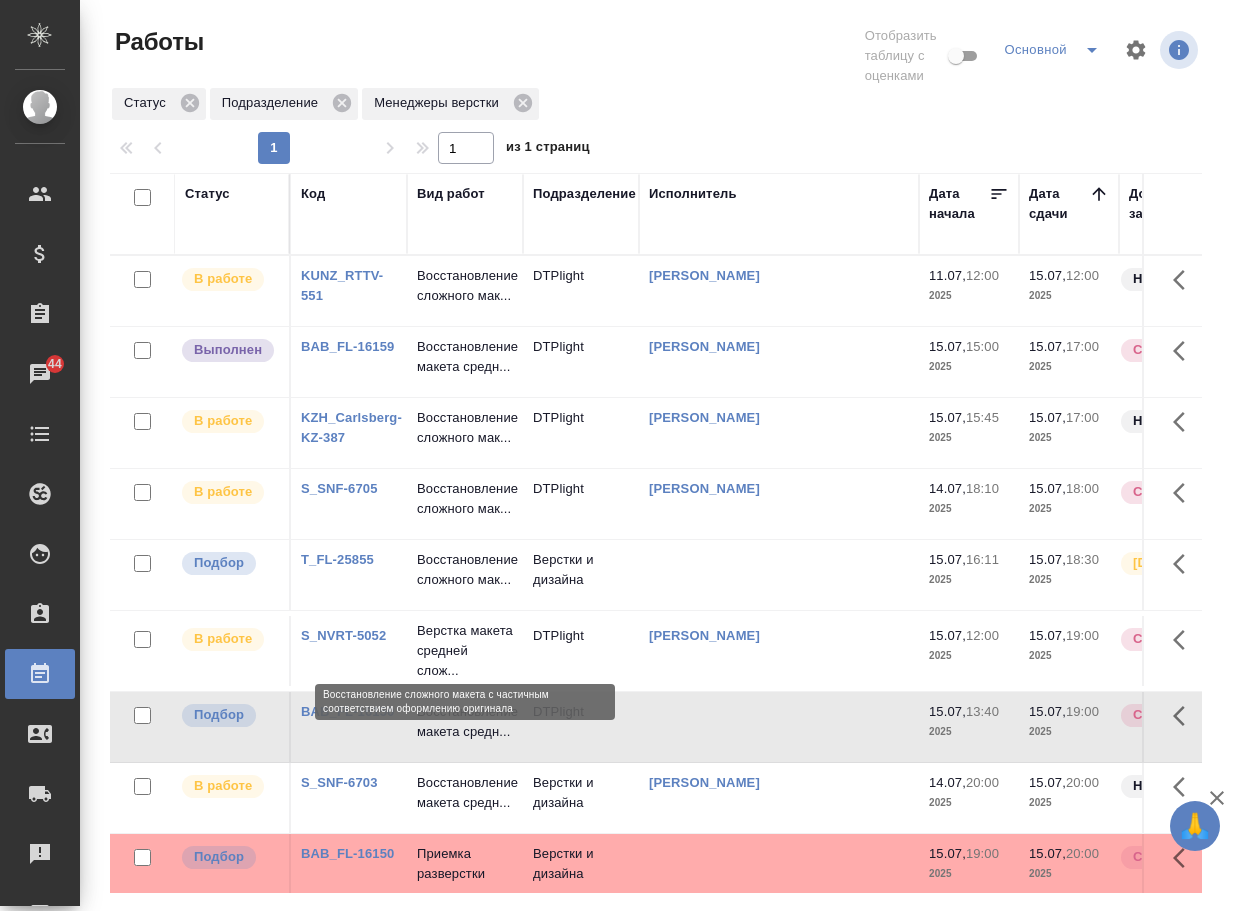 click on "Восстановление сложного мак..." at bounding box center (465, 570) 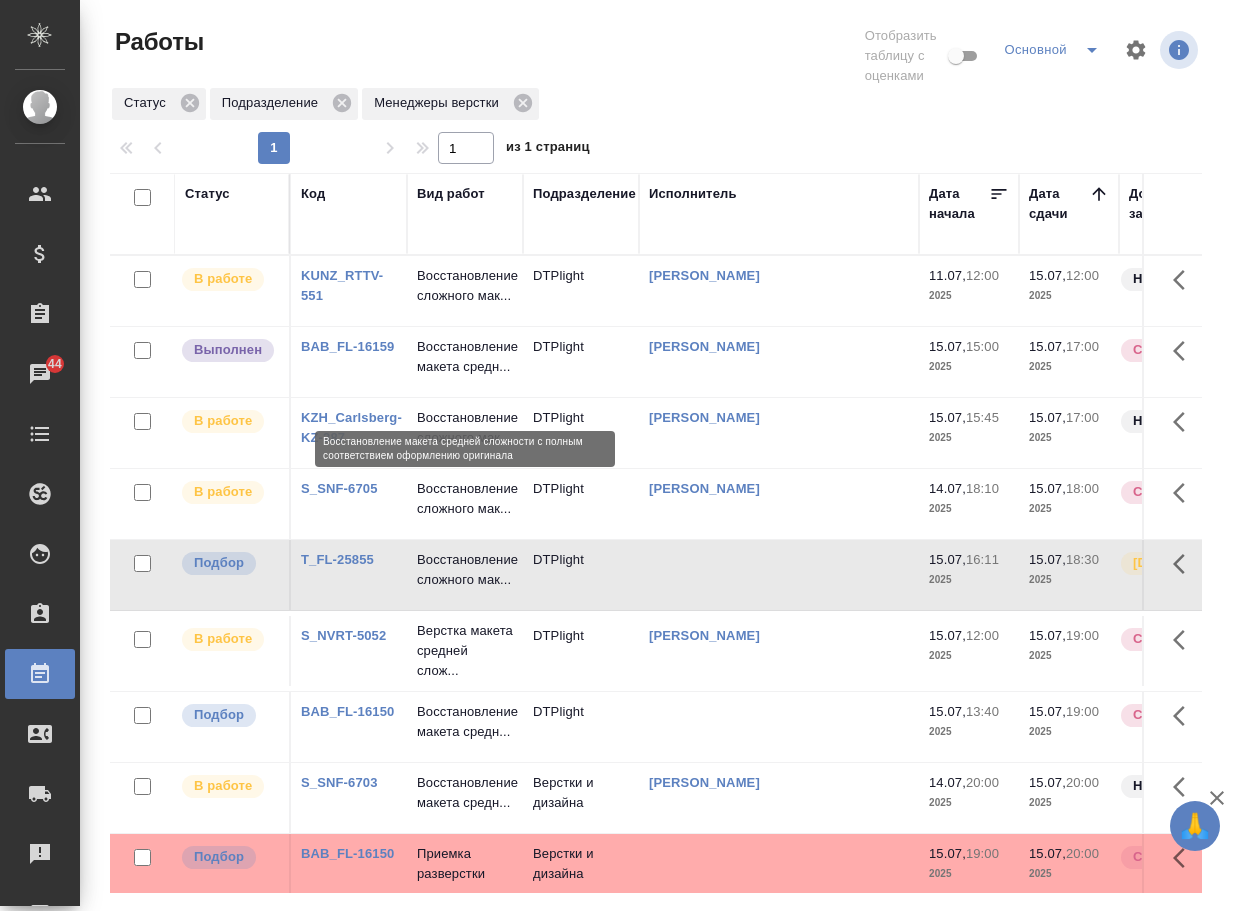 click on "Восстановление макета средн..." at bounding box center [465, 357] 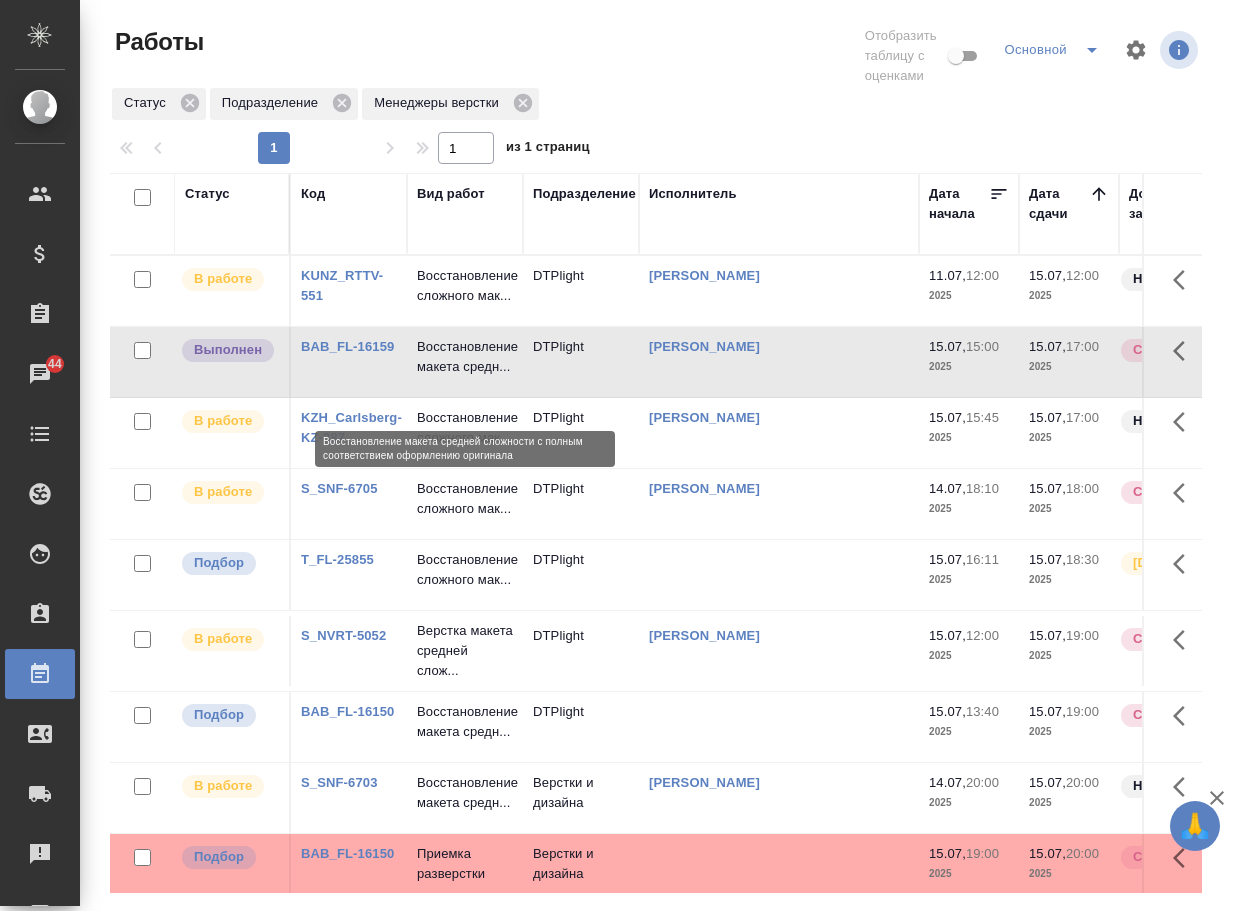 click on "Восстановление макета средн..." at bounding box center (465, 357) 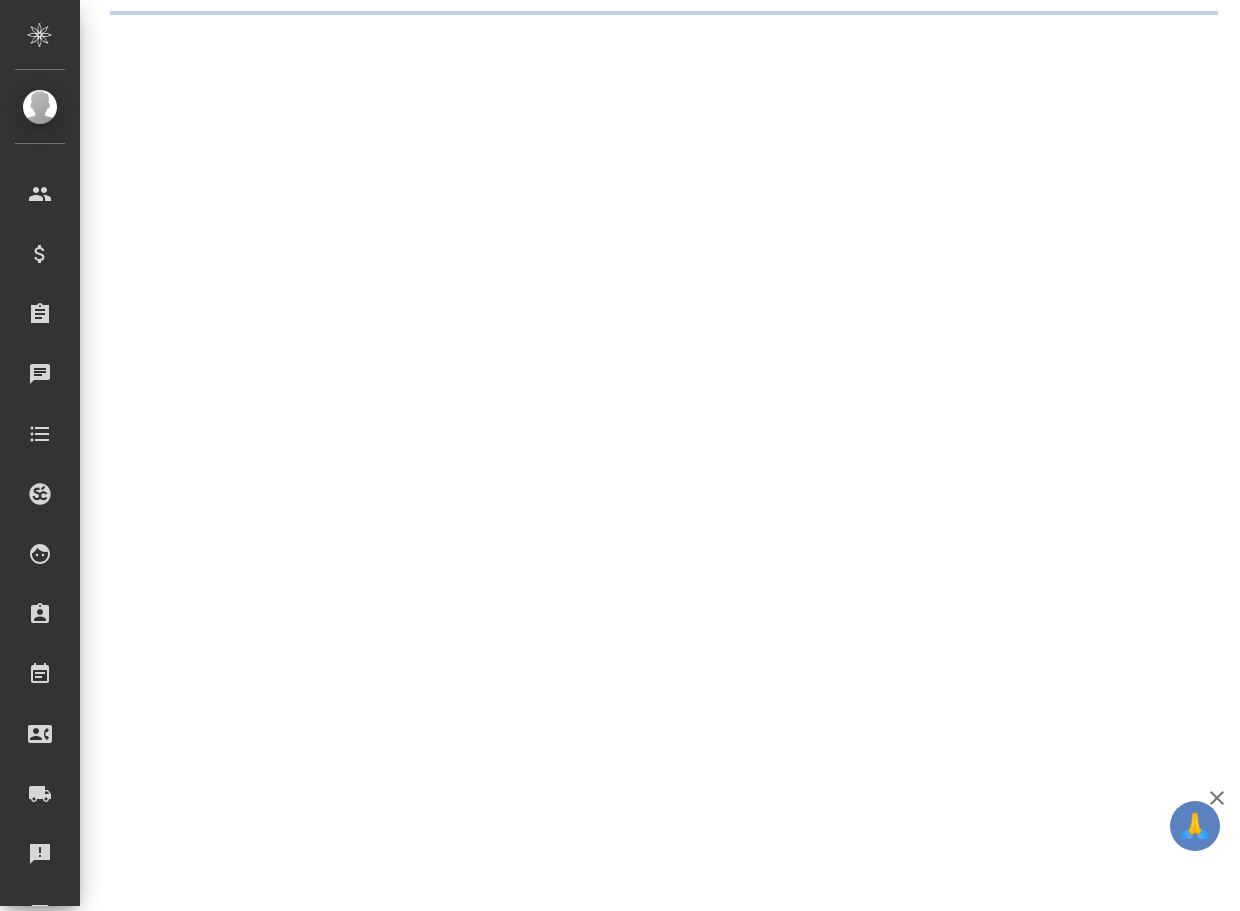 scroll, scrollTop: 0, scrollLeft: 0, axis: both 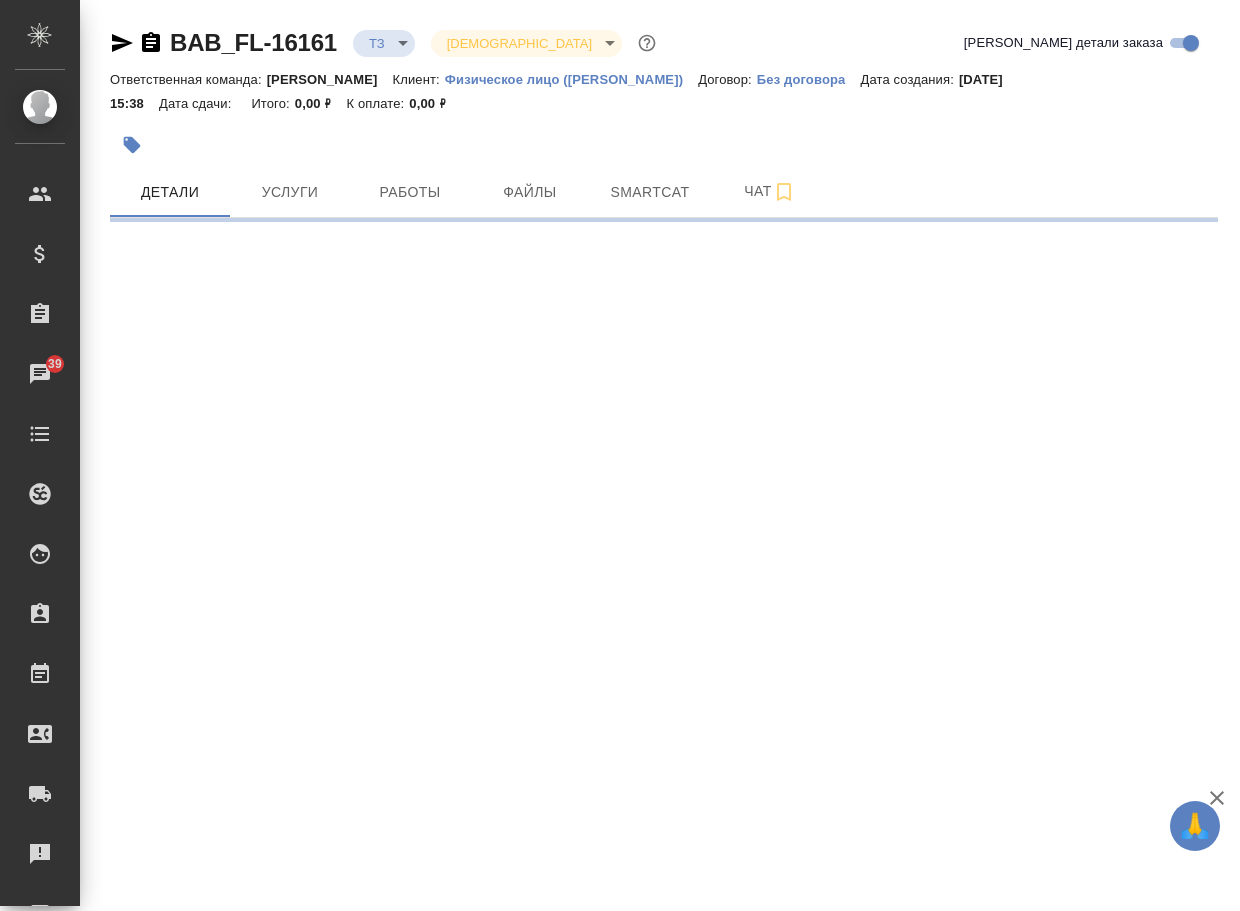 select on "RU" 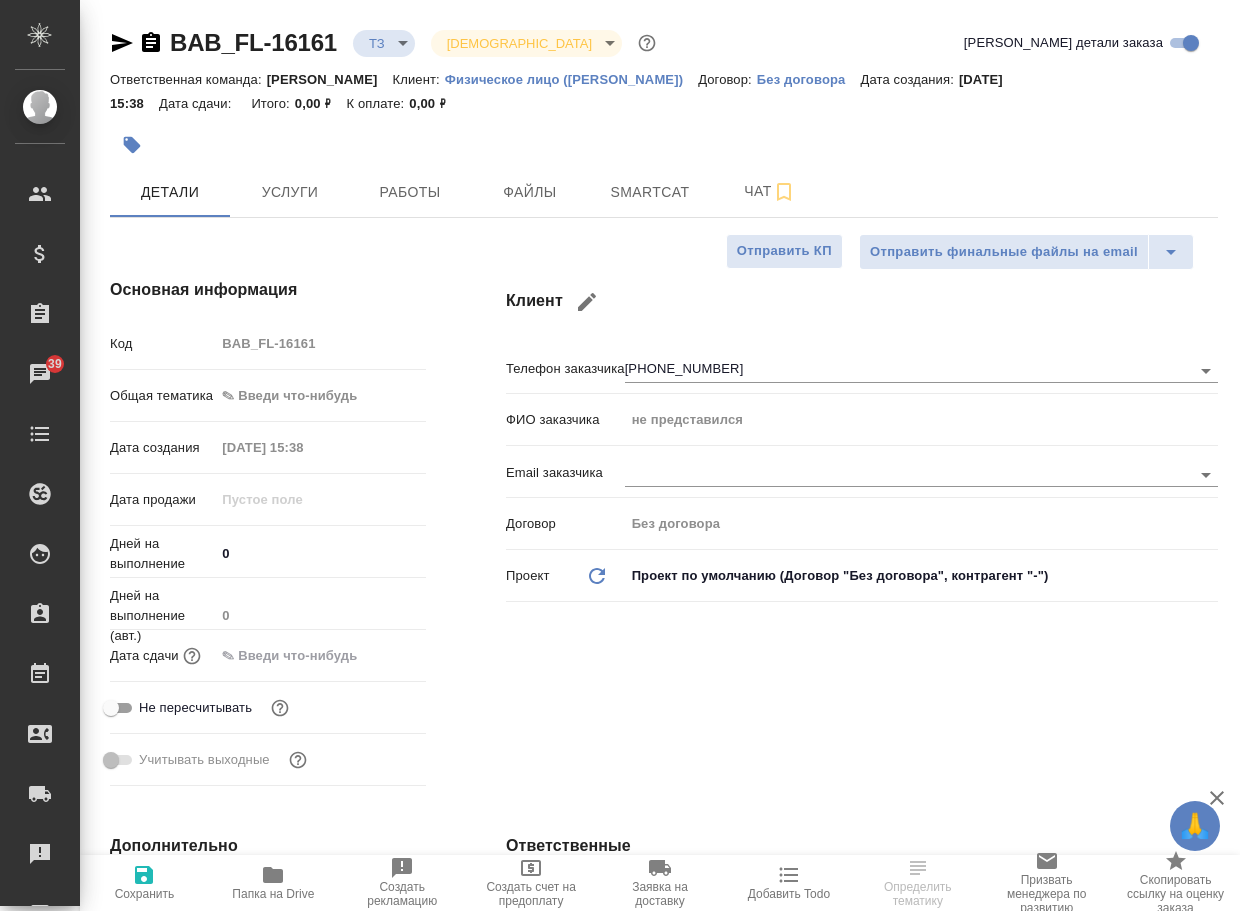 type on "x" 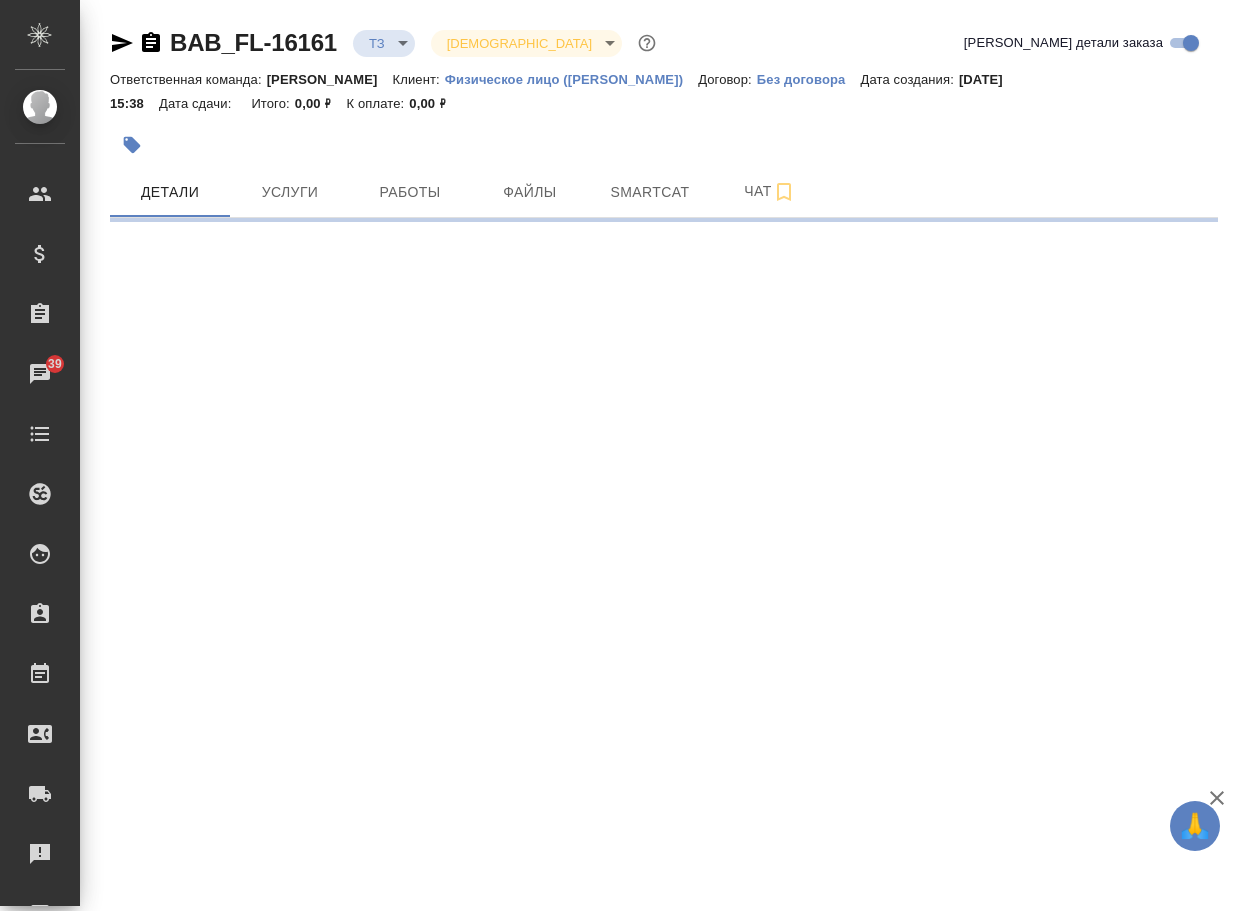 select on "RU" 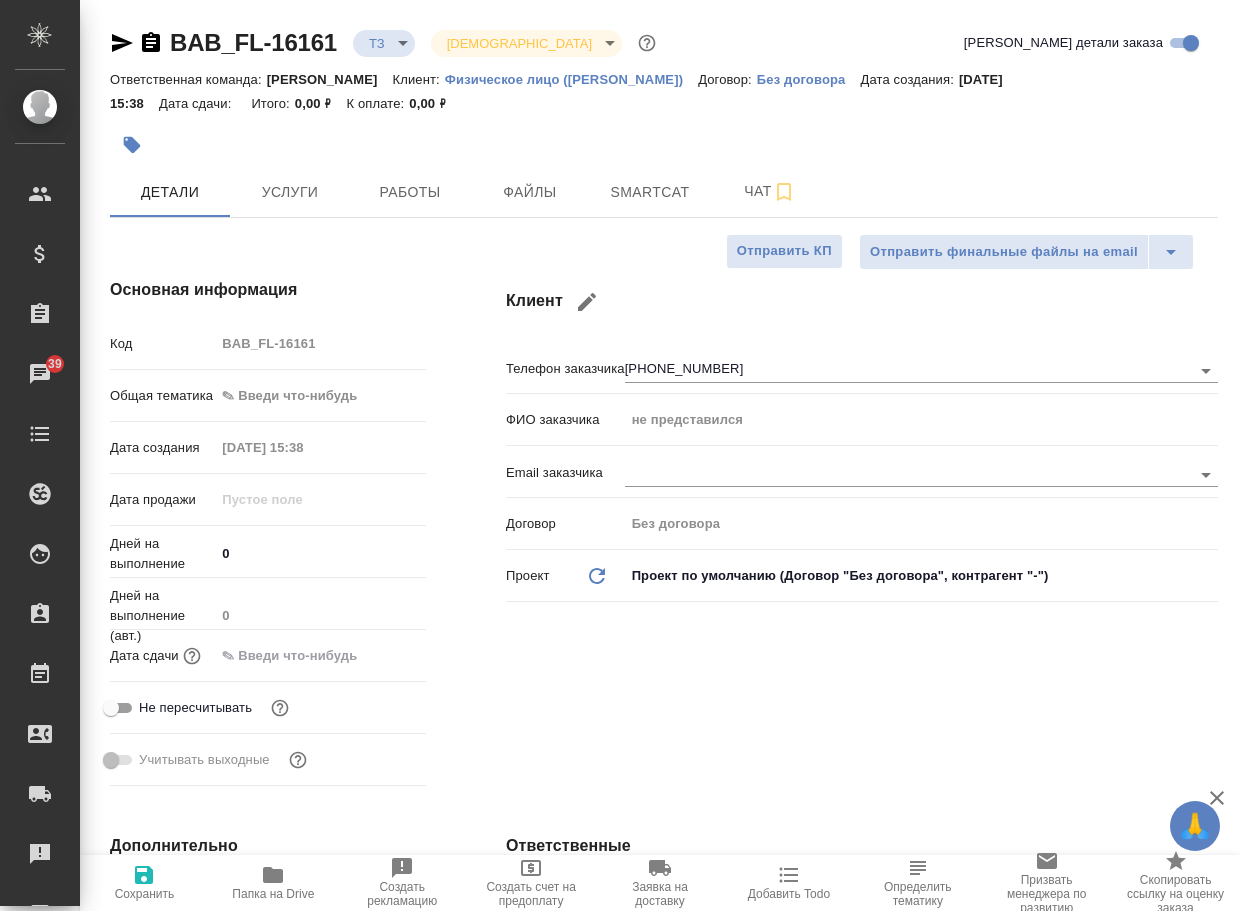 type on "x" 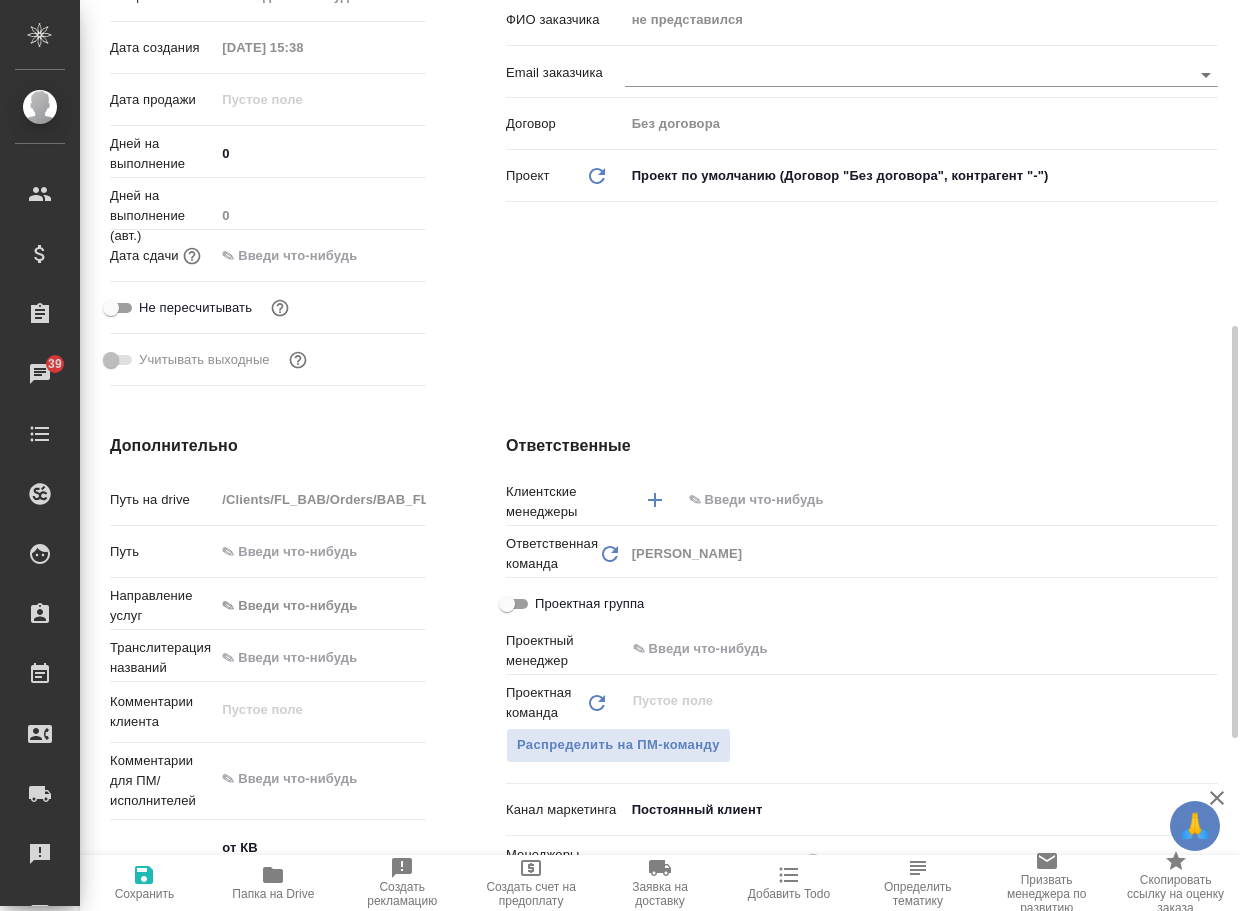 scroll, scrollTop: 600, scrollLeft: 0, axis: vertical 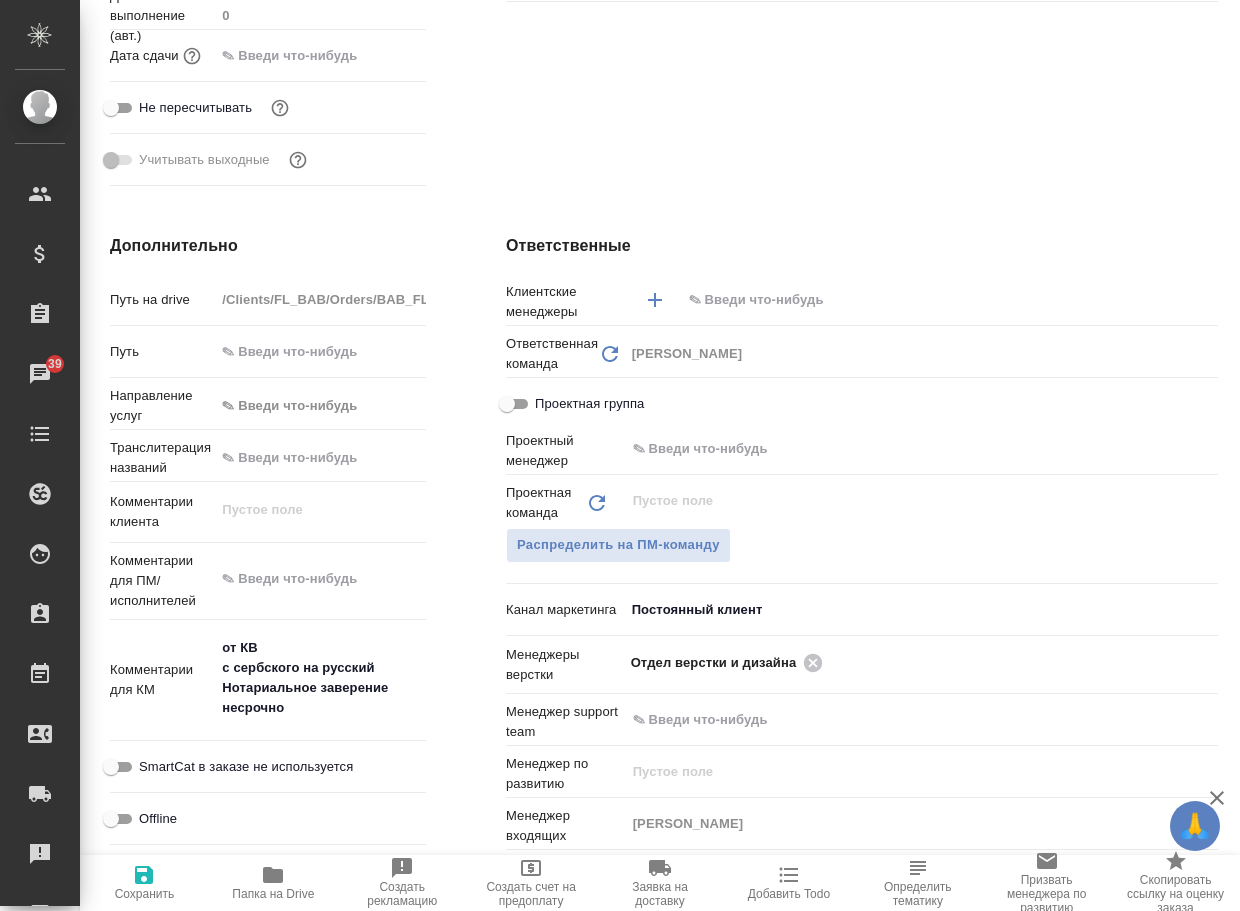 click 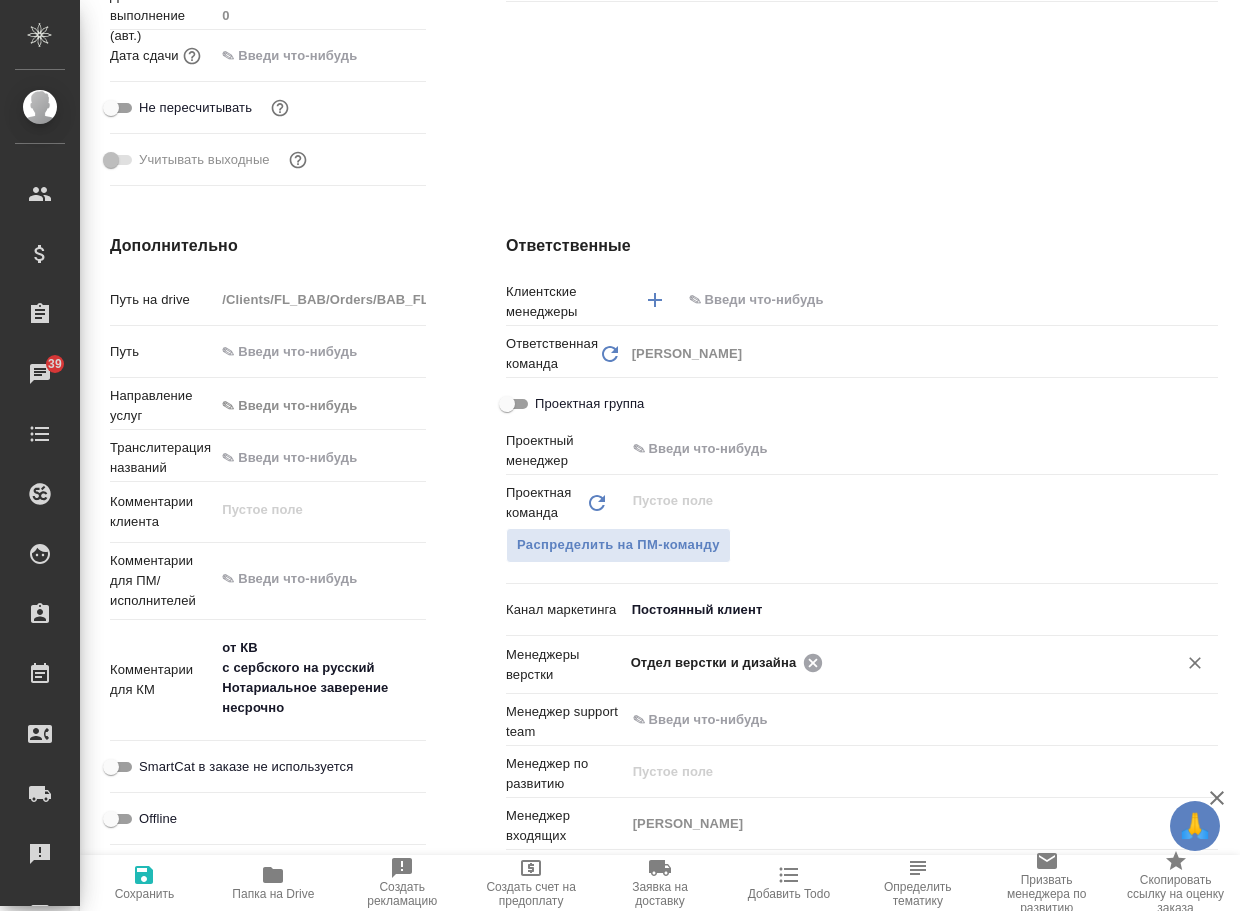 click 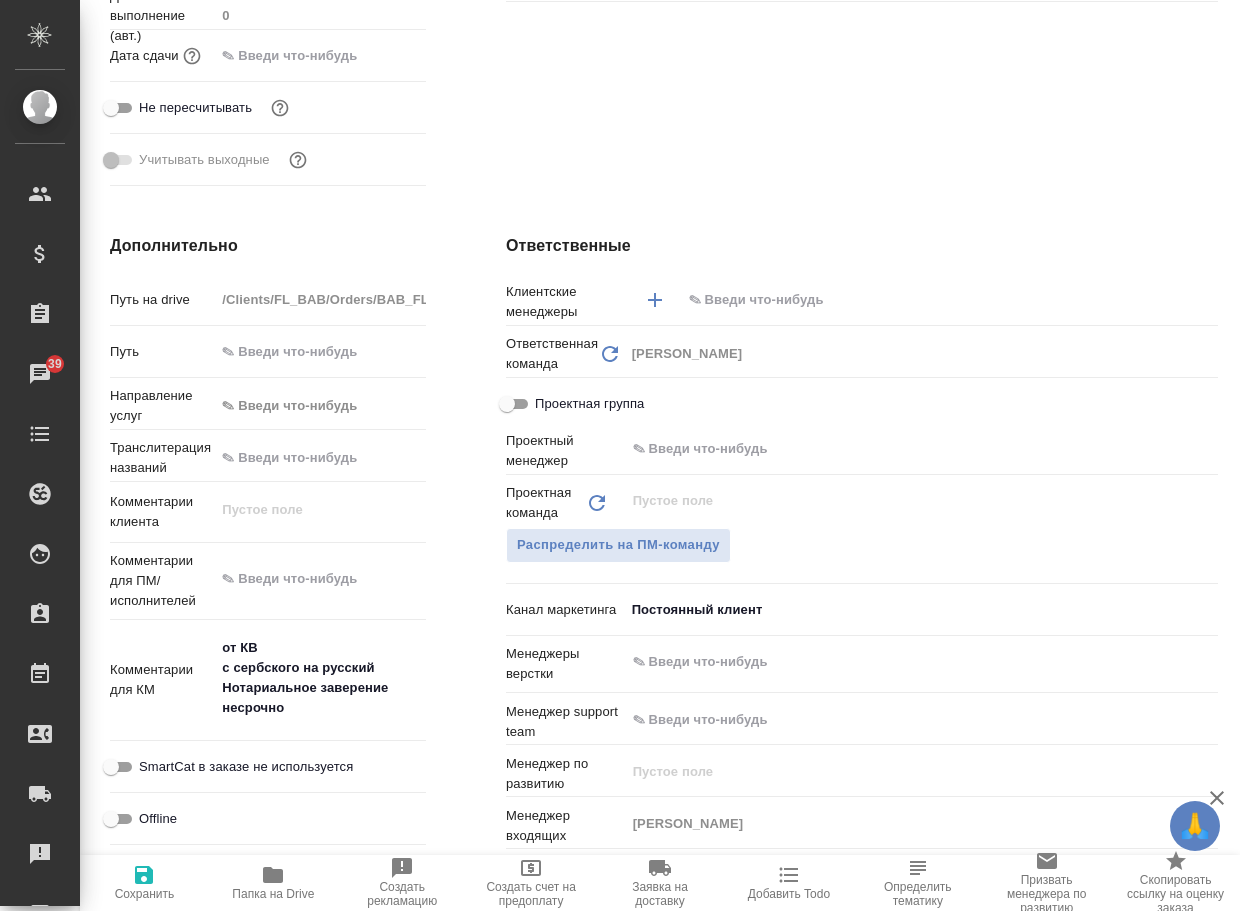 click at bounding box center (888, 662) 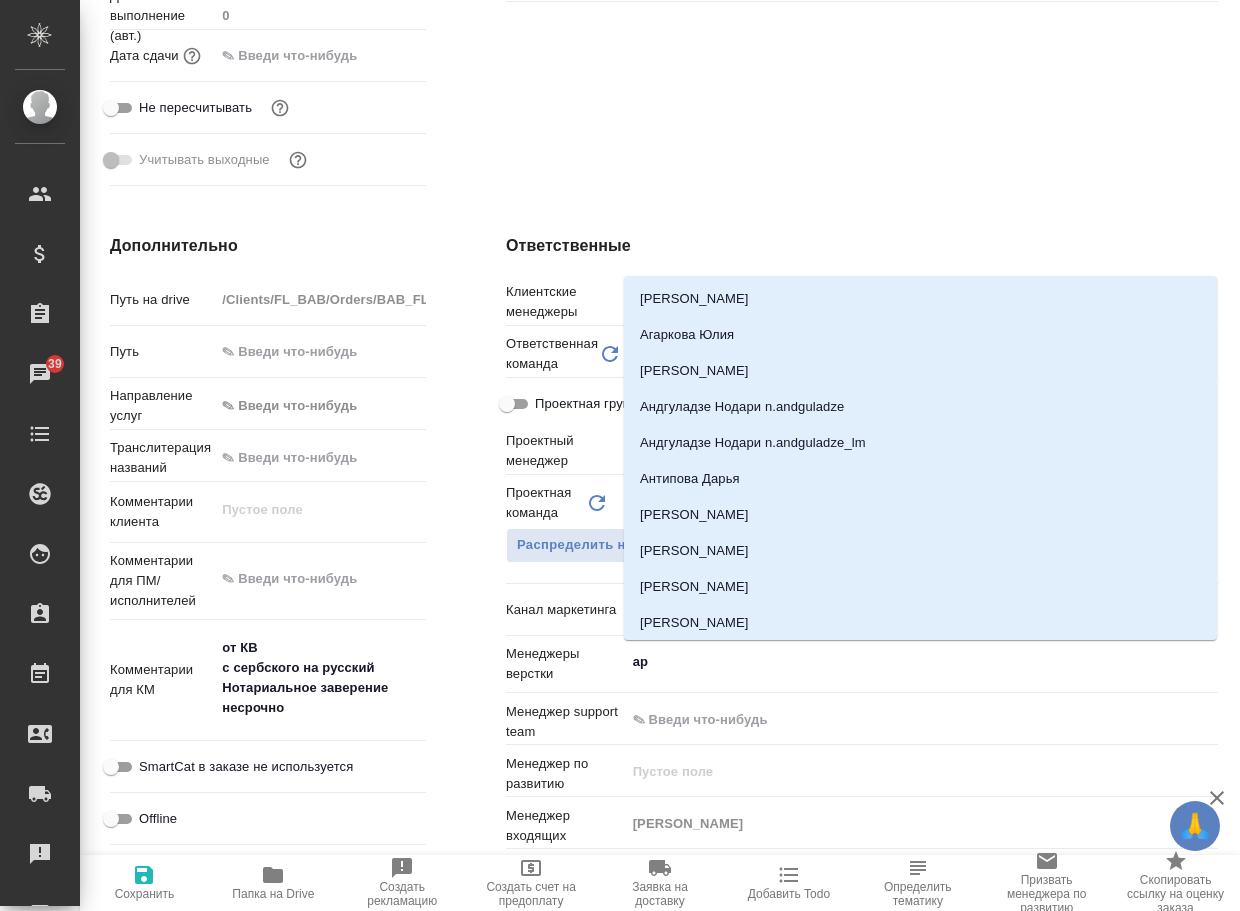 type on "арс" 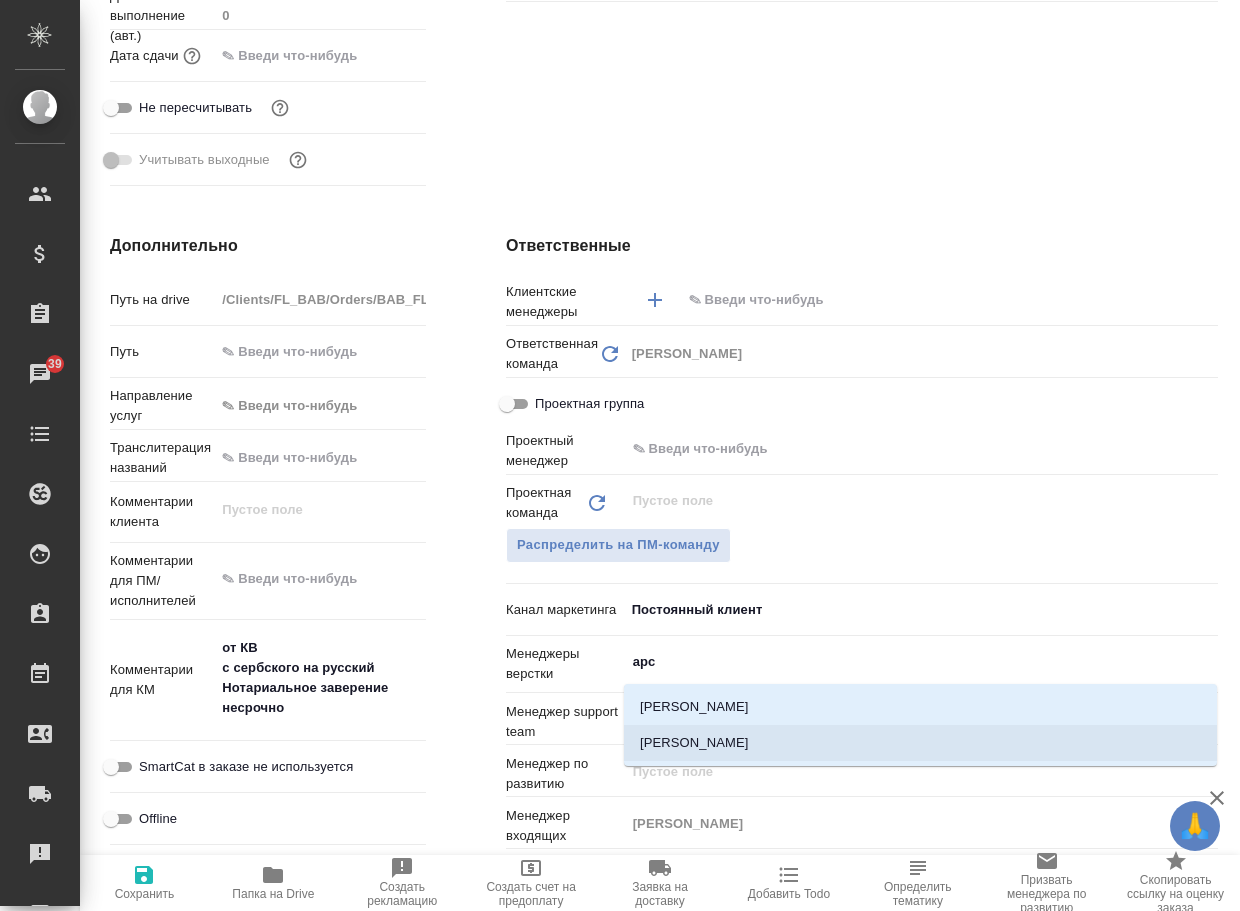 click on "[PERSON_NAME]" at bounding box center (920, 743) 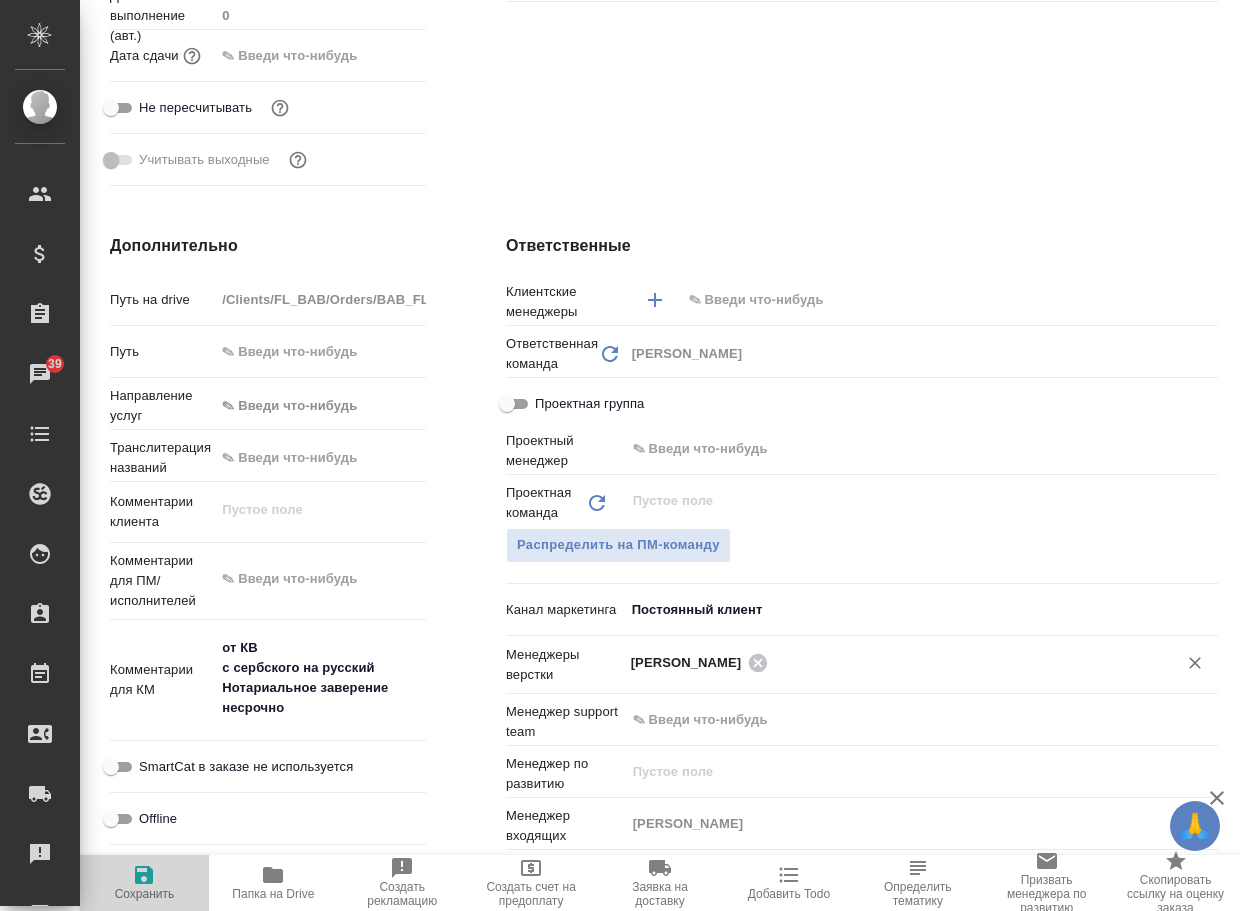 click 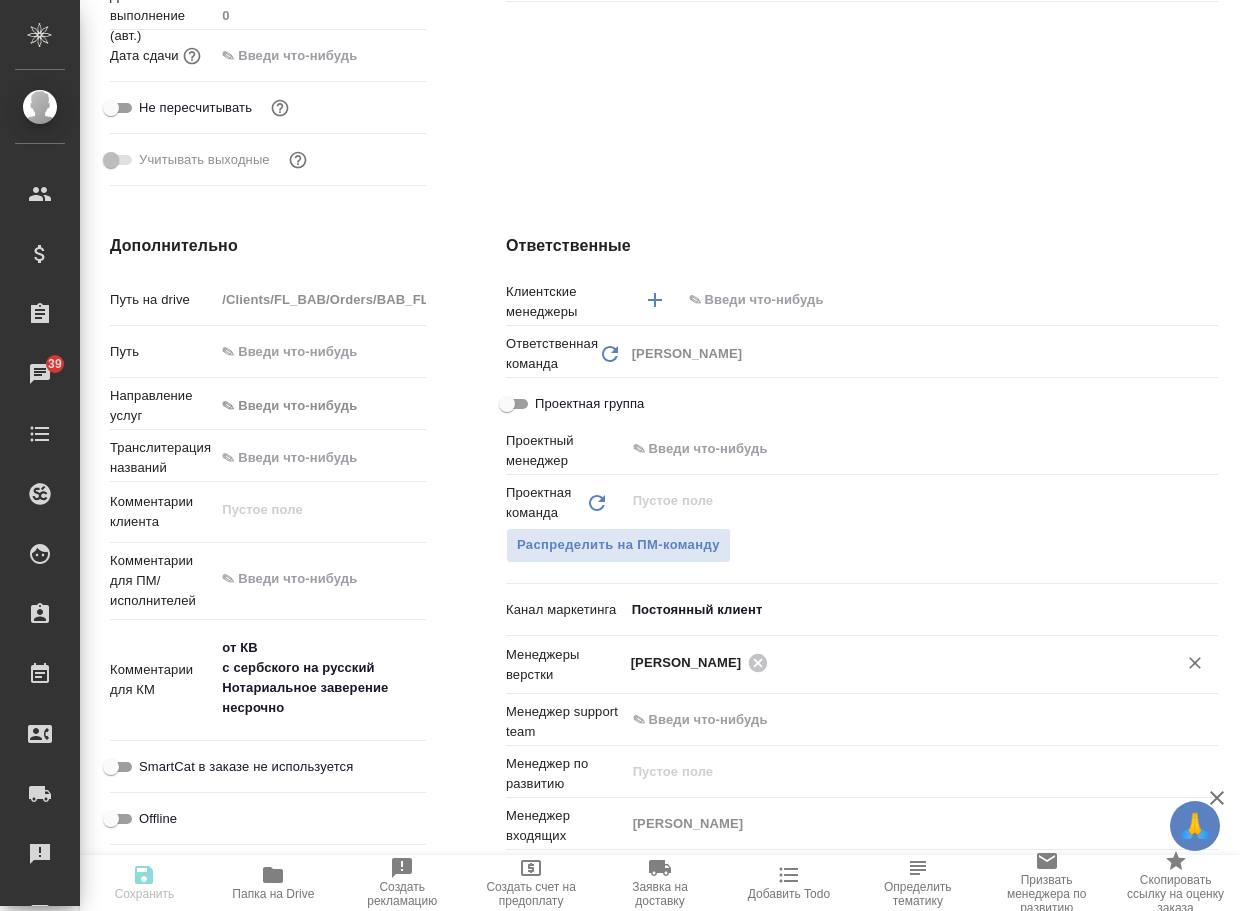 type on "x" 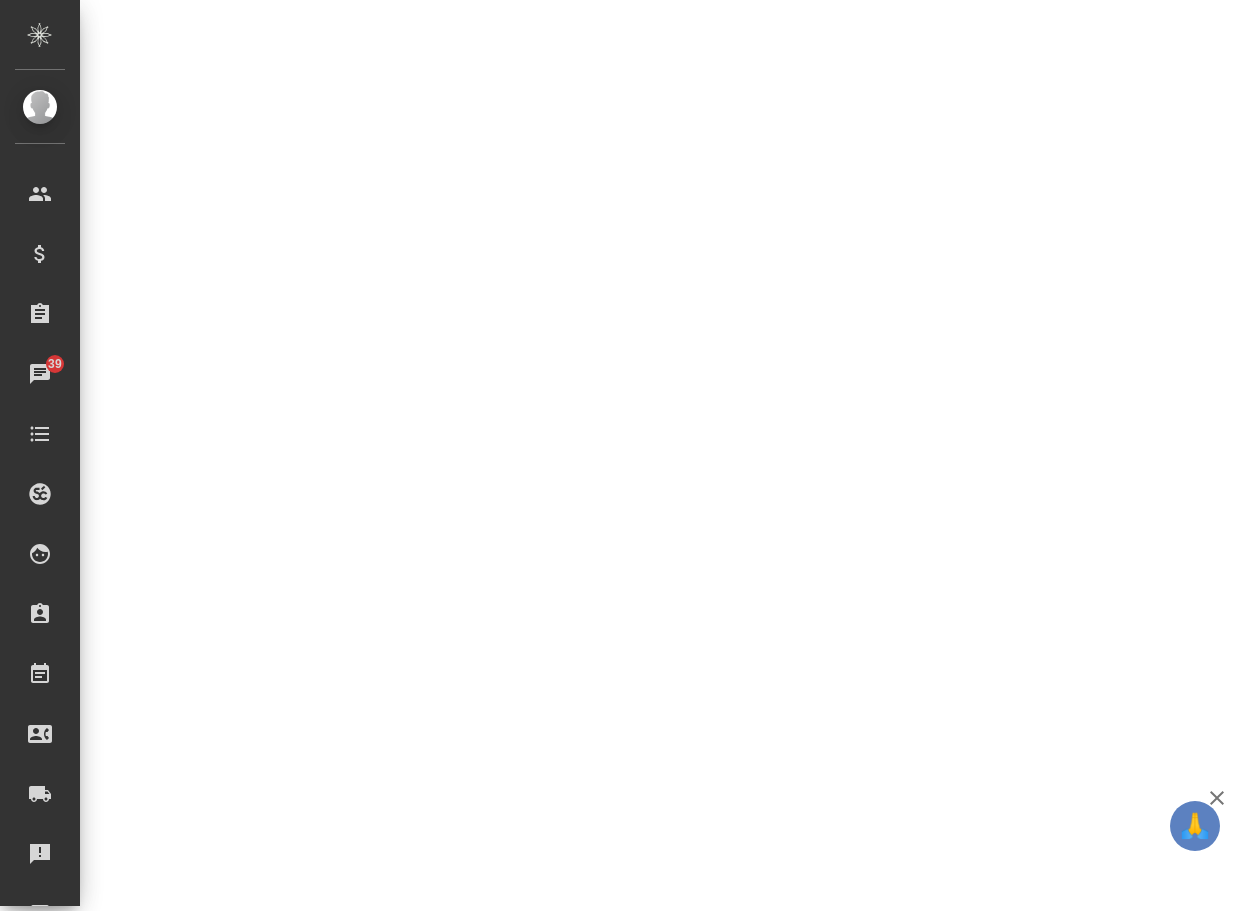 select on "RU" 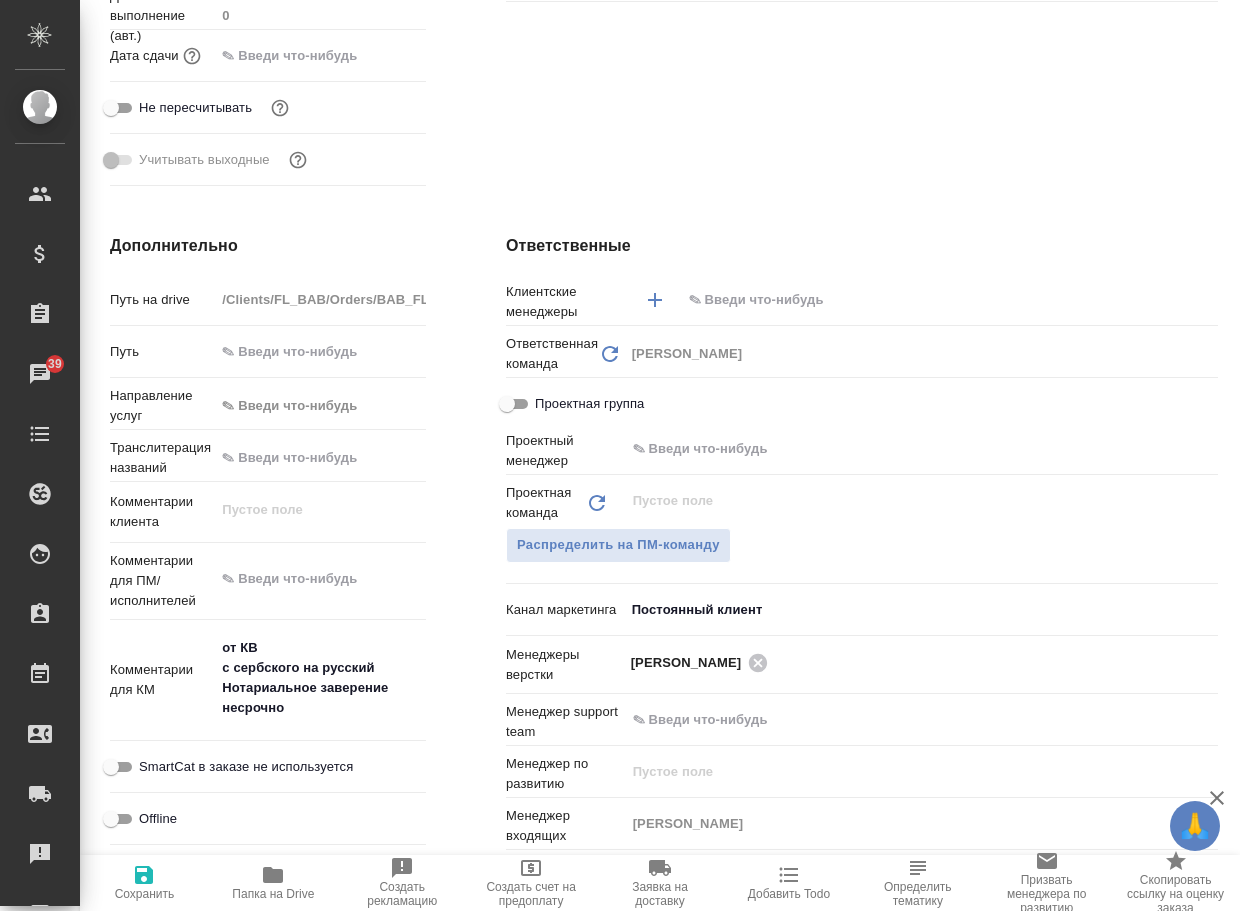 type on "x" 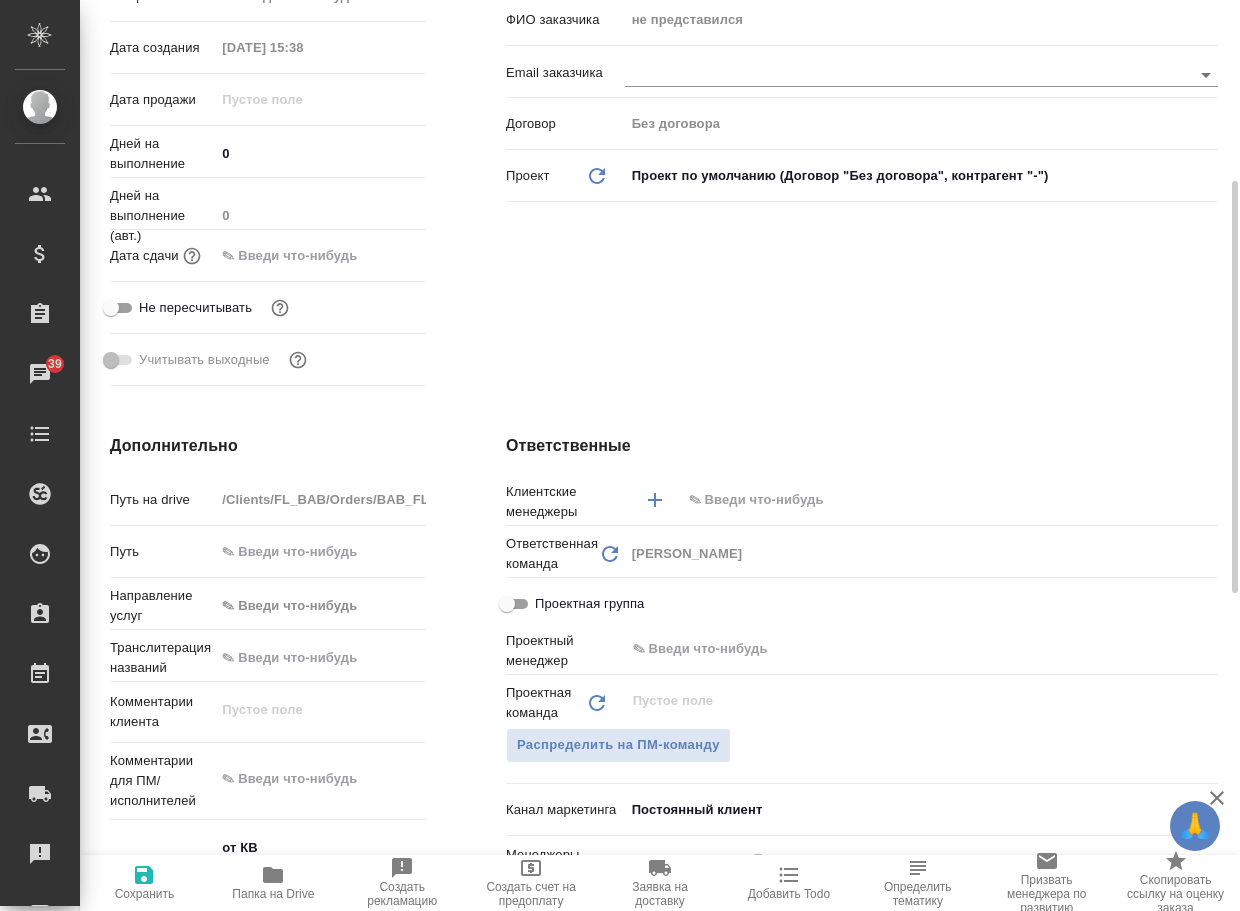 scroll, scrollTop: 0, scrollLeft: 0, axis: both 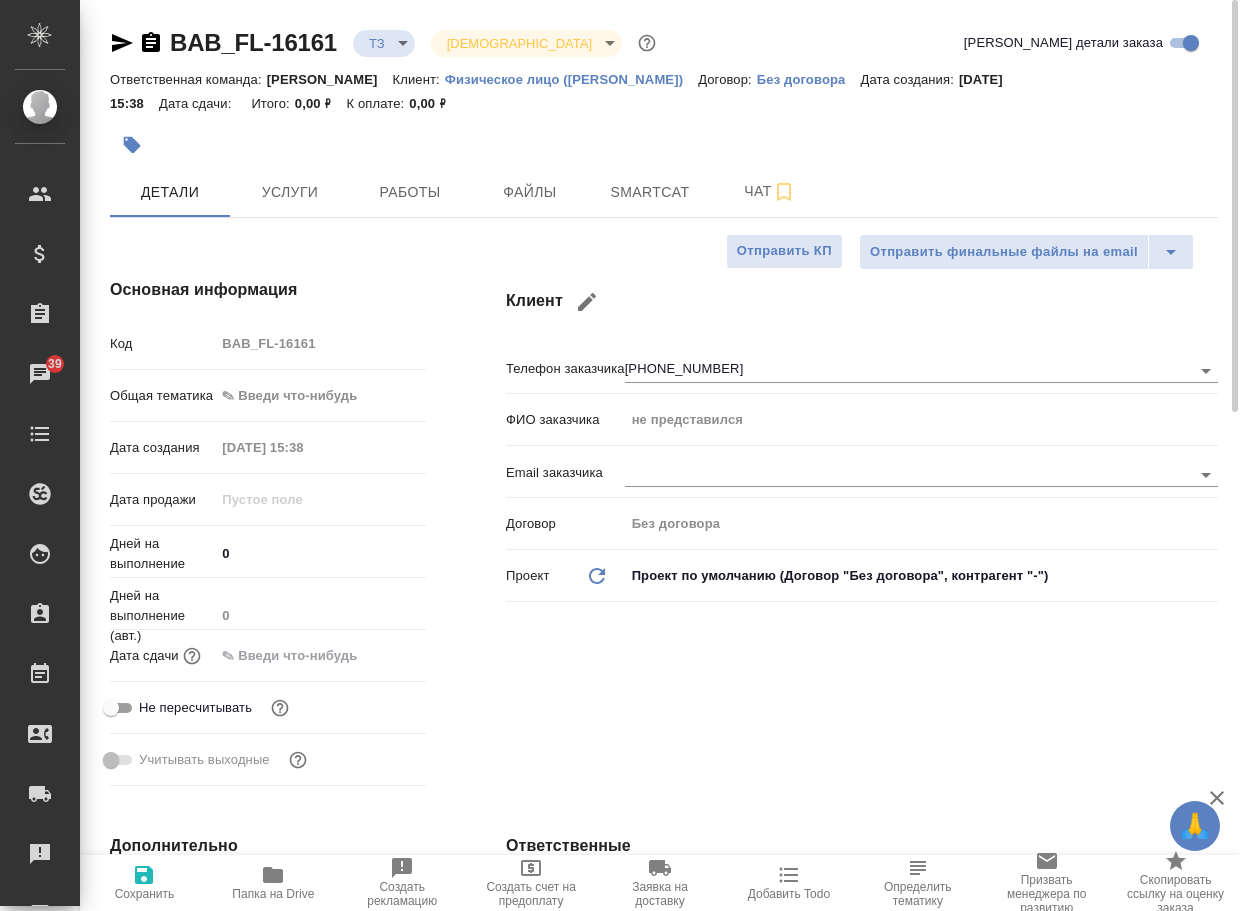 click on "🙏 .cls-1
fill:#fff;
AWATERA Arsenyeva Vera Клиенты Спецификации Заказы 39 Чаты Todo Проекты SC Исполнители Кандидаты Работы Входящие заявки Заявки на доставку Рекламации Проекты процессинга Конференции Выйти BAB_FL-16161 ТЗ tz Святая троица holyTrinity Кратко детали заказа Ответственная команда: Бабушкинская Клиент: Физическое лицо (Бабушкинская) Договор: Без договора Дата создания: 15.07.2025, 15:38 Дата сдачи: Итого: 0,00 ₽ К оплате: 0,00 ₽ Детали Услуги Работы Файлы Smartcat Чат Отправить финальные файлы на email Отправить КП Основная информация Код BAB_FL-16161 Общая тематика 15.07.2025 15:38 0 0" at bounding box center (620, 455) 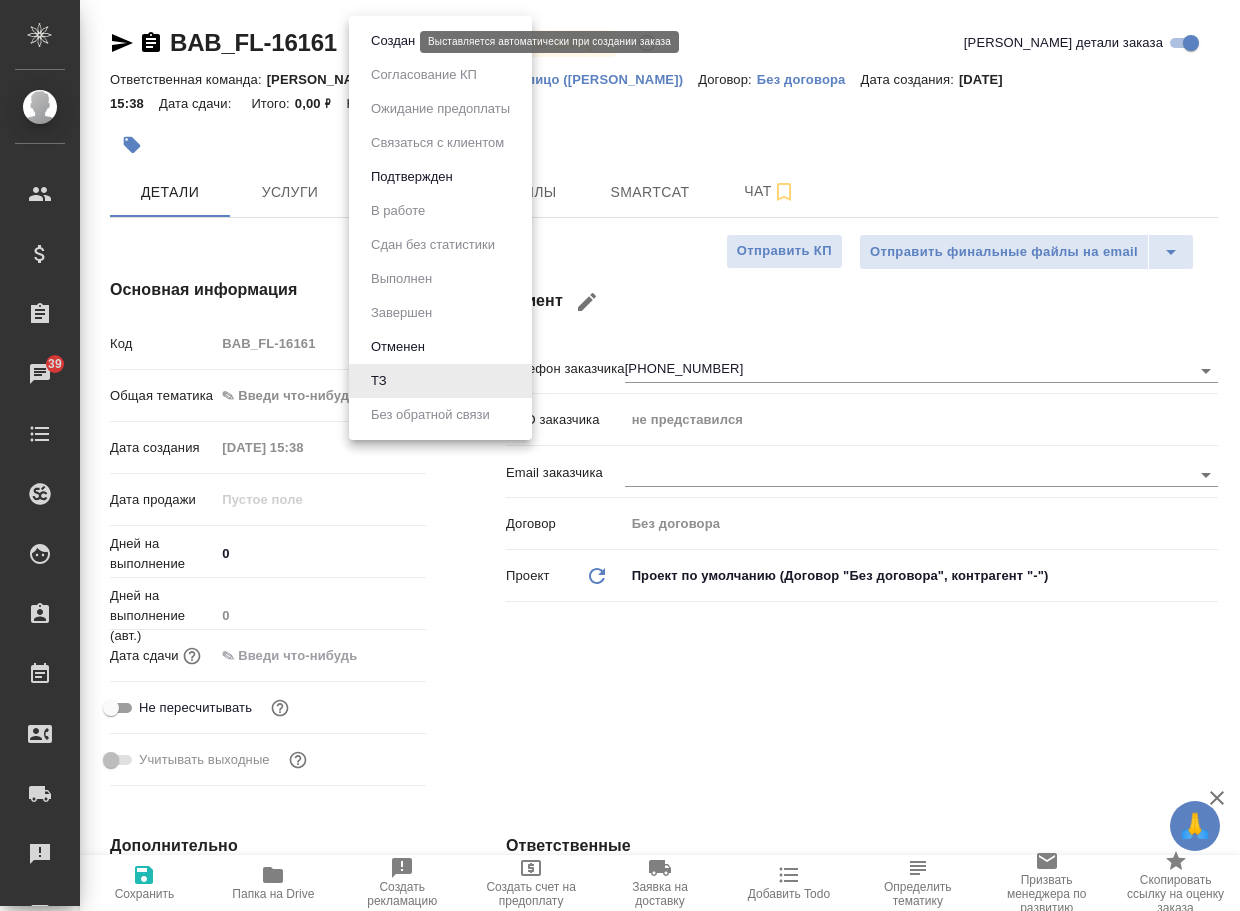 click on "Создан" at bounding box center (393, 41) 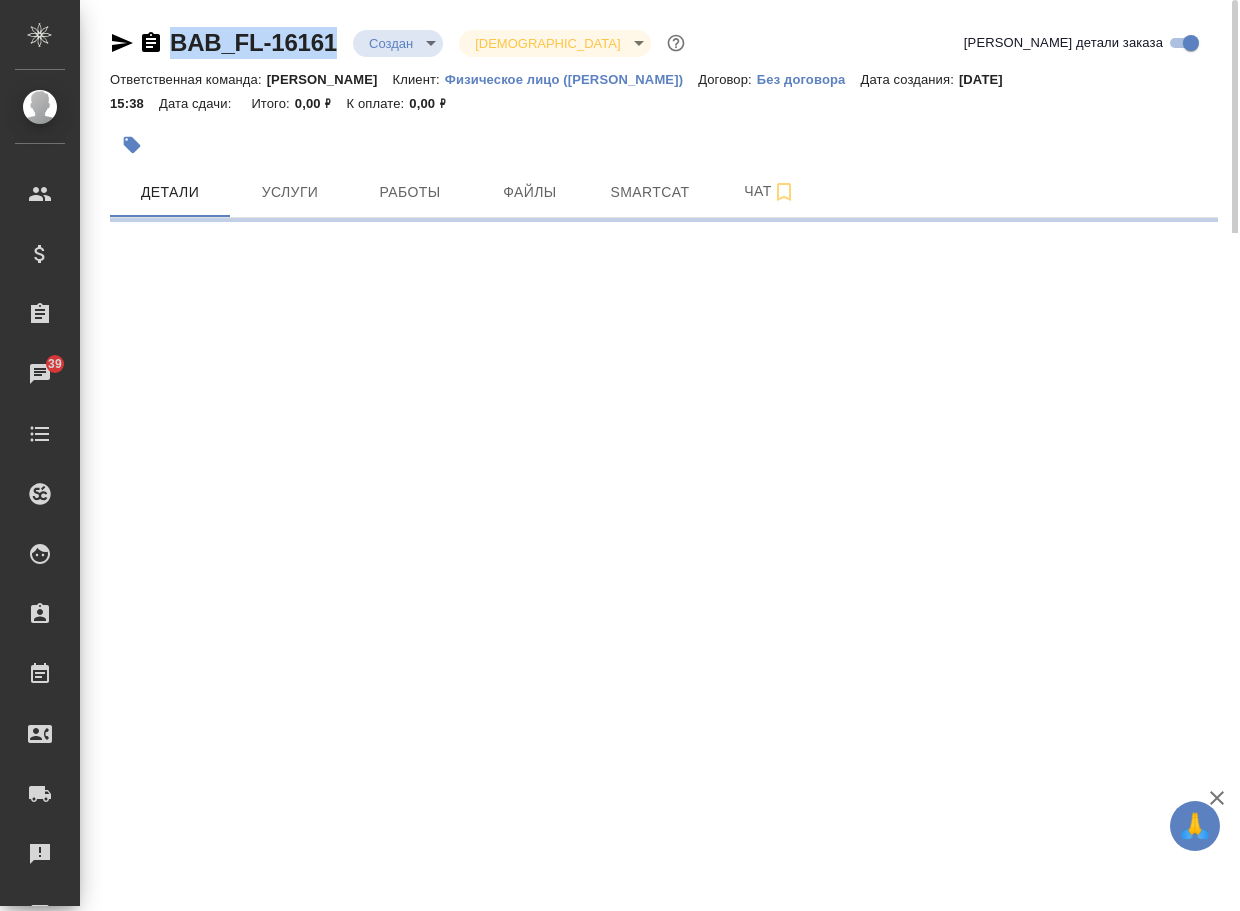 drag, startPoint x: 343, startPoint y: 59, endPoint x: 149, endPoint y: 46, distance: 194.43507 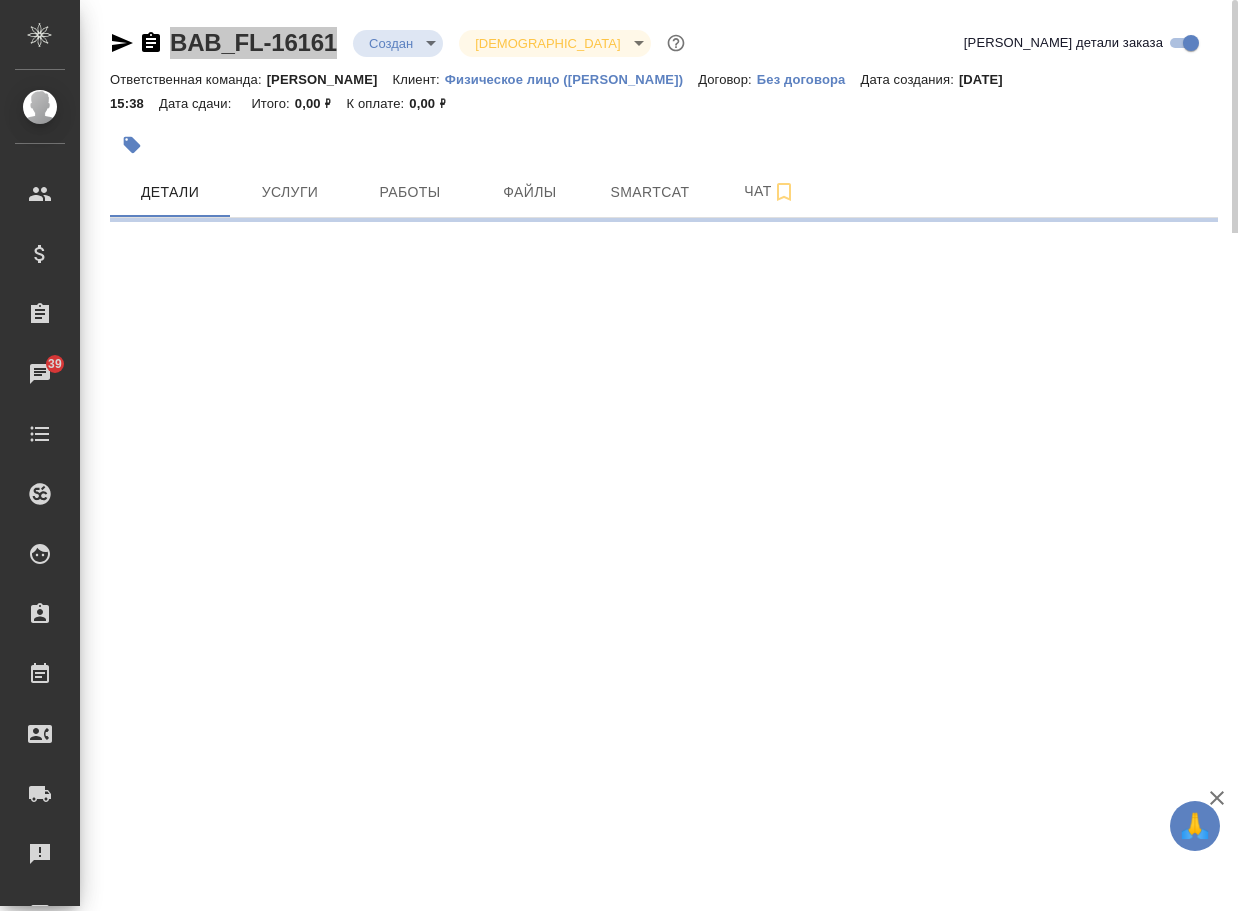select on "RU" 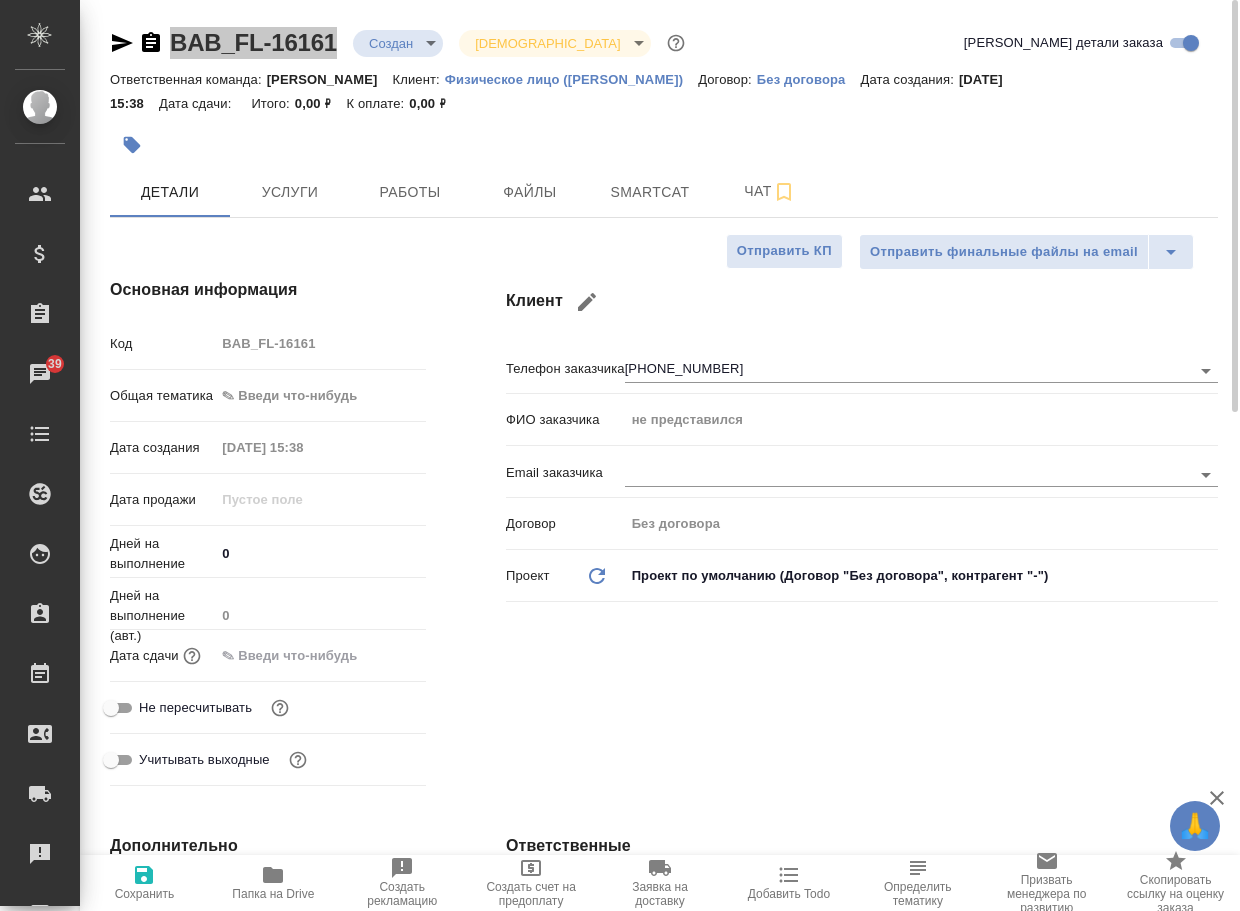 type on "x" 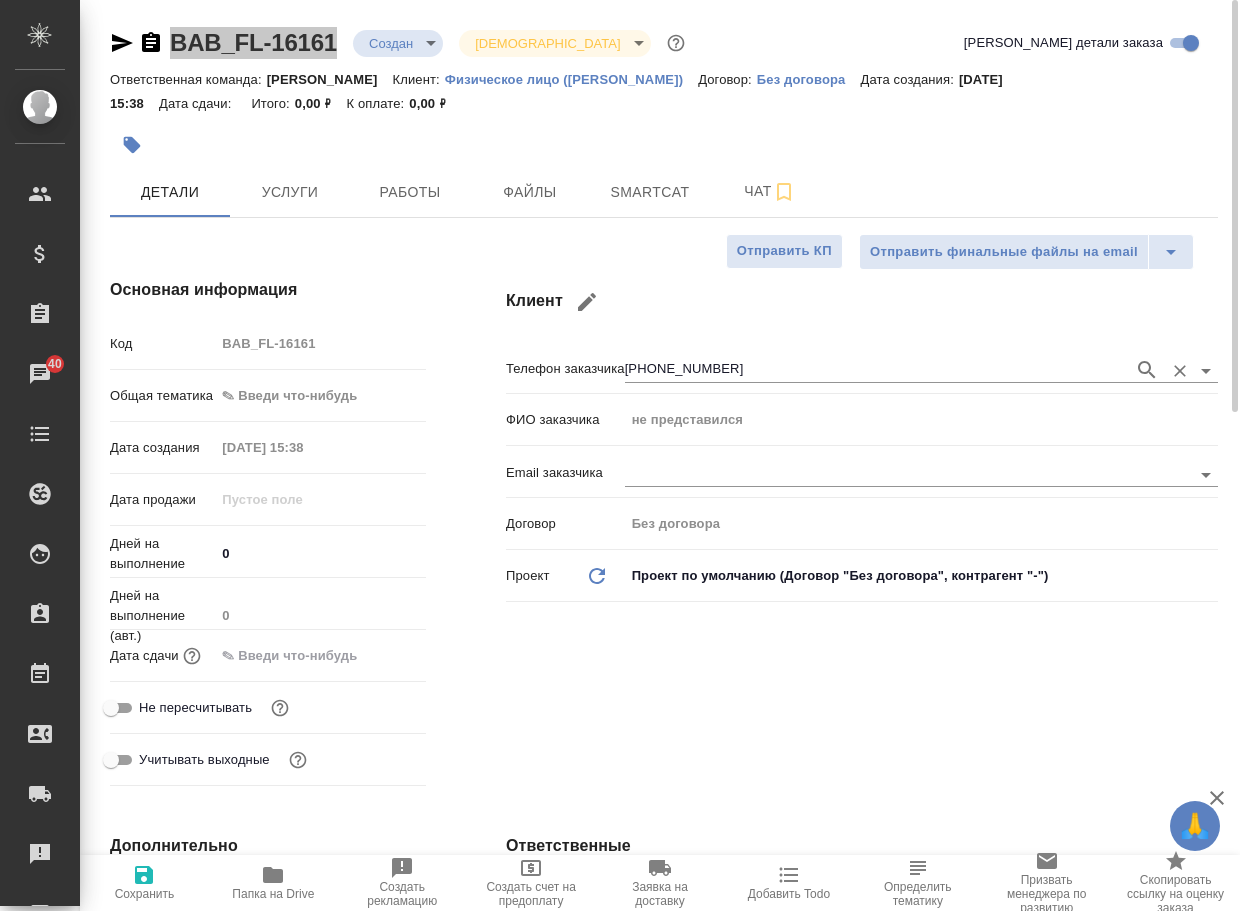 type on "x" 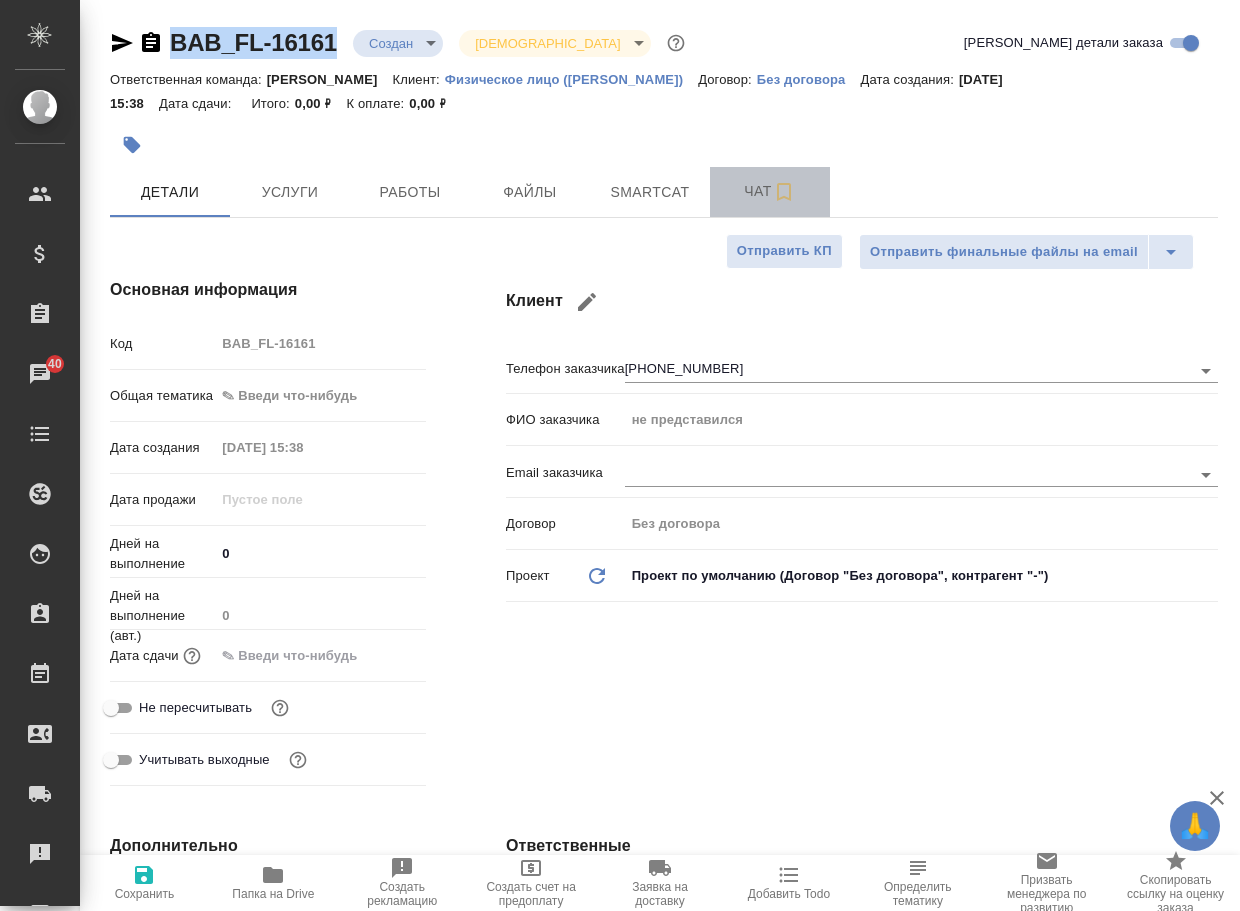 click on "Чат" at bounding box center [770, 191] 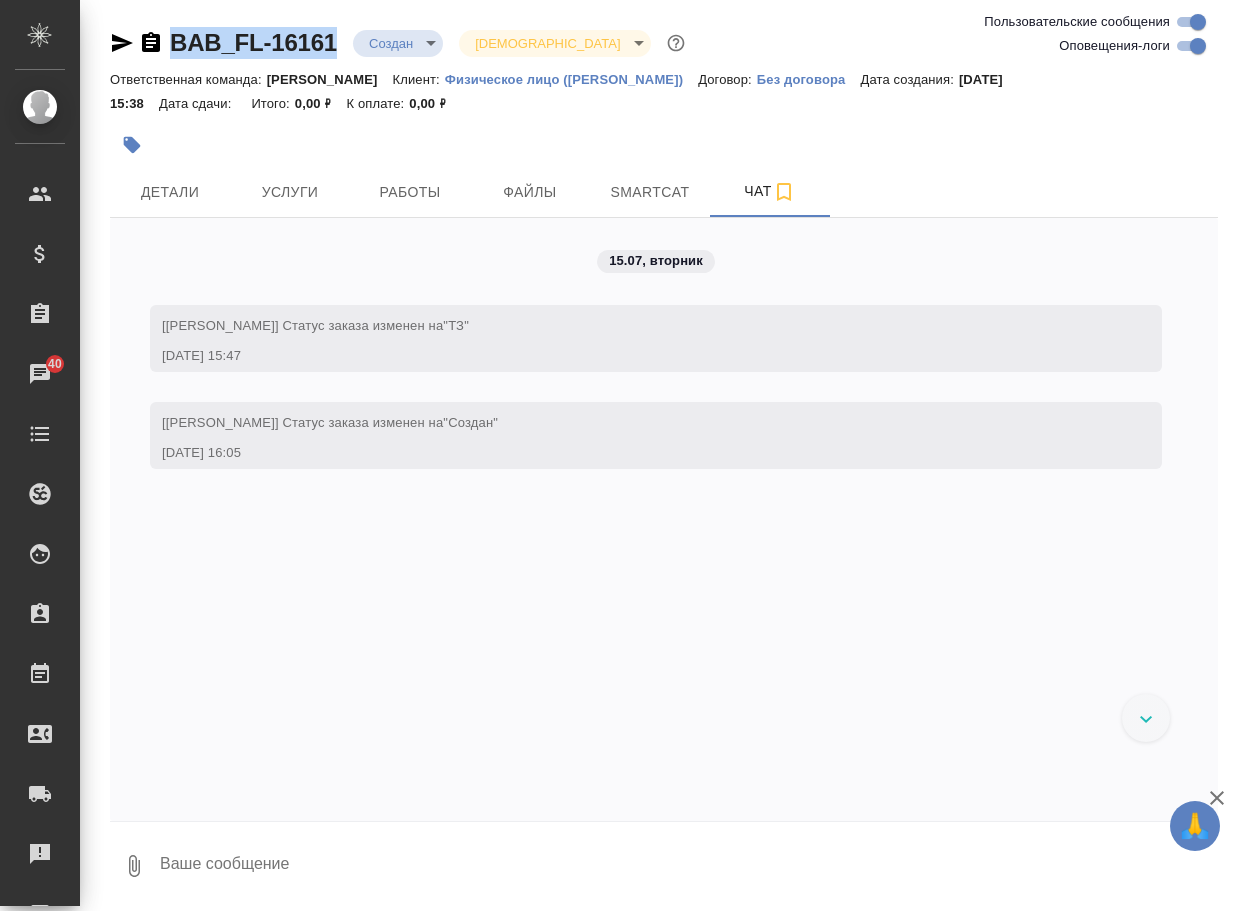 click 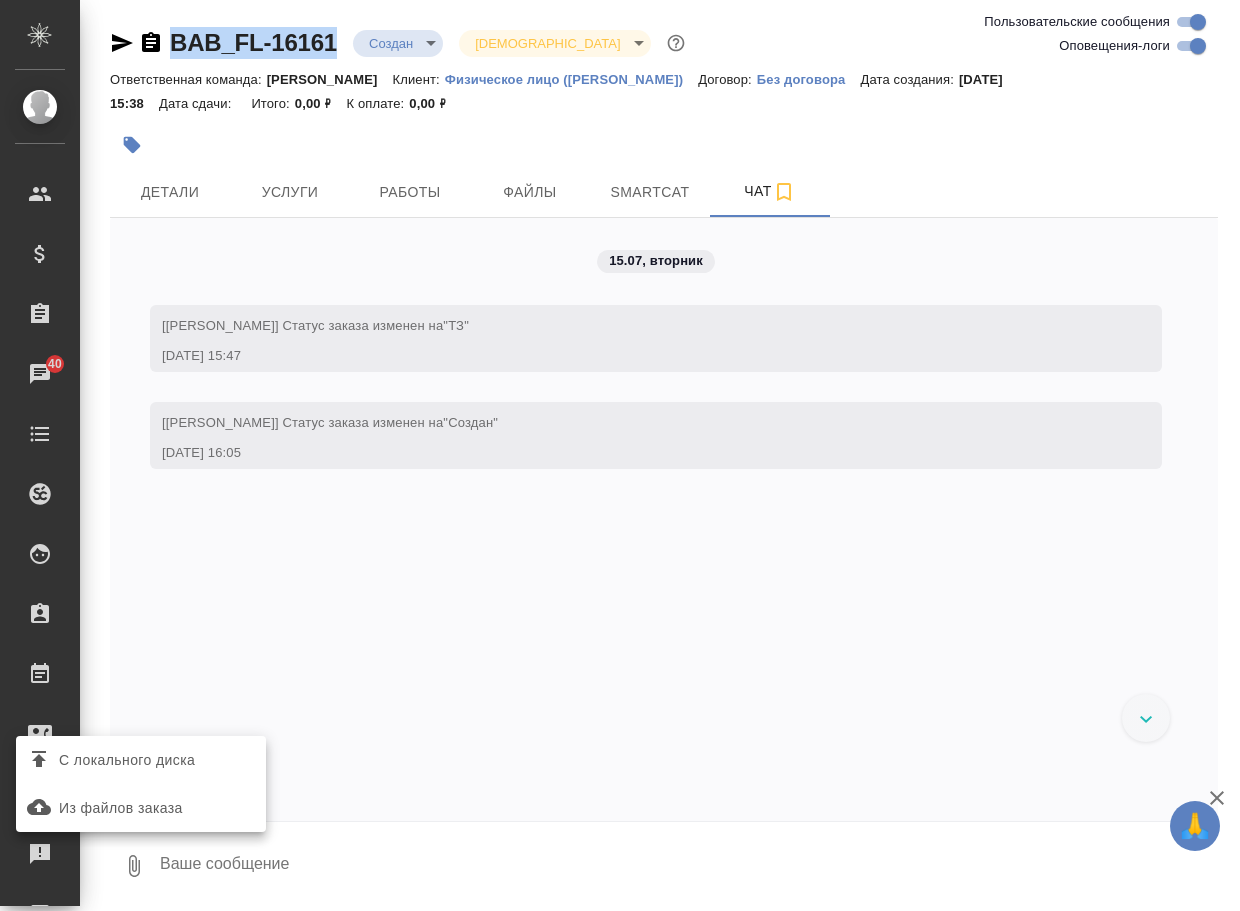 click on "С локального диска" at bounding box center [127, 760] 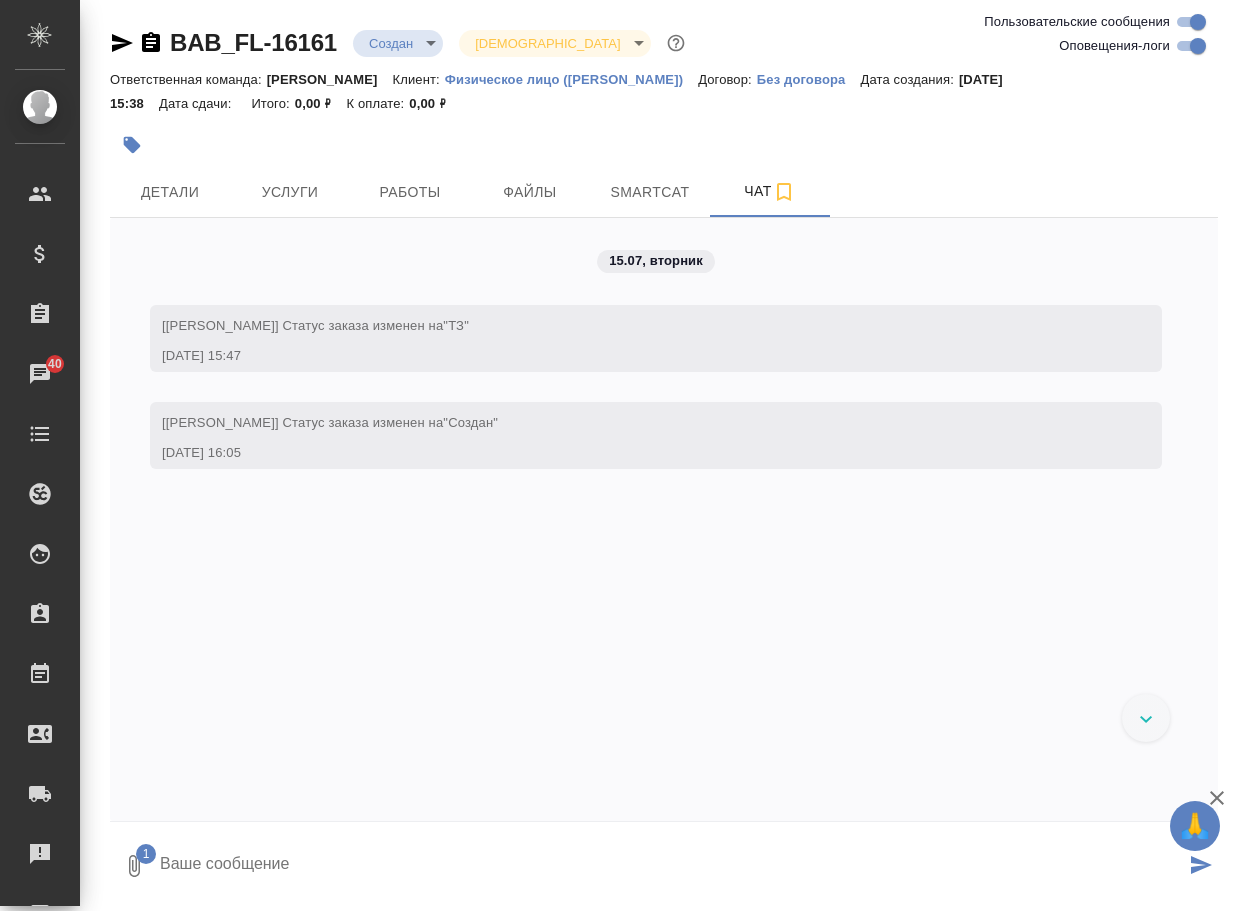 click at bounding box center [671, 866] 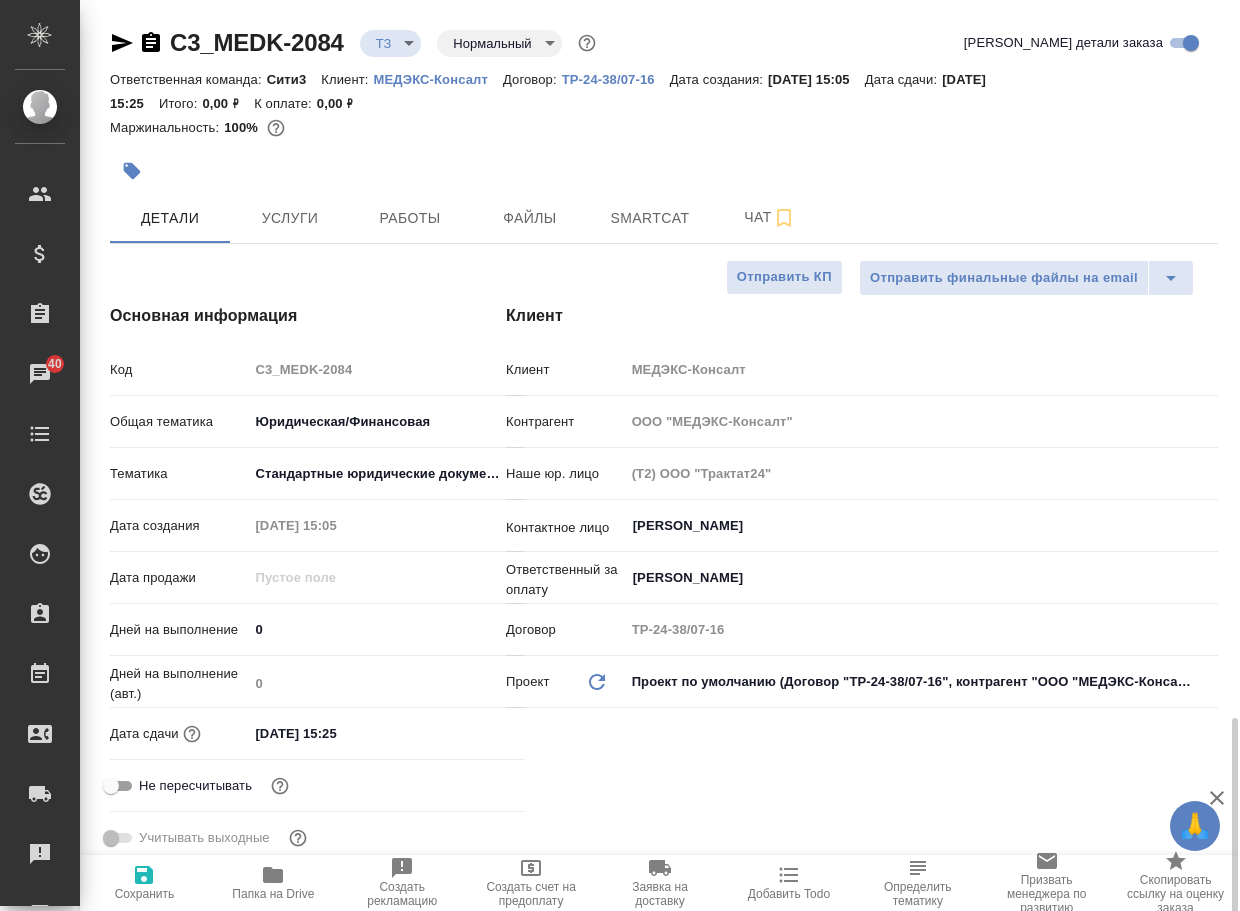 select on "RU" 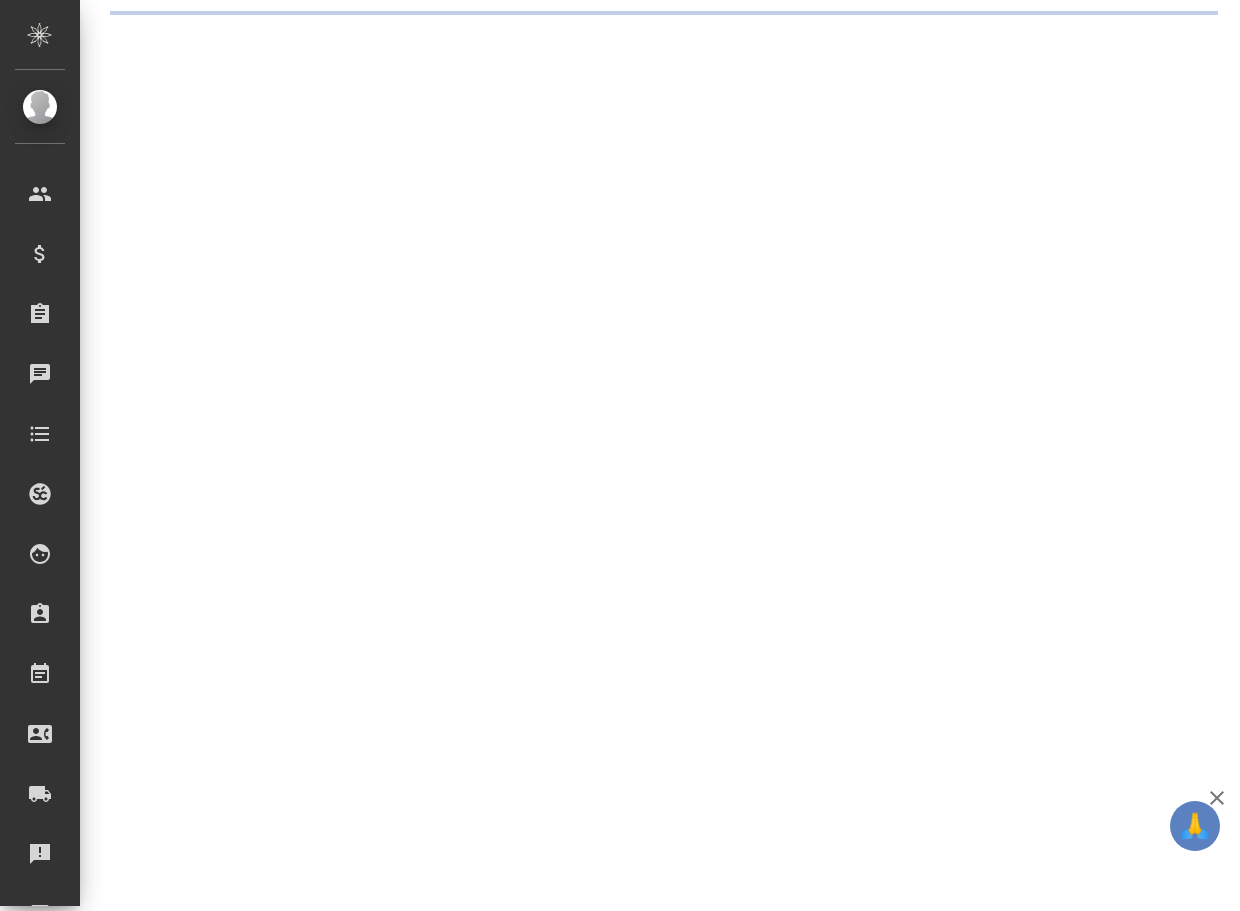 scroll, scrollTop: 0, scrollLeft: 0, axis: both 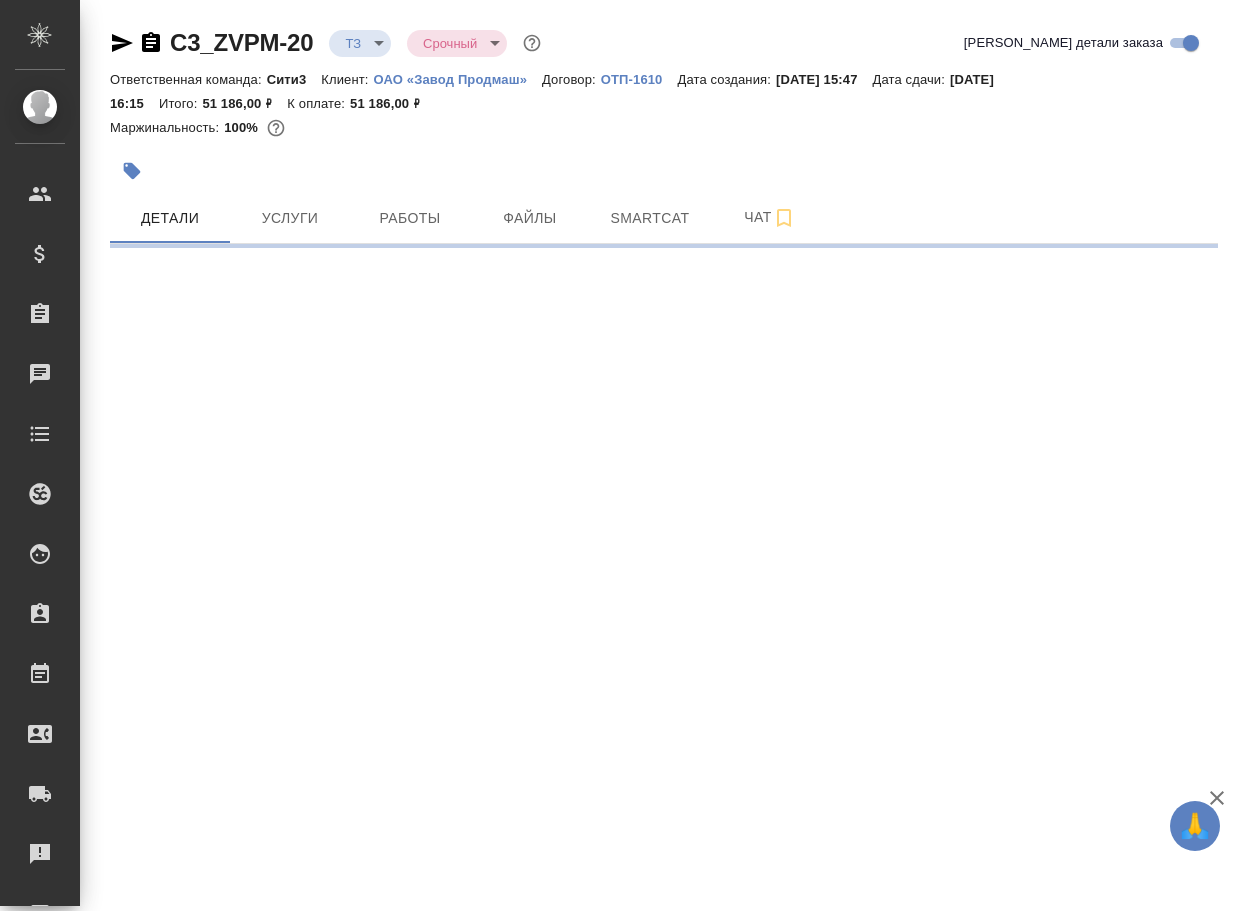 select on "RU" 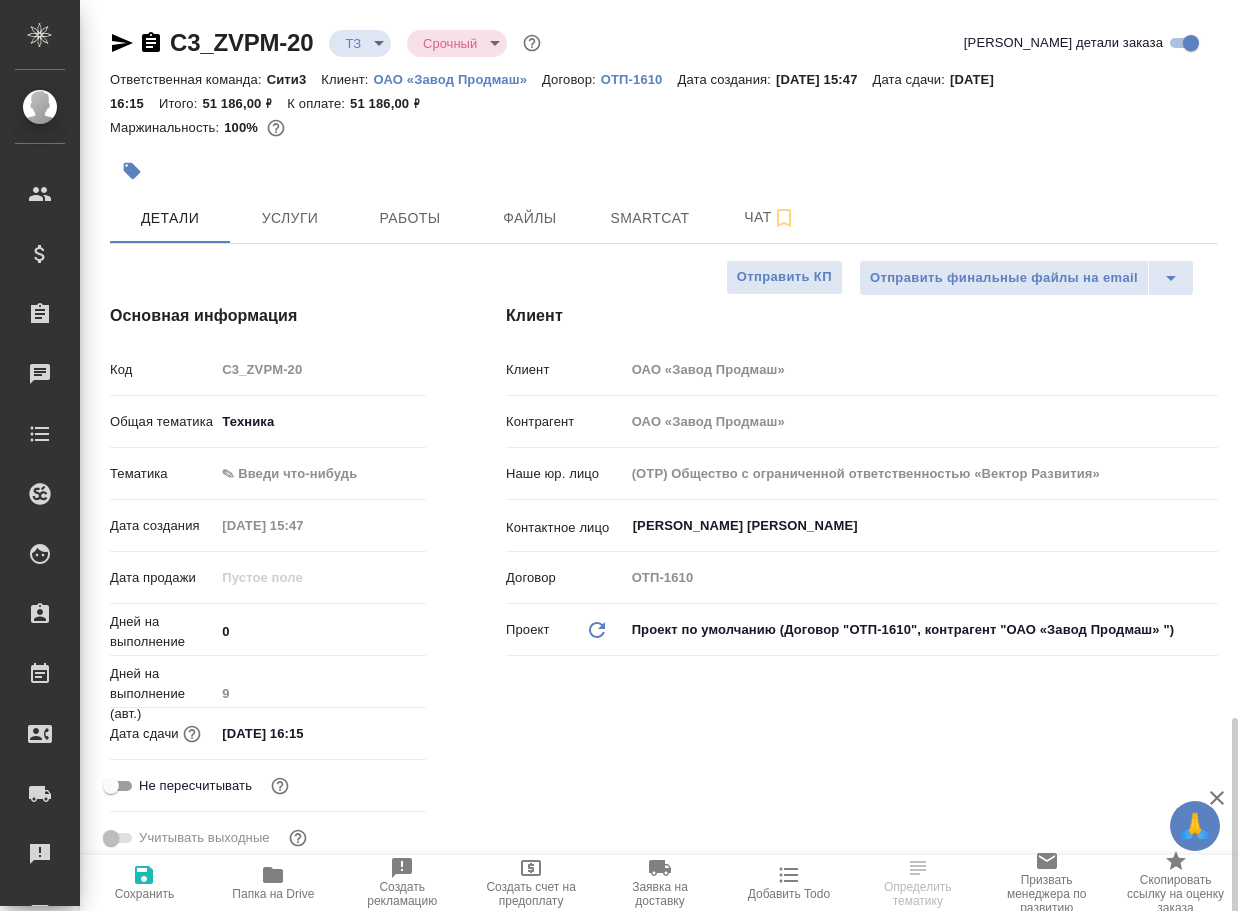 scroll, scrollTop: 500, scrollLeft: 0, axis: vertical 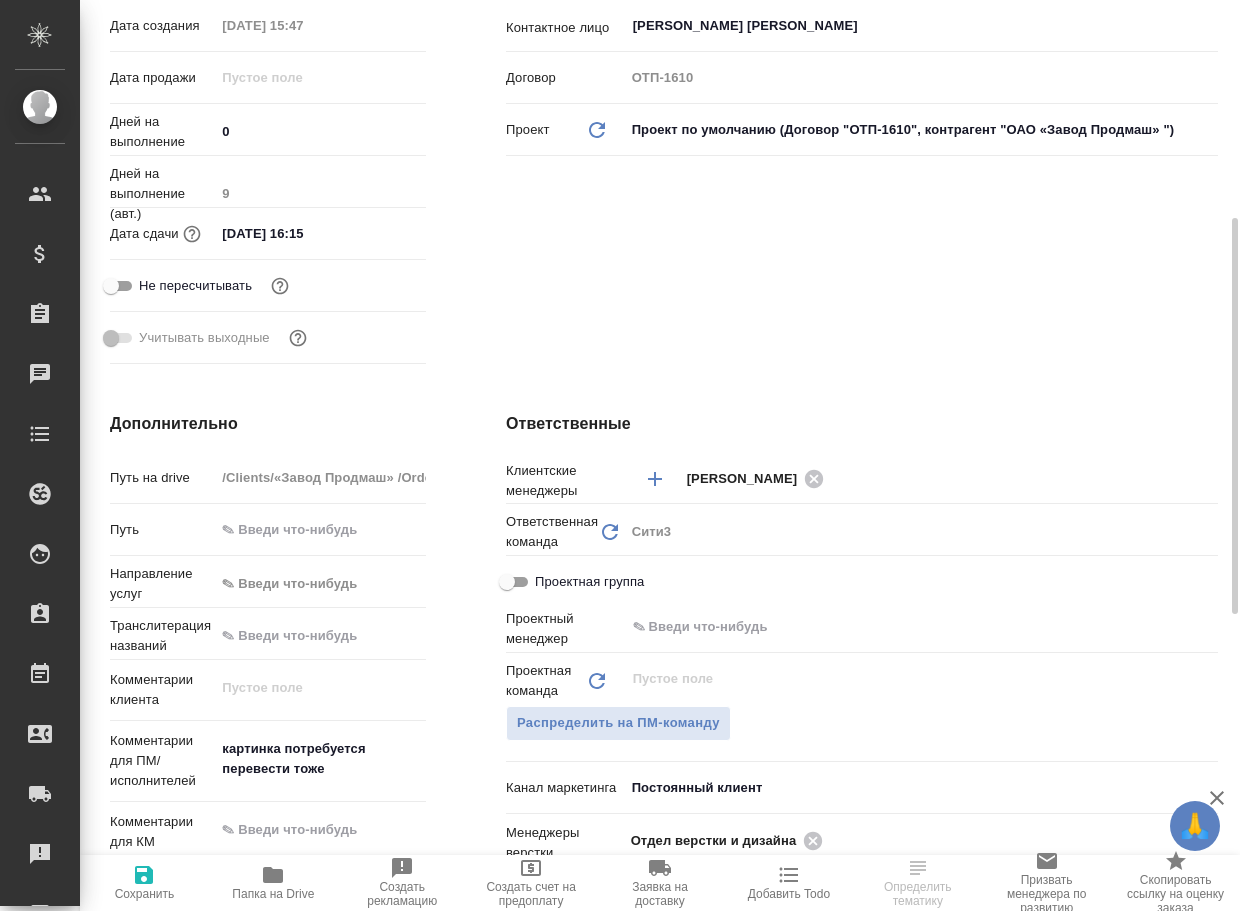 type on "x" 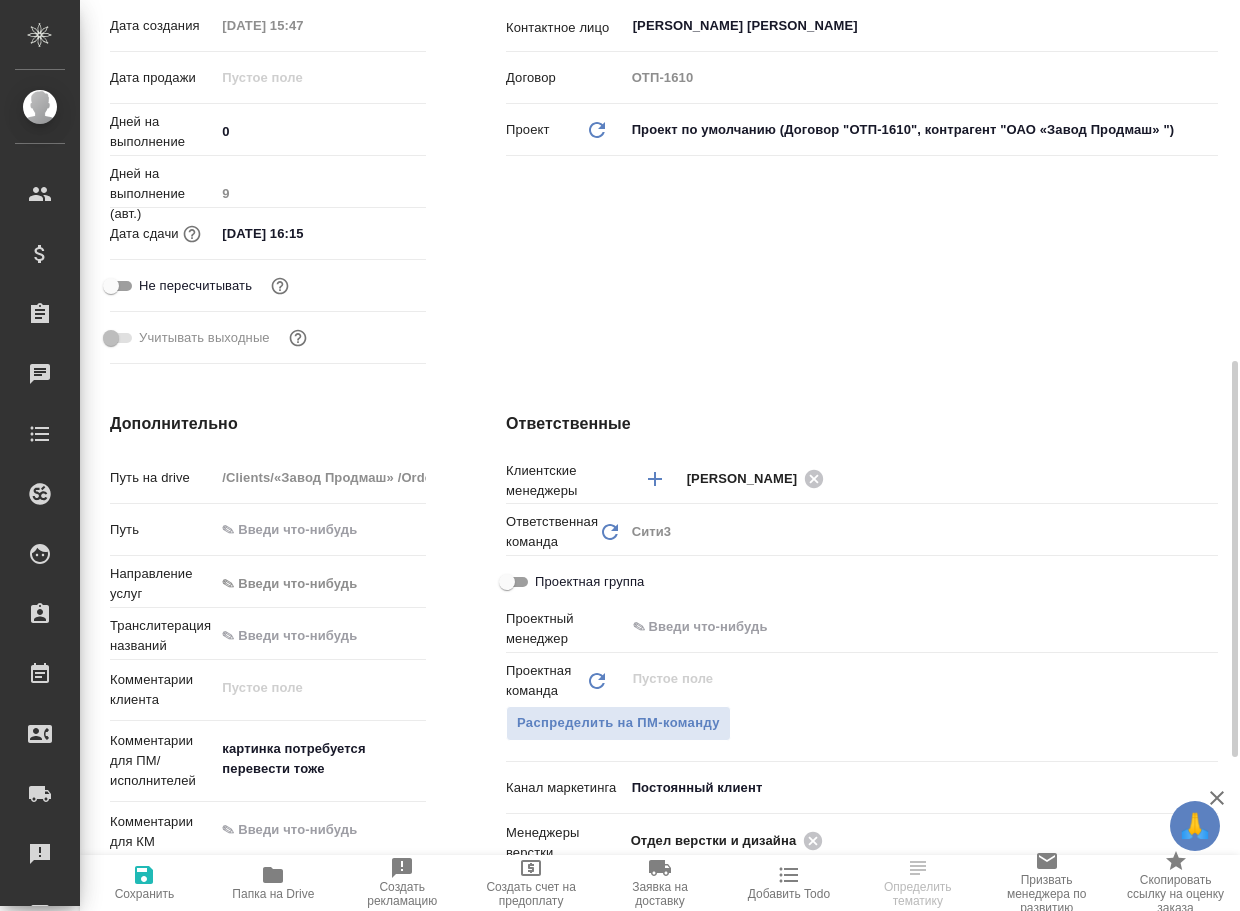 scroll, scrollTop: 600, scrollLeft: 0, axis: vertical 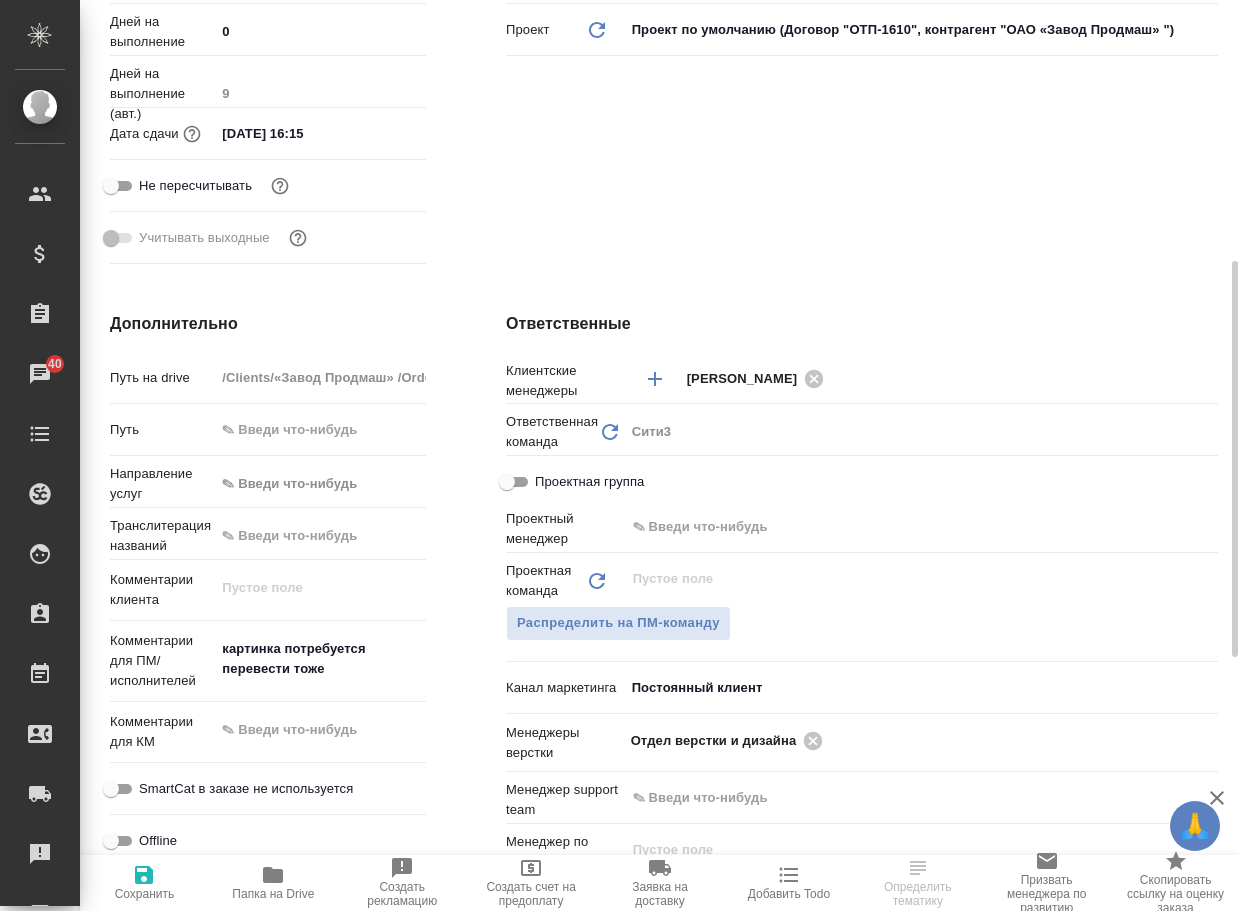 click on "Папка на Drive" at bounding box center (273, 882) 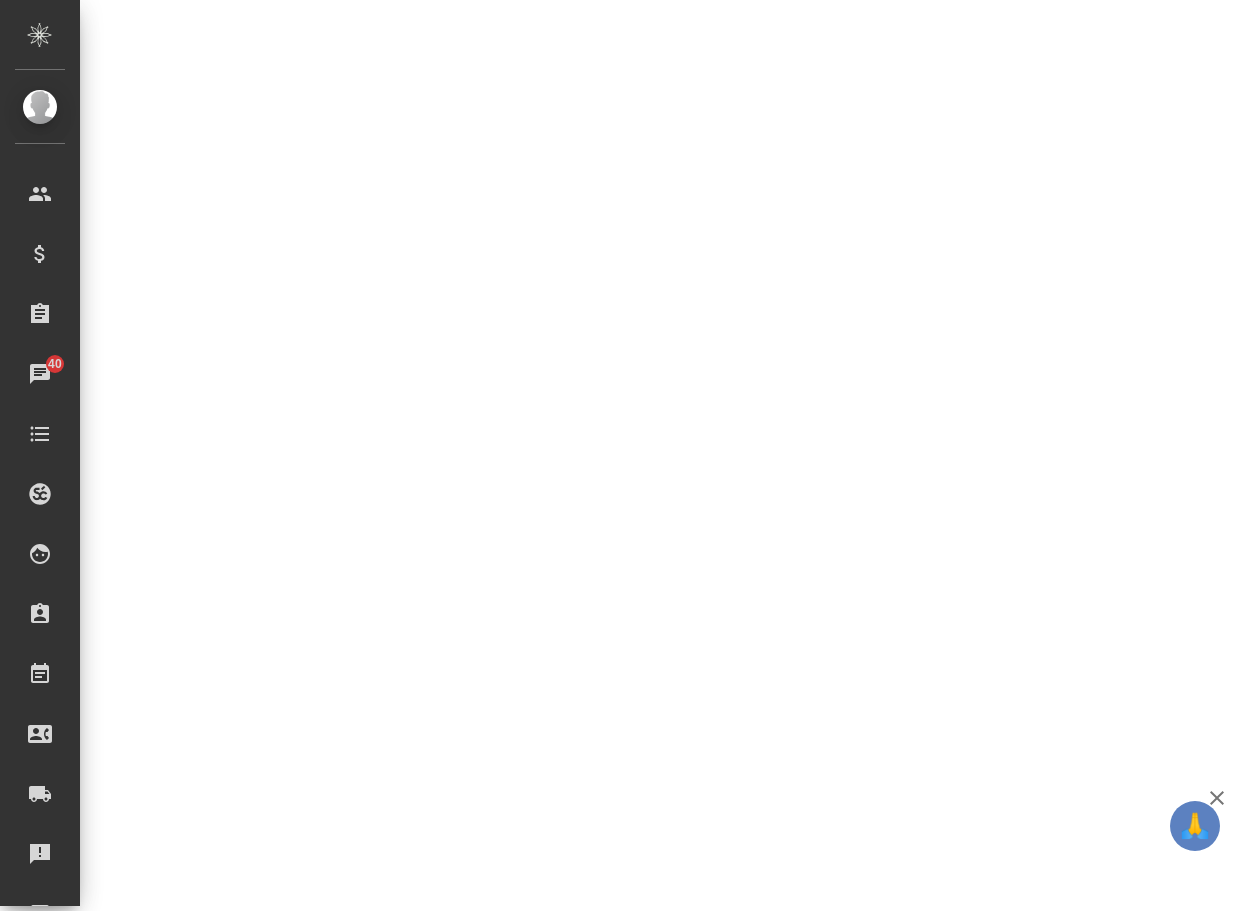 select on "RU" 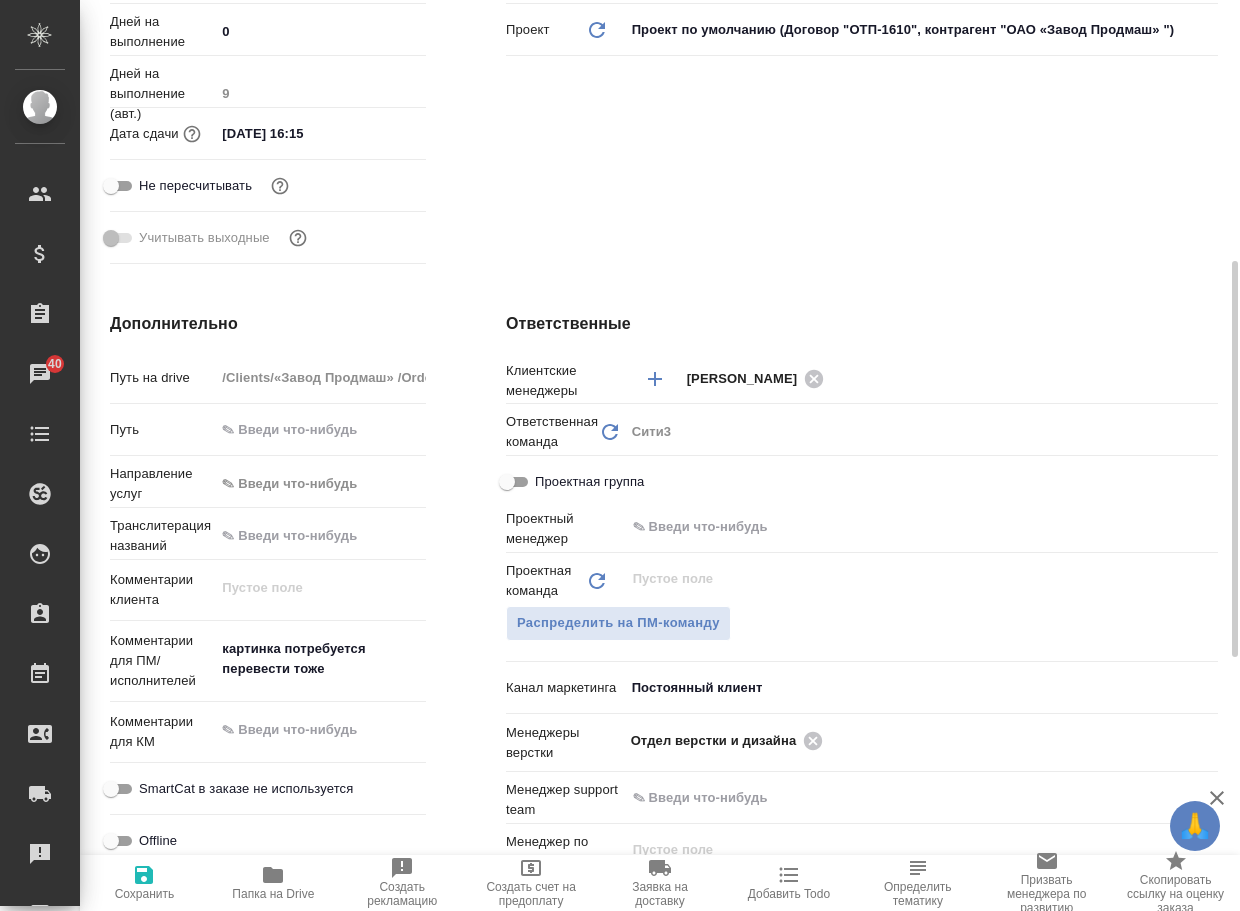type on "x" 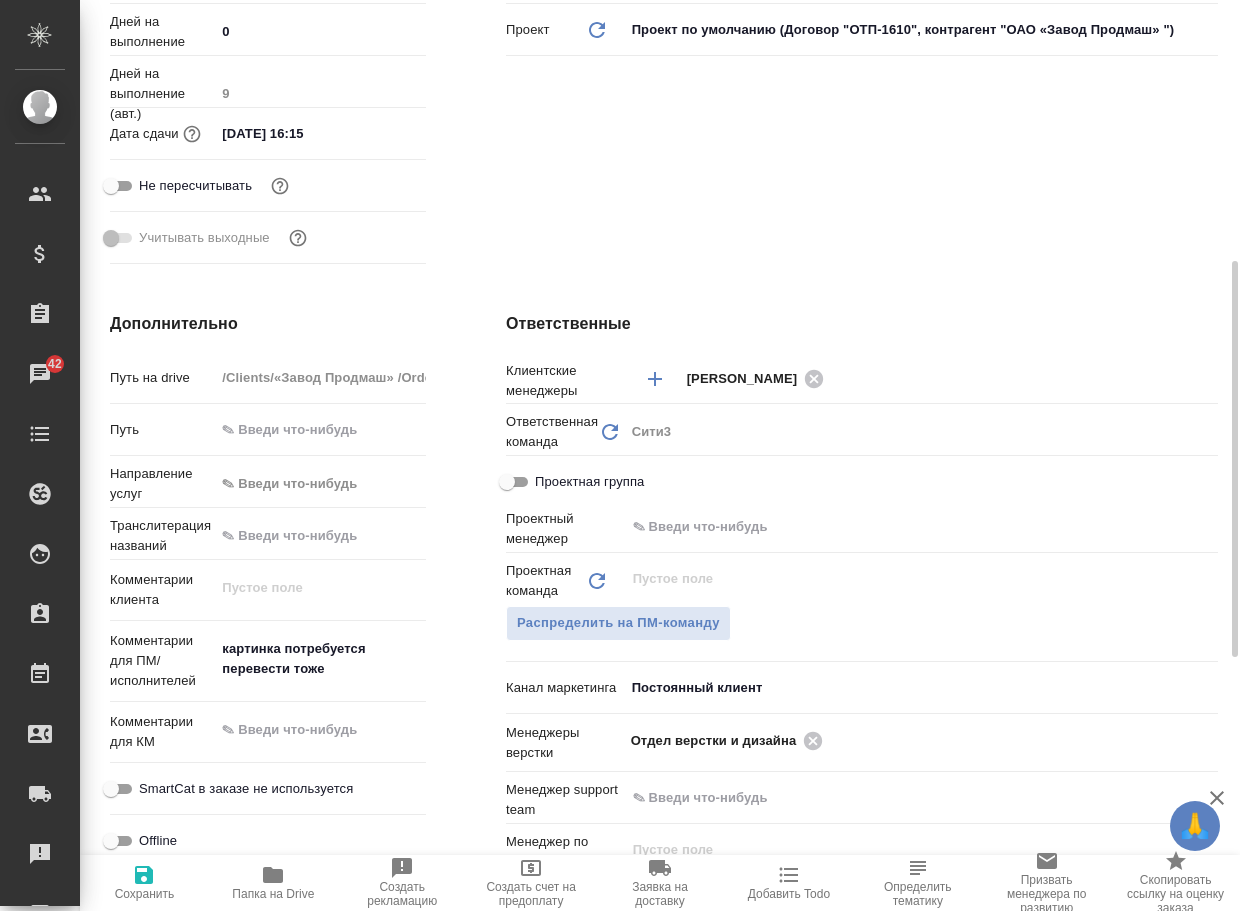 type on "x" 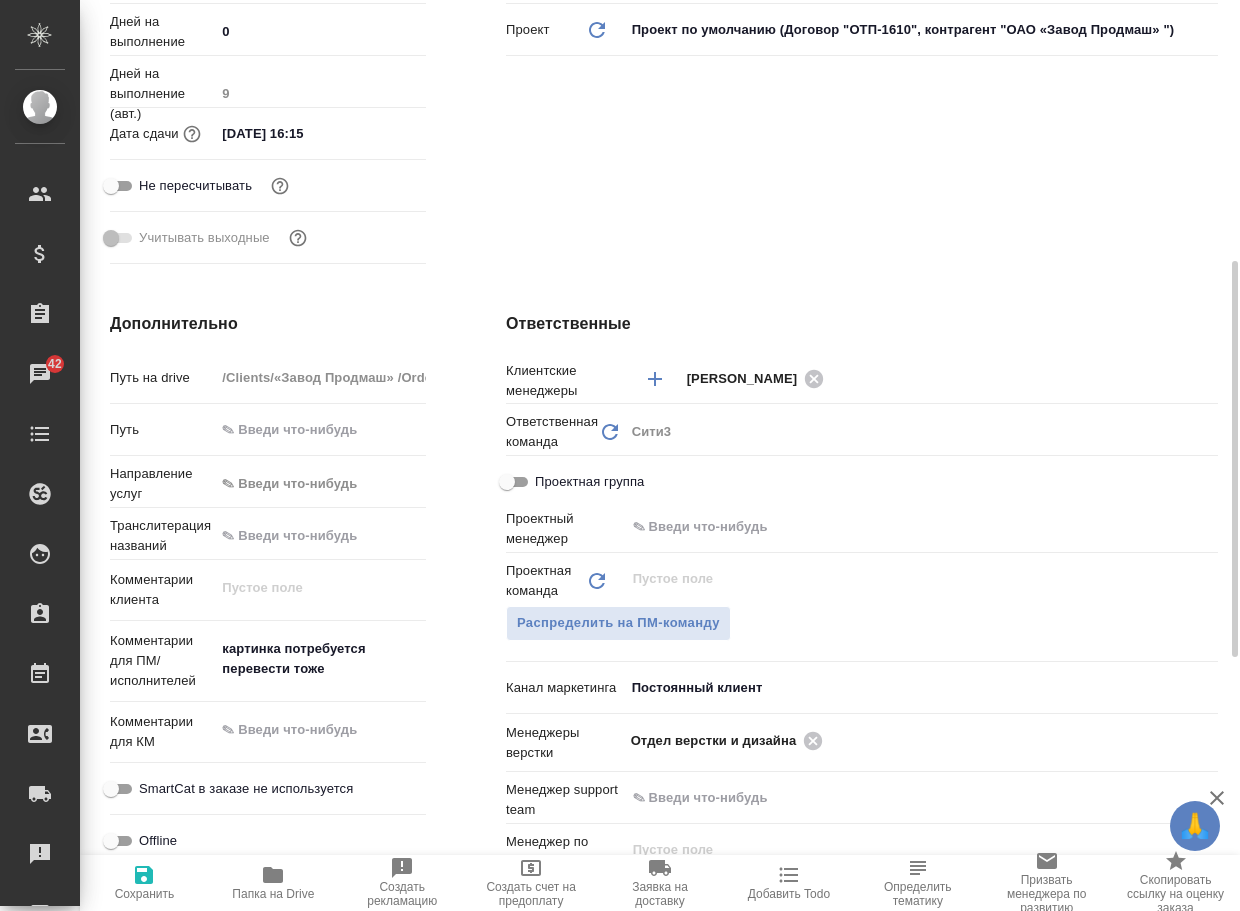 type on "x" 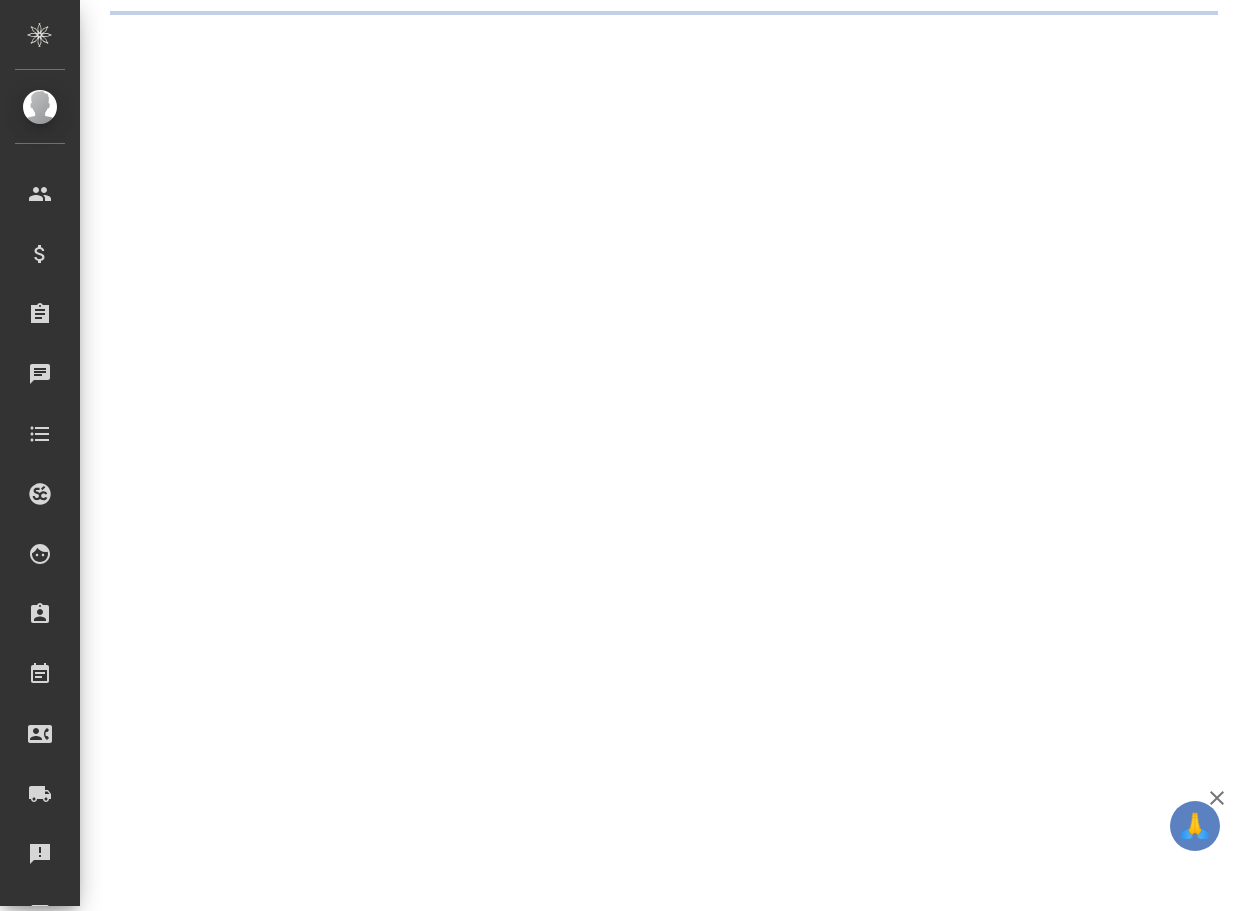 scroll, scrollTop: 0, scrollLeft: 0, axis: both 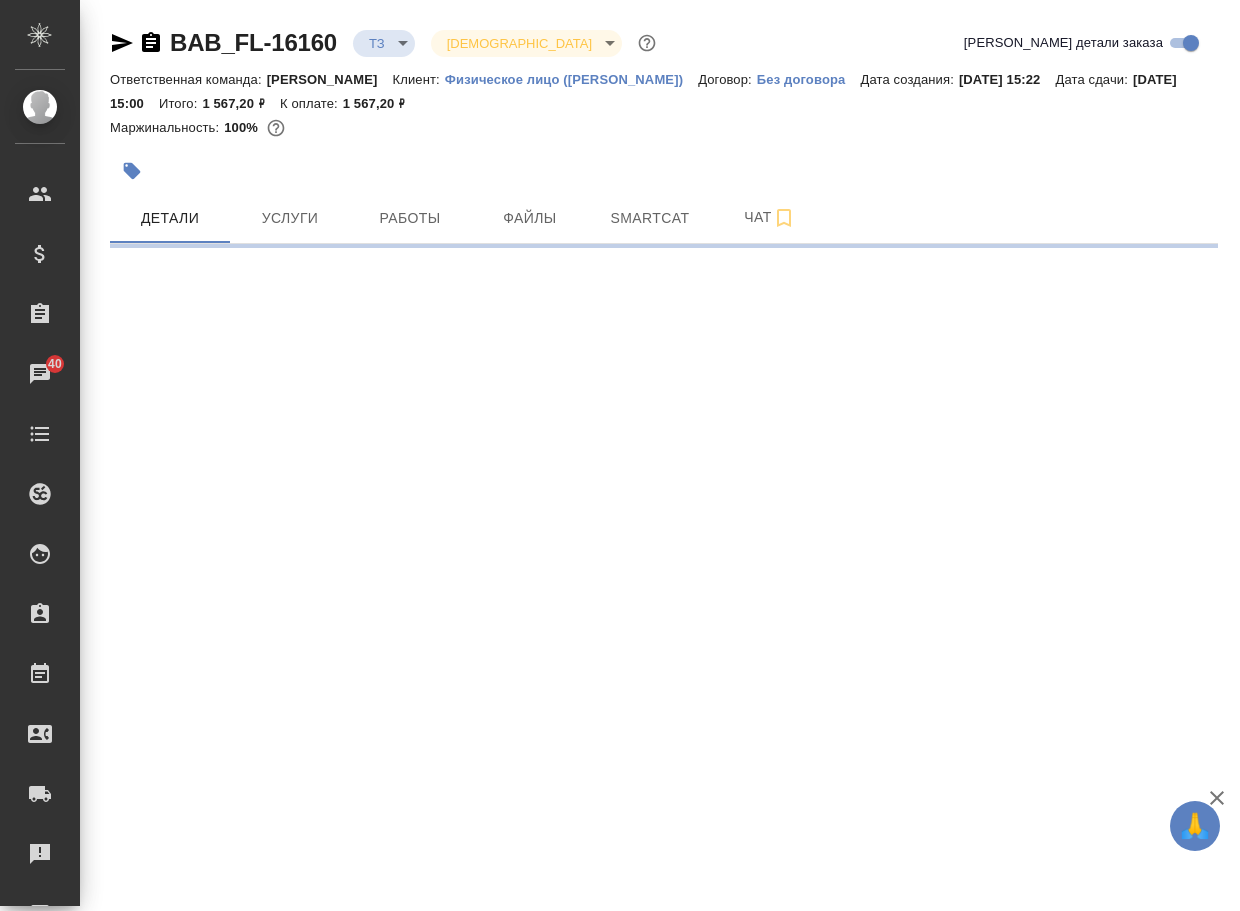 select on "RU" 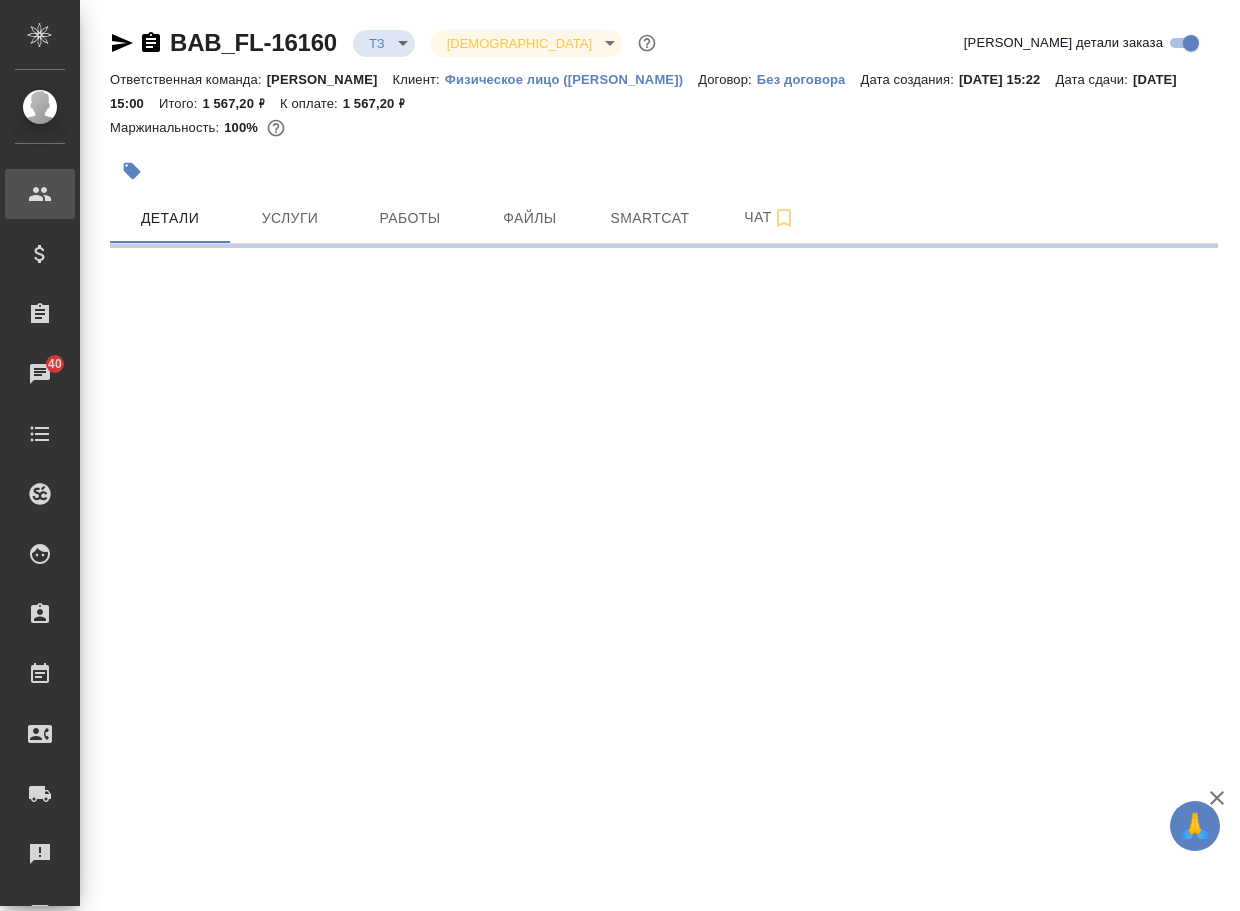 select on "RU" 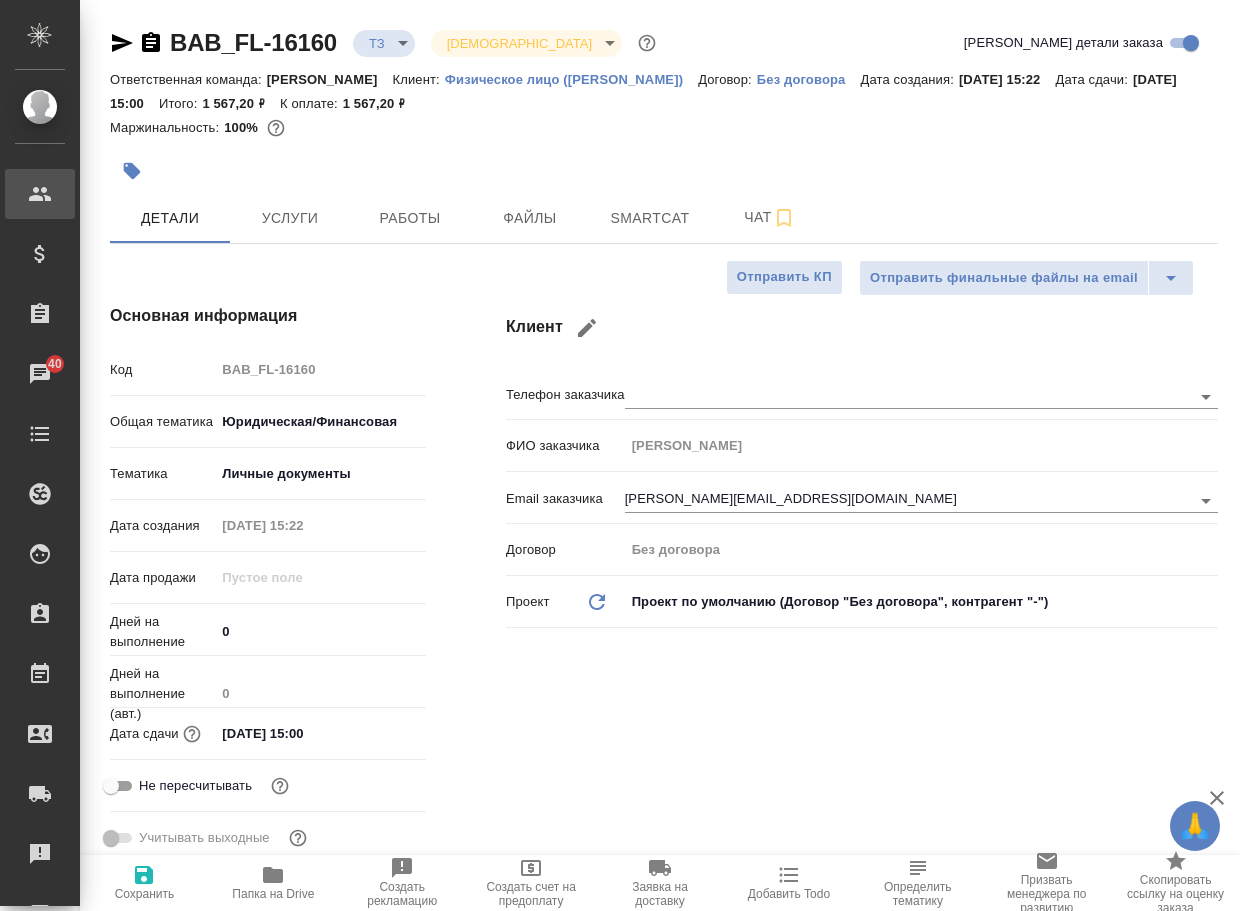 type on "x" 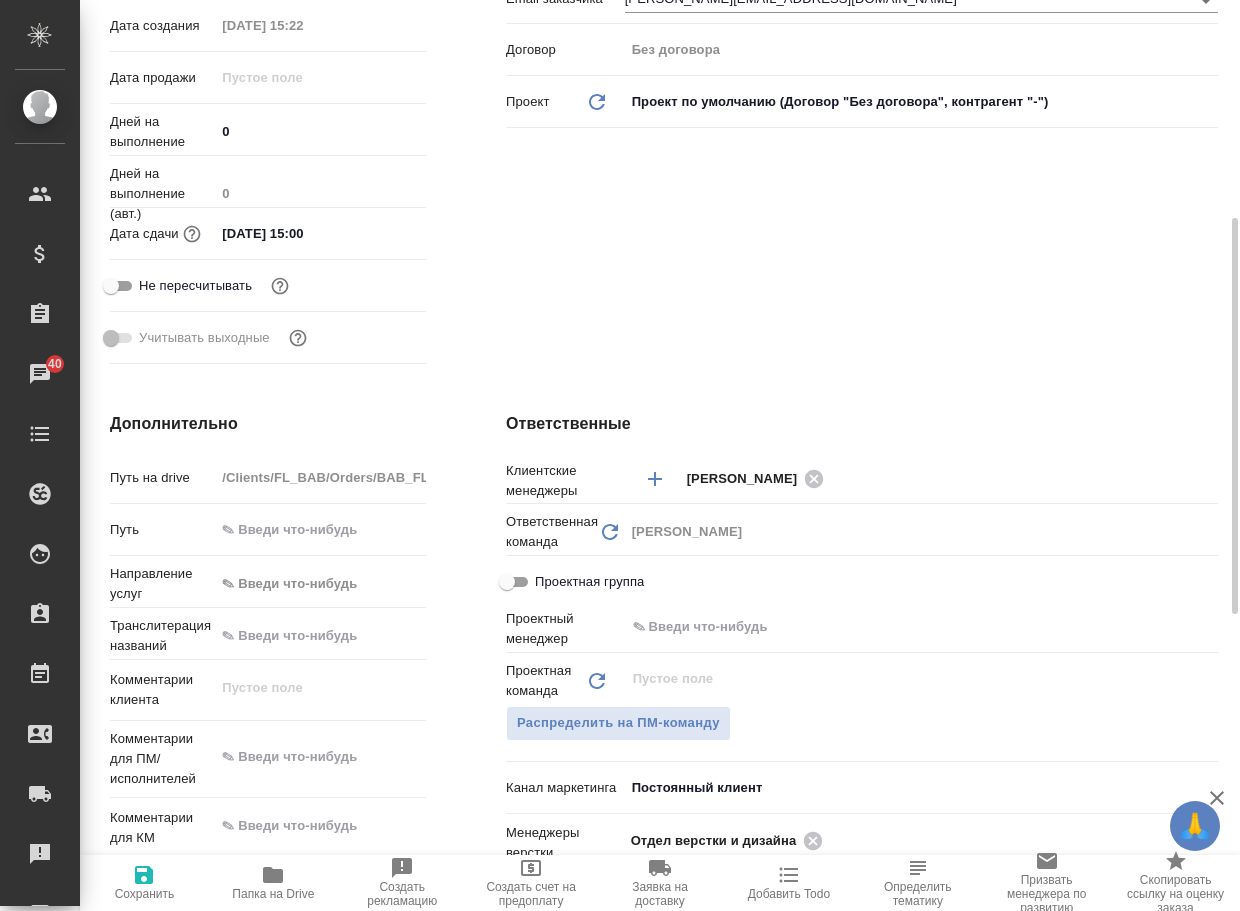 scroll, scrollTop: 800, scrollLeft: 0, axis: vertical 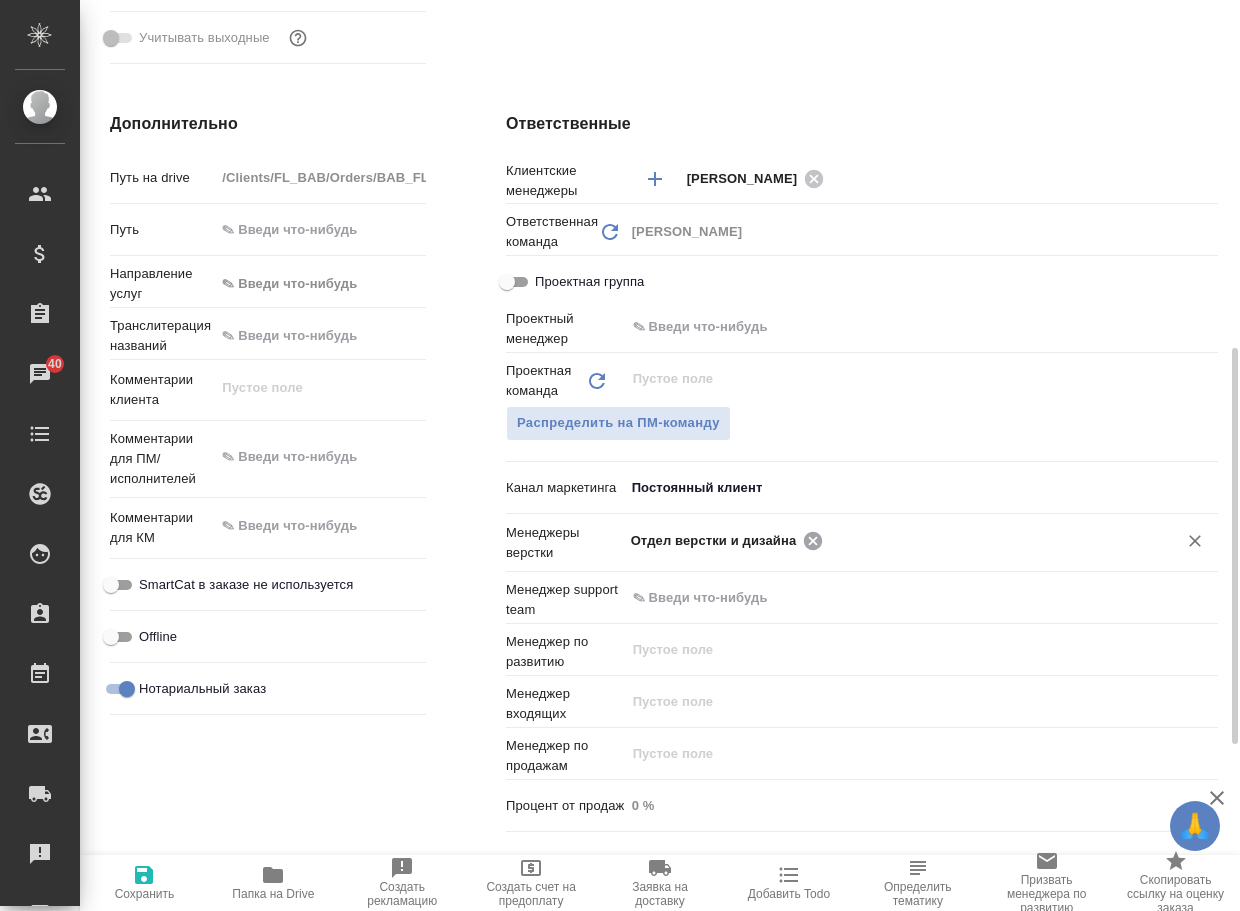 click 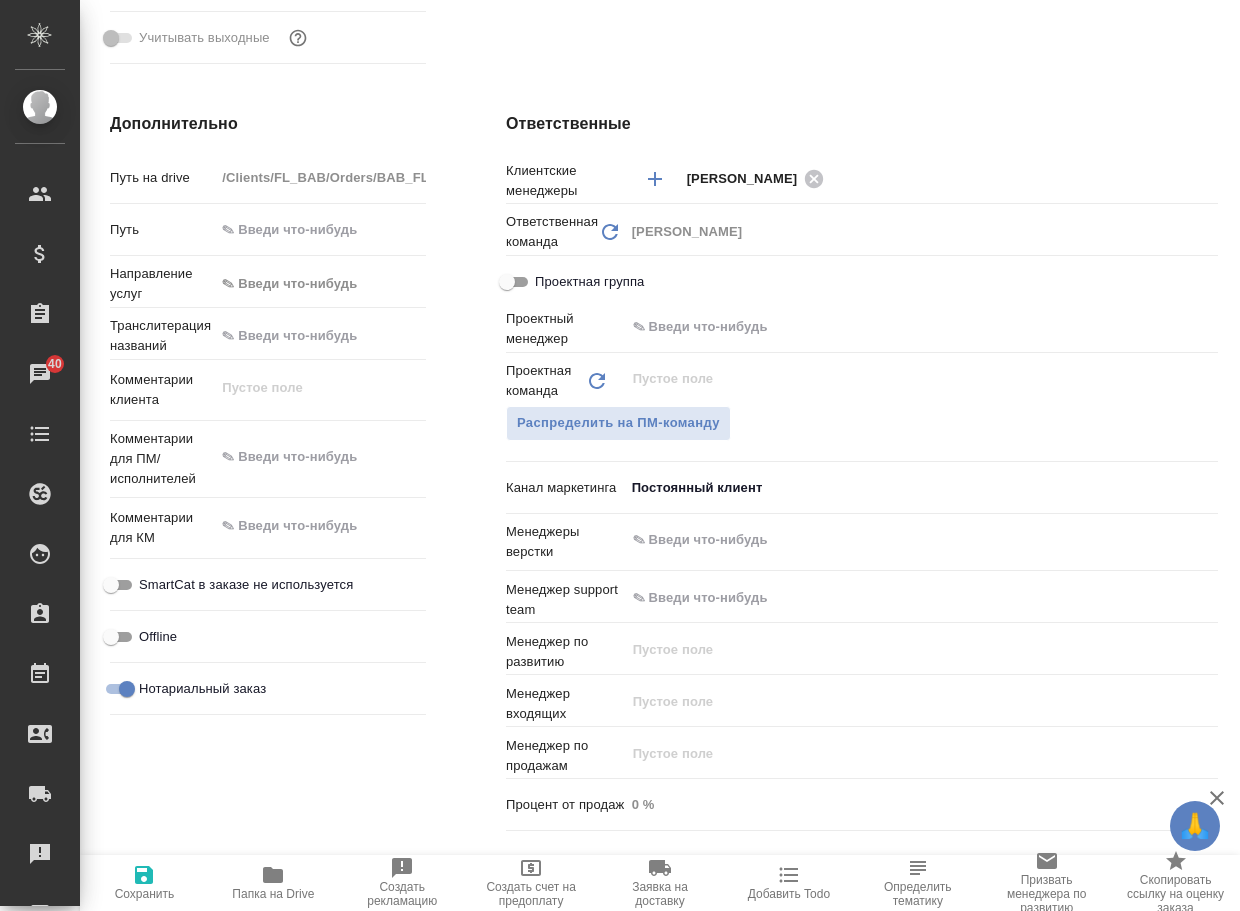 type on "x" 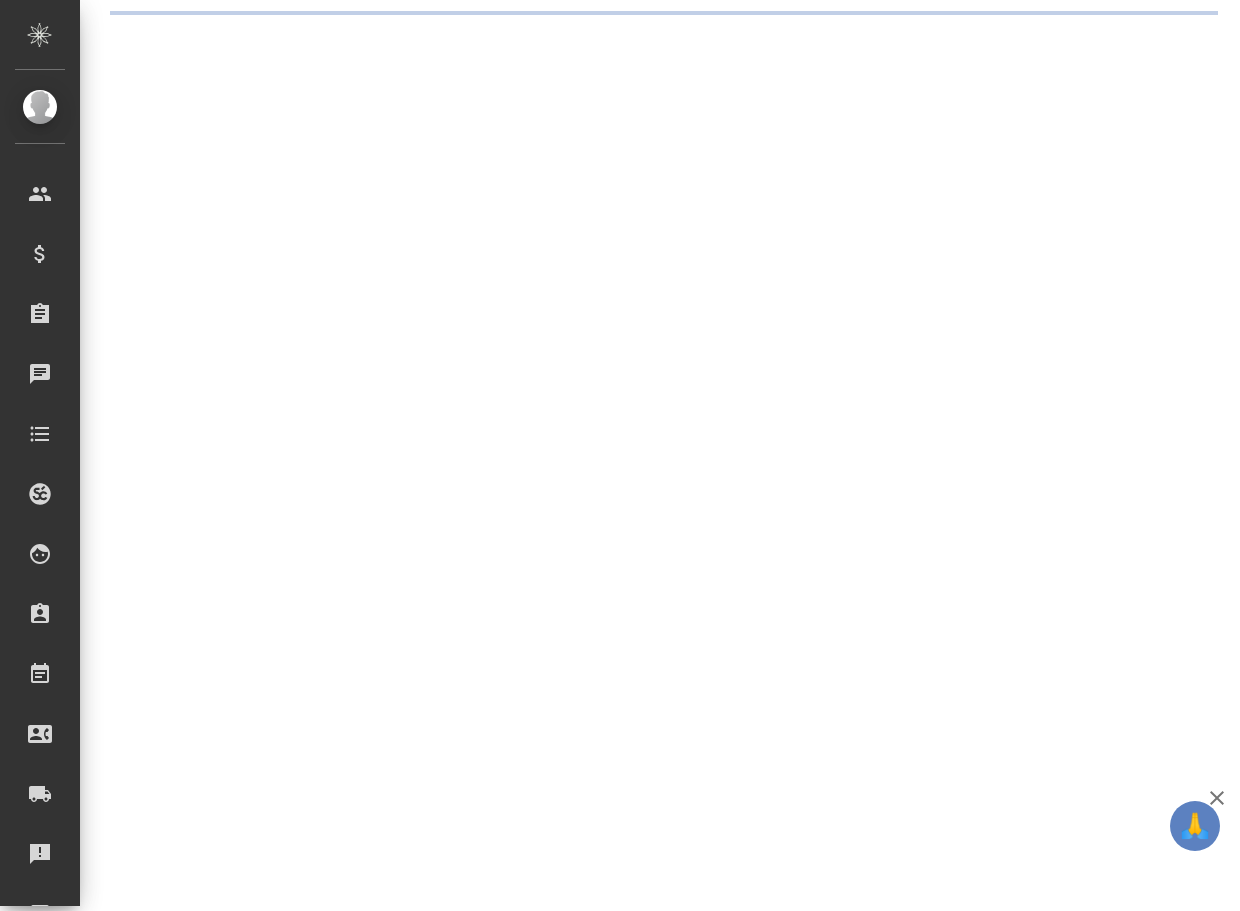 scroll, scrollTop: 0, scrollLeft: 0, axis: both 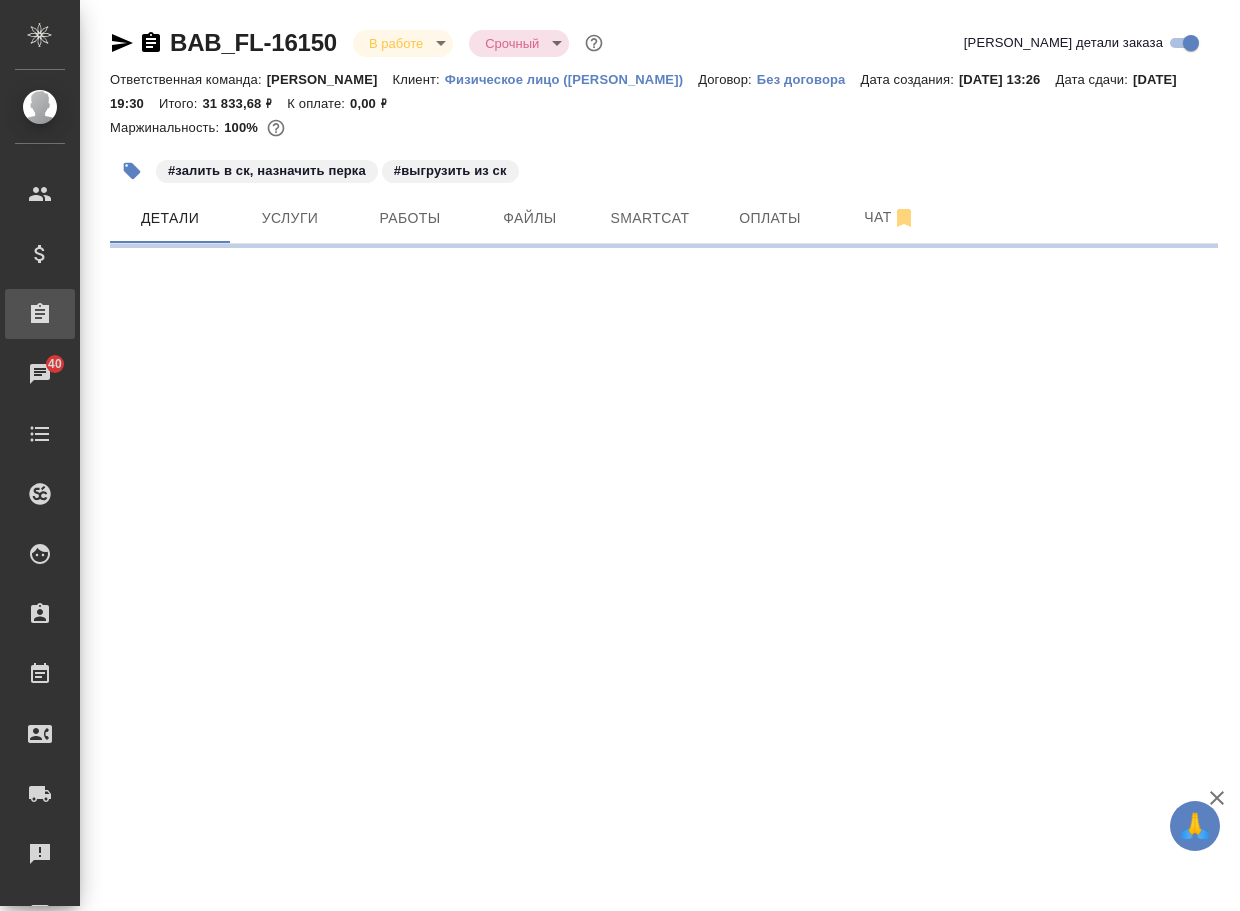 select on "RU" 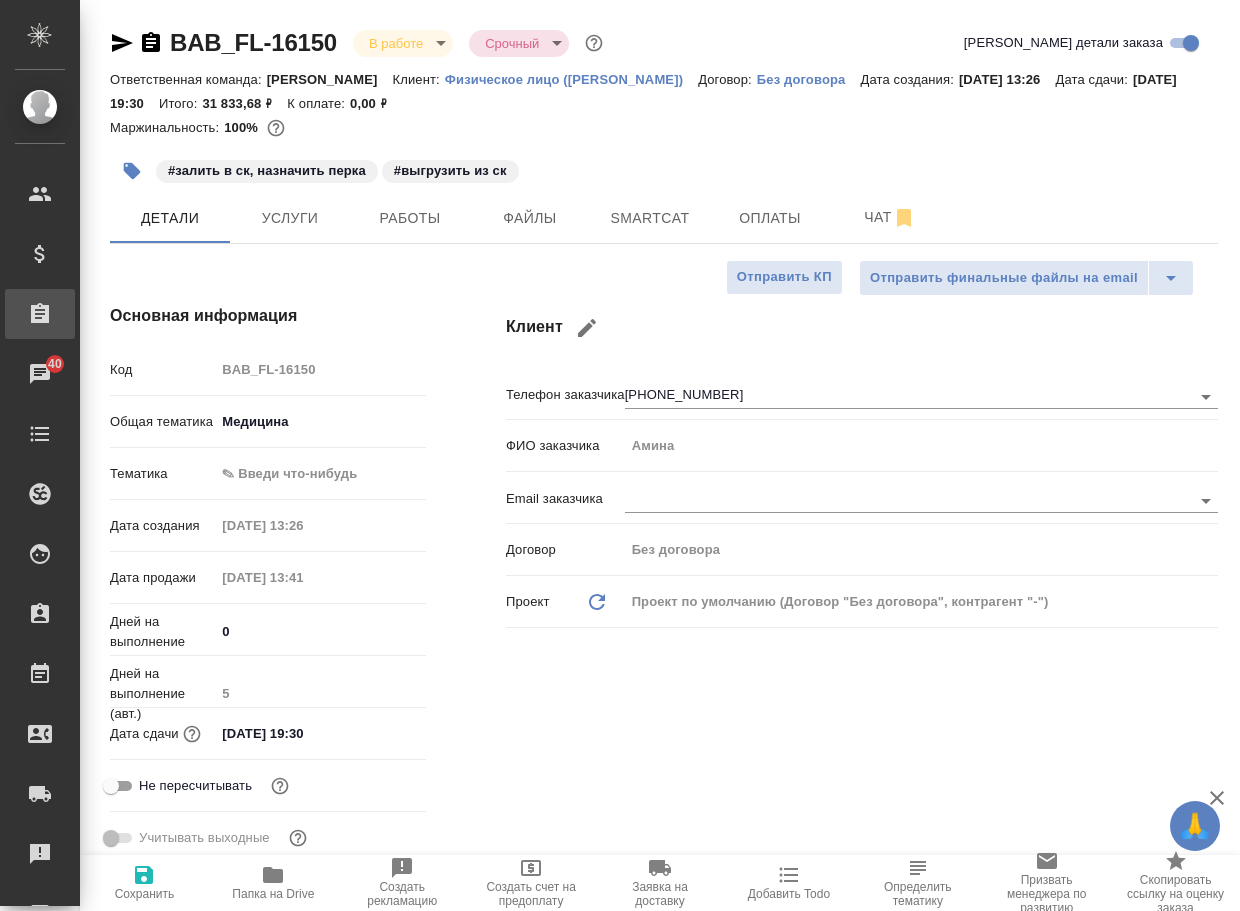 type on "x" 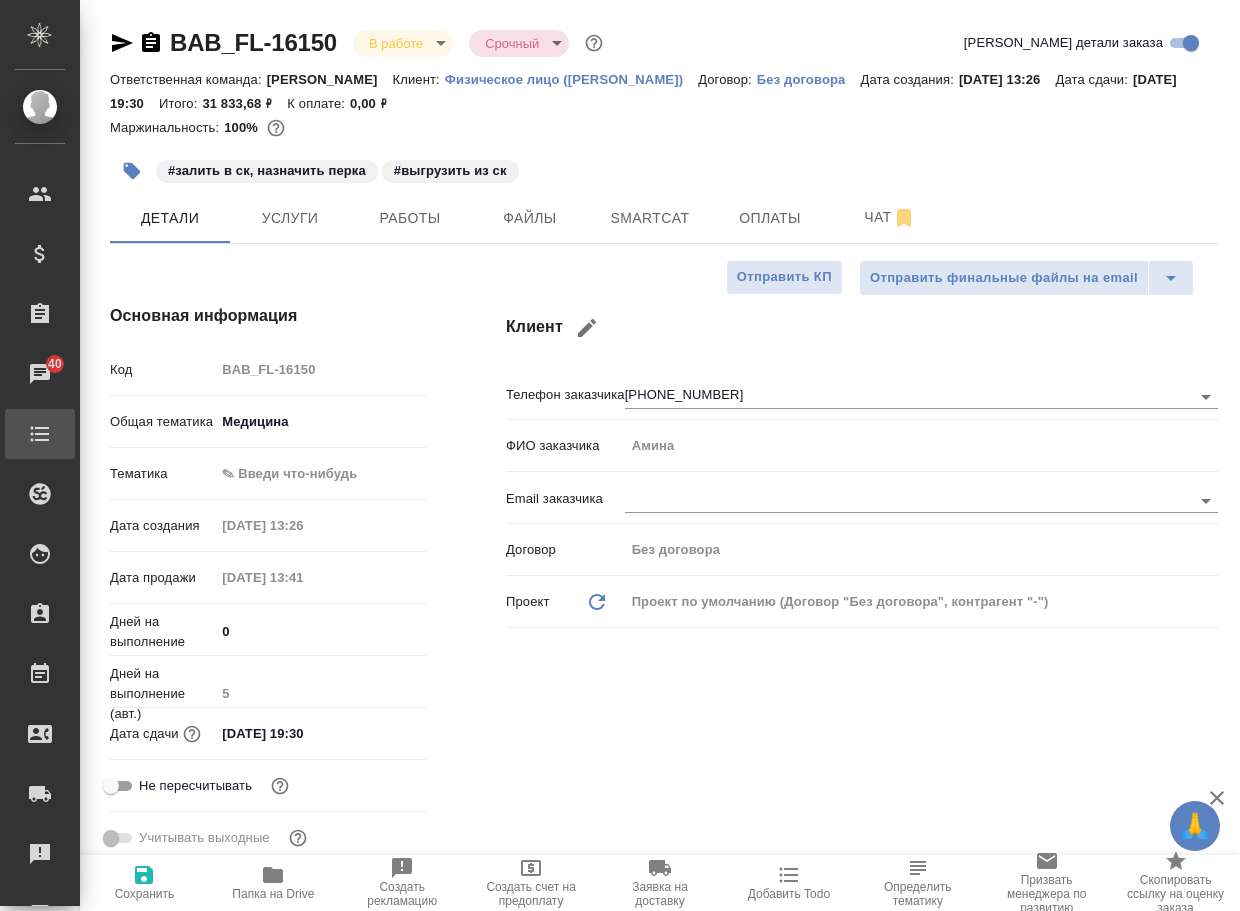 type on "x" 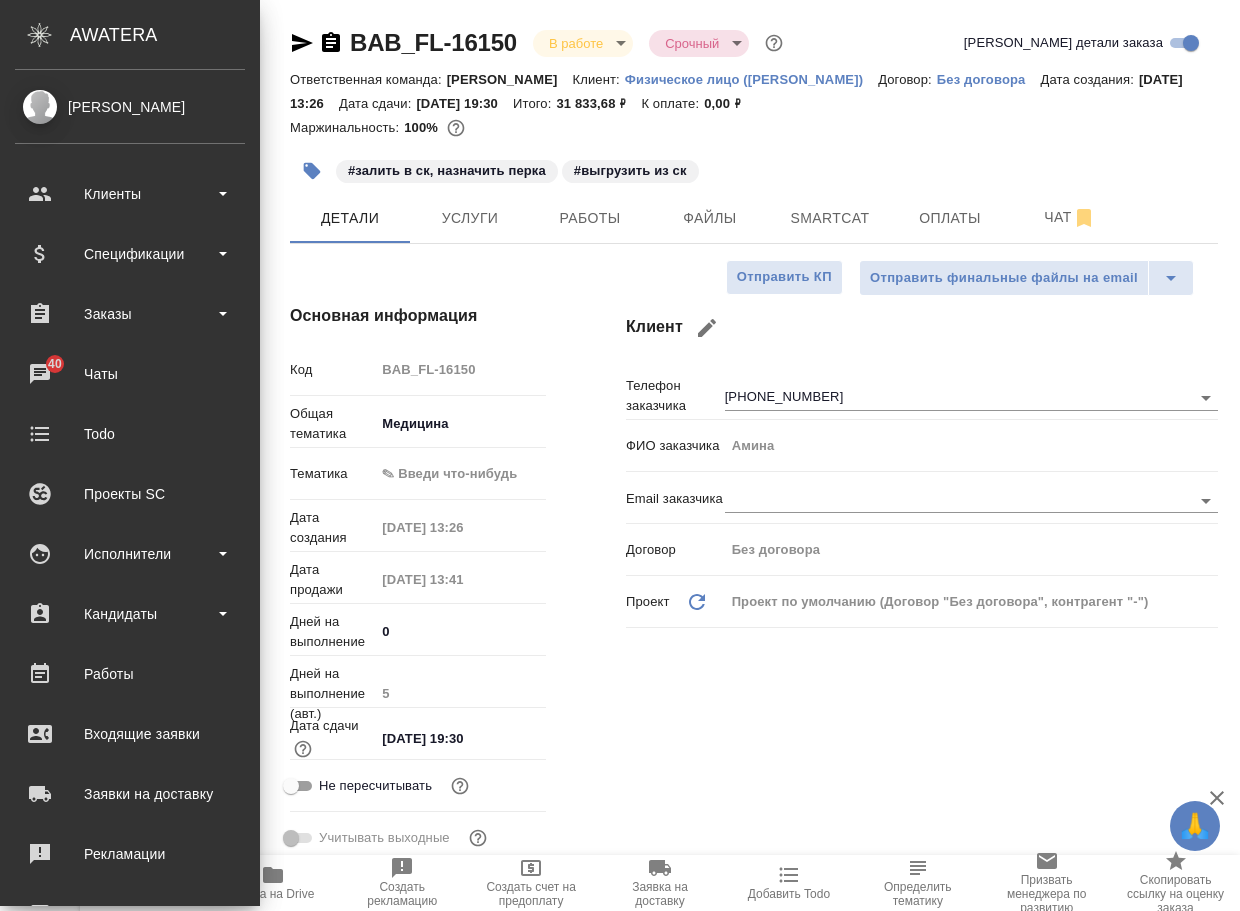 type on "x" 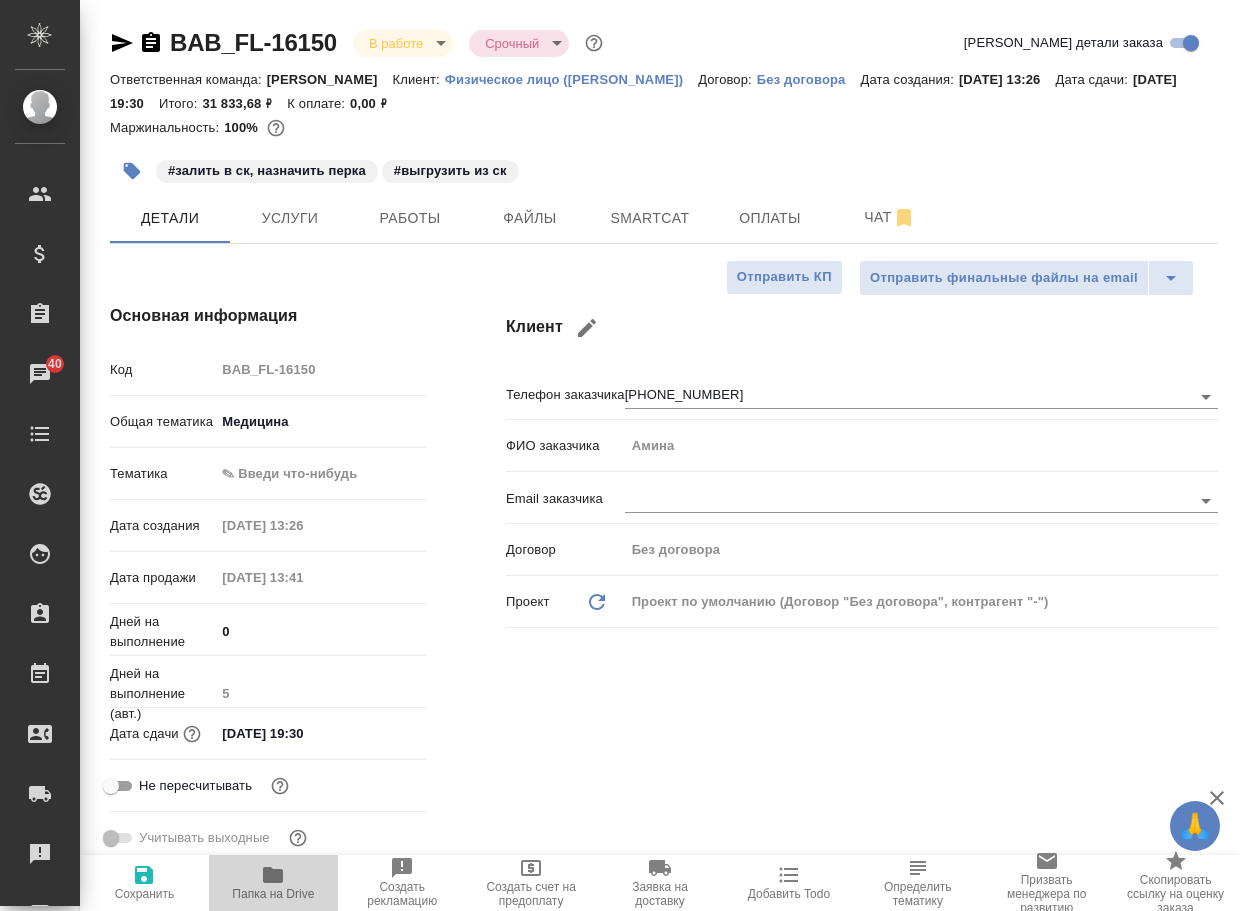 click 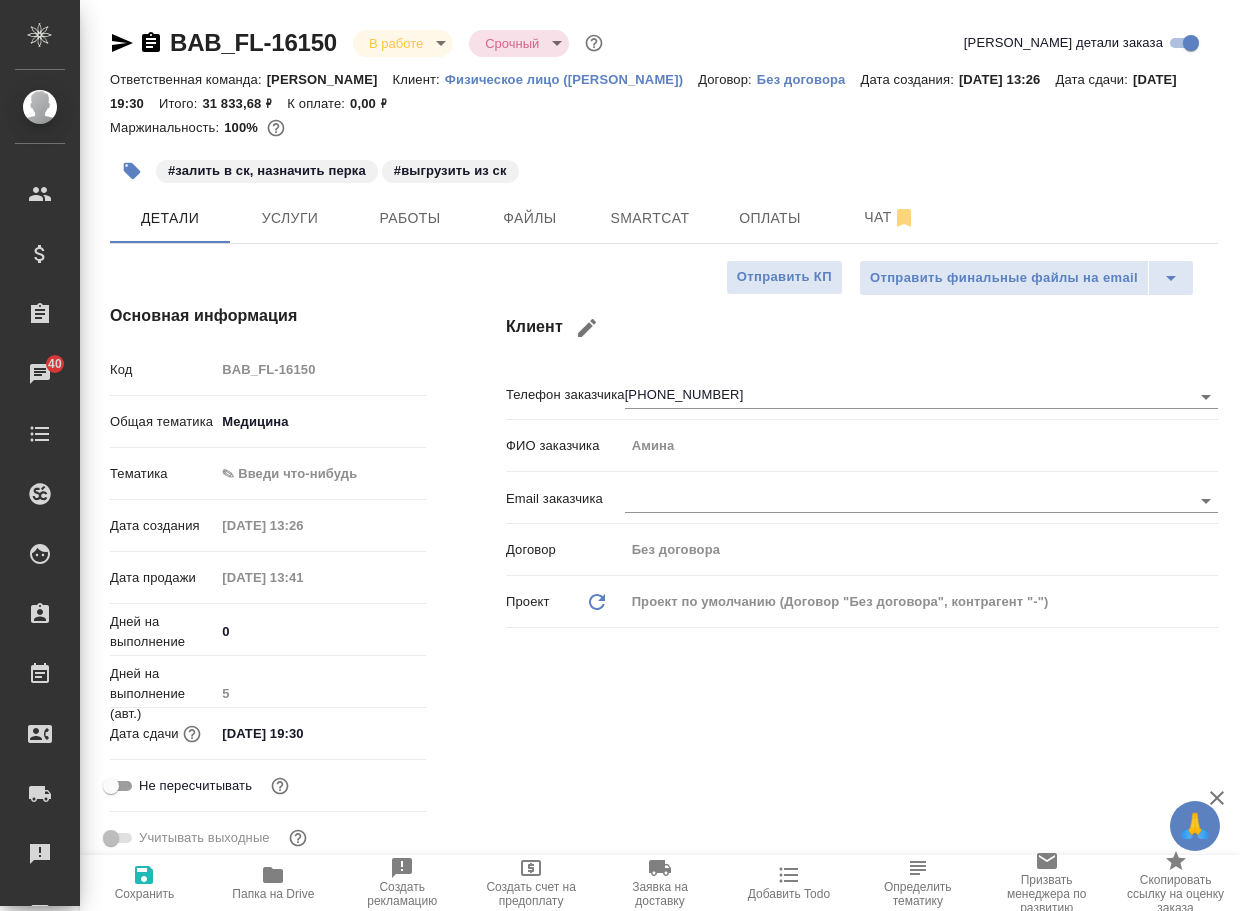 type on "x" 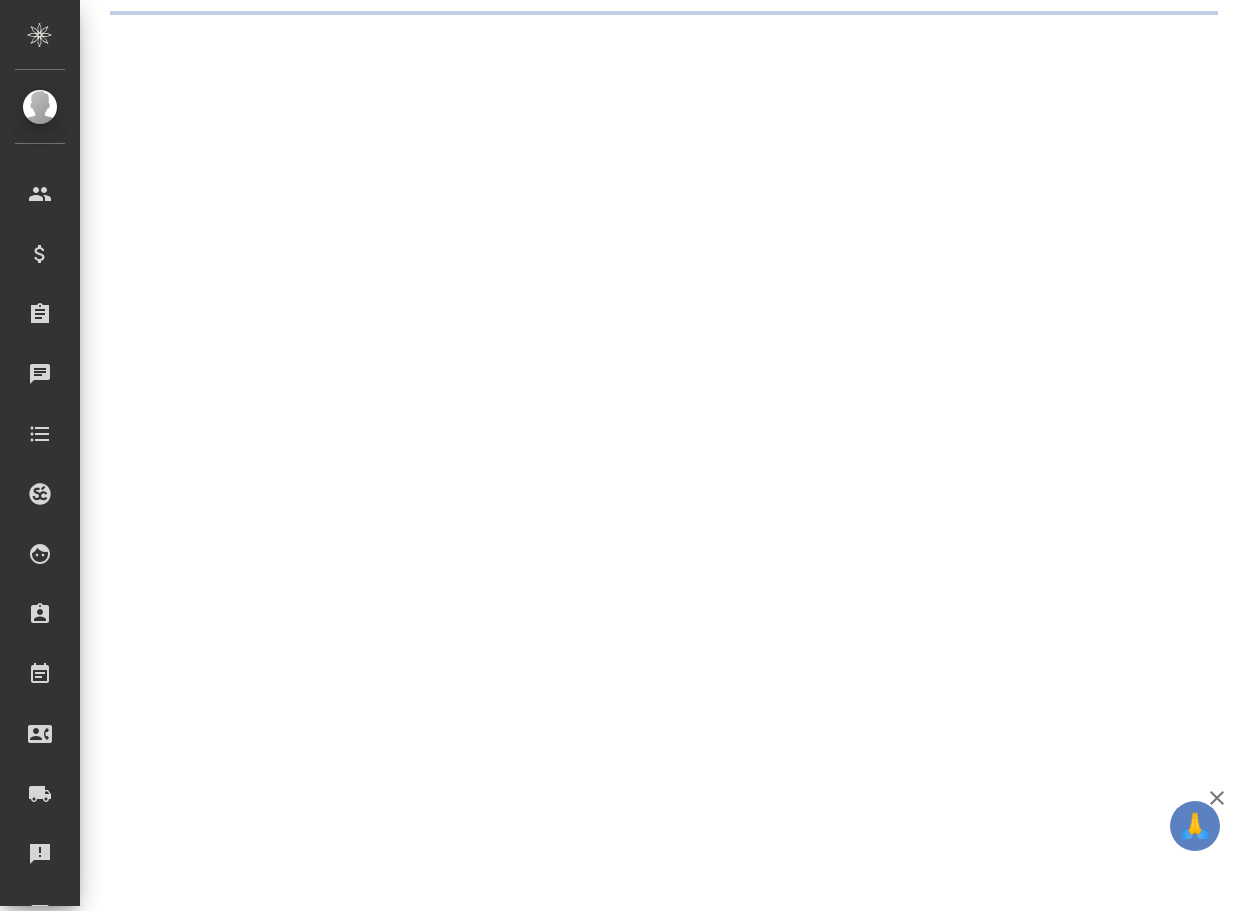 scroll, scrollTop: 0, scrollLeft: 0, axis: both 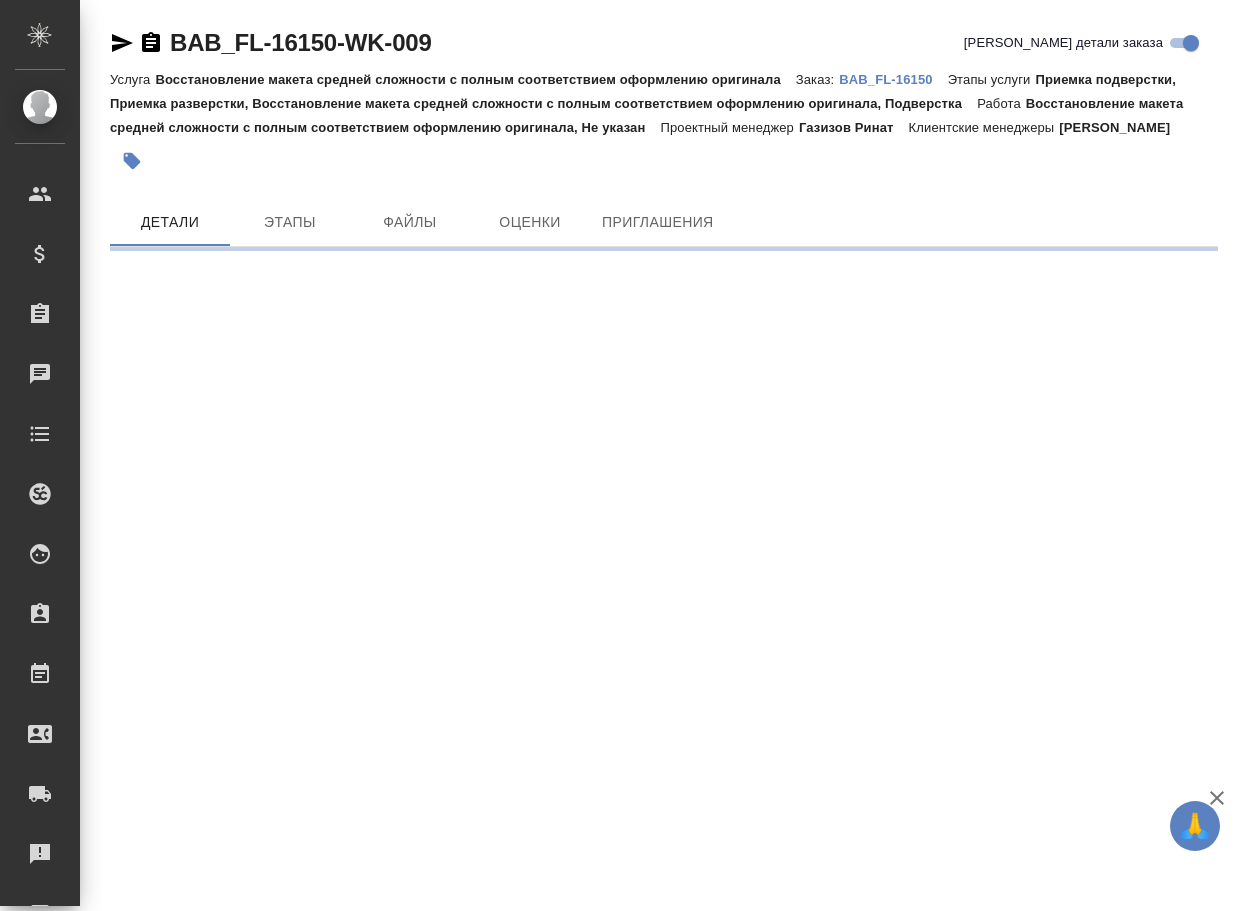 click 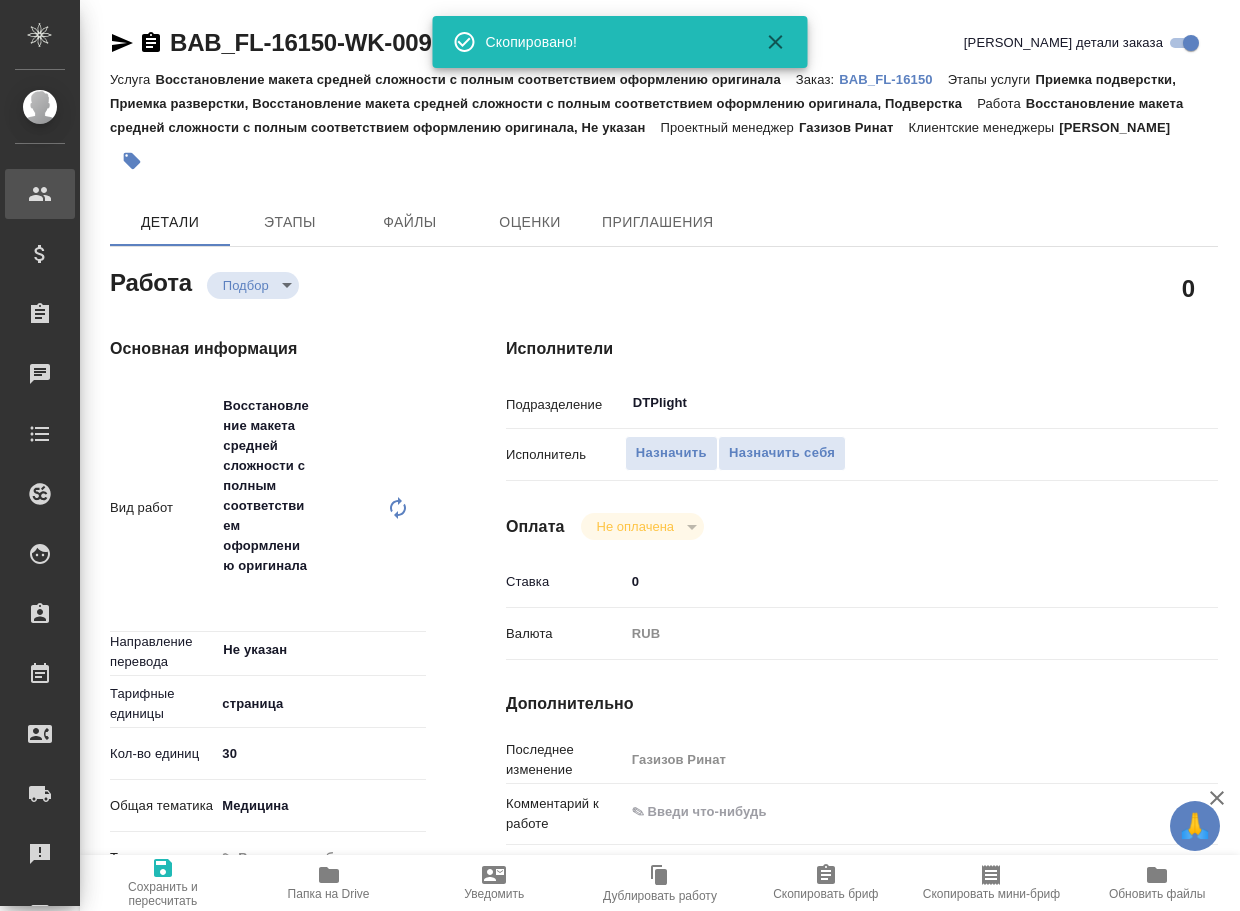 type on "x" 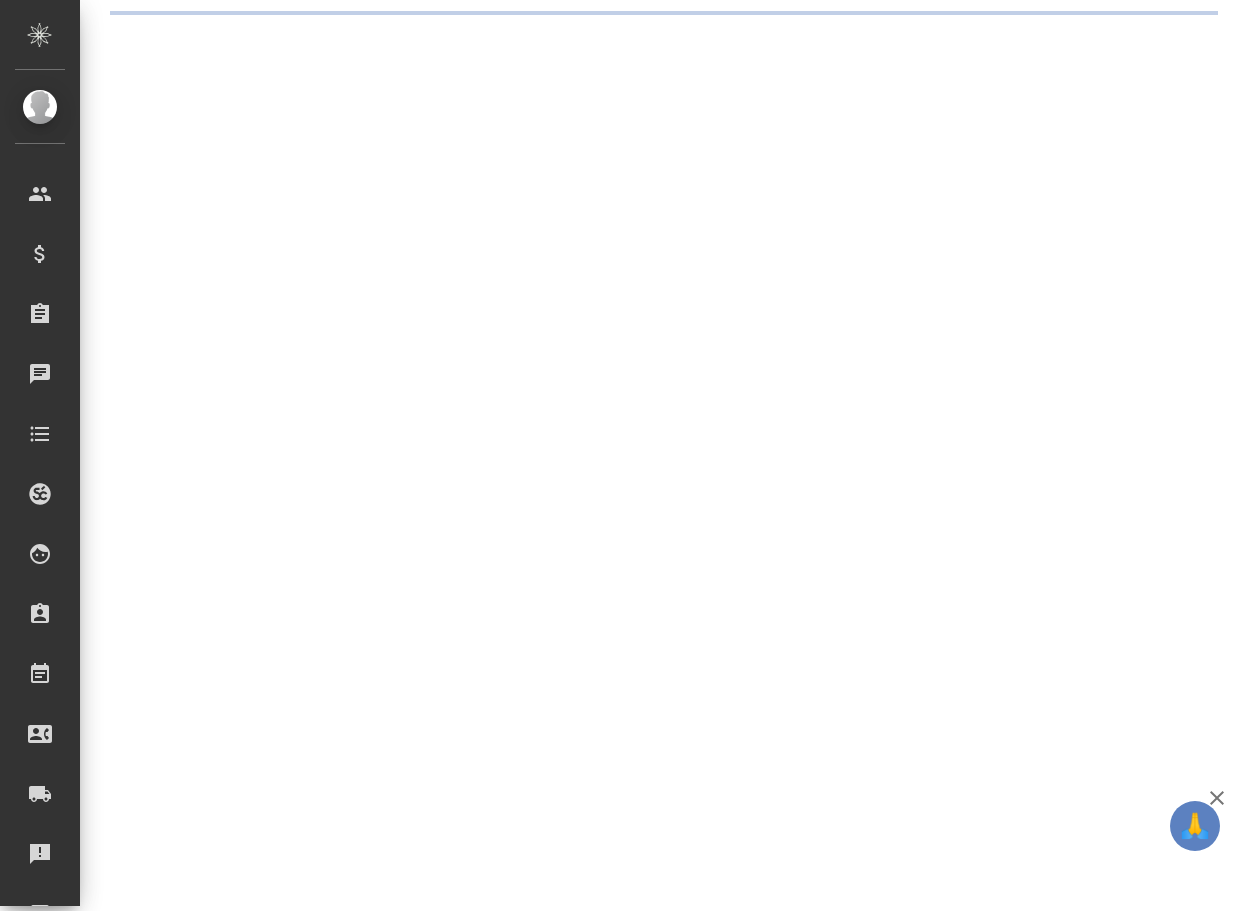 scroll, scrollTop: 0, scrollLeft: 0, axis: both 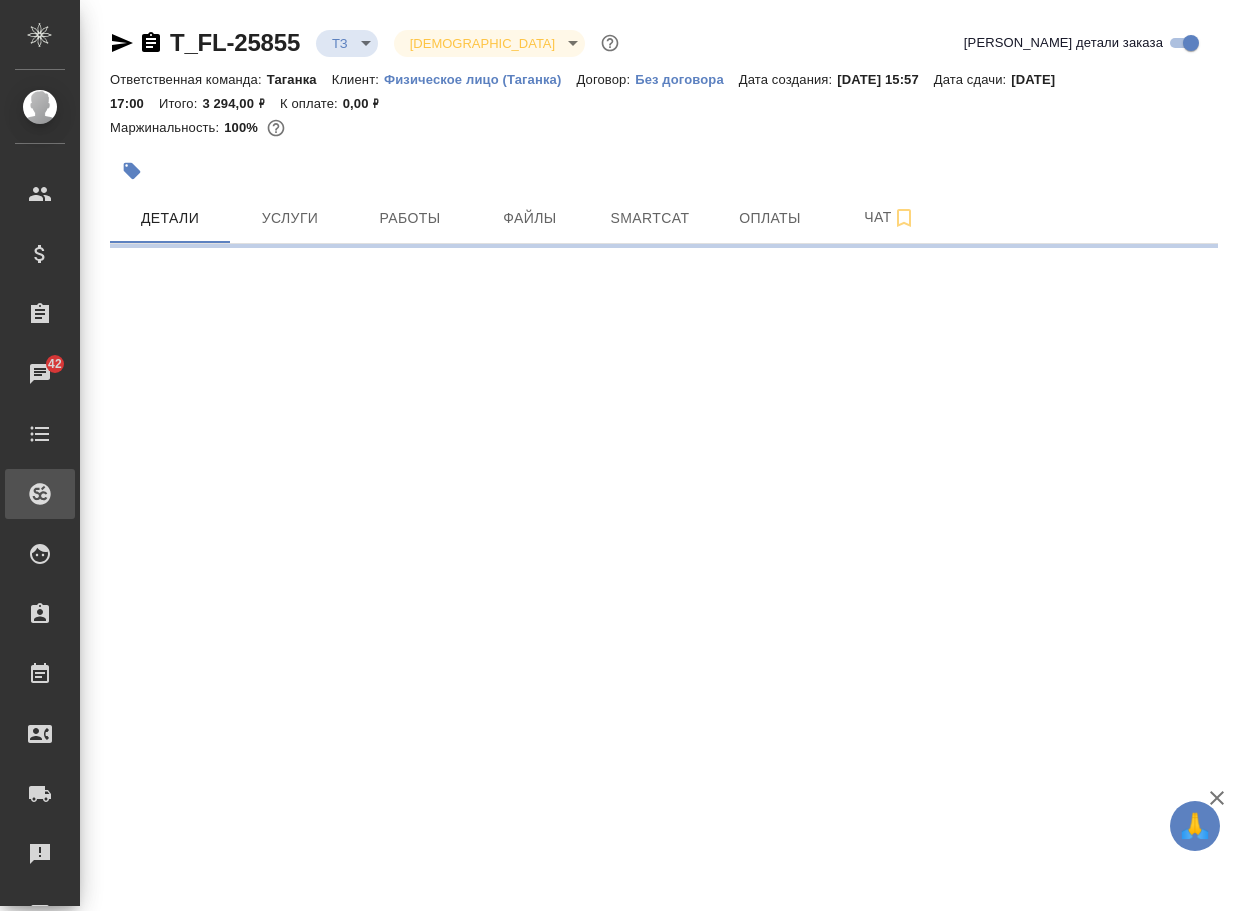 select on "RU" 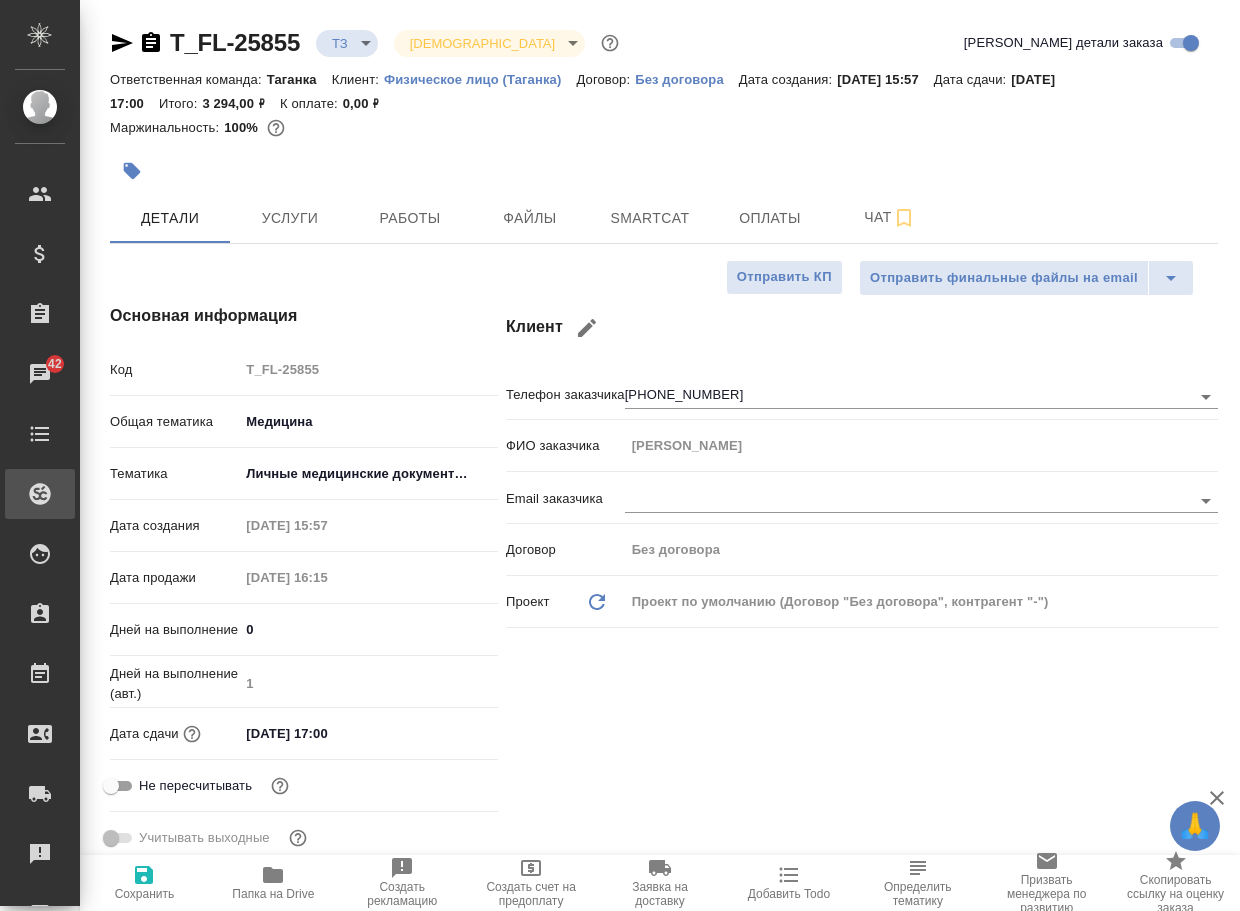 type on "x" 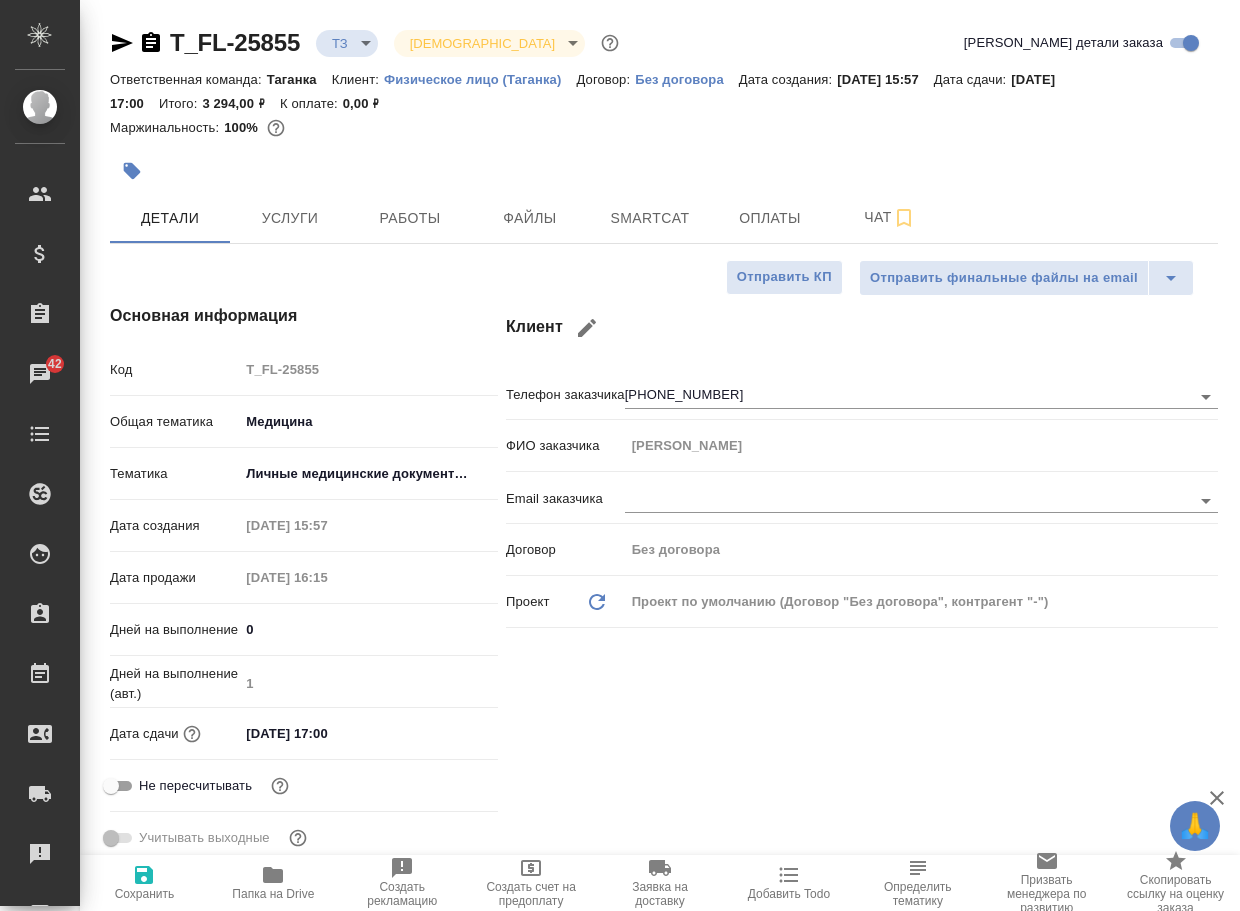 type on "x" 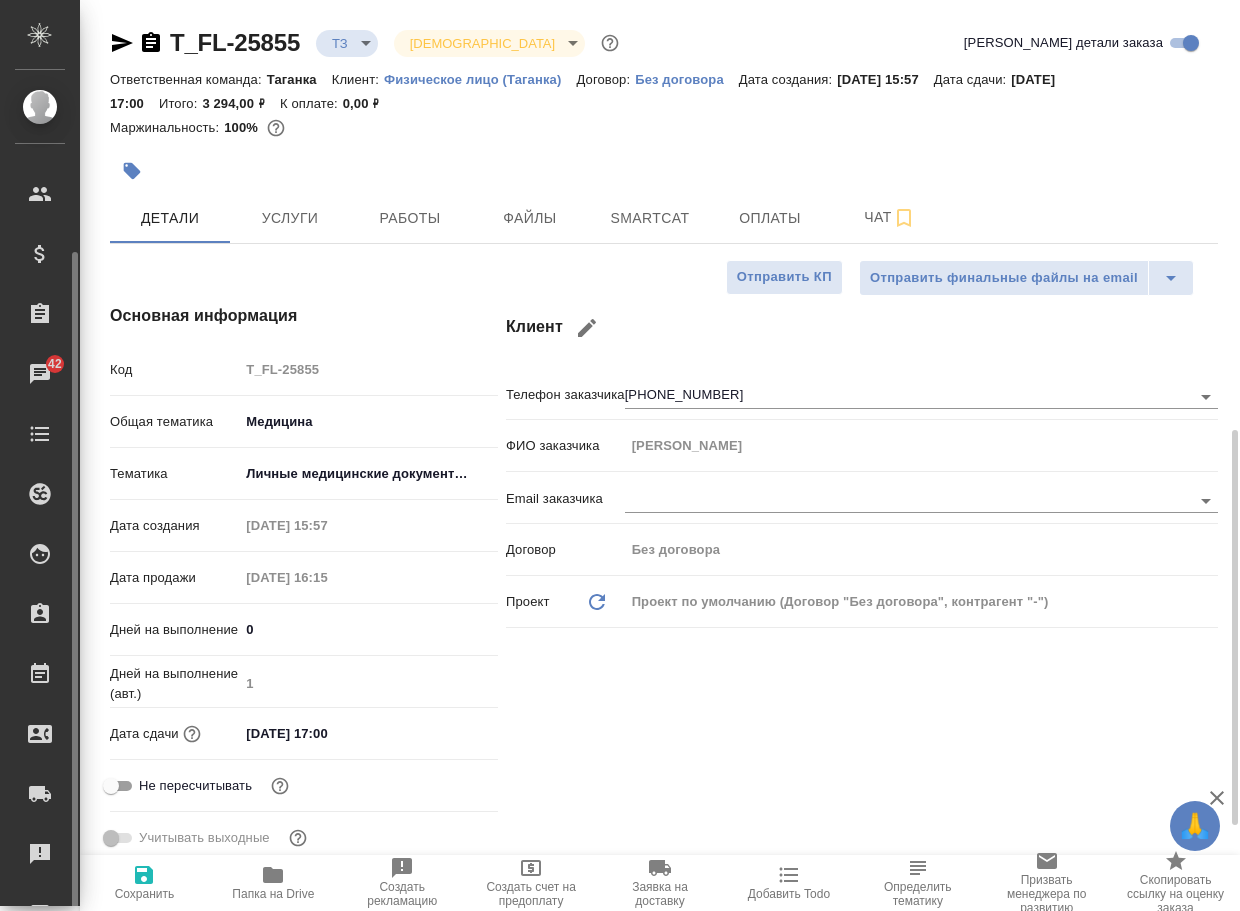 scroll, scrollTop: 100, scrollLeft: 0, axis: vertical 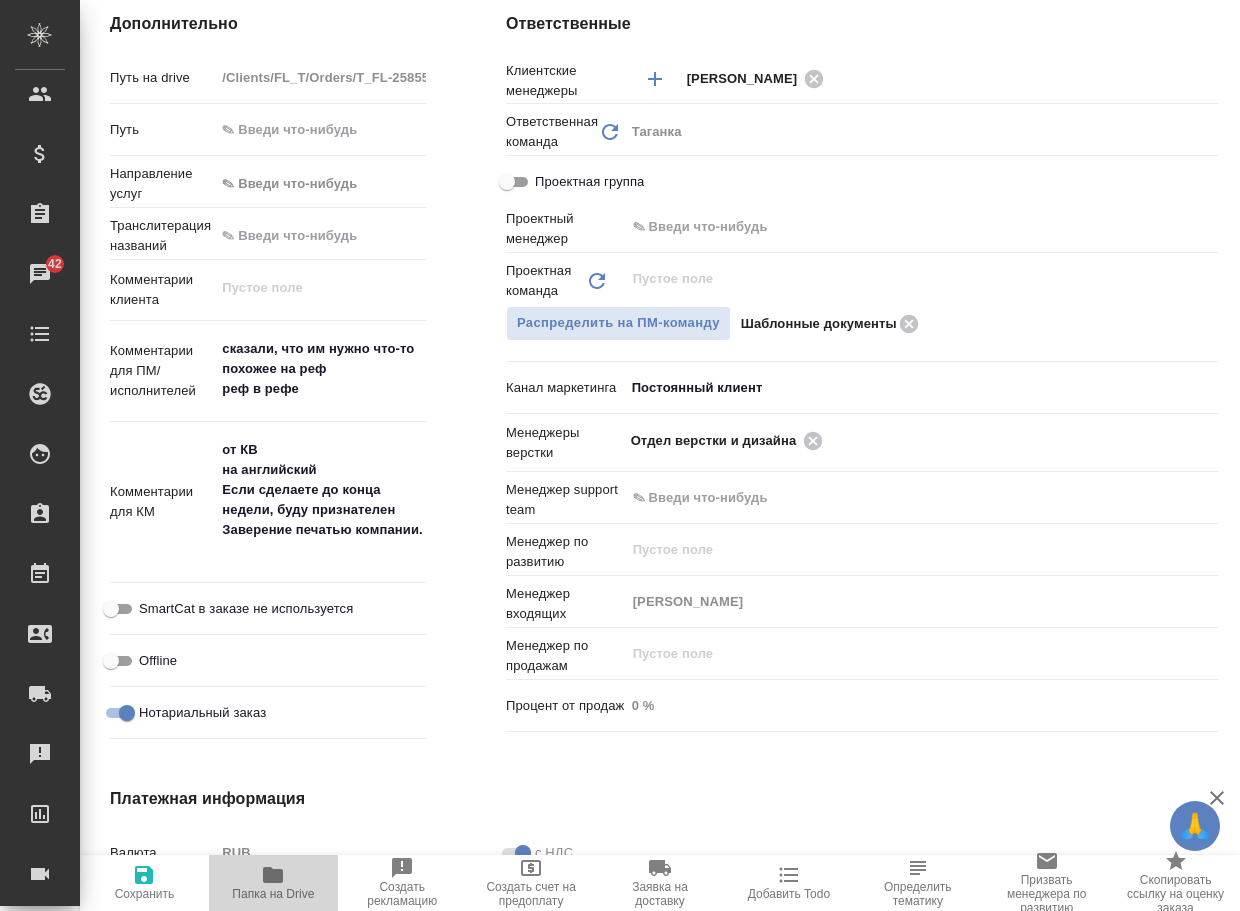 click 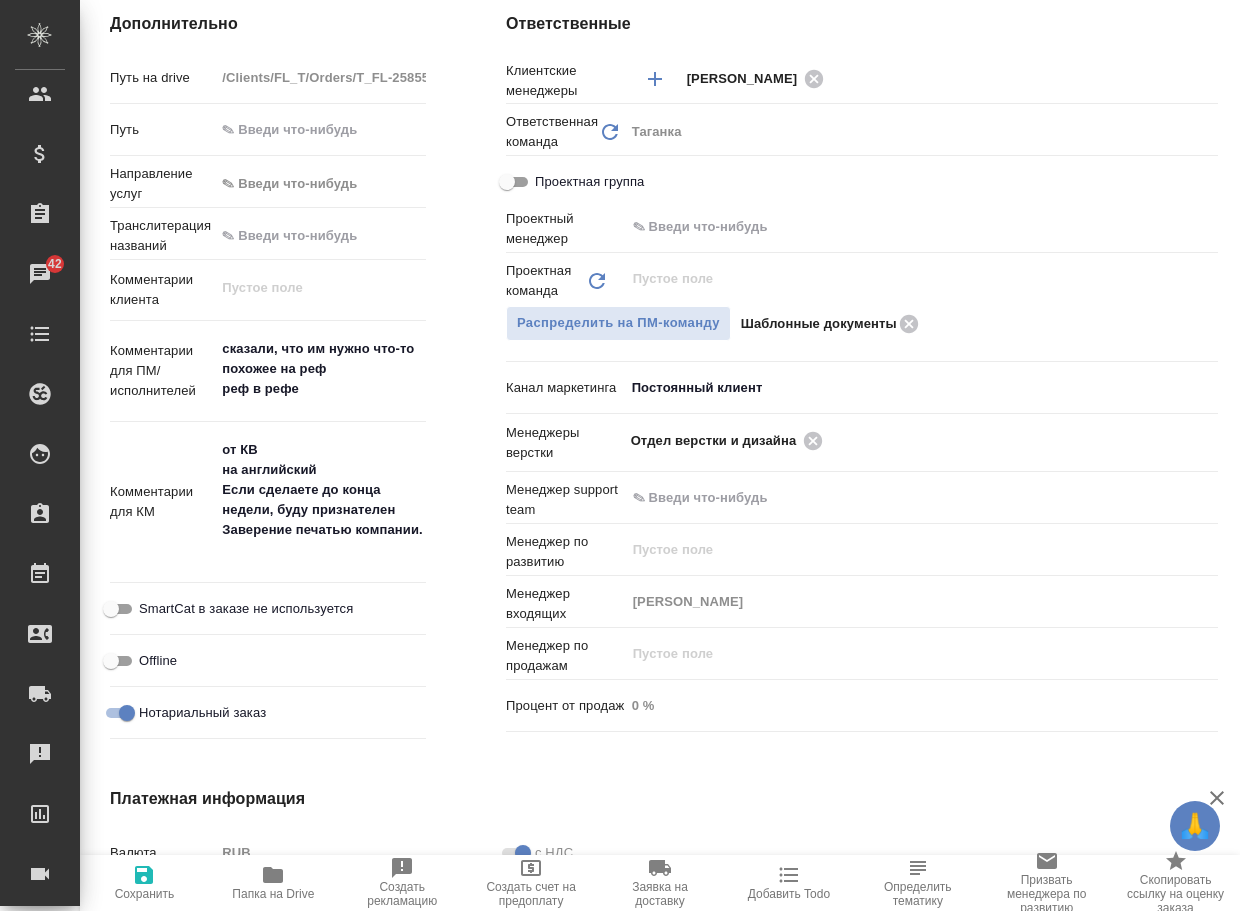 type on "x" 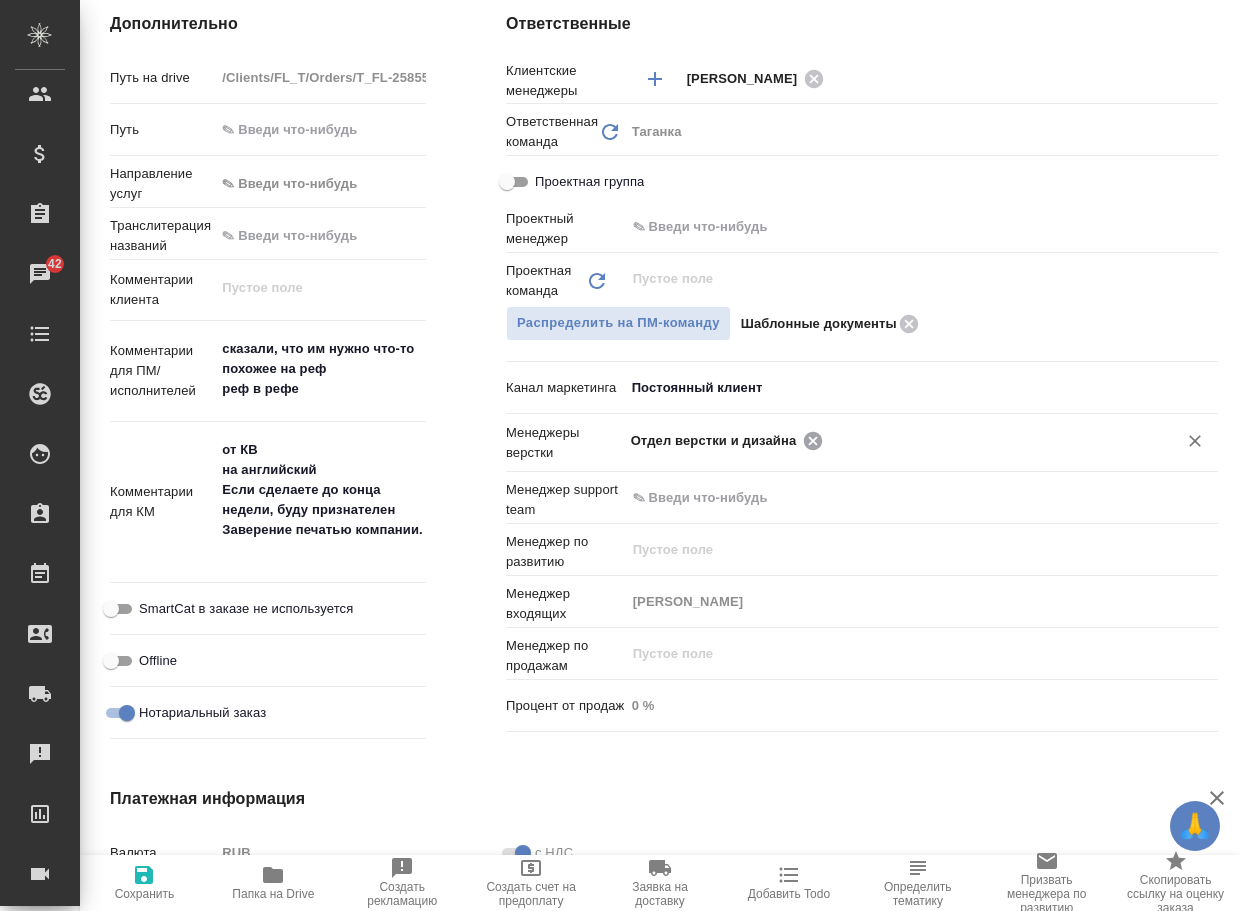 click 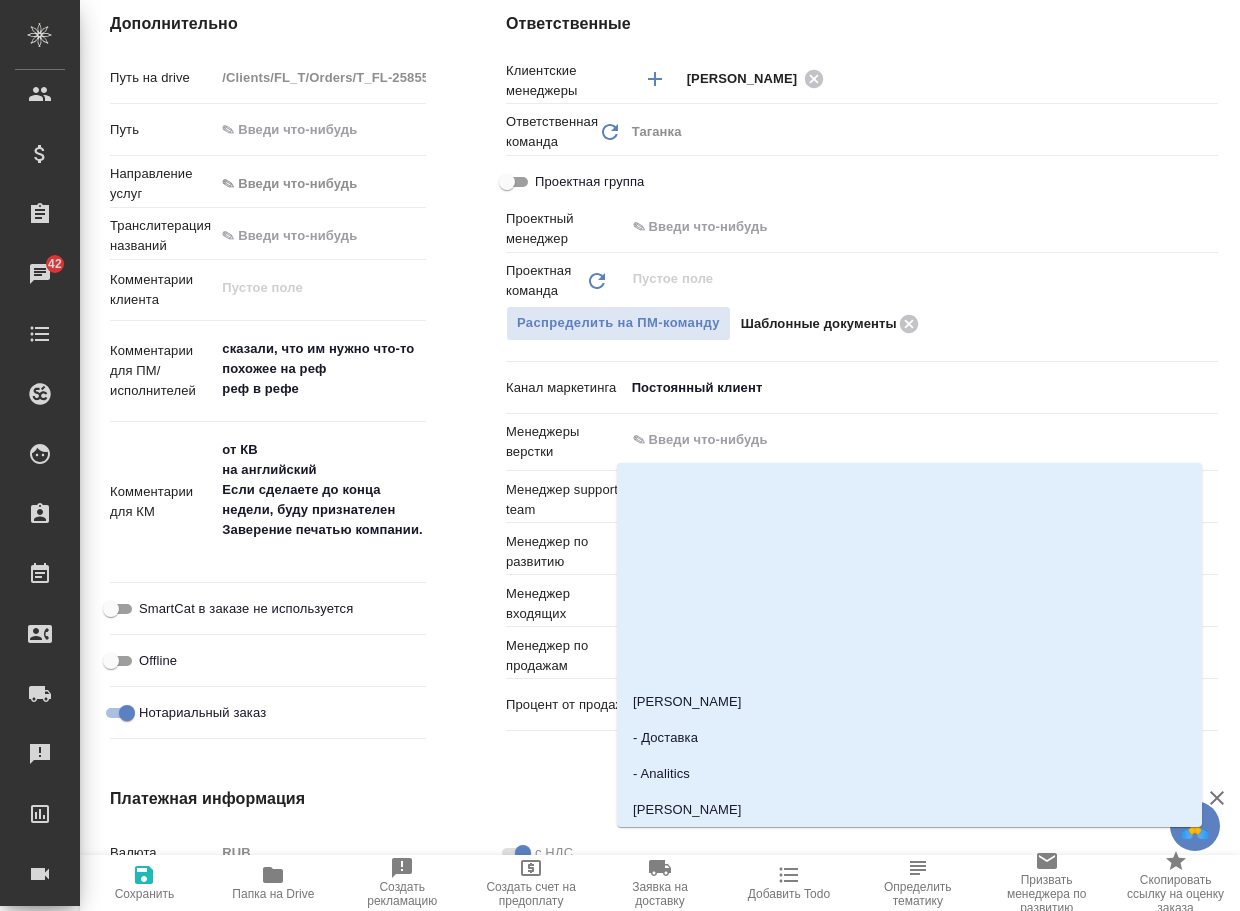 click at bounding box center [888, 440] 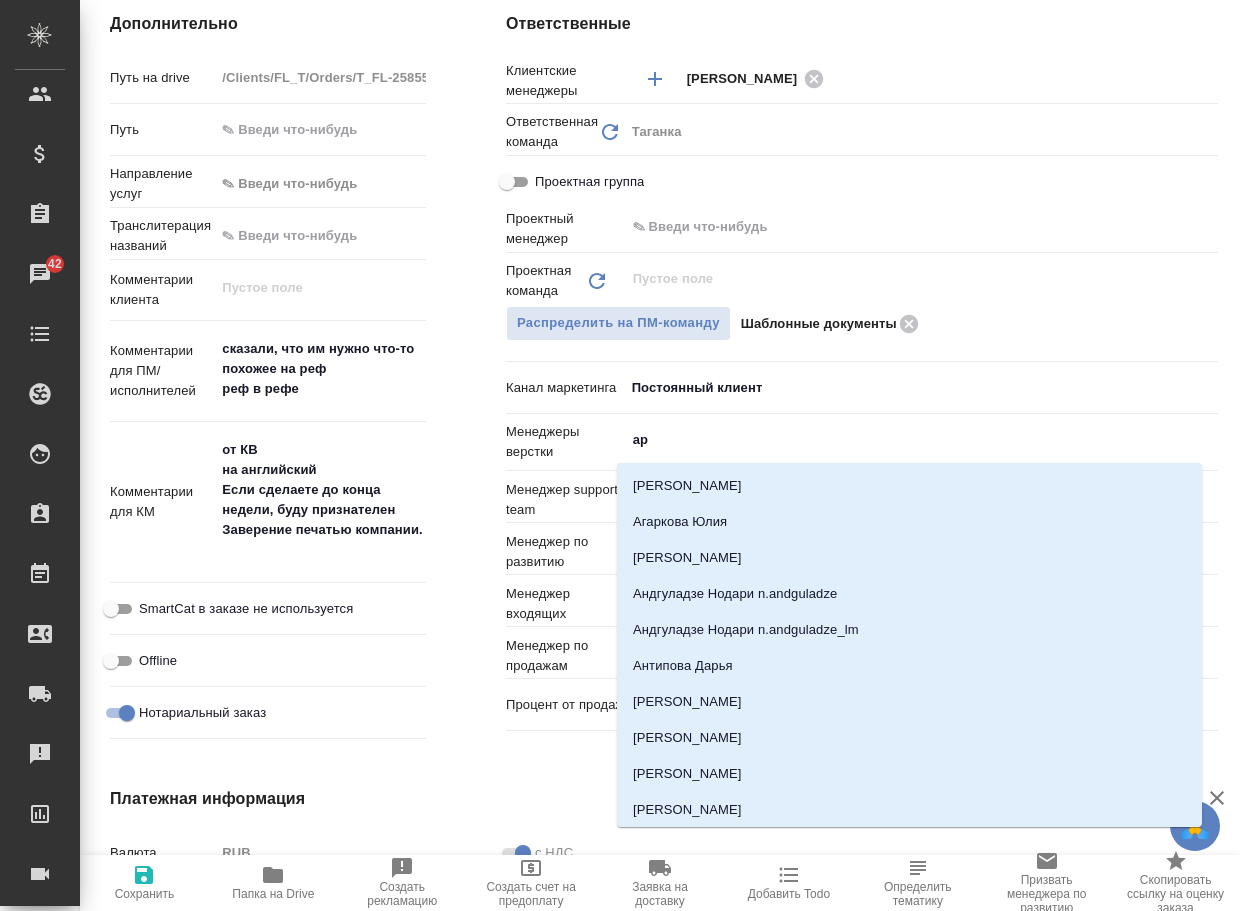 type on "арс" 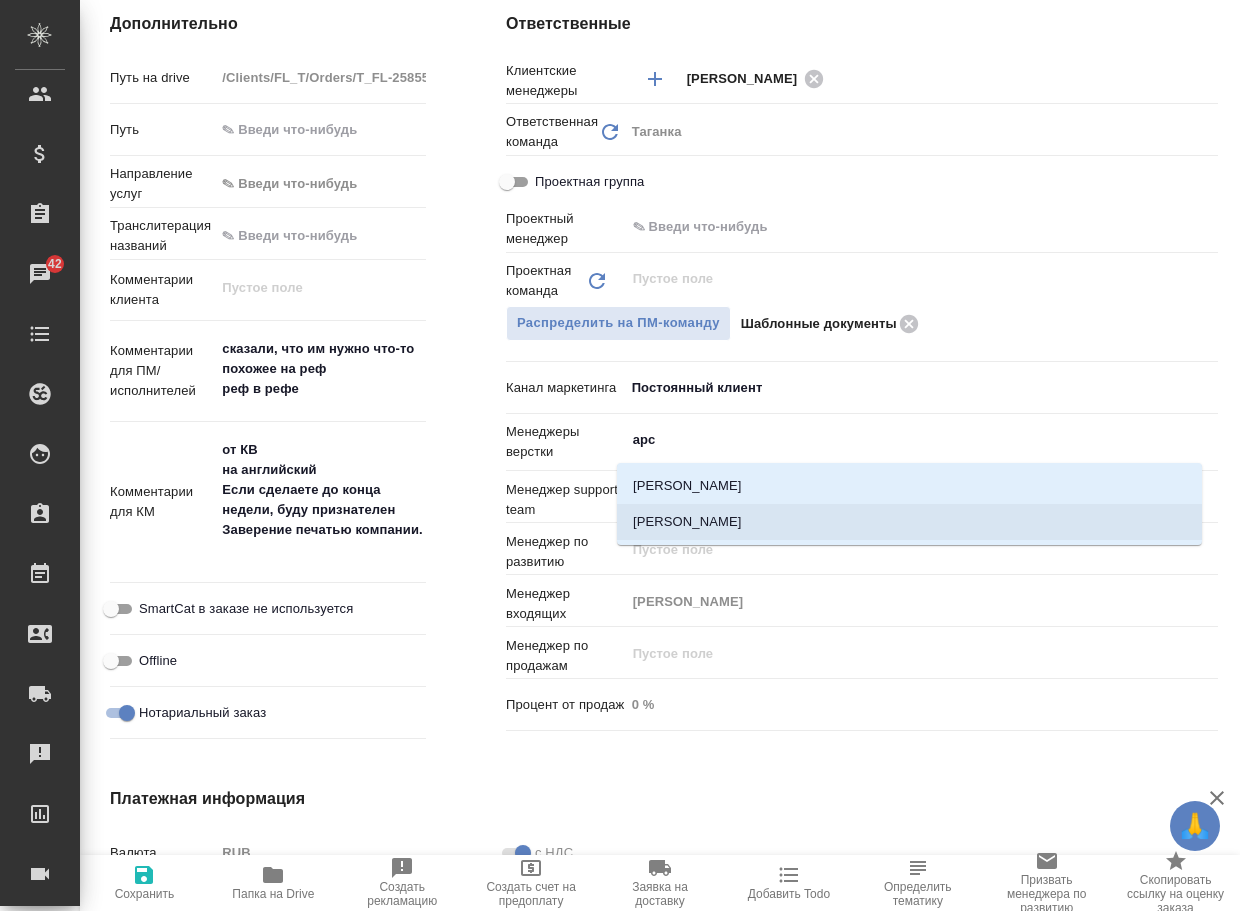 click on "[PERSON_NAME]" at bounding box center [909, 522] 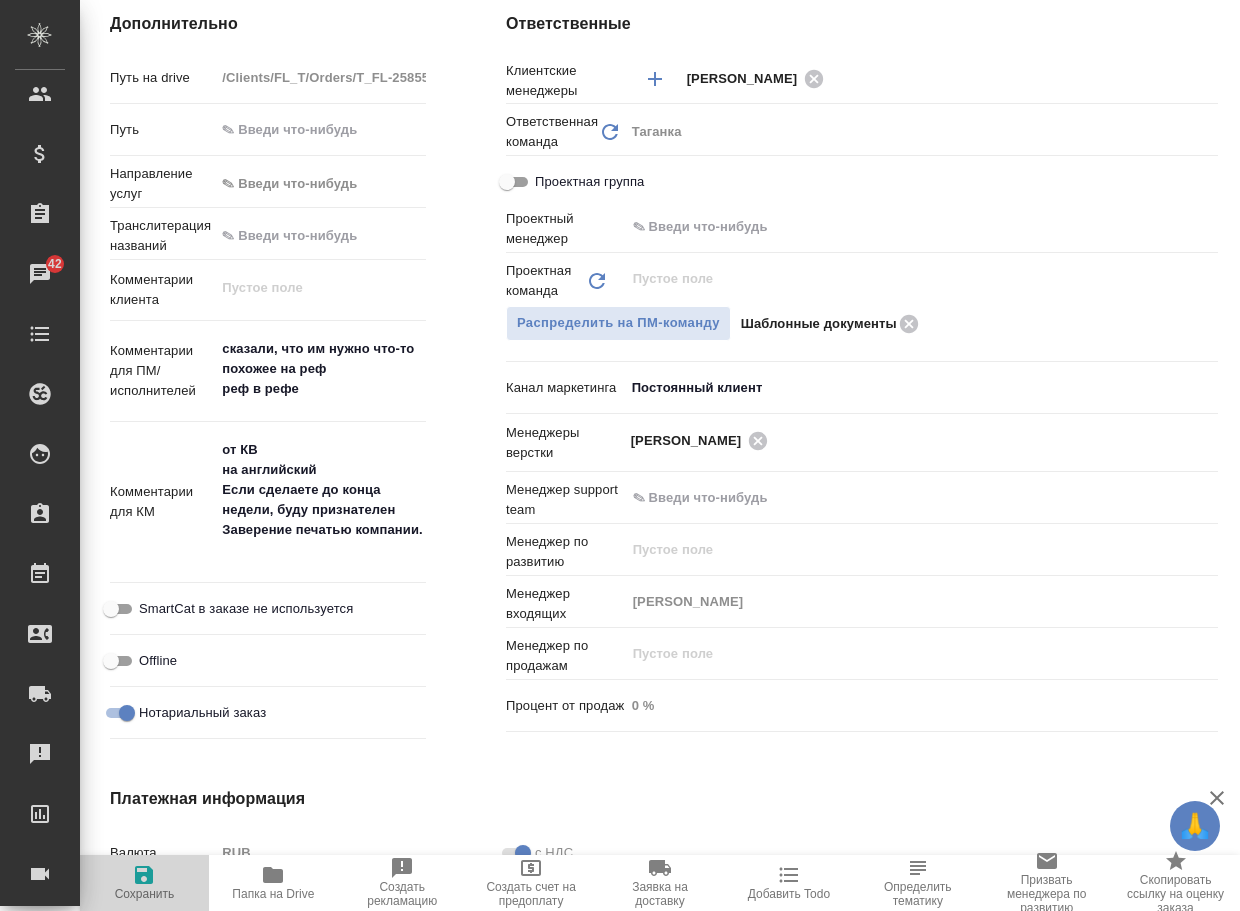 click 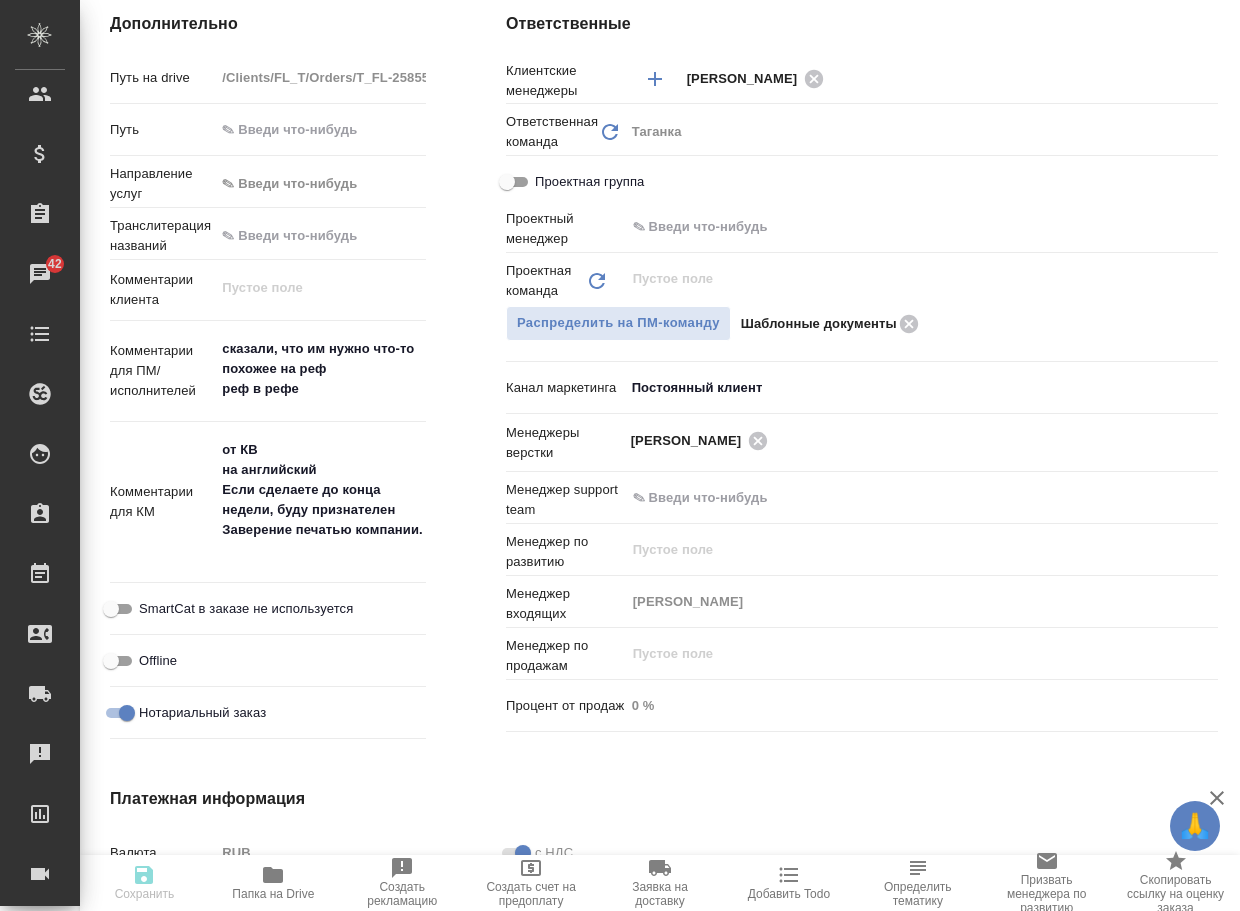 type on "x" 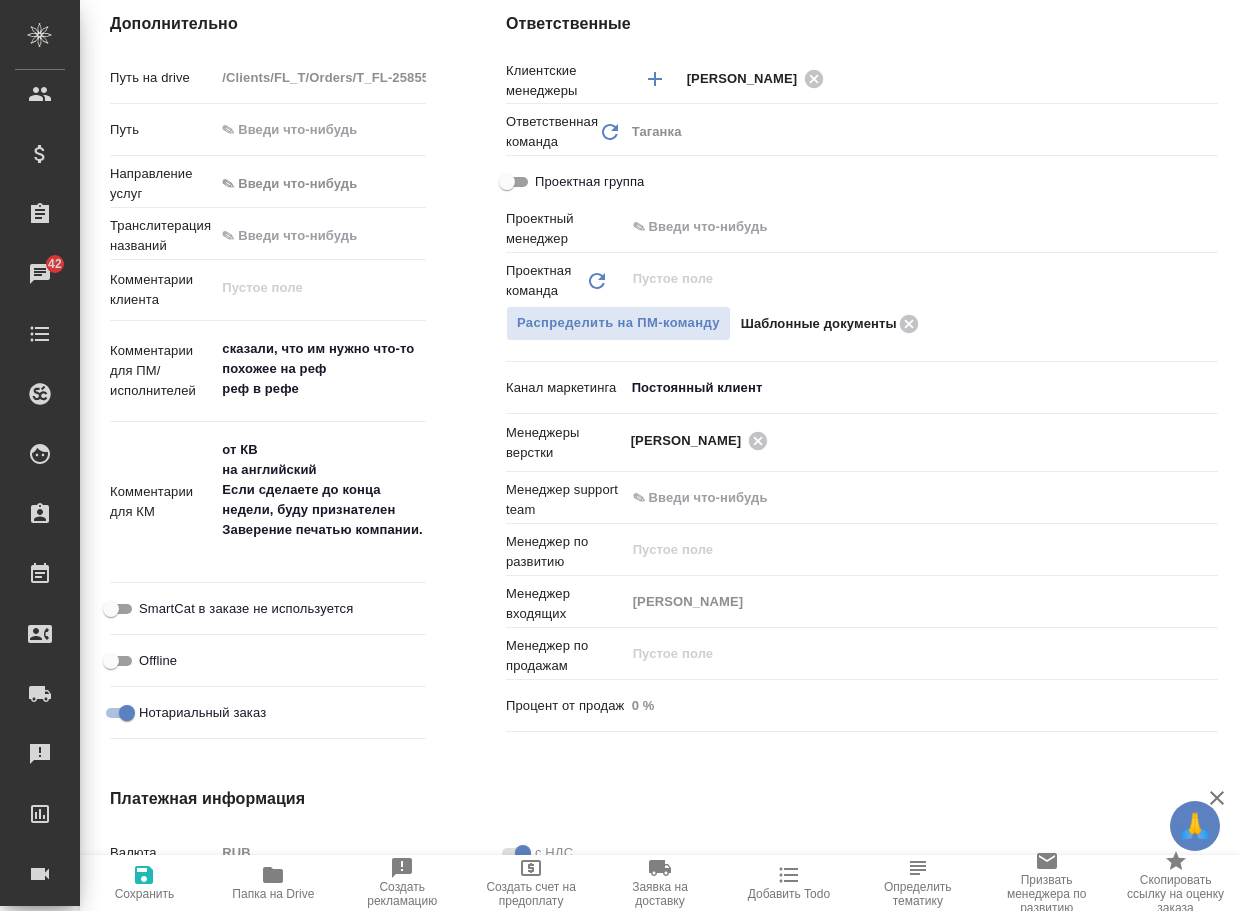 type on "x" 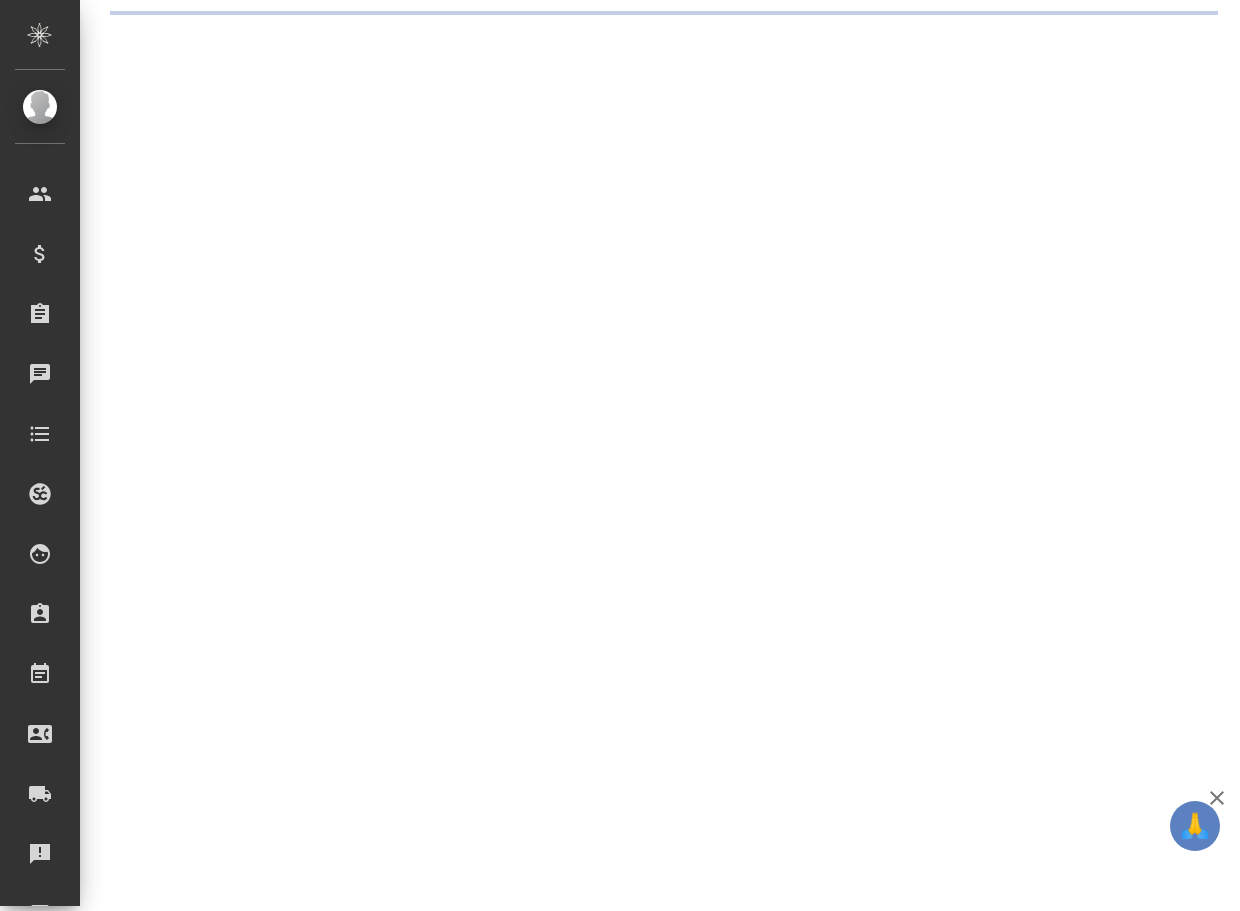 scroll, scrollTop: 0, scrollLeft: 0, axis: both 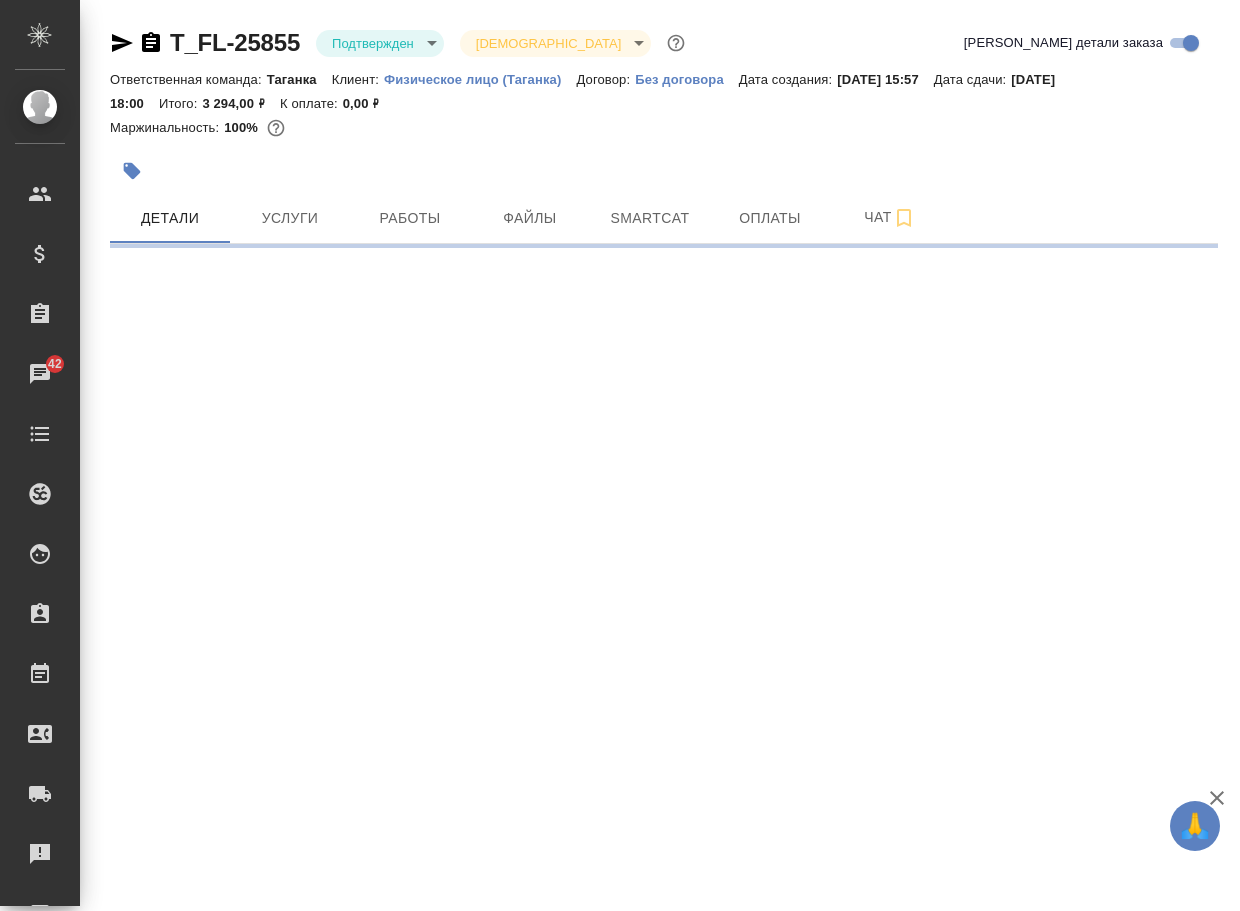 select on "RU" 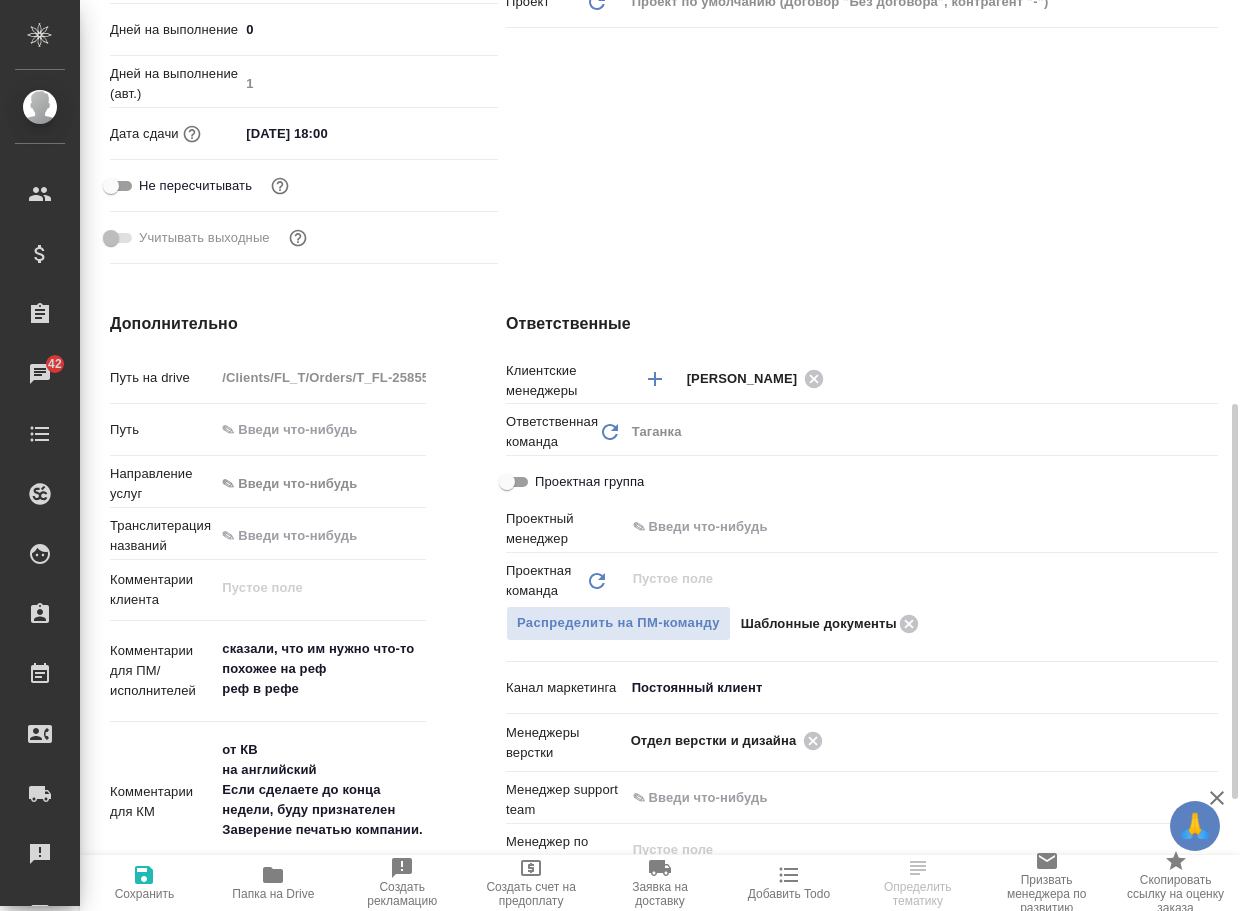 type on "x" 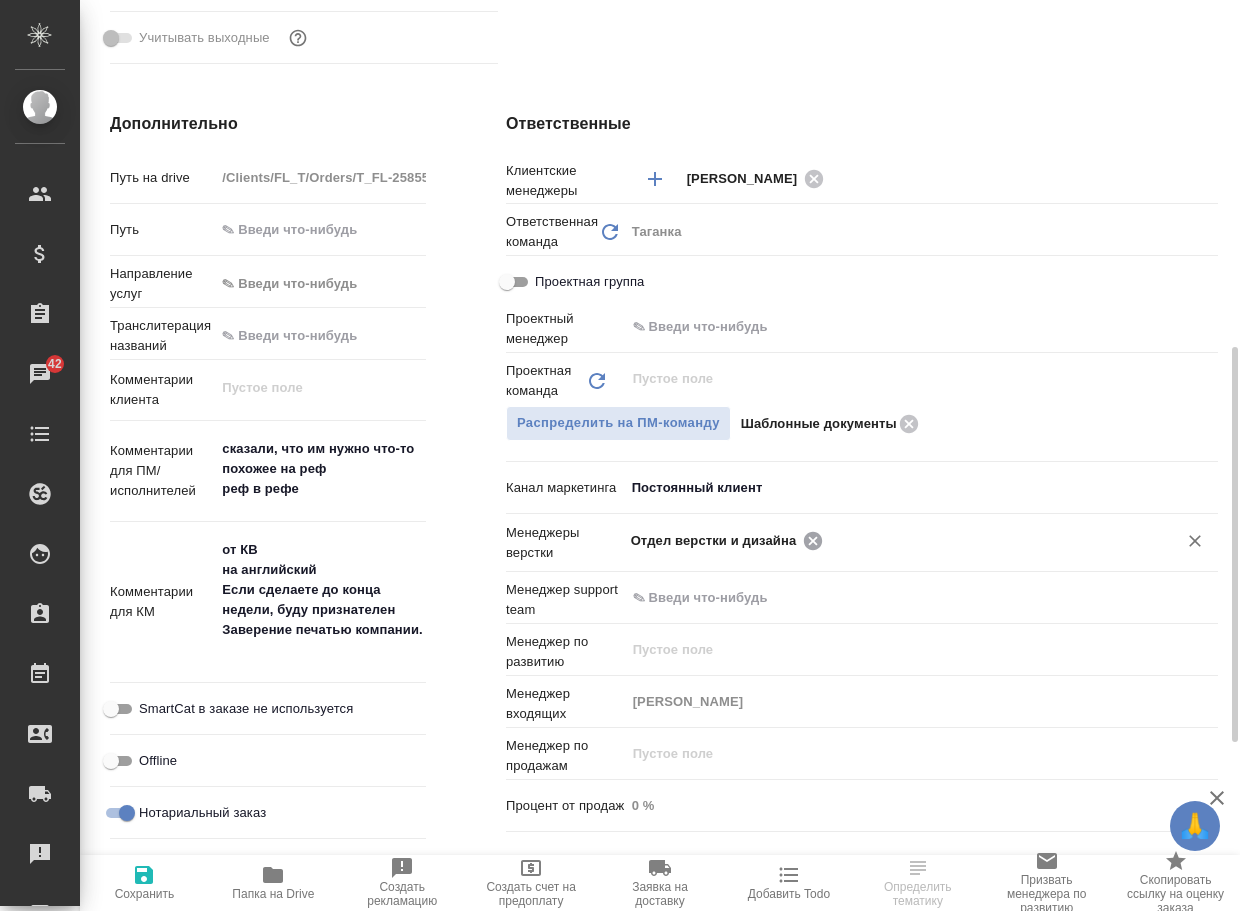 click 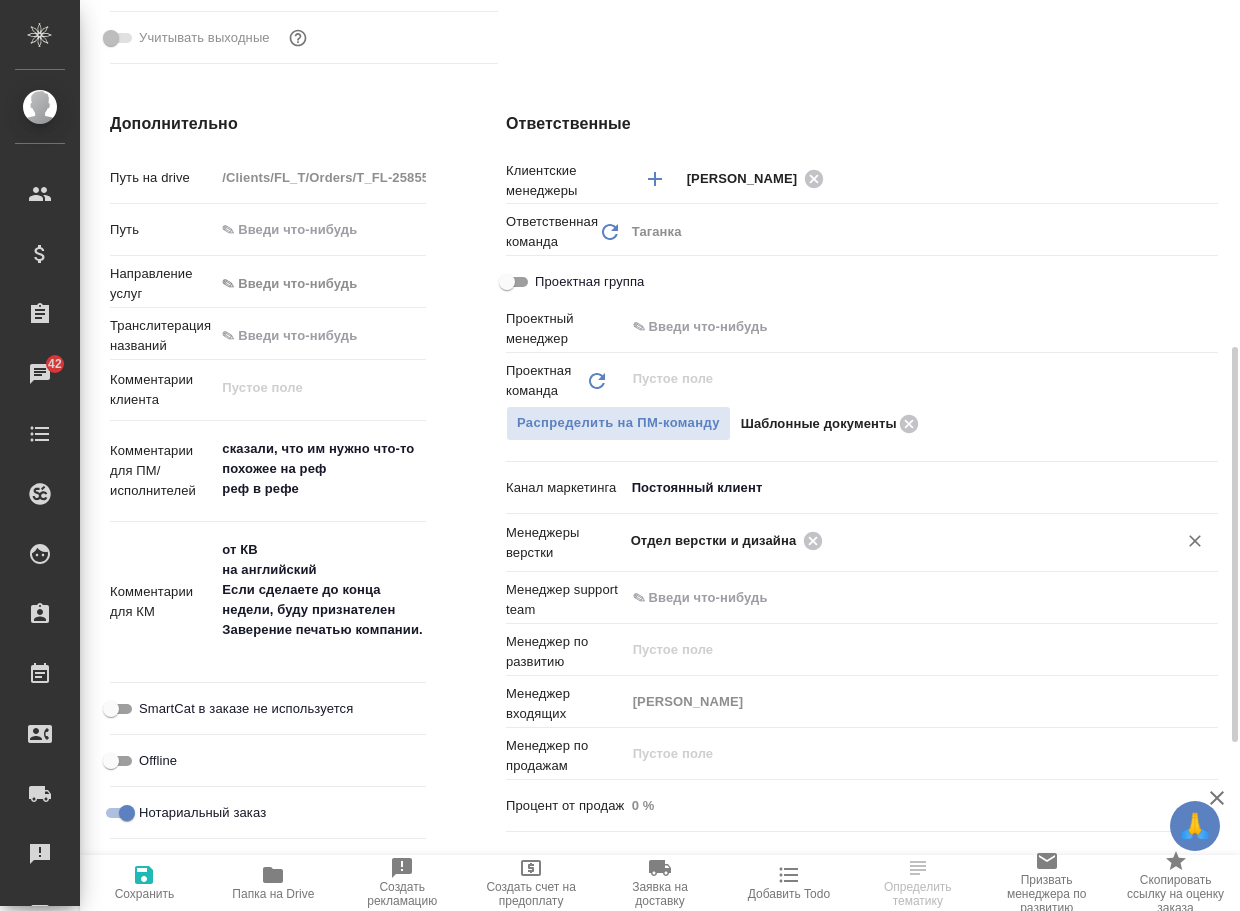 type on "x" 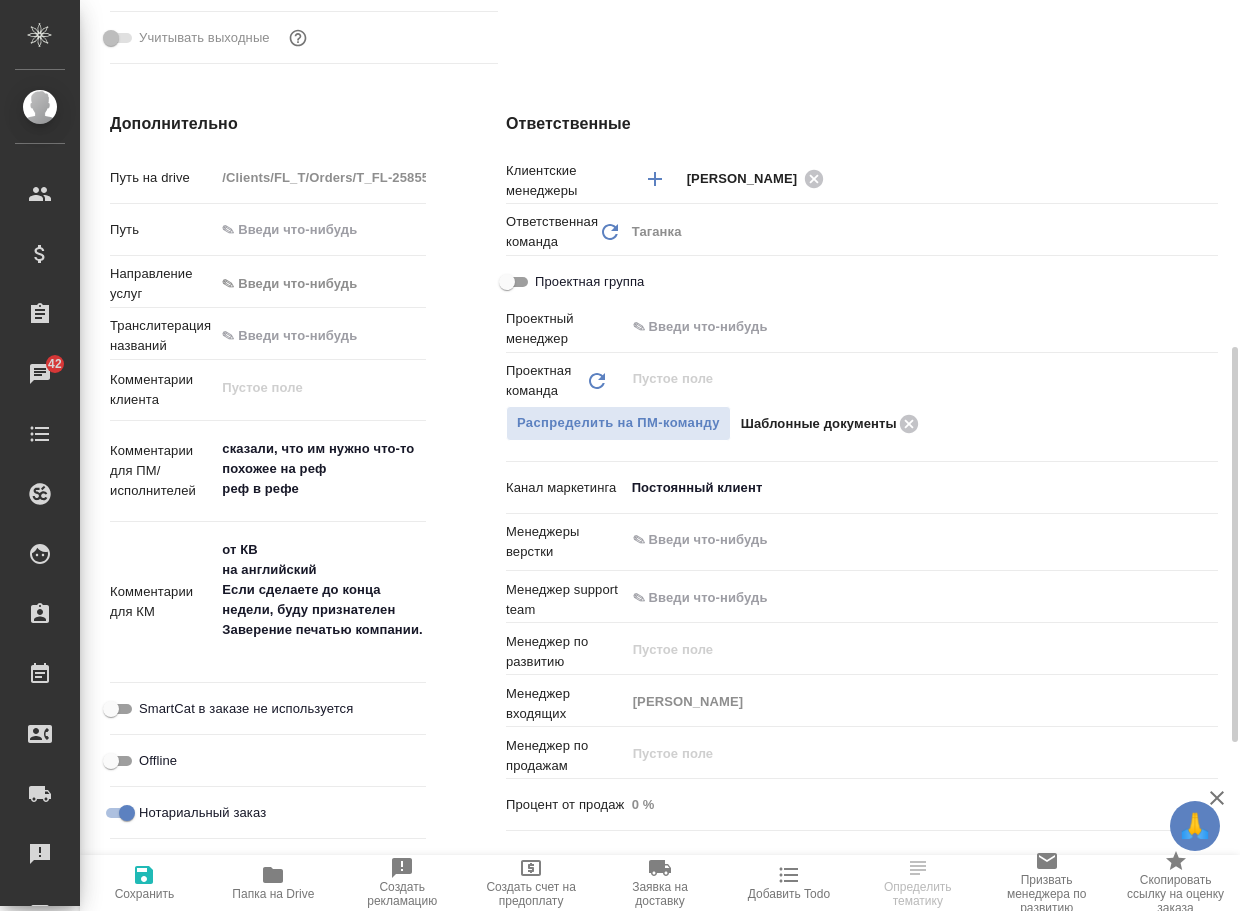 click at bounding box center (888, 540) 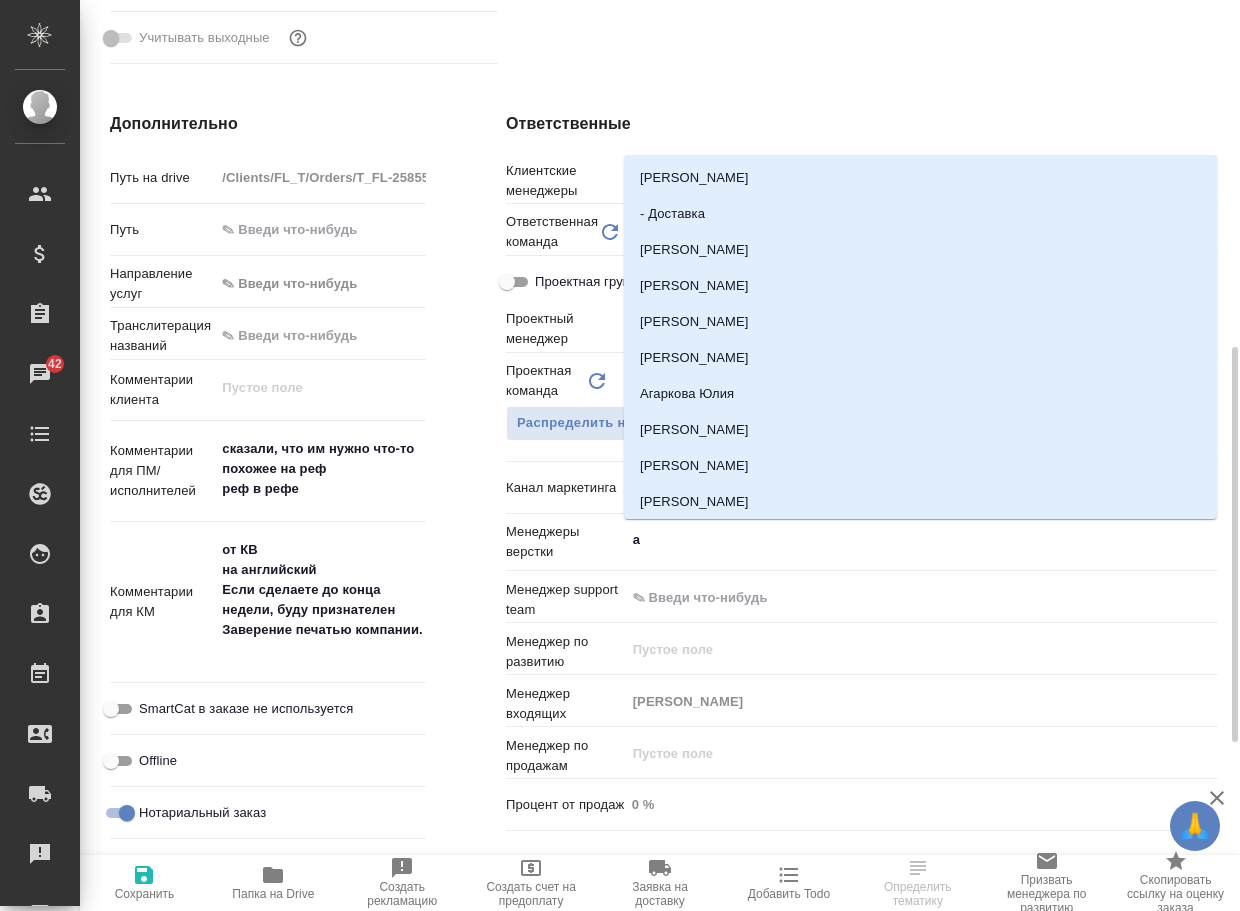 type on "ар" 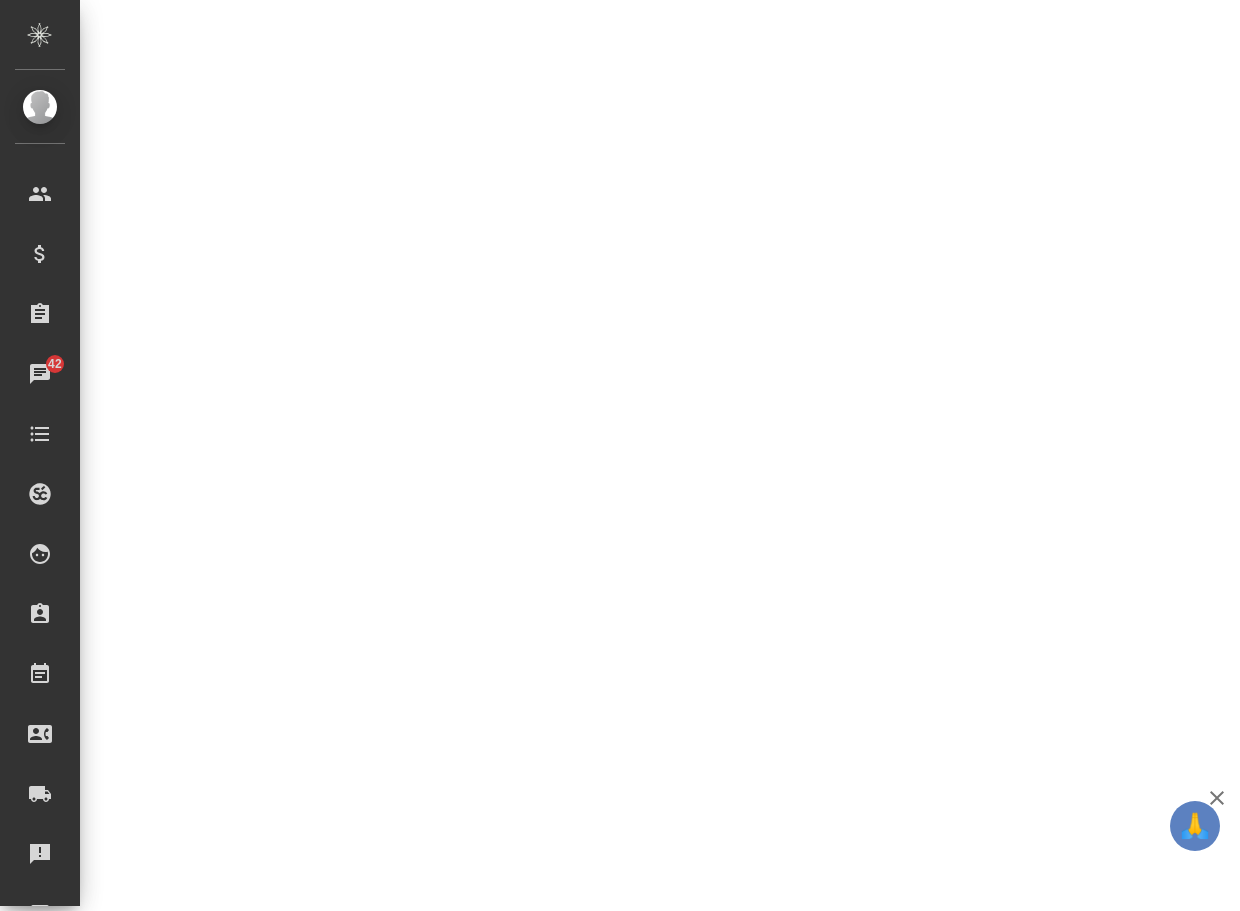 select on "RU" 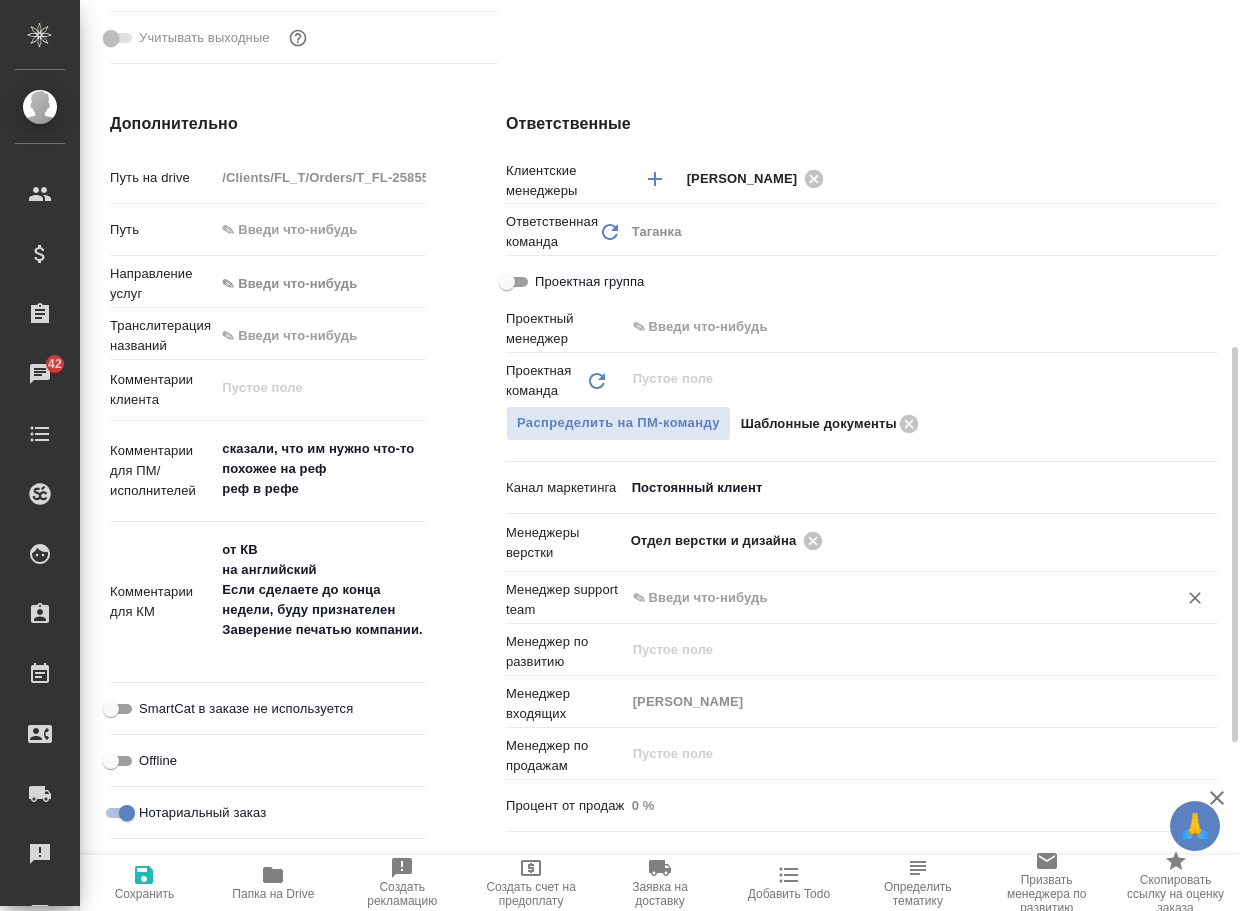 type on "x" 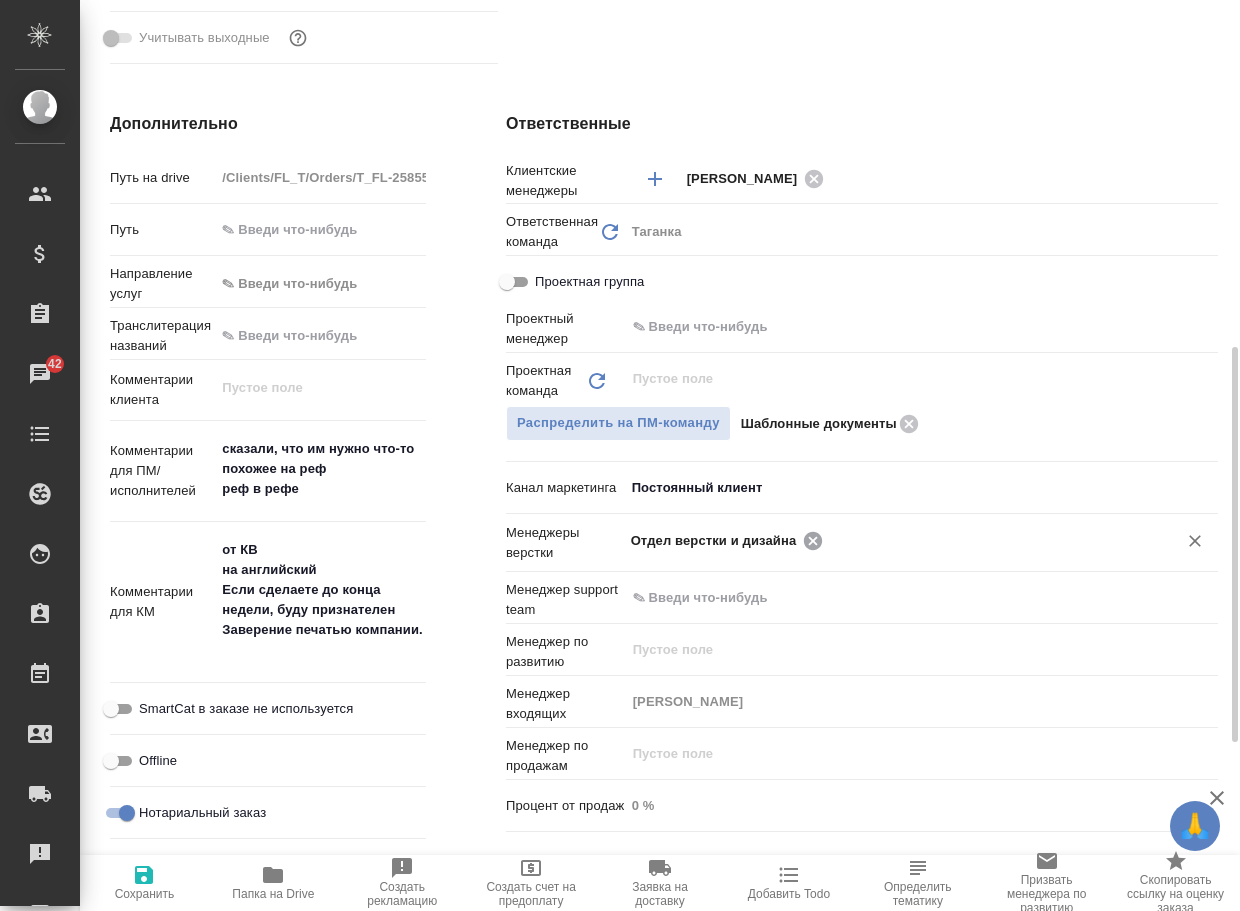 click 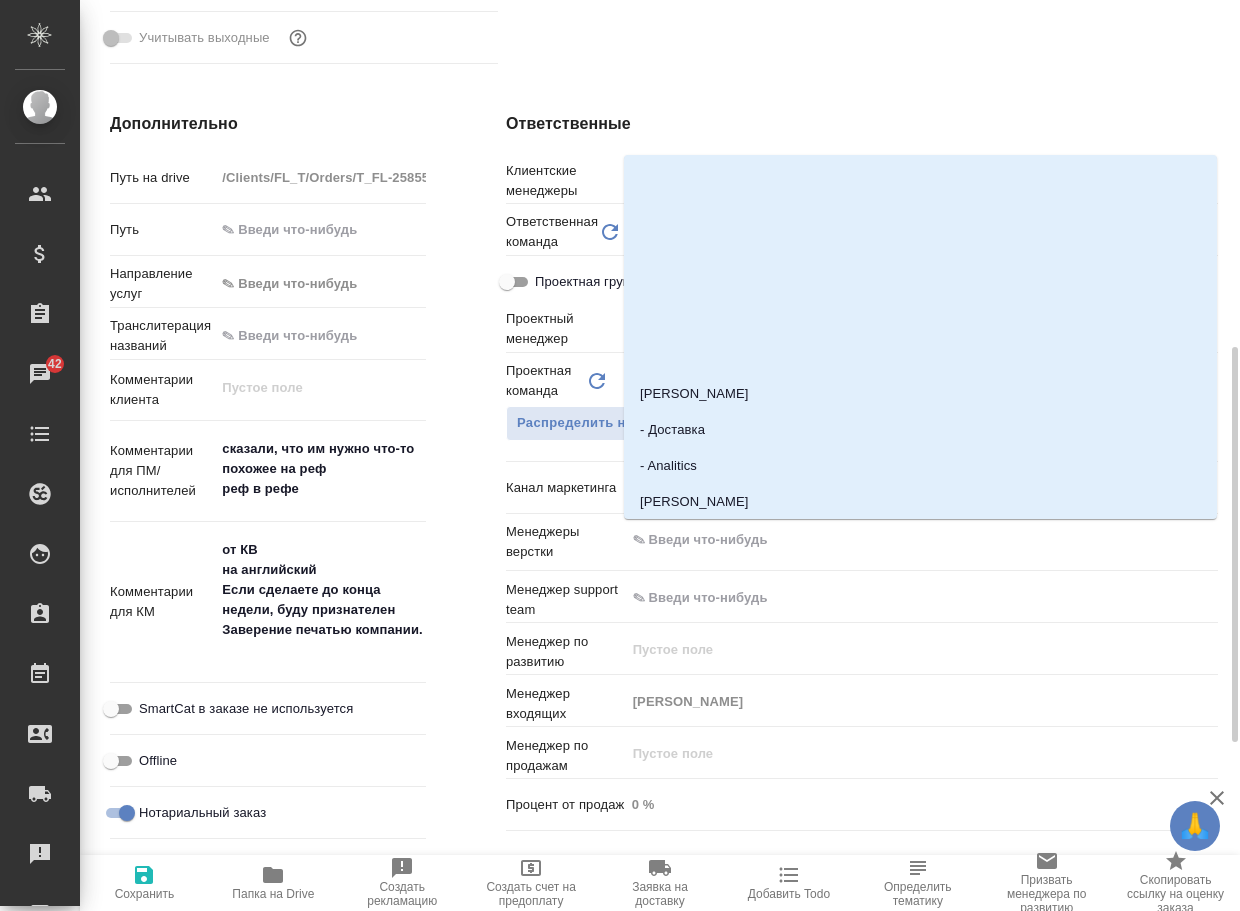 click at bounding box center (888, 540) 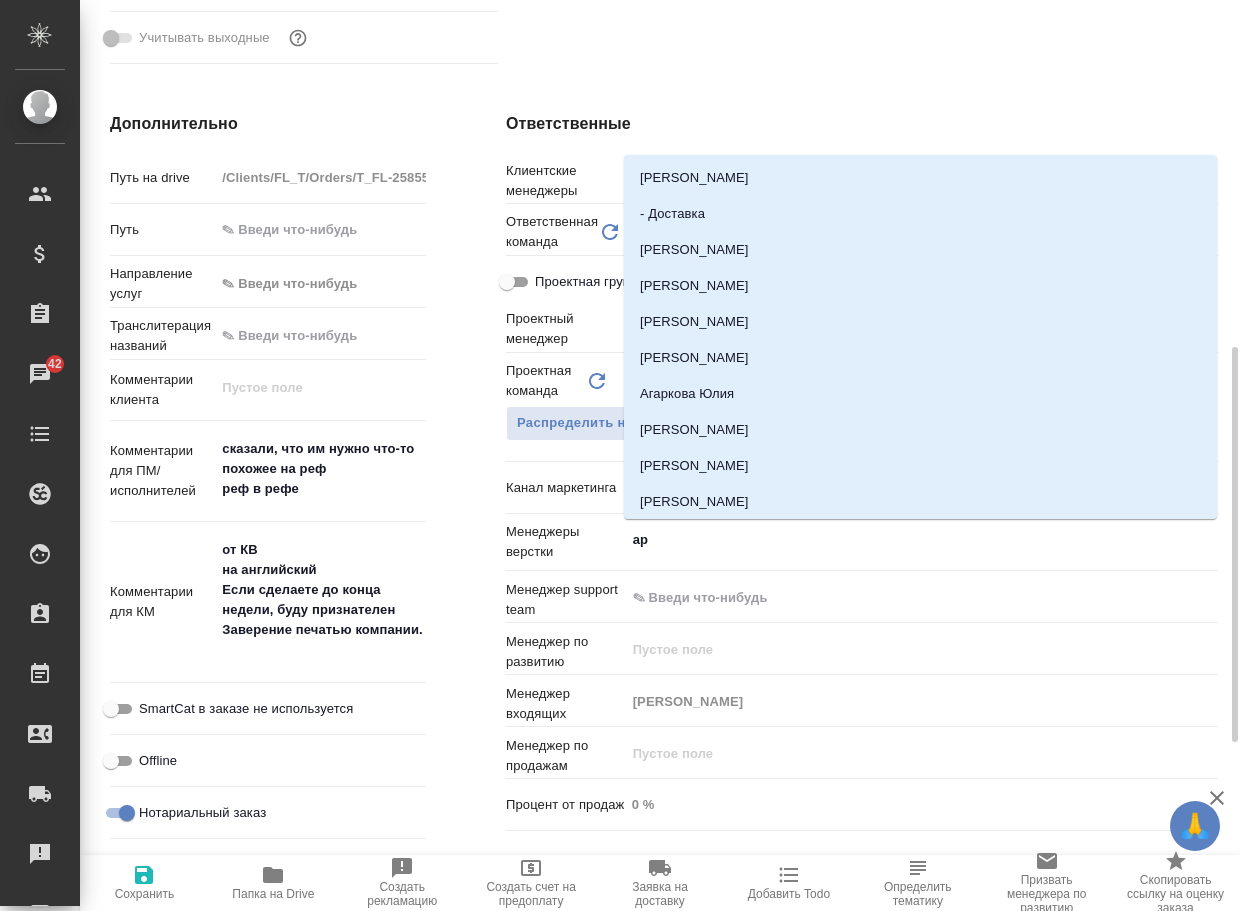 type on "арс" 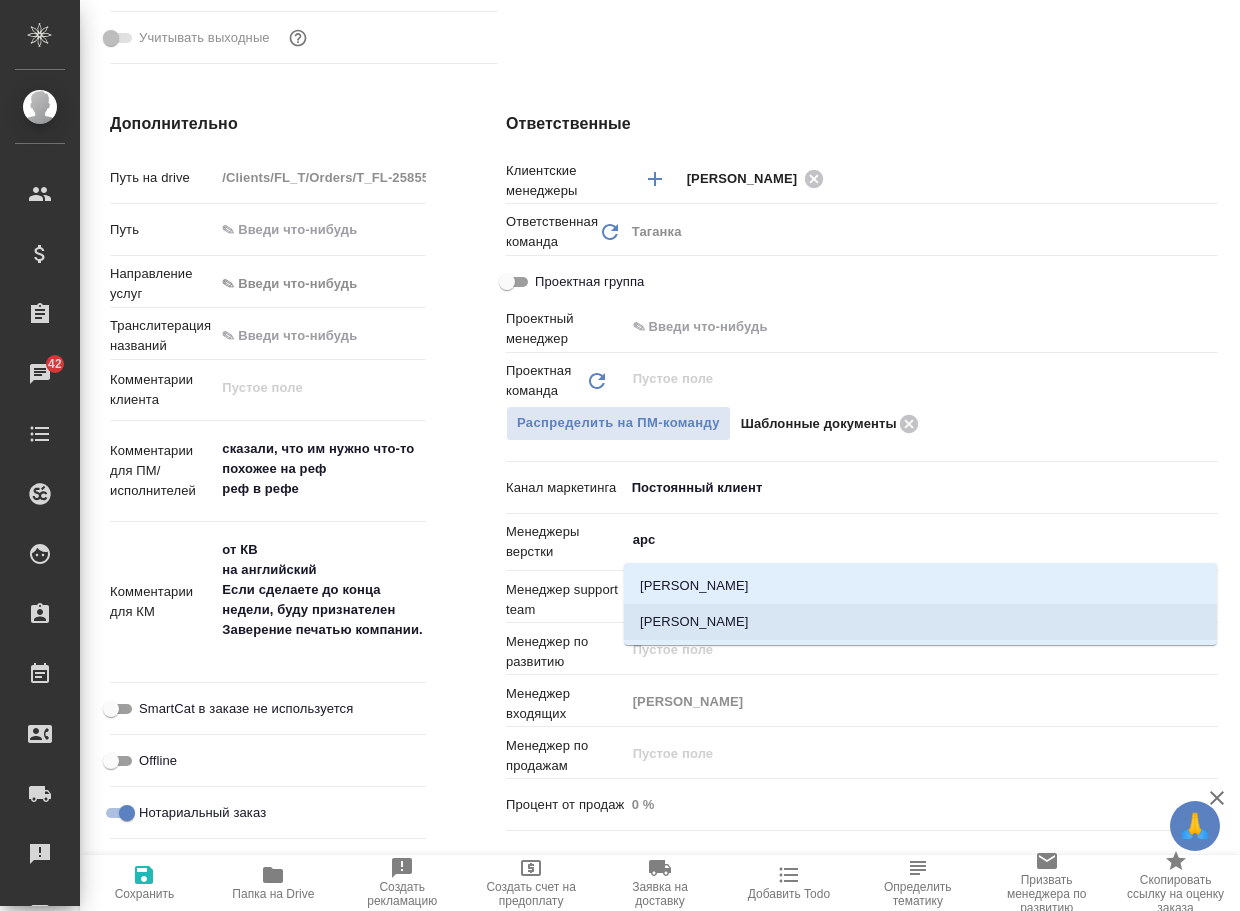 click on "[PERSON_NAME]" at bounding box center [920, 622] 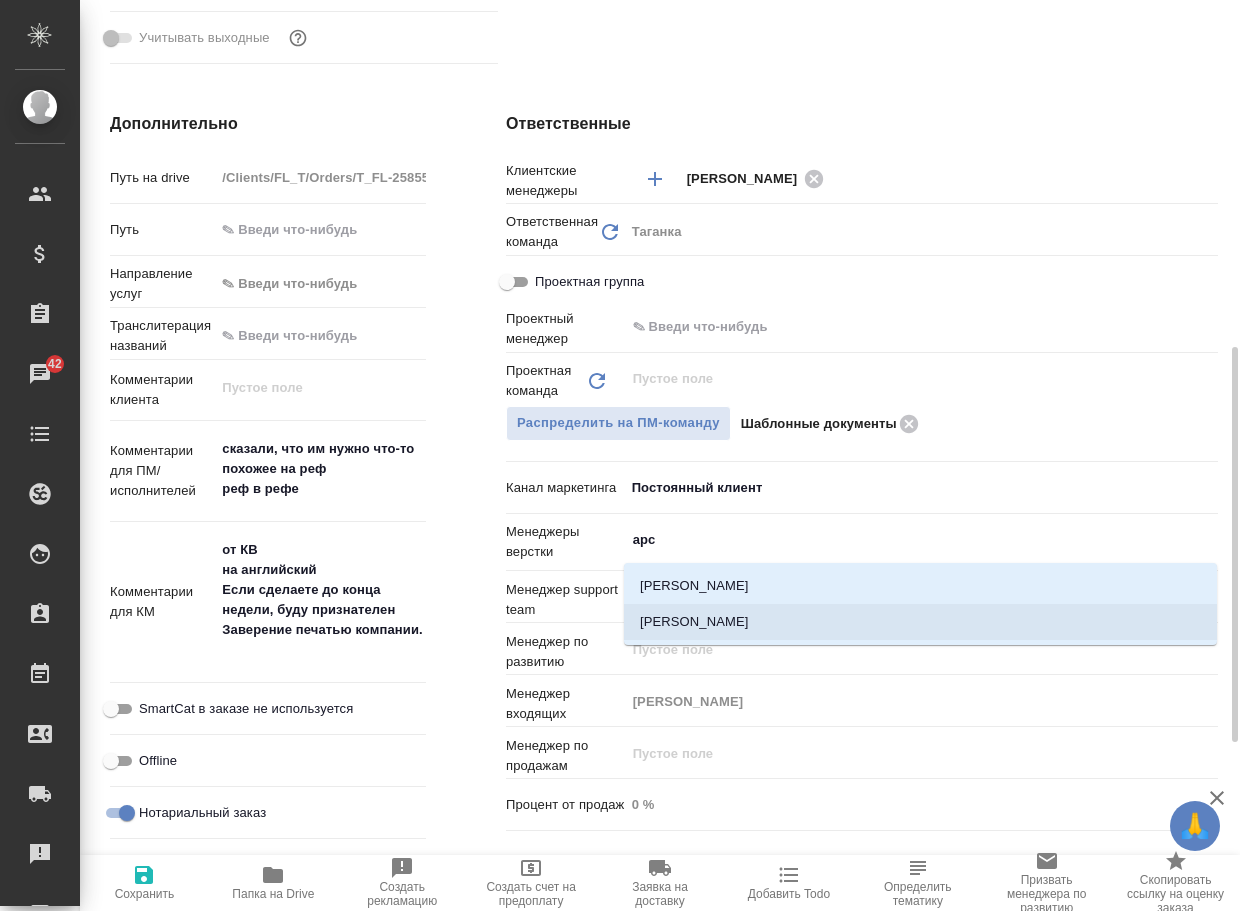 type on "x" 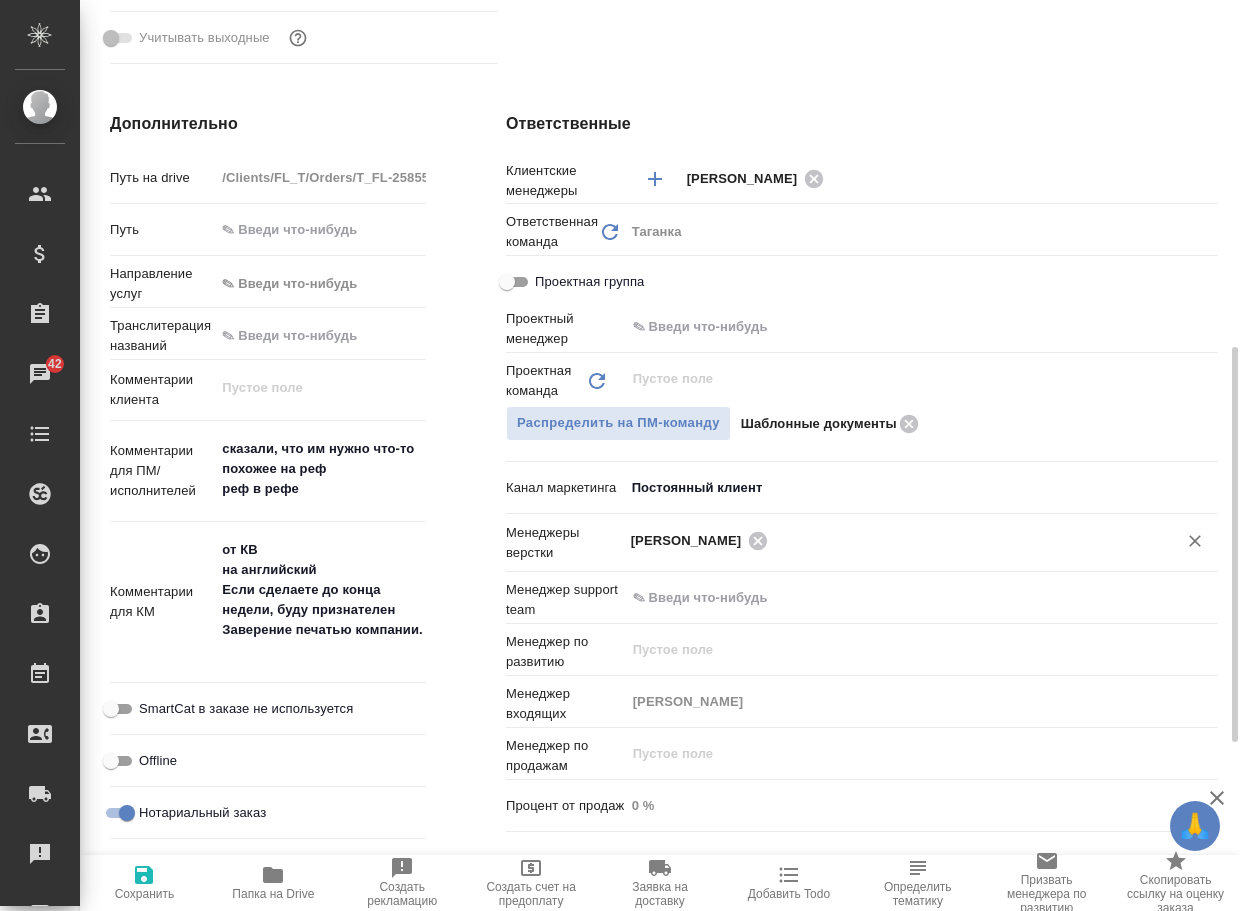 click 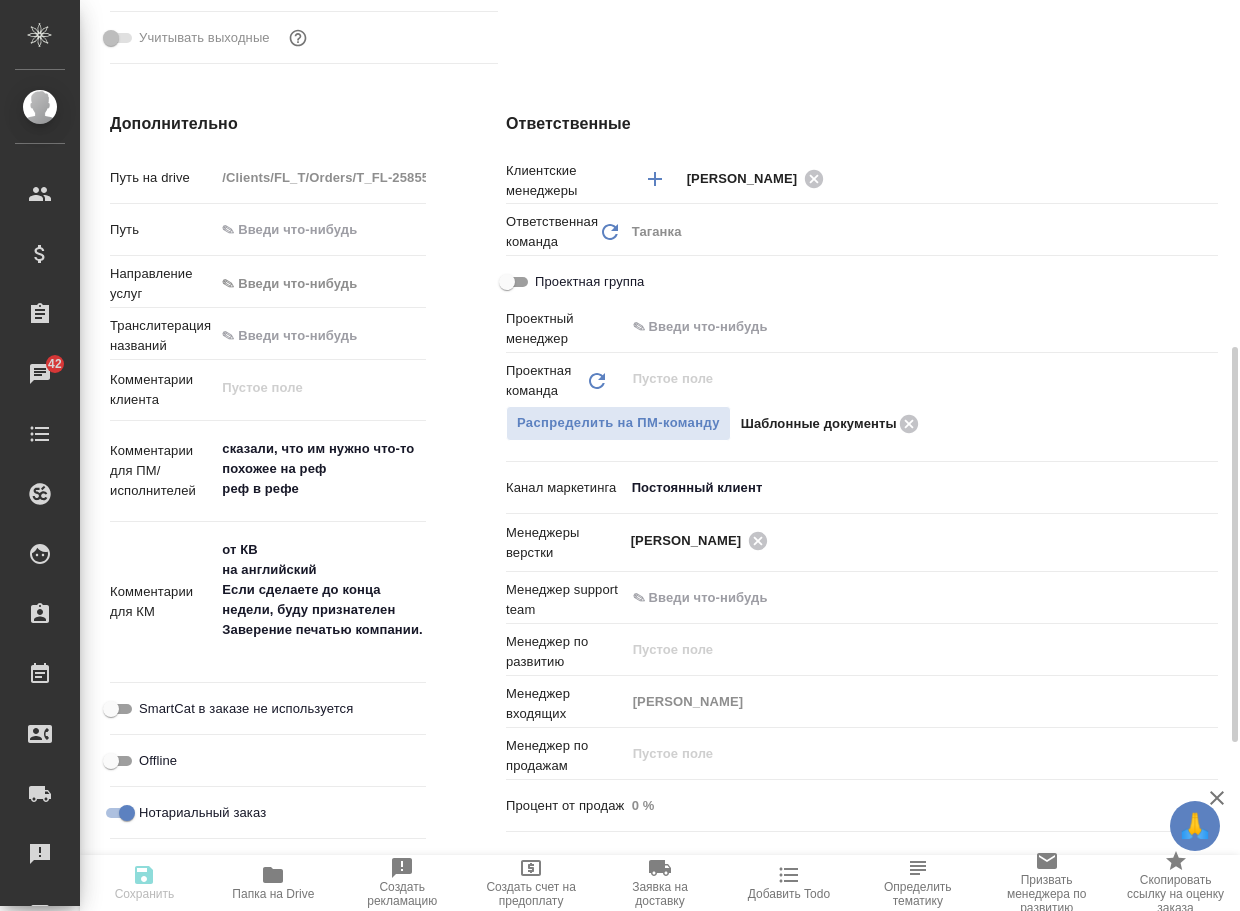 type on "x" 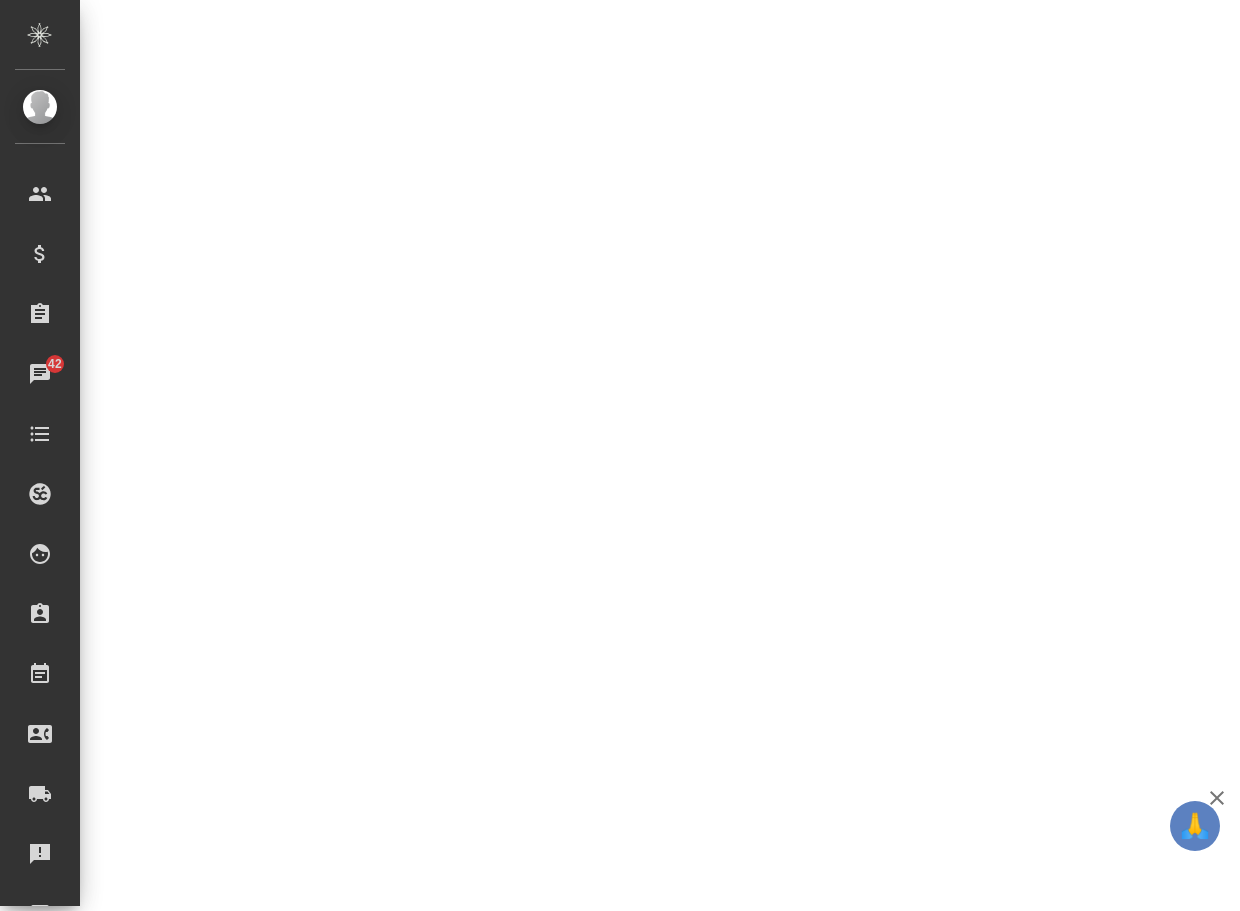 select on "RU" 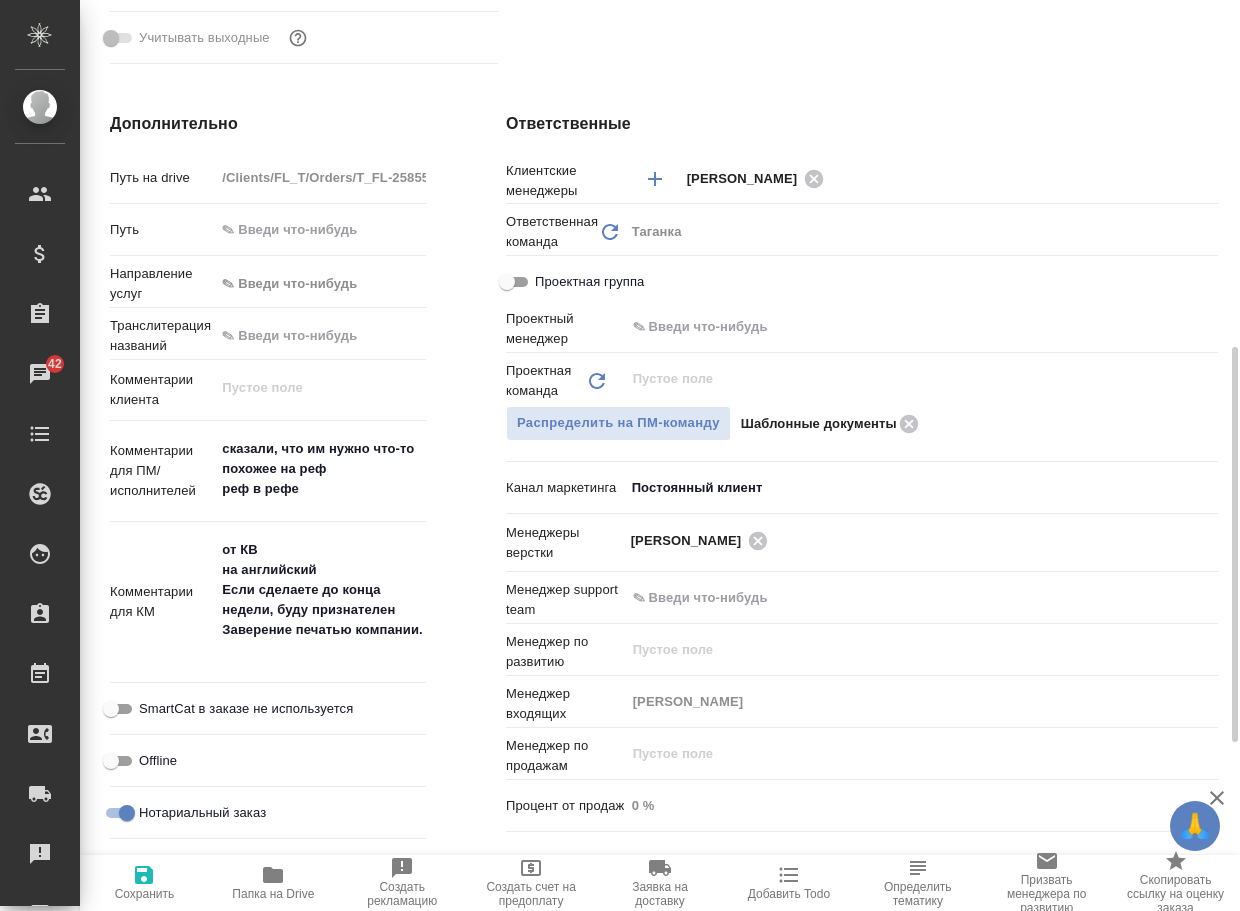 type on "x" 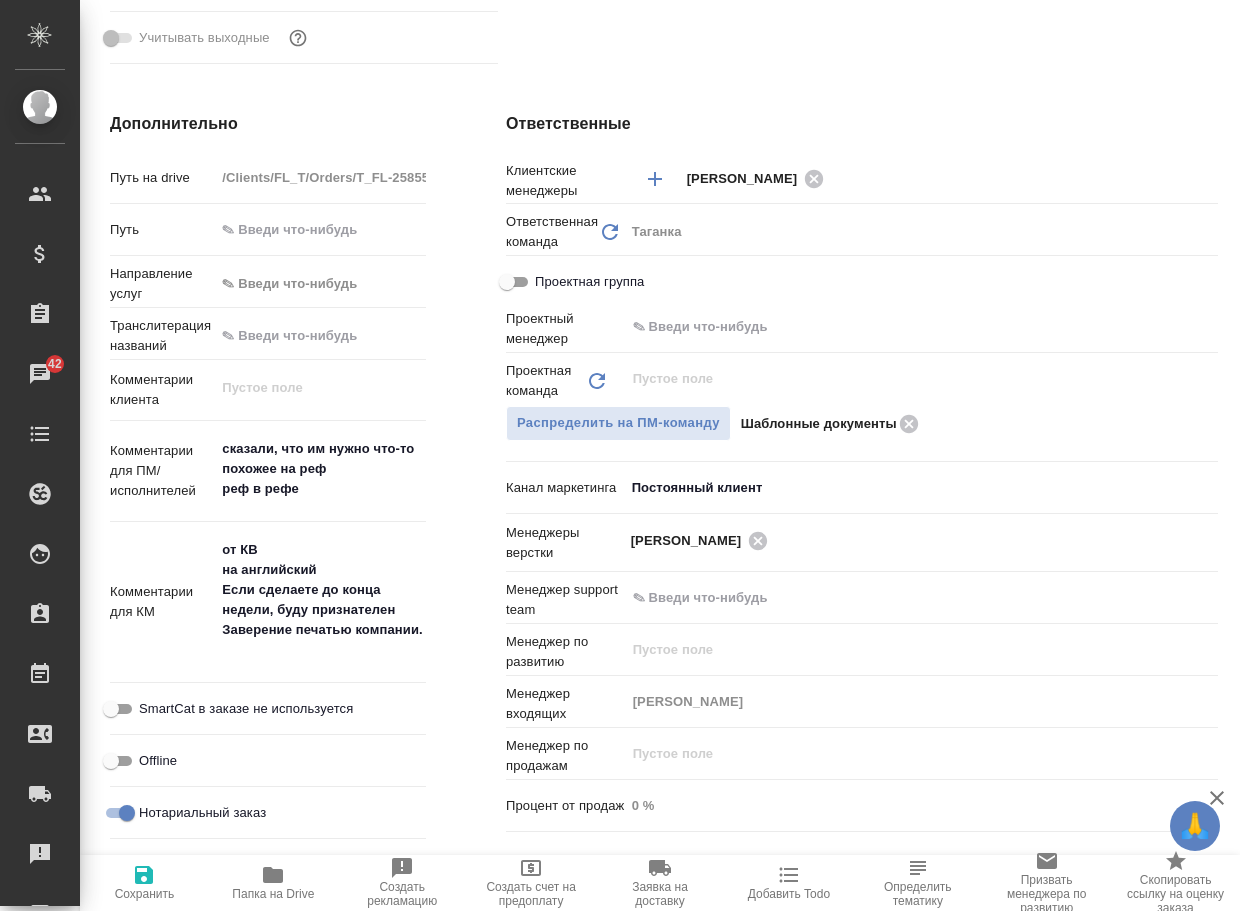 scroll, scrollTop: 0, scrollLeft: 0, axis: both 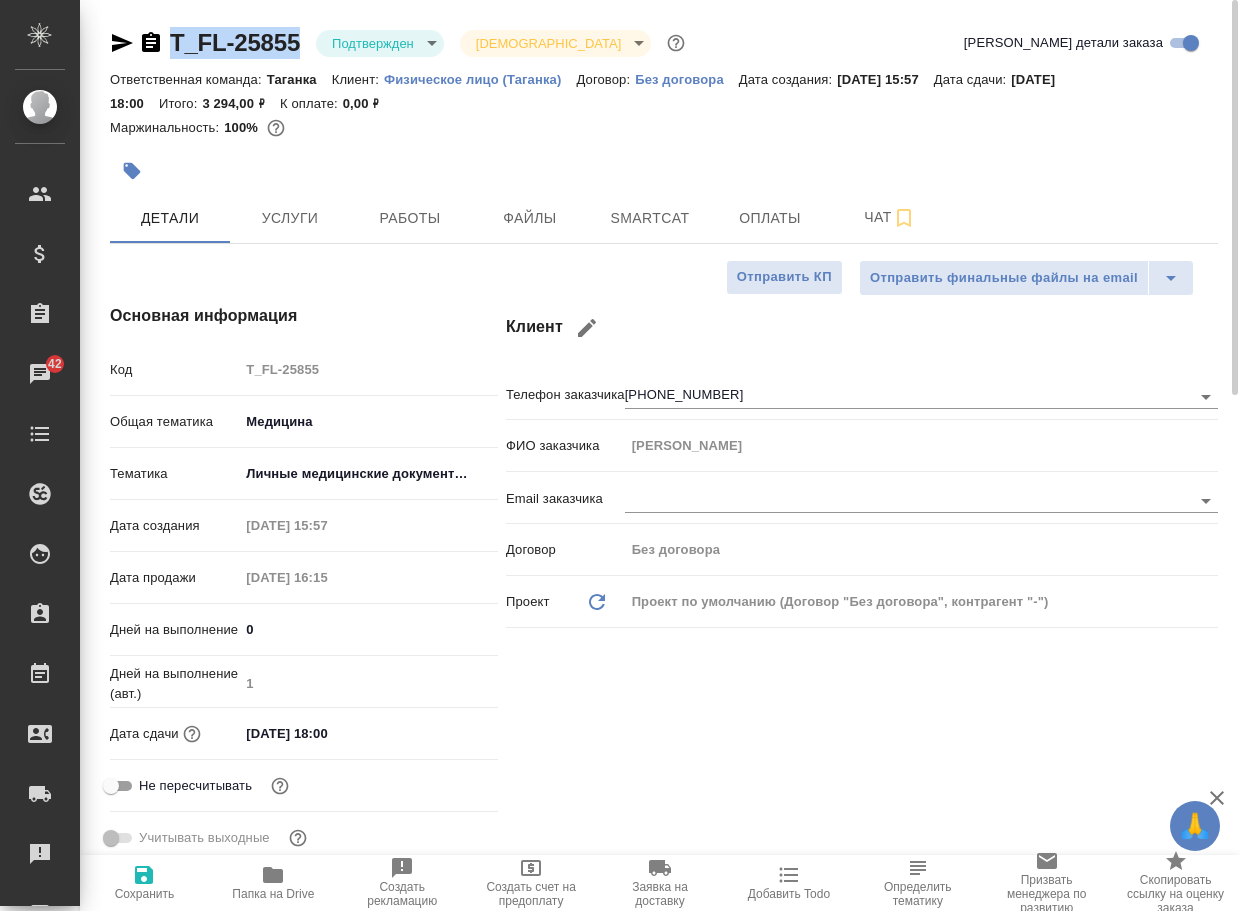 drag, startPoint x: 316, startPoint y: 48, endPoint x: 155, endPoint y: 46, distance: 161.01242 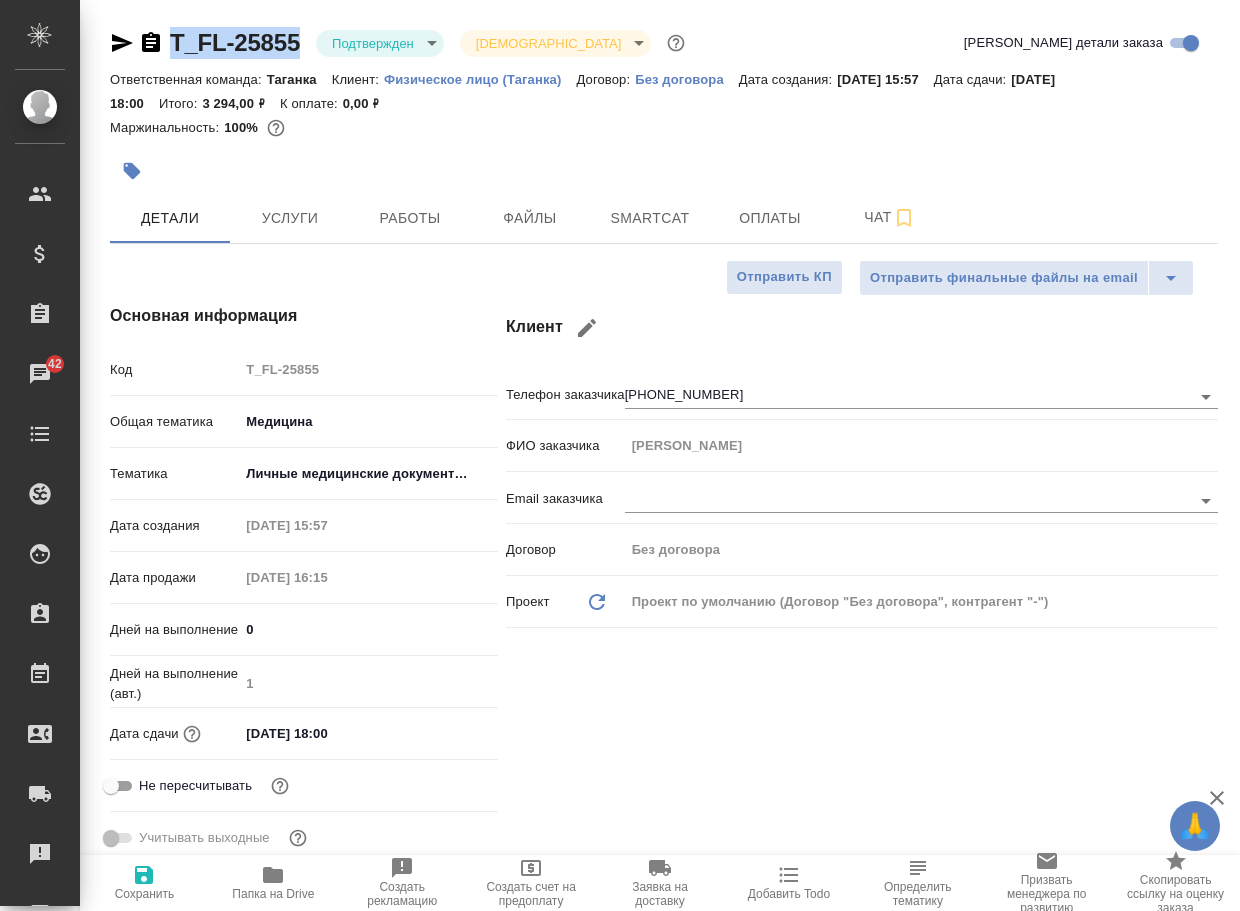copy on "T_FL-25855" 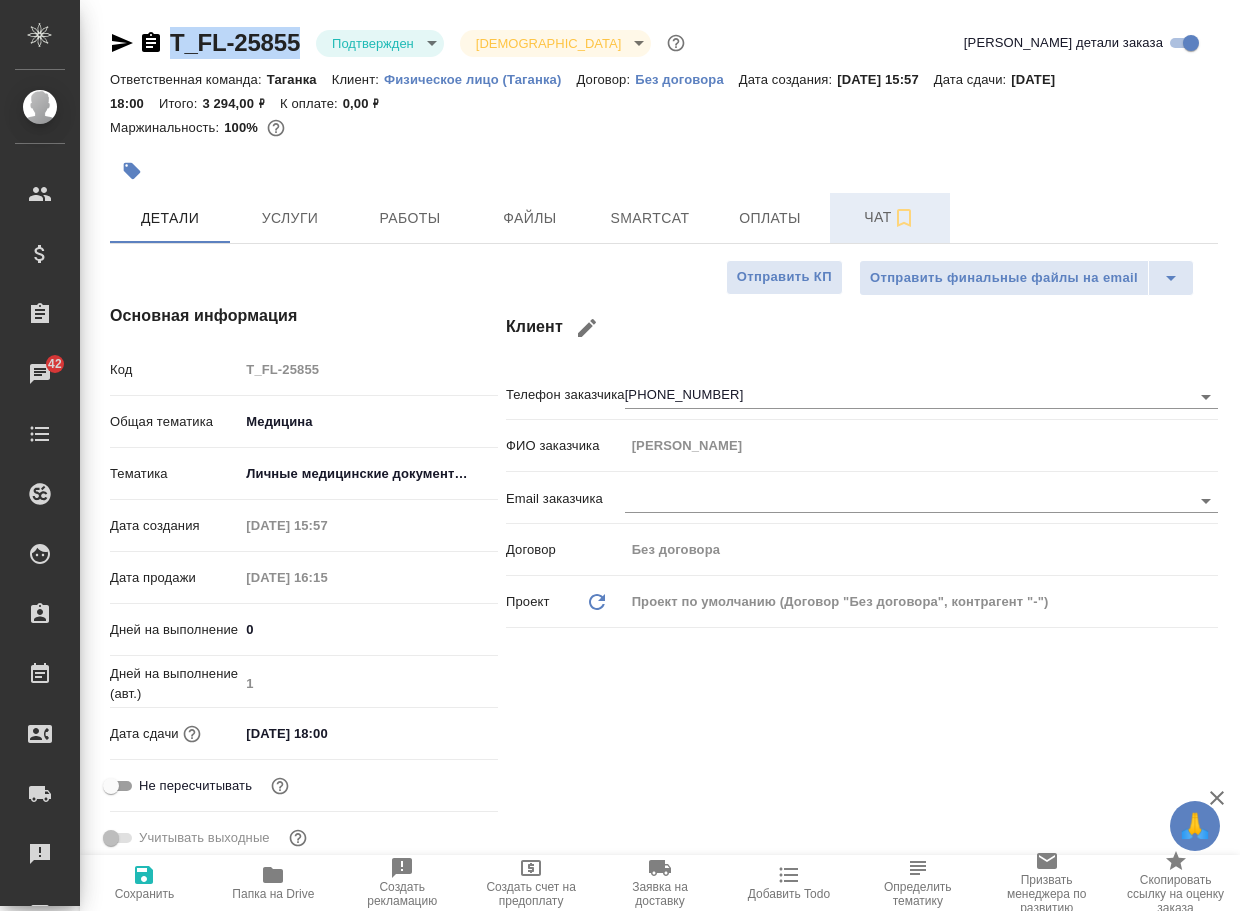 click on "Чат" at bounding box center (890, 217) 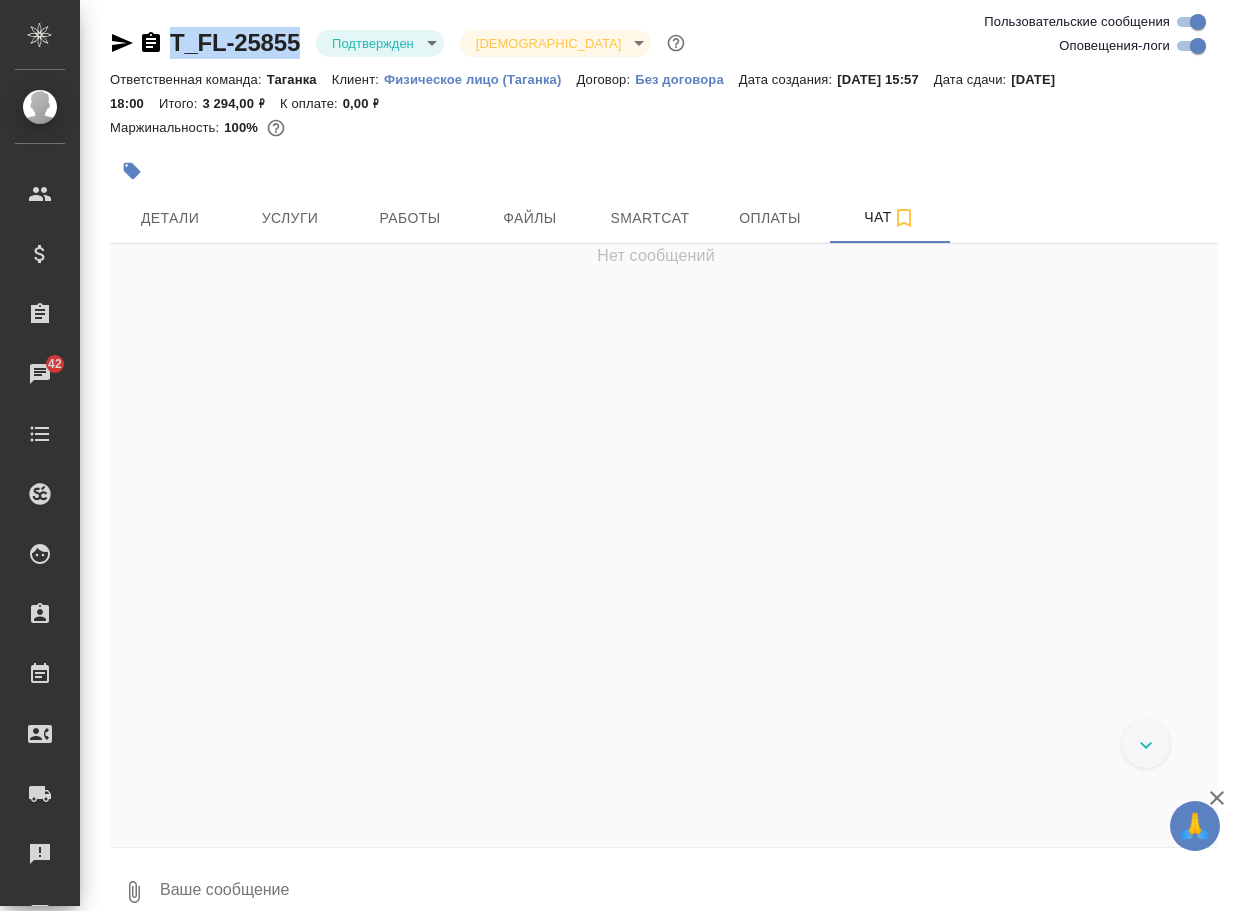 click 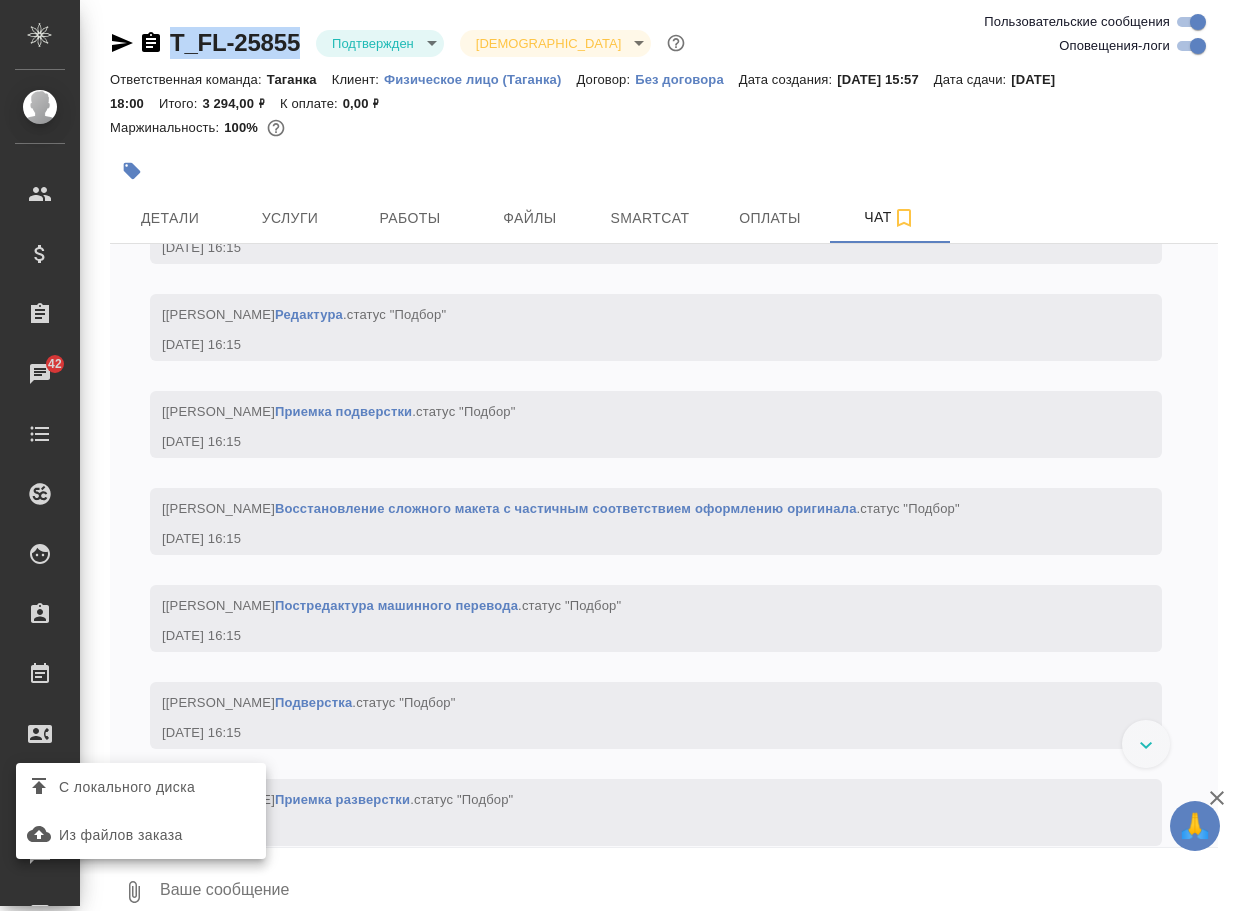 scroll, scrollTop: 1330, scrollLeft: 0, axis: vertical 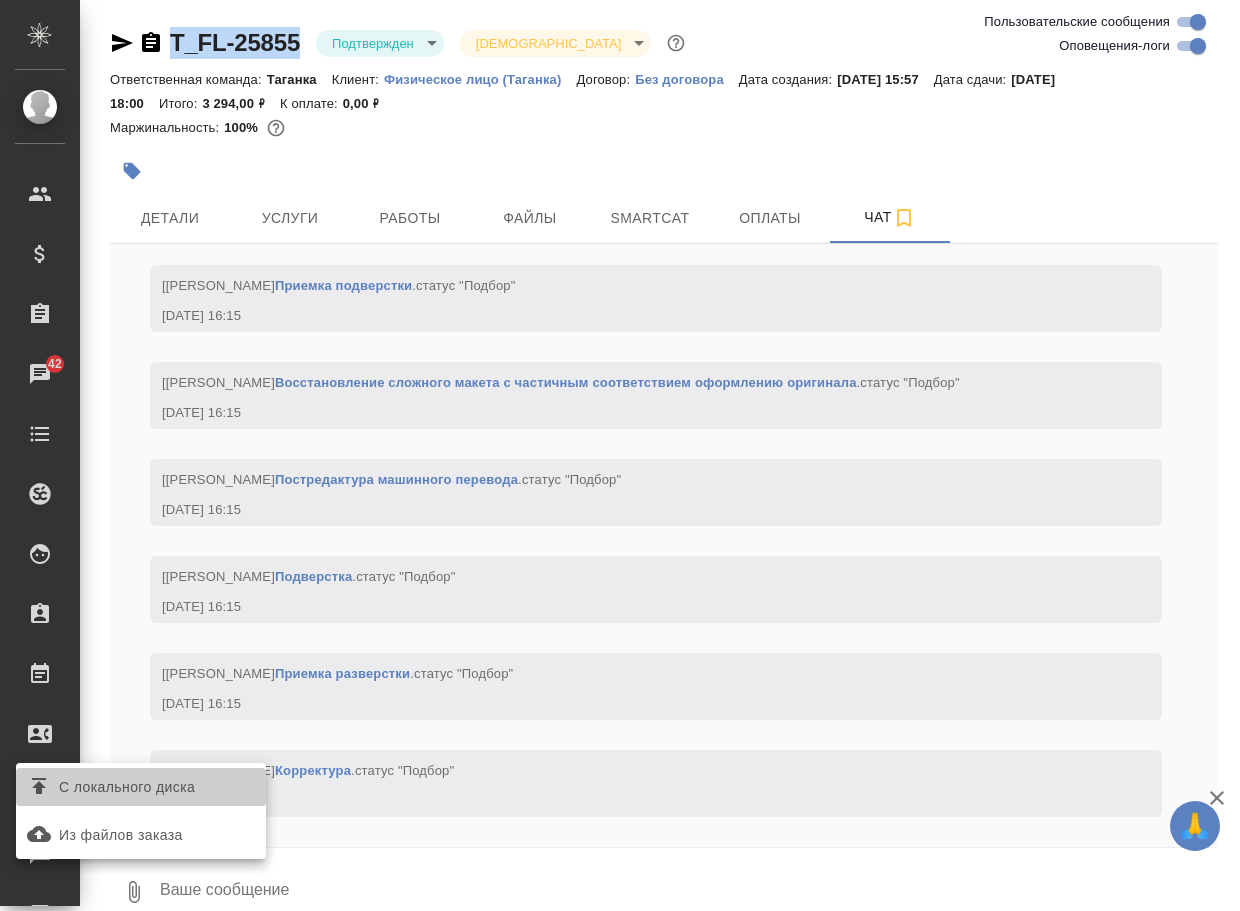 click on "С локального диска" at bounding box center [127, 787] 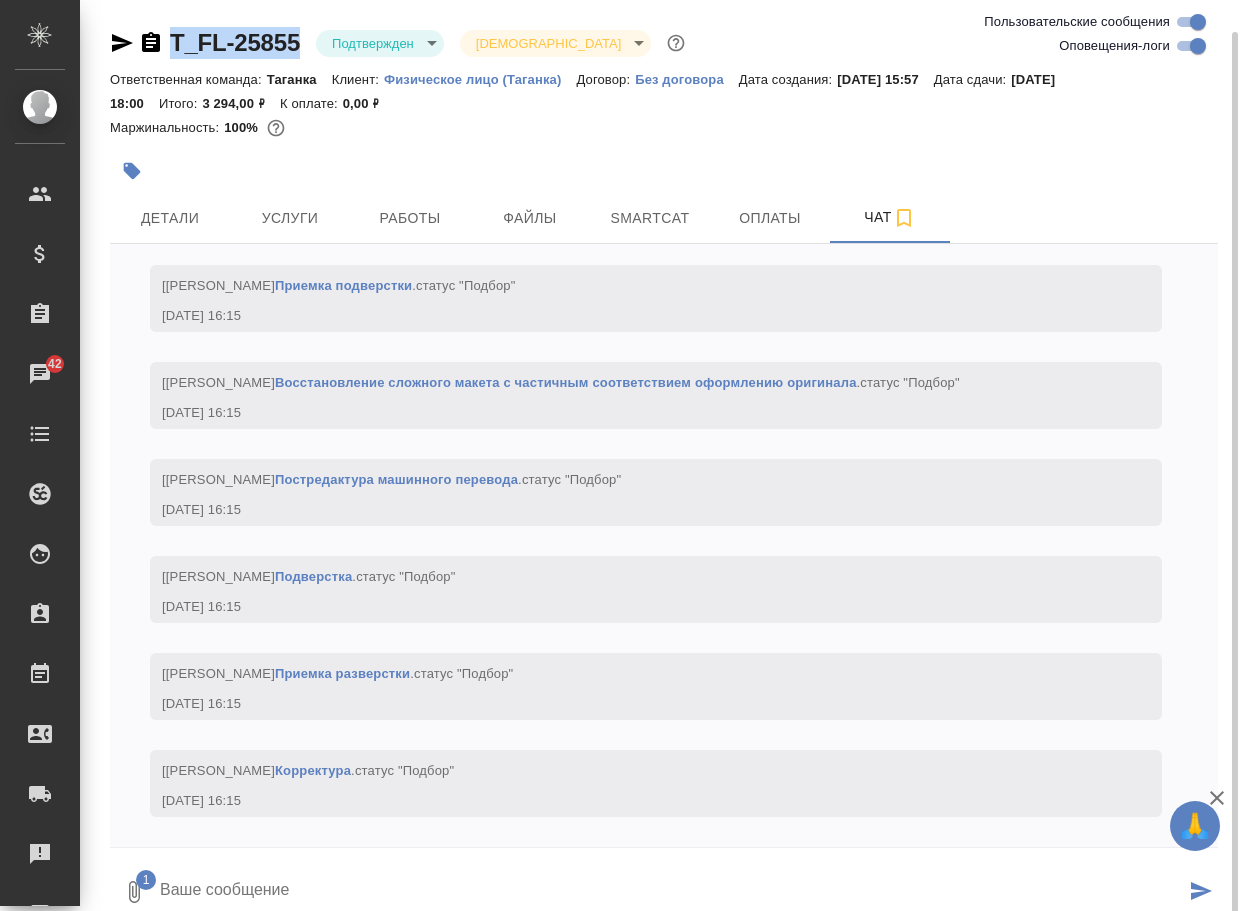 scroll, scrollTop: 16, scrollLeft: 0, axis: vertical 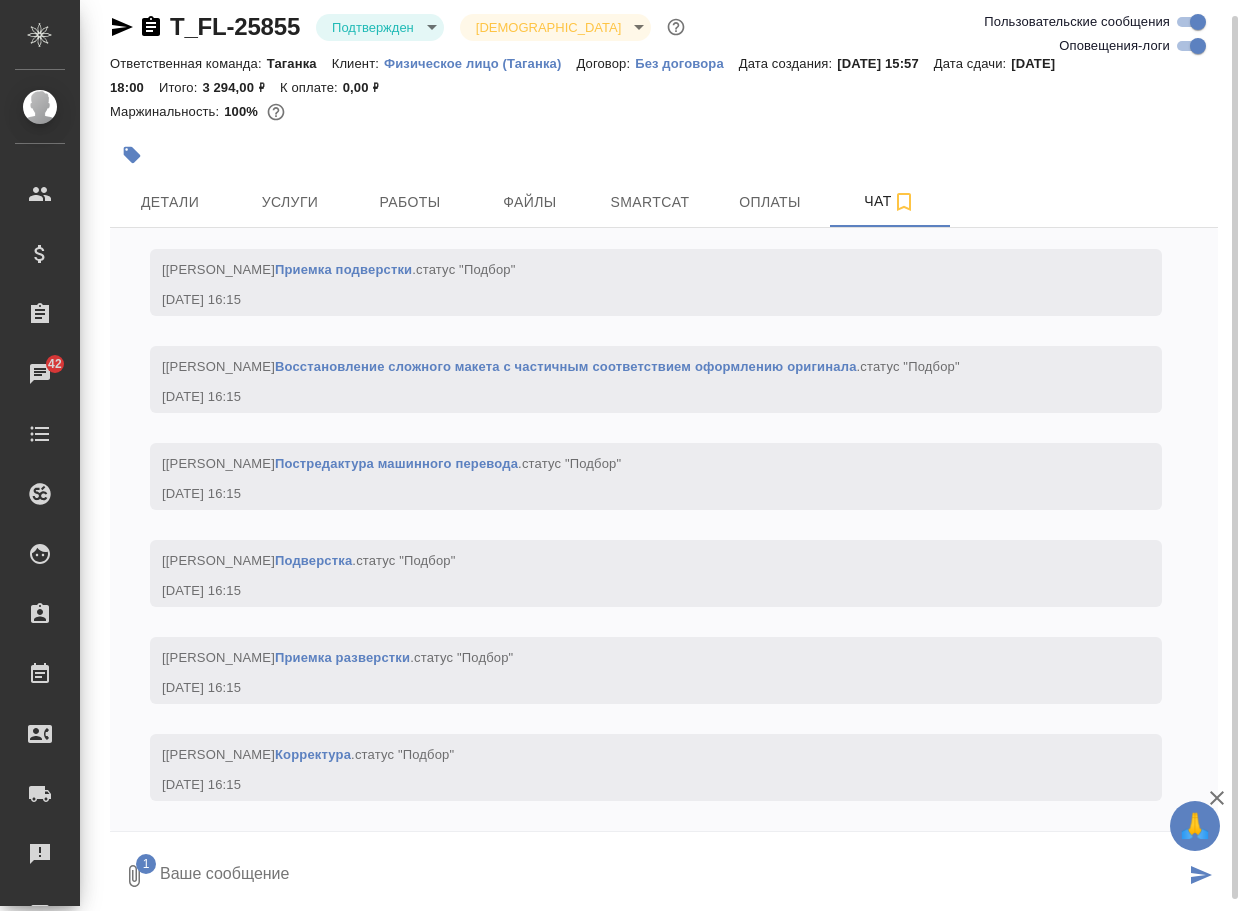 click at bounding box center [671, 876] 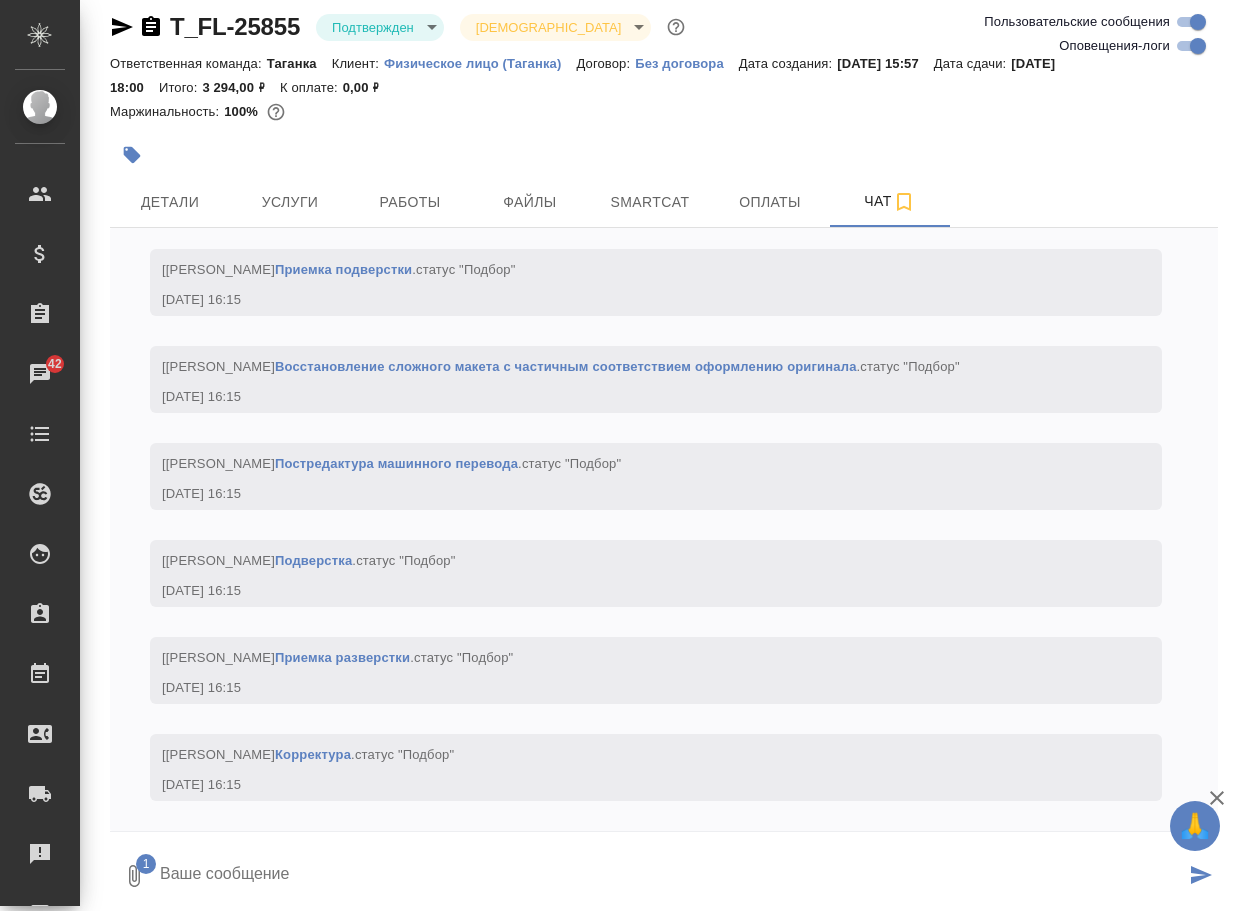 type 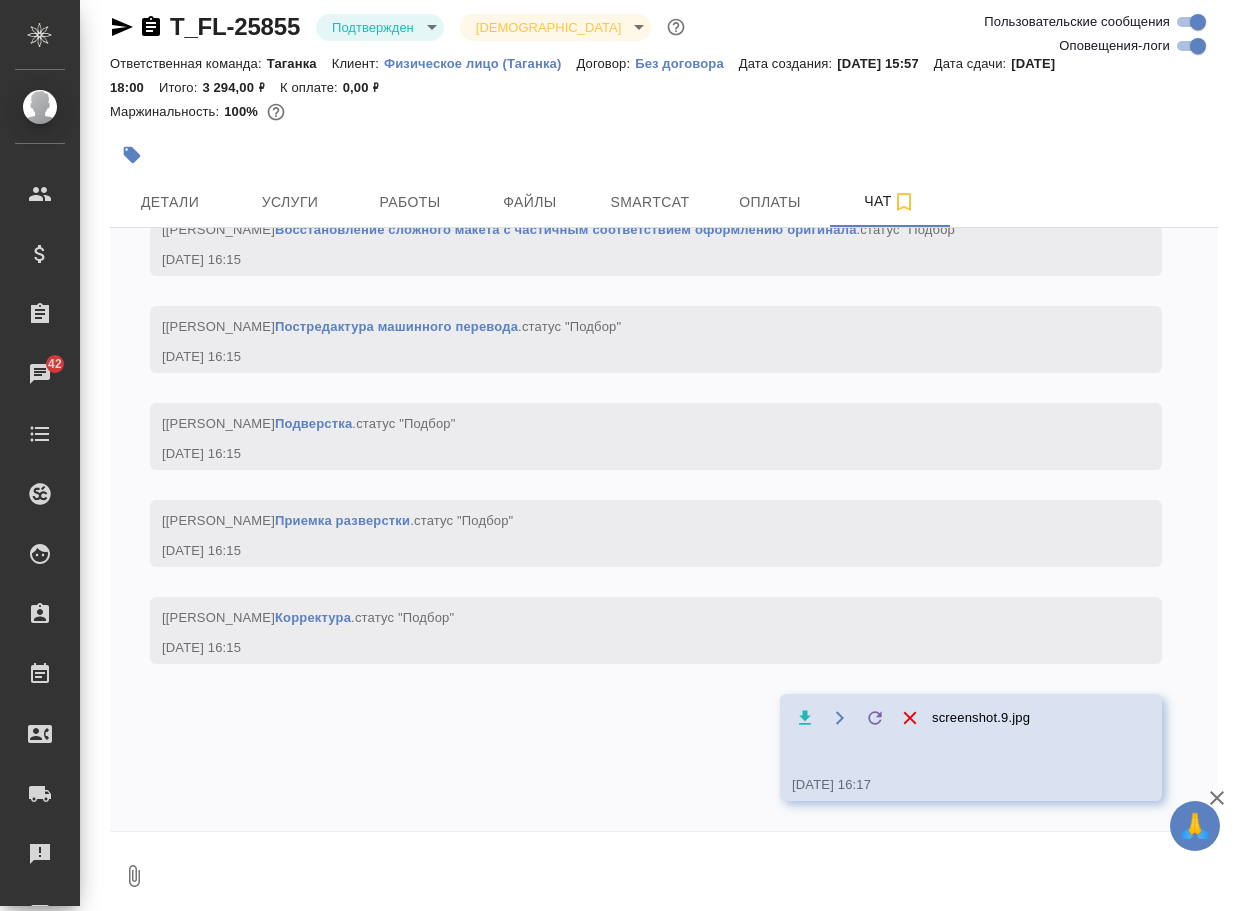 scroll, scrollTop: 1467, scrollLeft: 0, axis: vertical 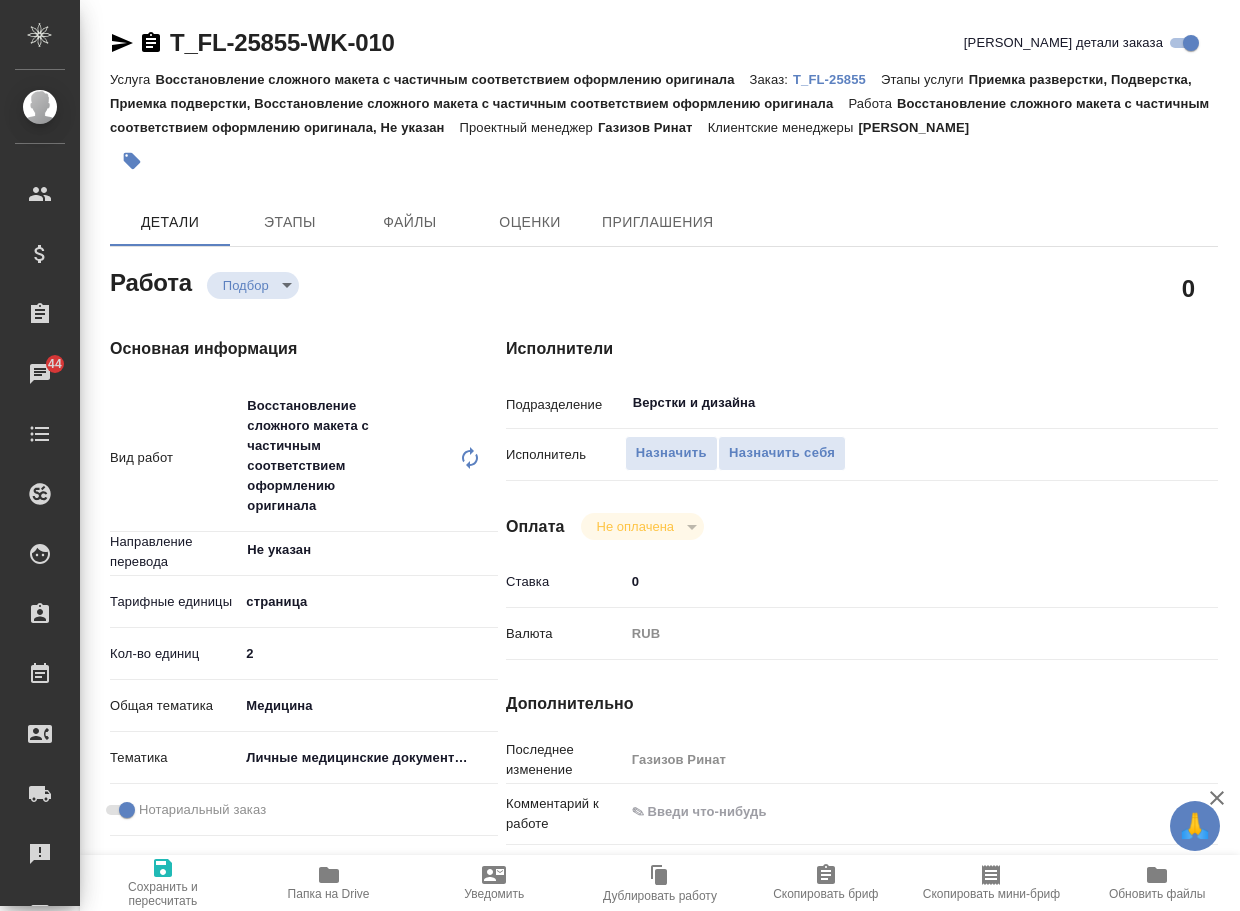 type on "x" 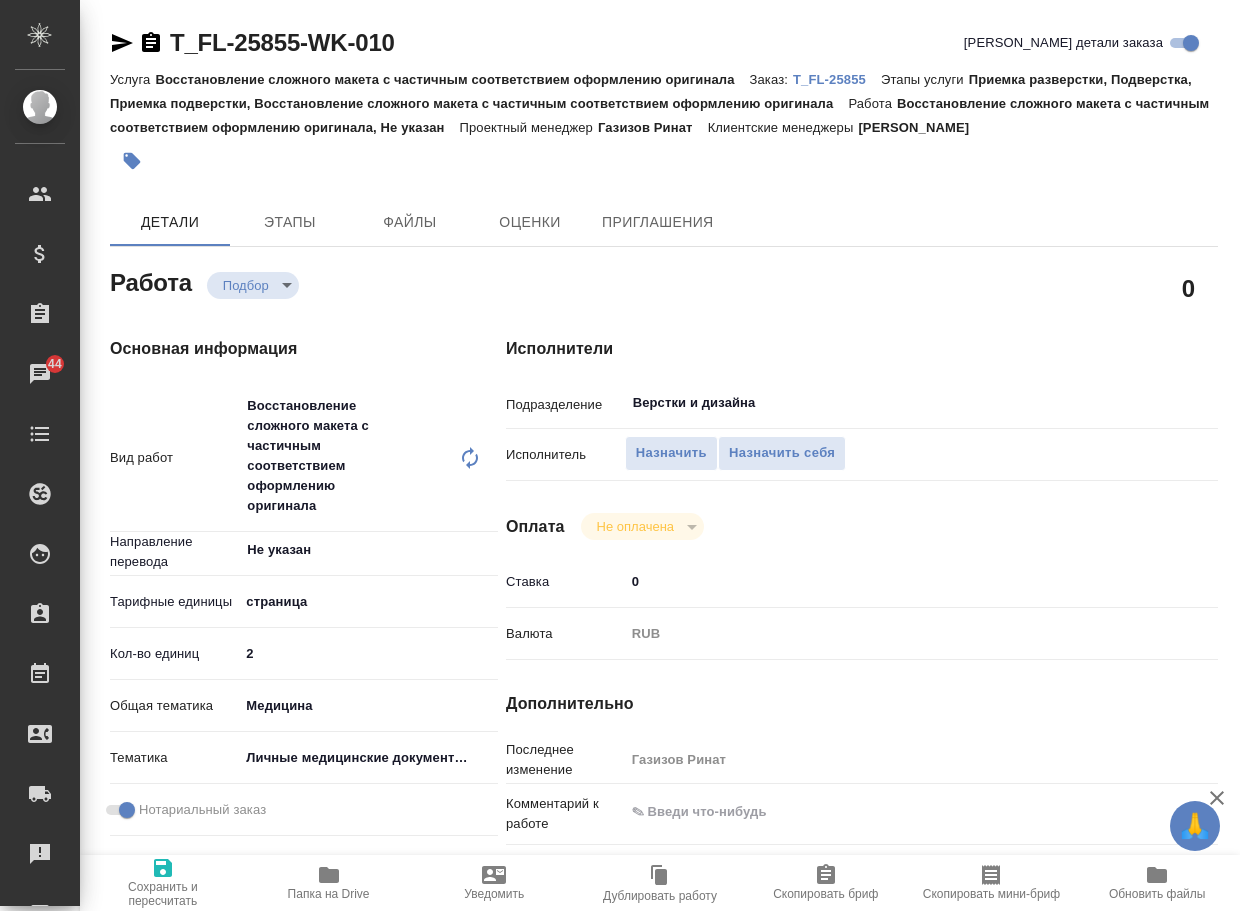 type on "x" 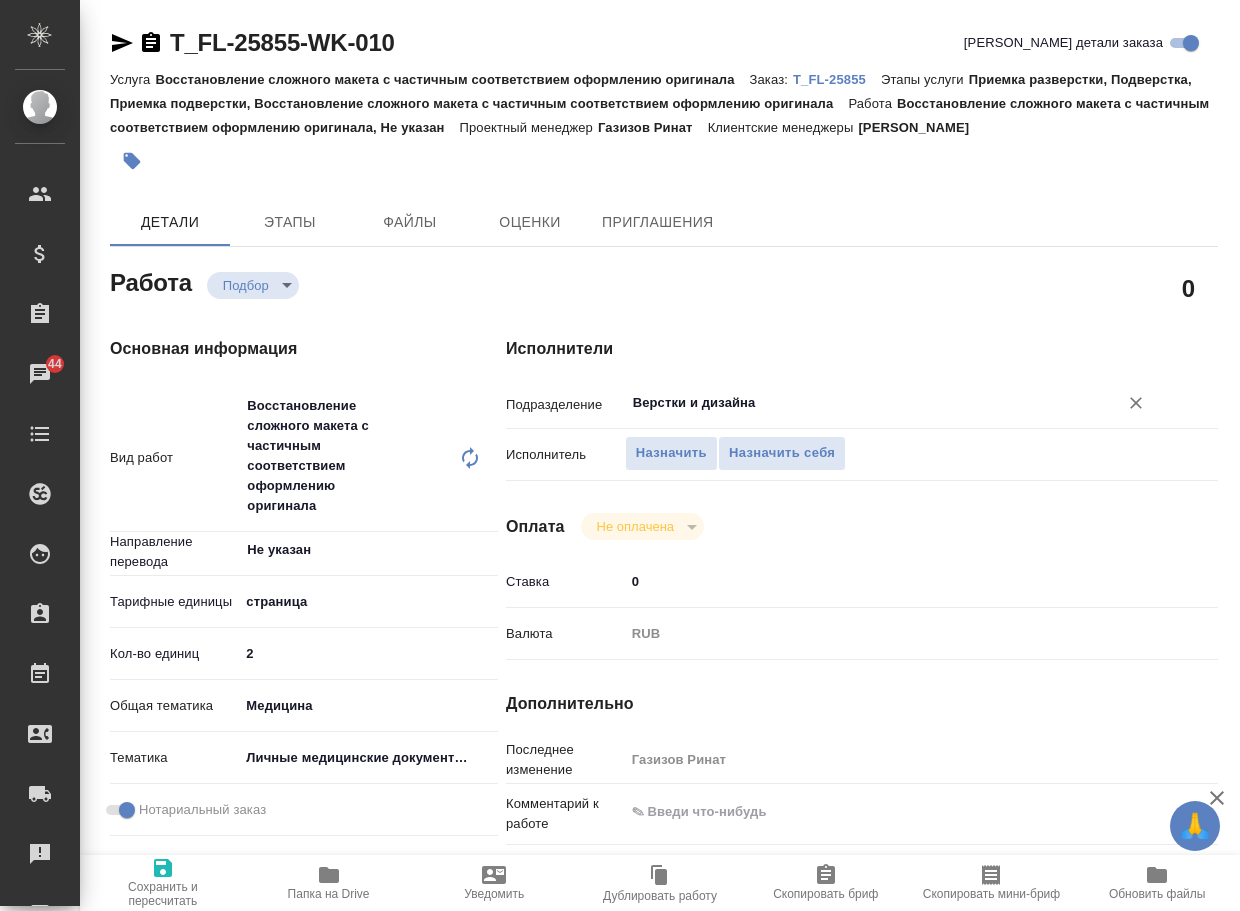 type on "x" 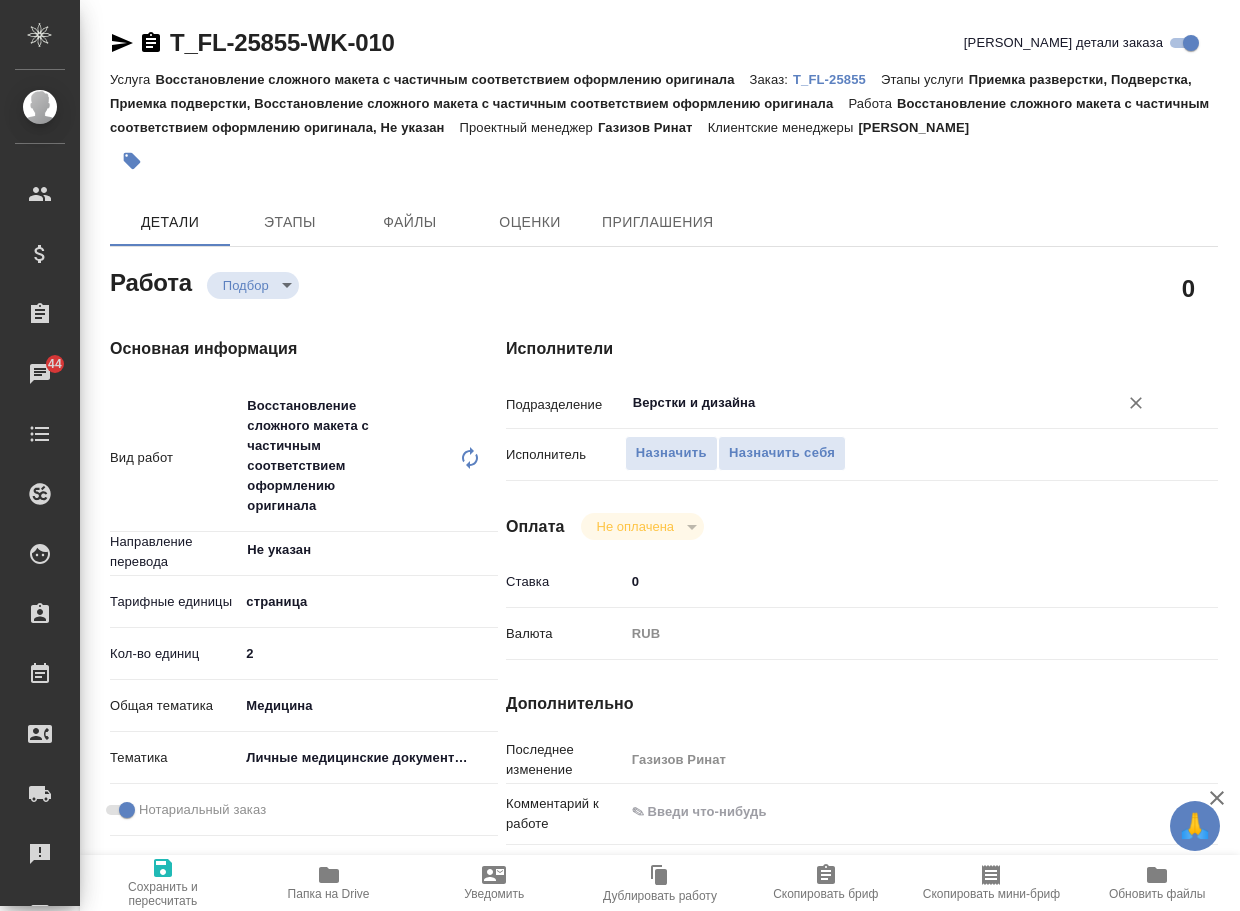 type on "x" 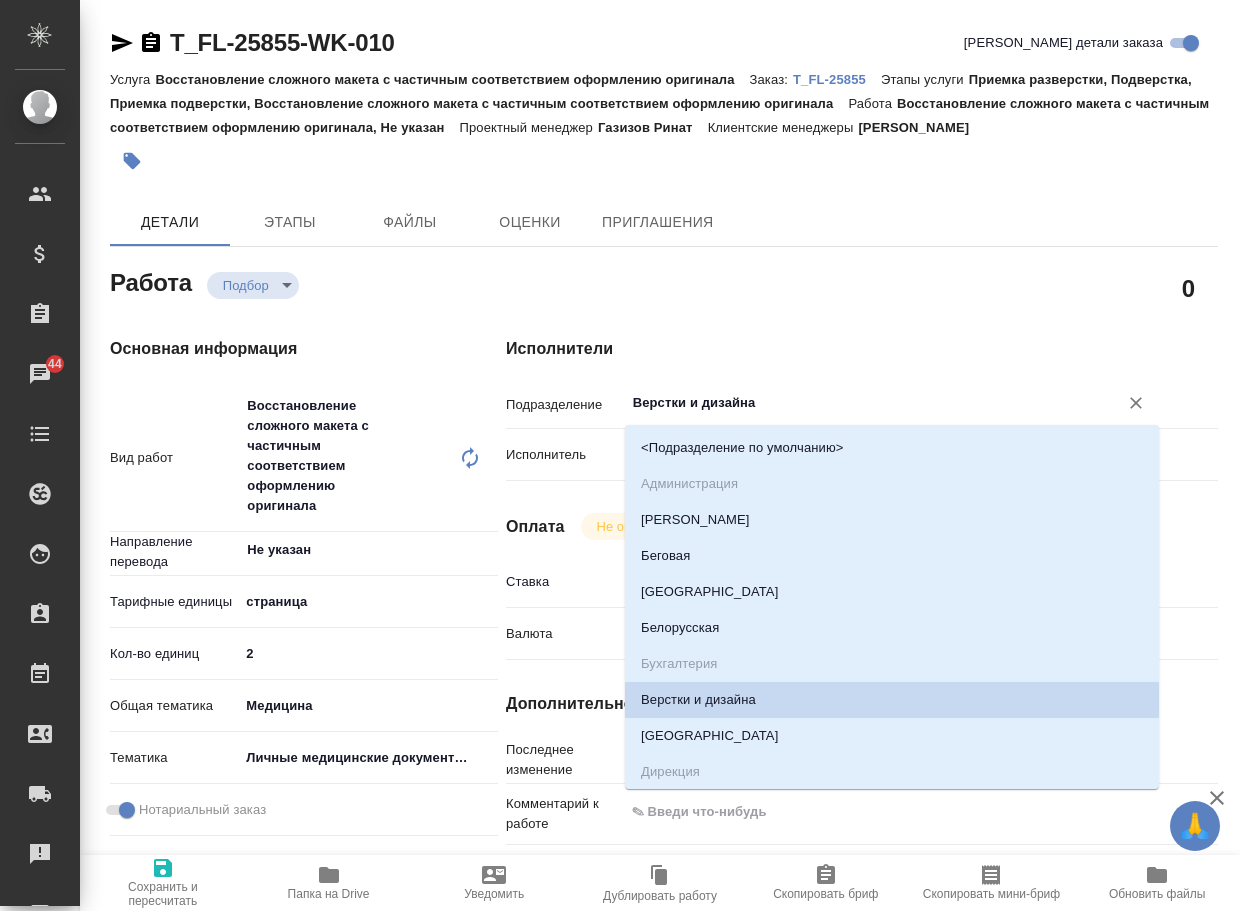 type on "x" 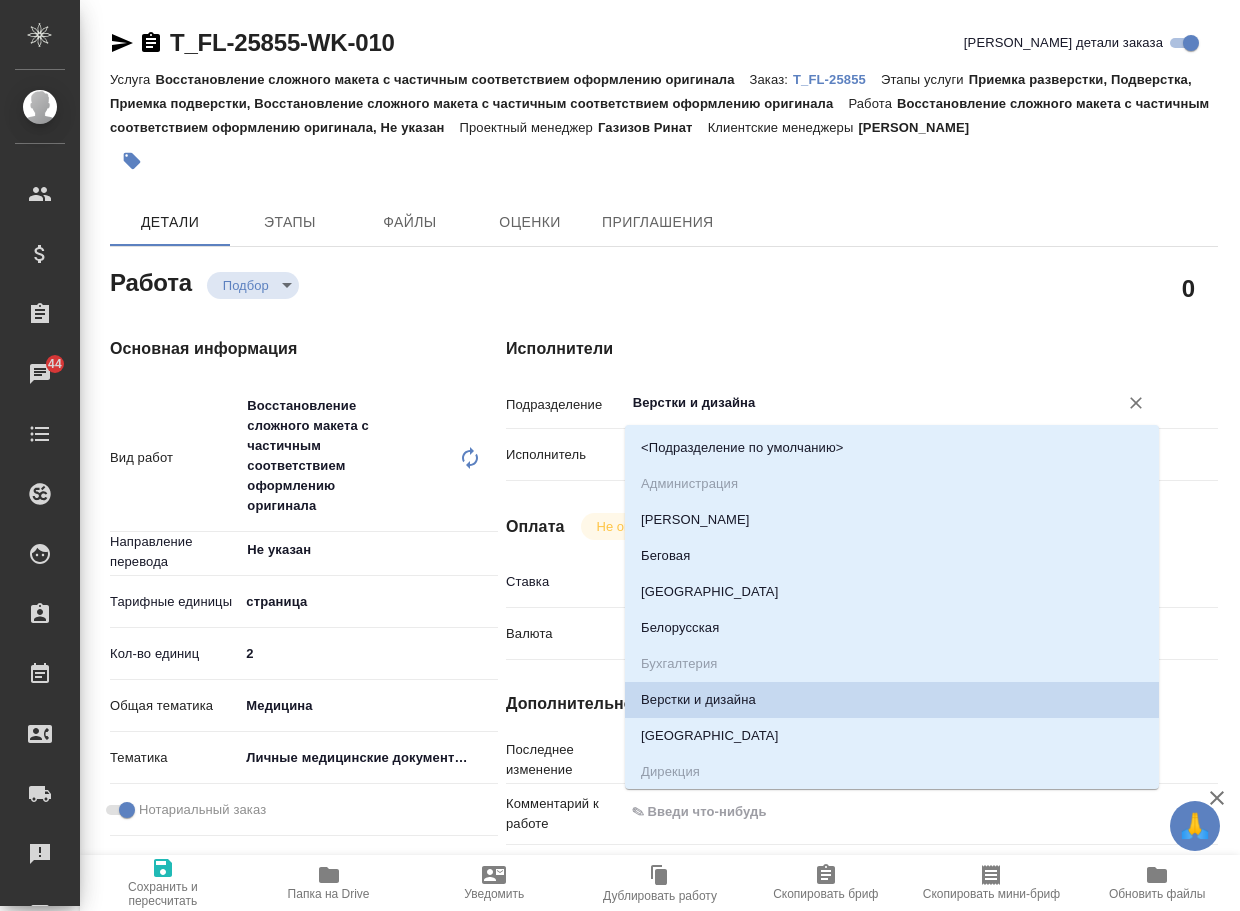 type on "x" 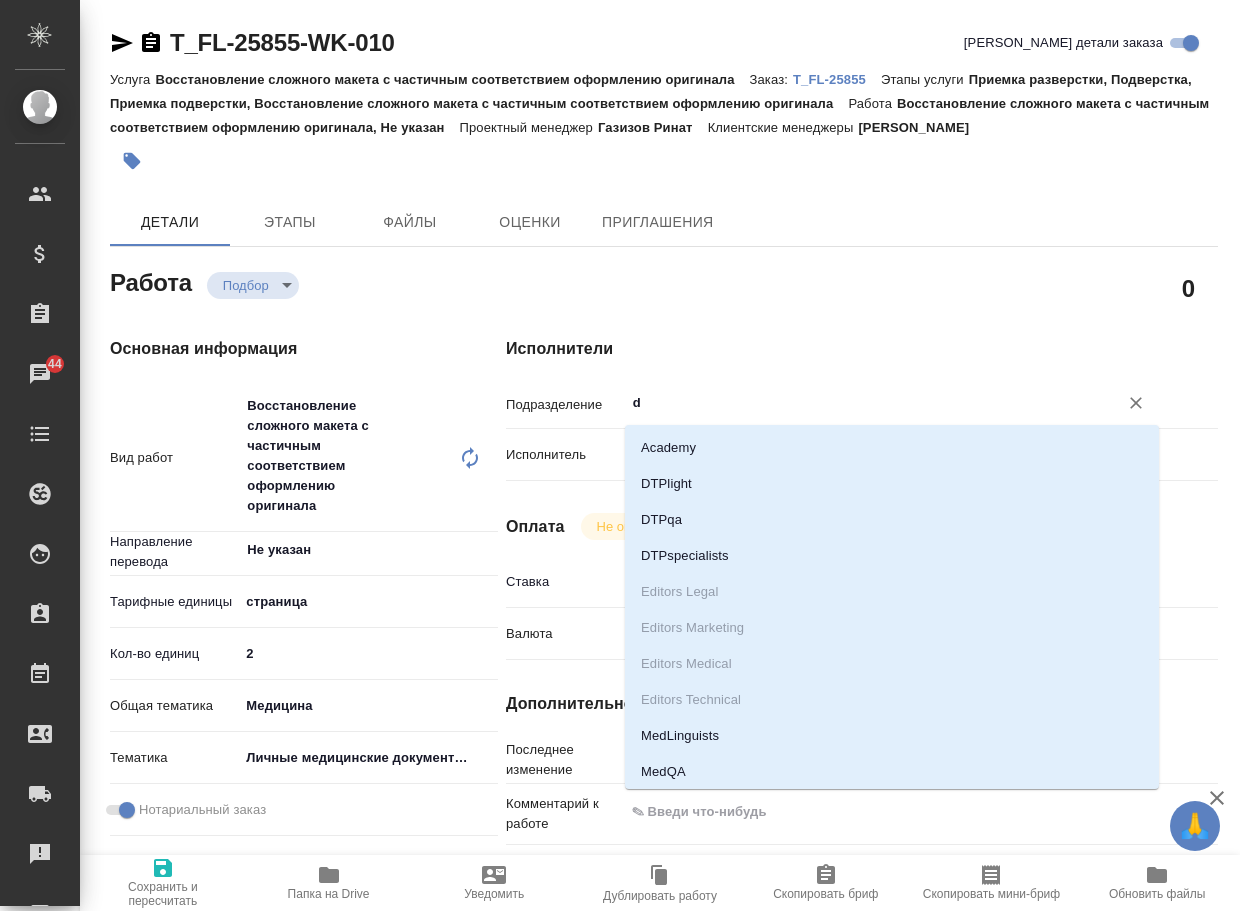 type on "dt" 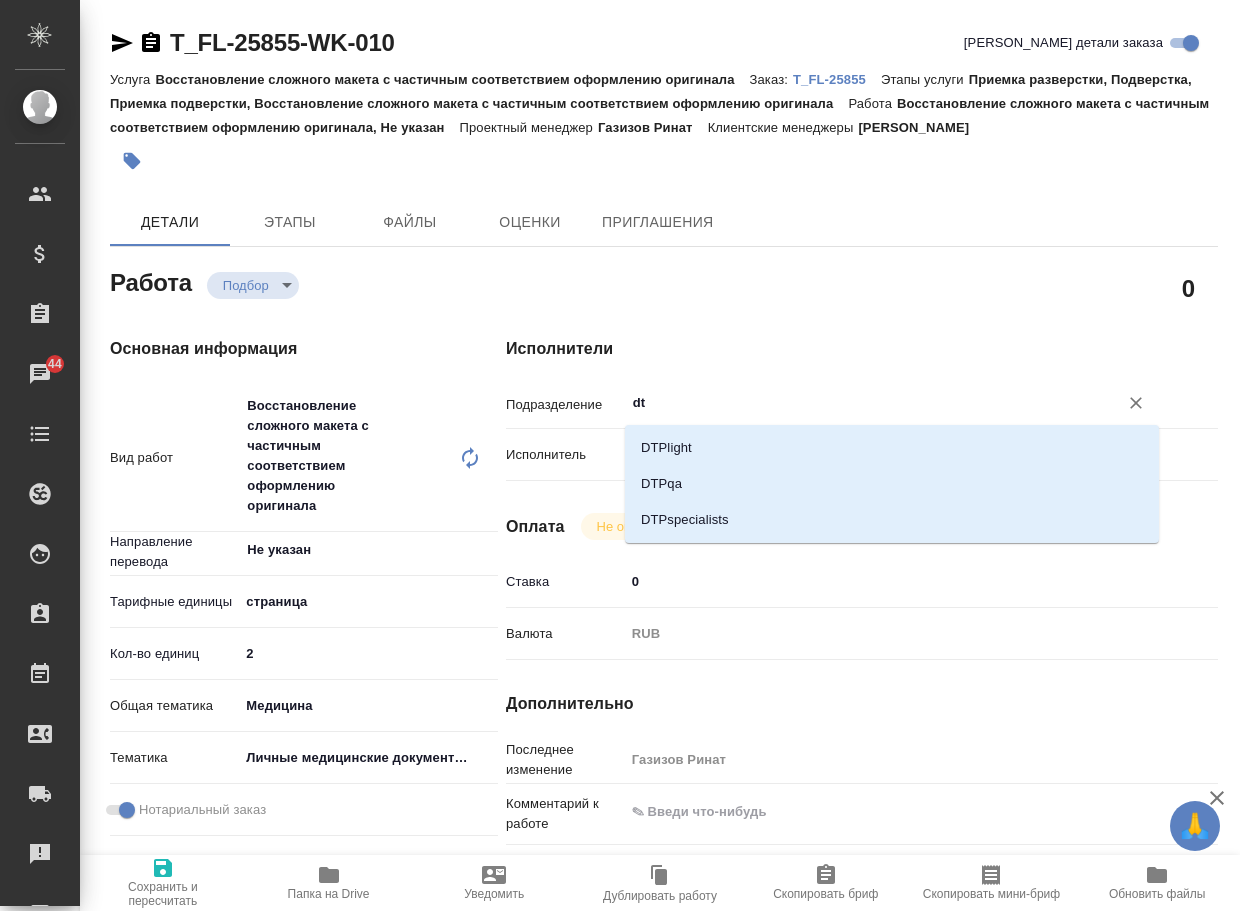 type on "x" 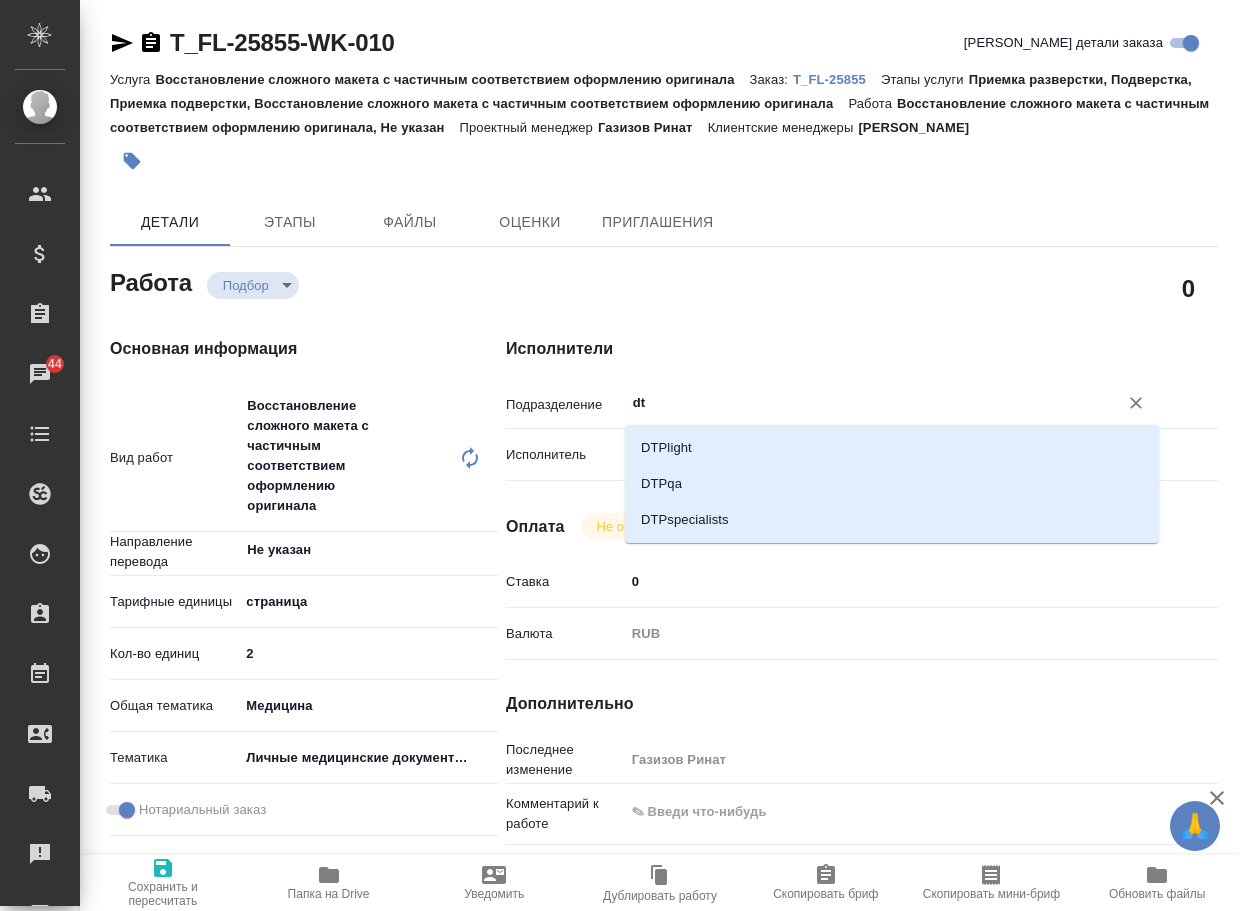 type on "x" 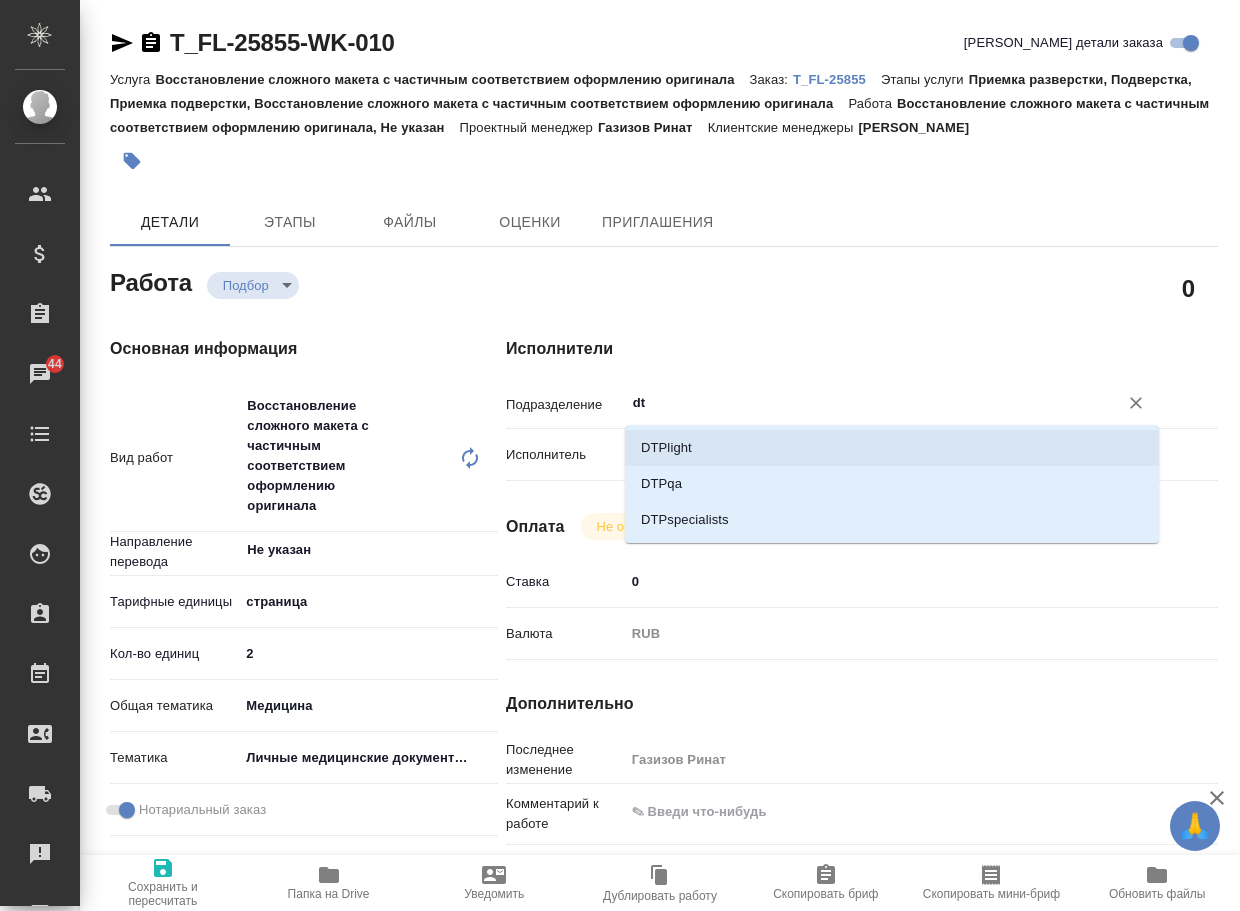 click on "DTPlight" at bounding box center [892, 448] 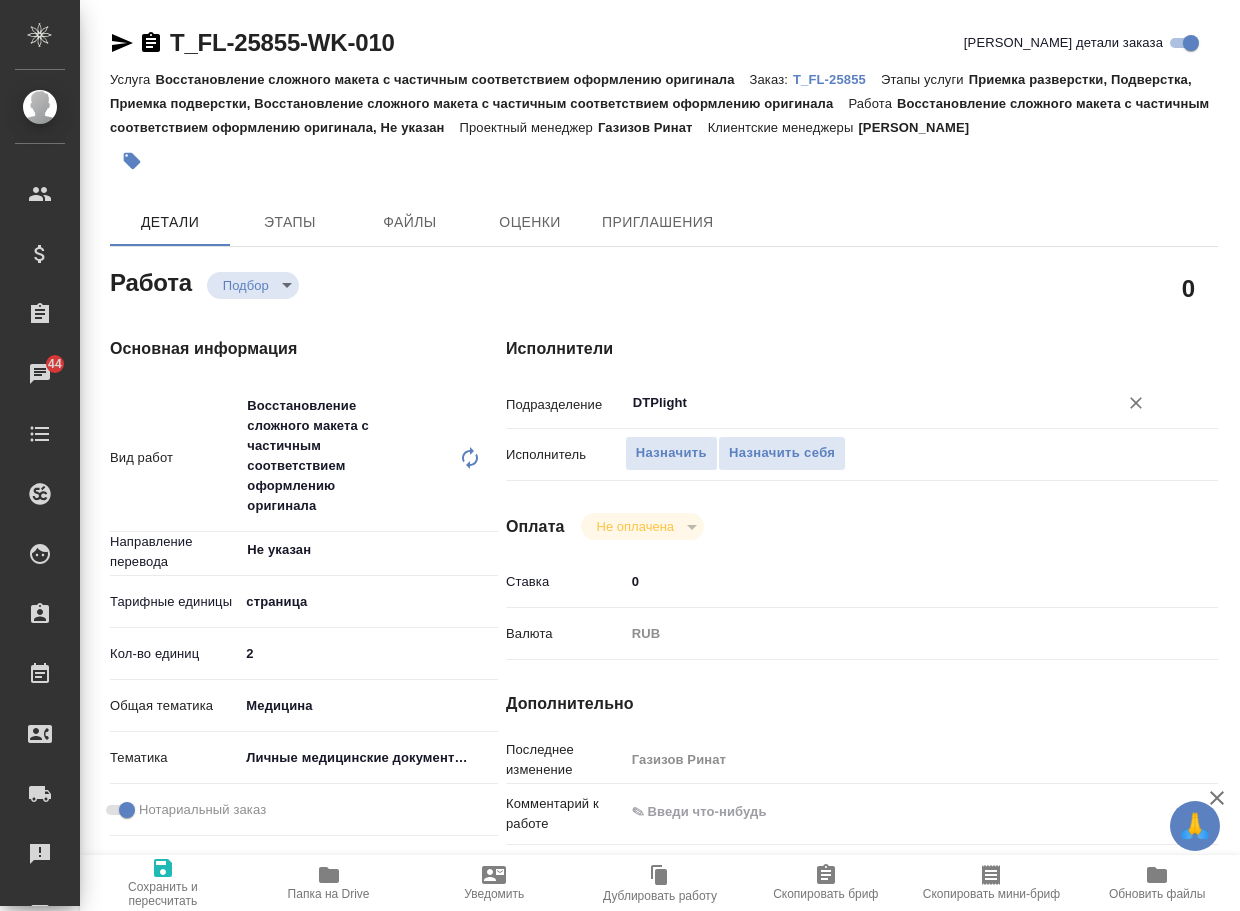 type on "DTPlight" 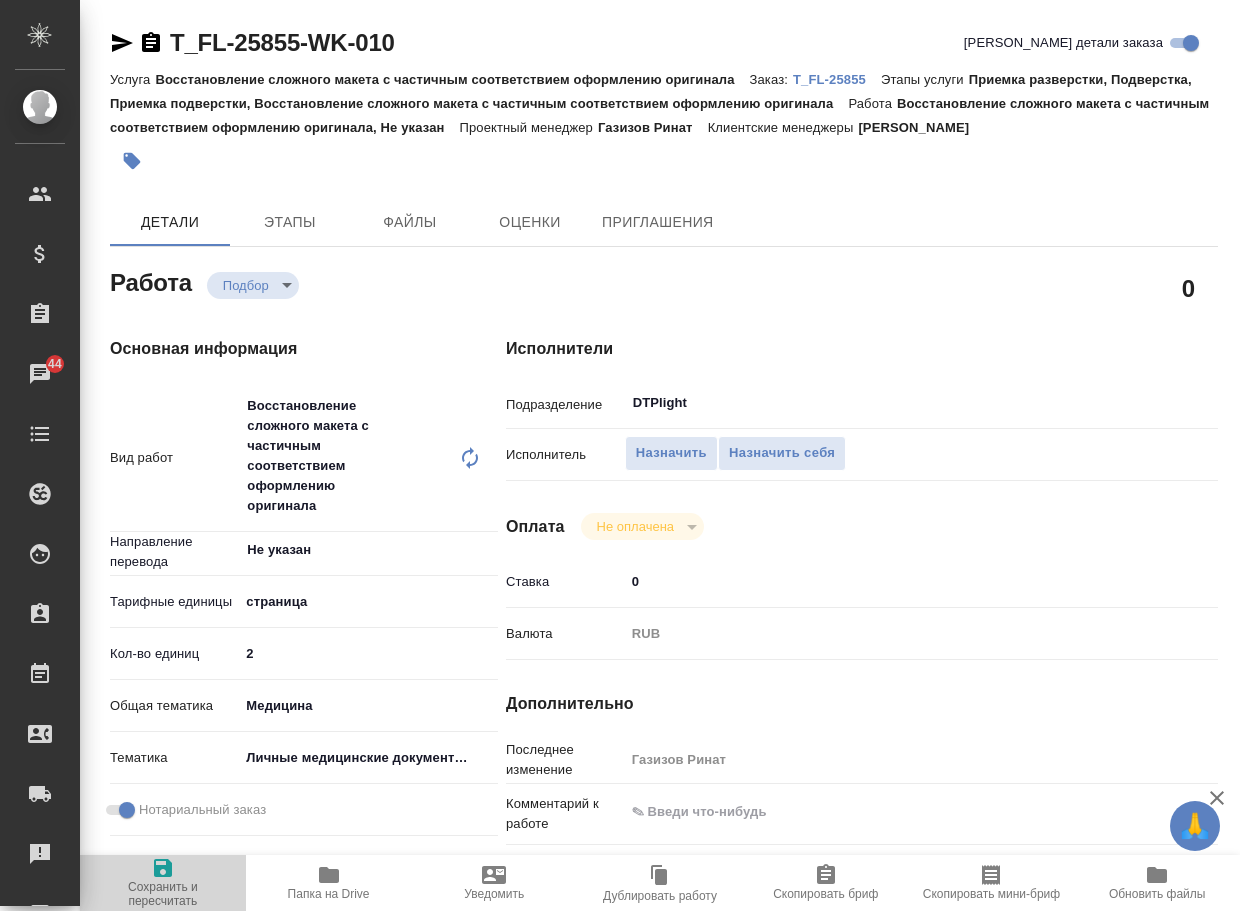 click on "Сохранить и пересчитать" at bounding box center [163, 882] 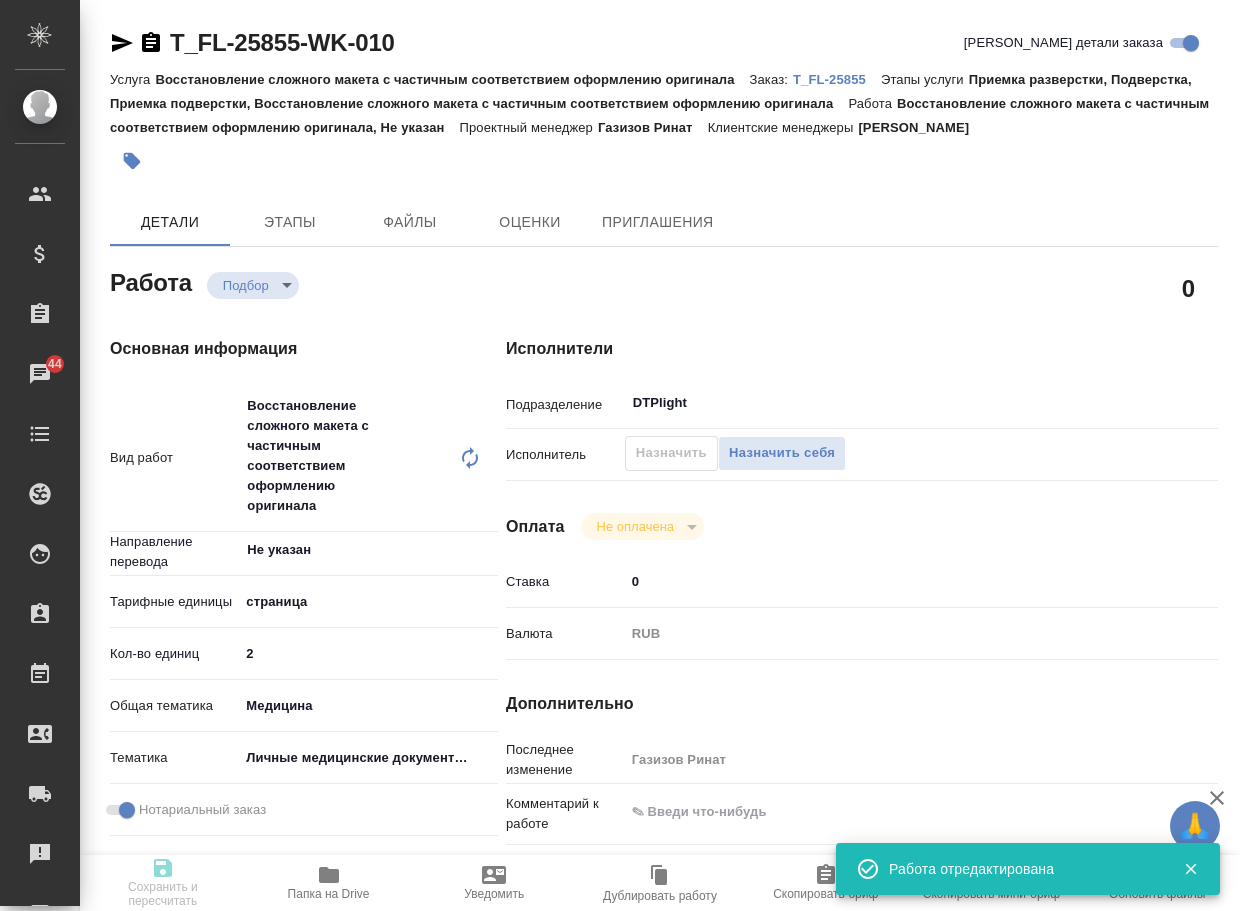 type on "x" 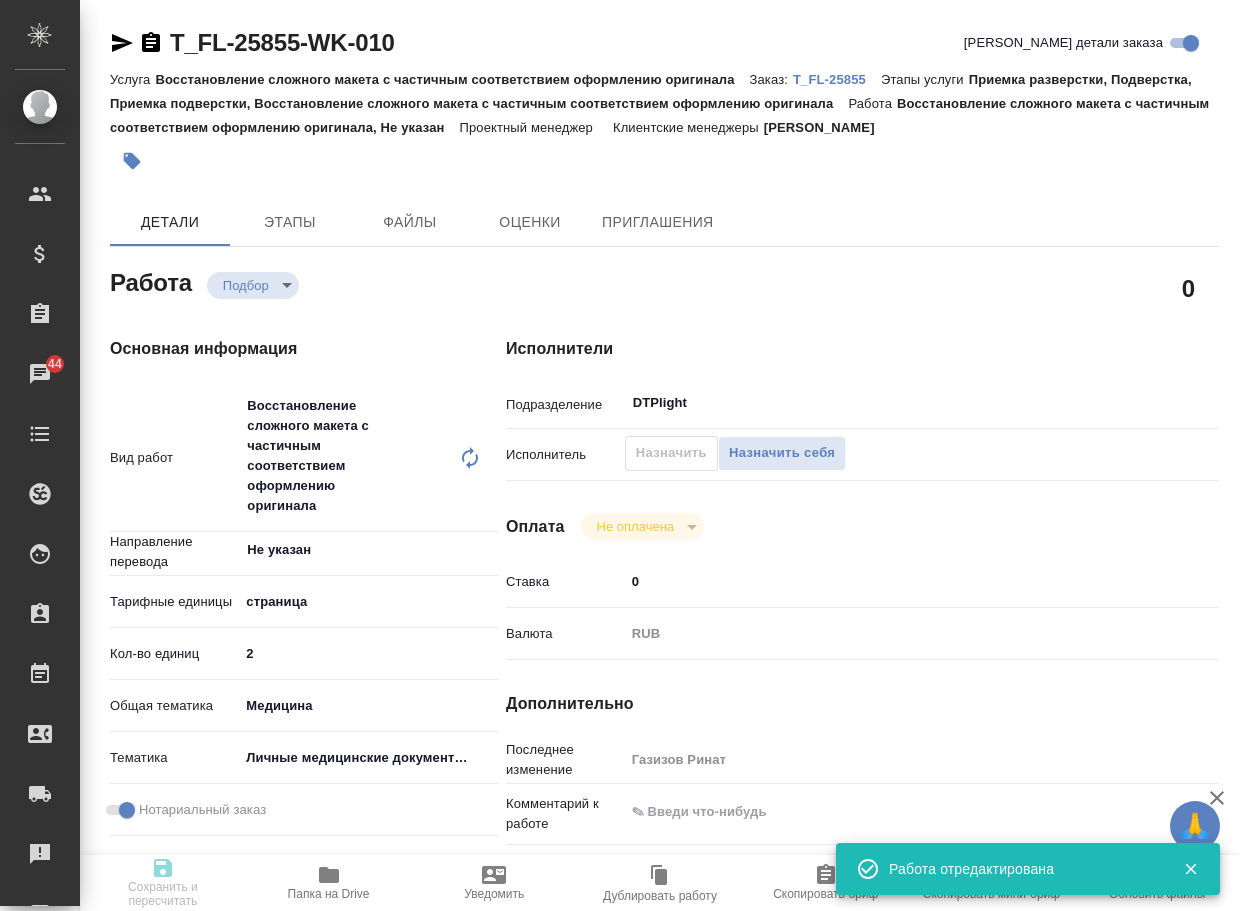 type on "x" 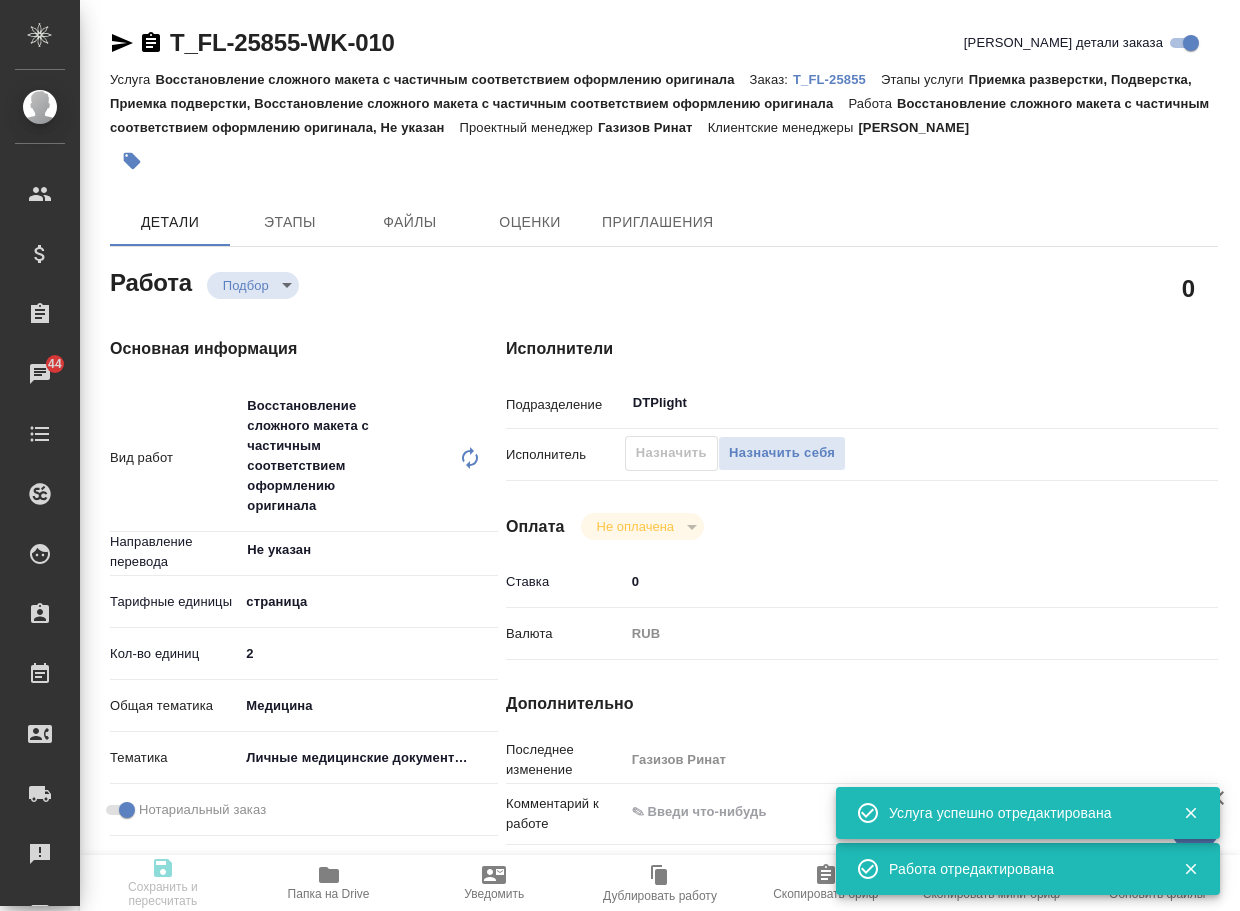 type on "x" 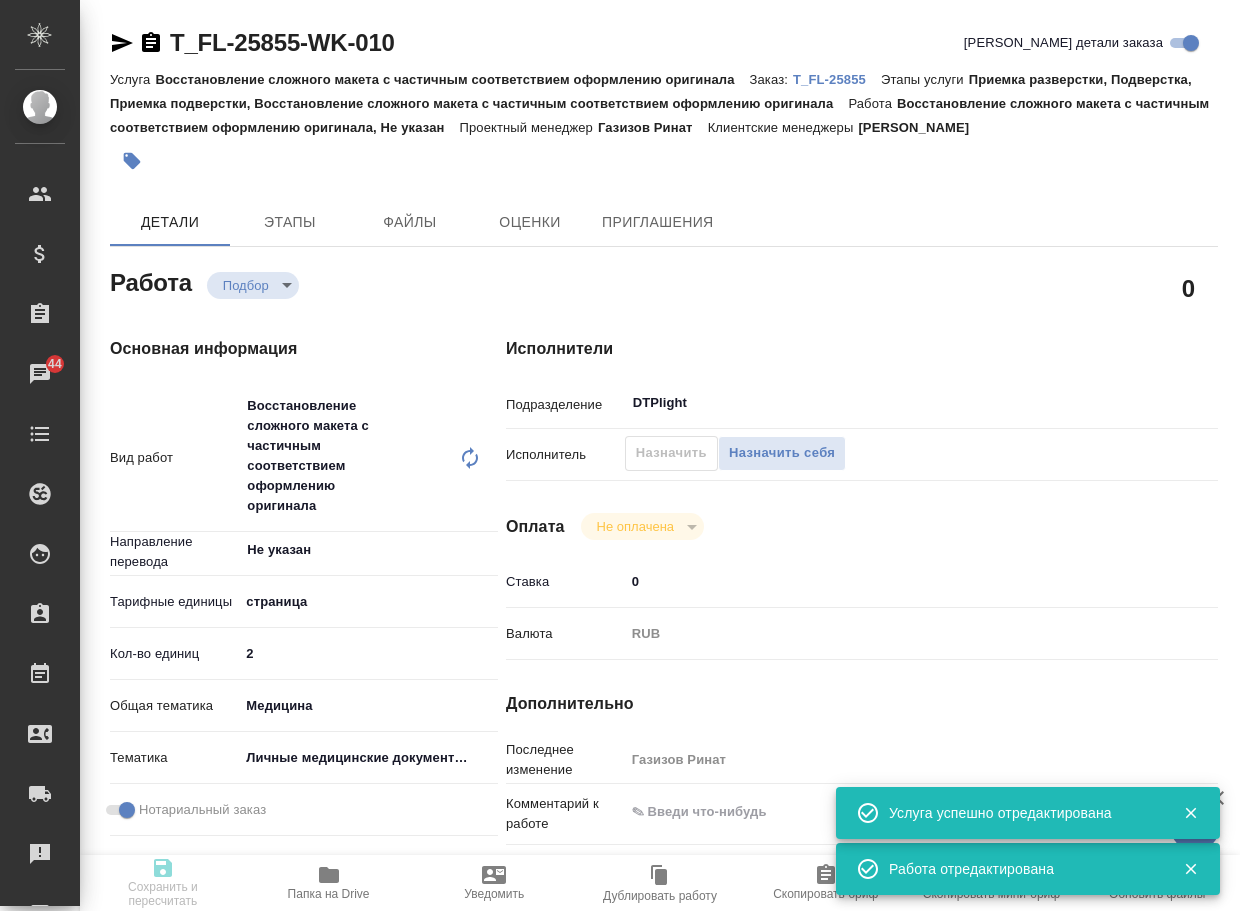 type on "x" 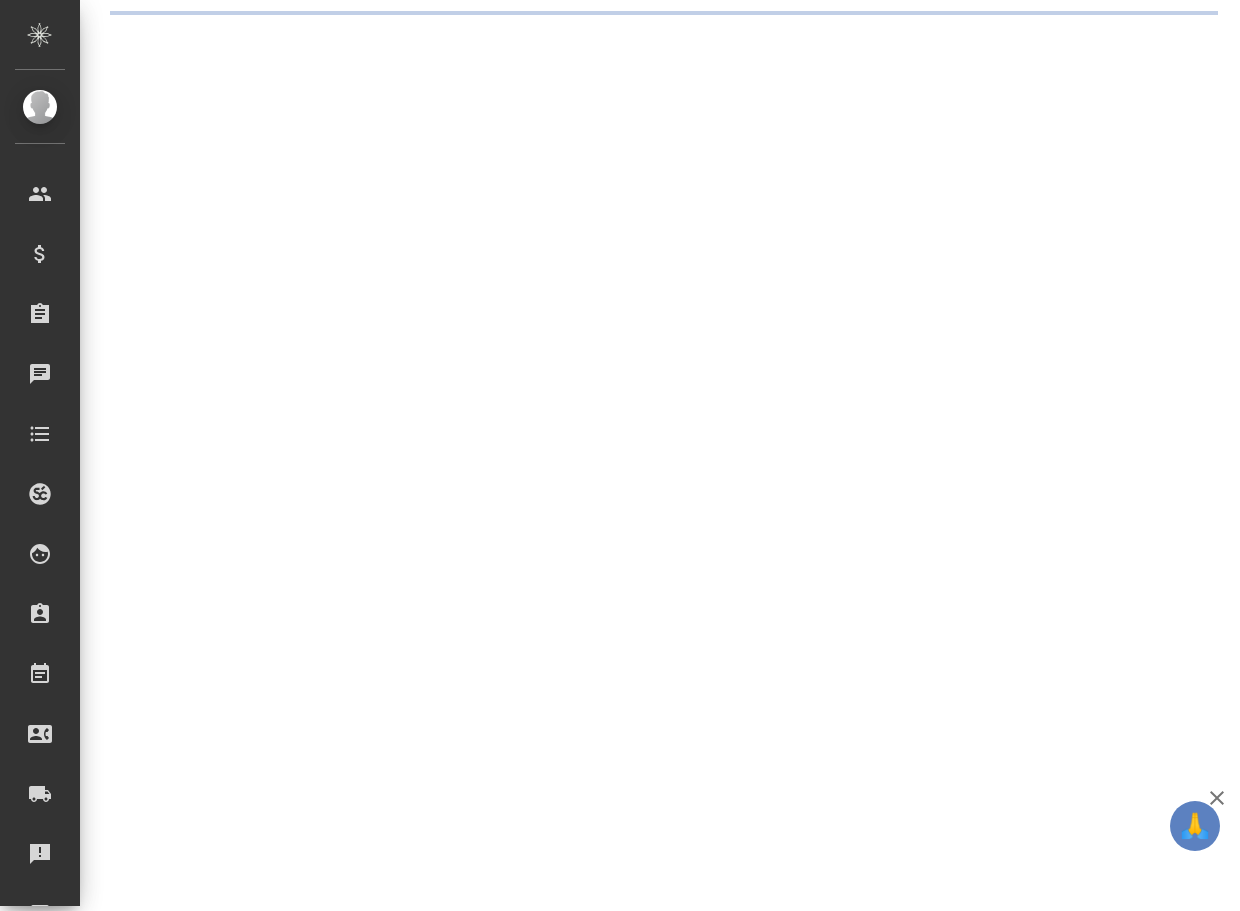 scroll, scrollTop: 0, scrollLeft: 0, axis: both 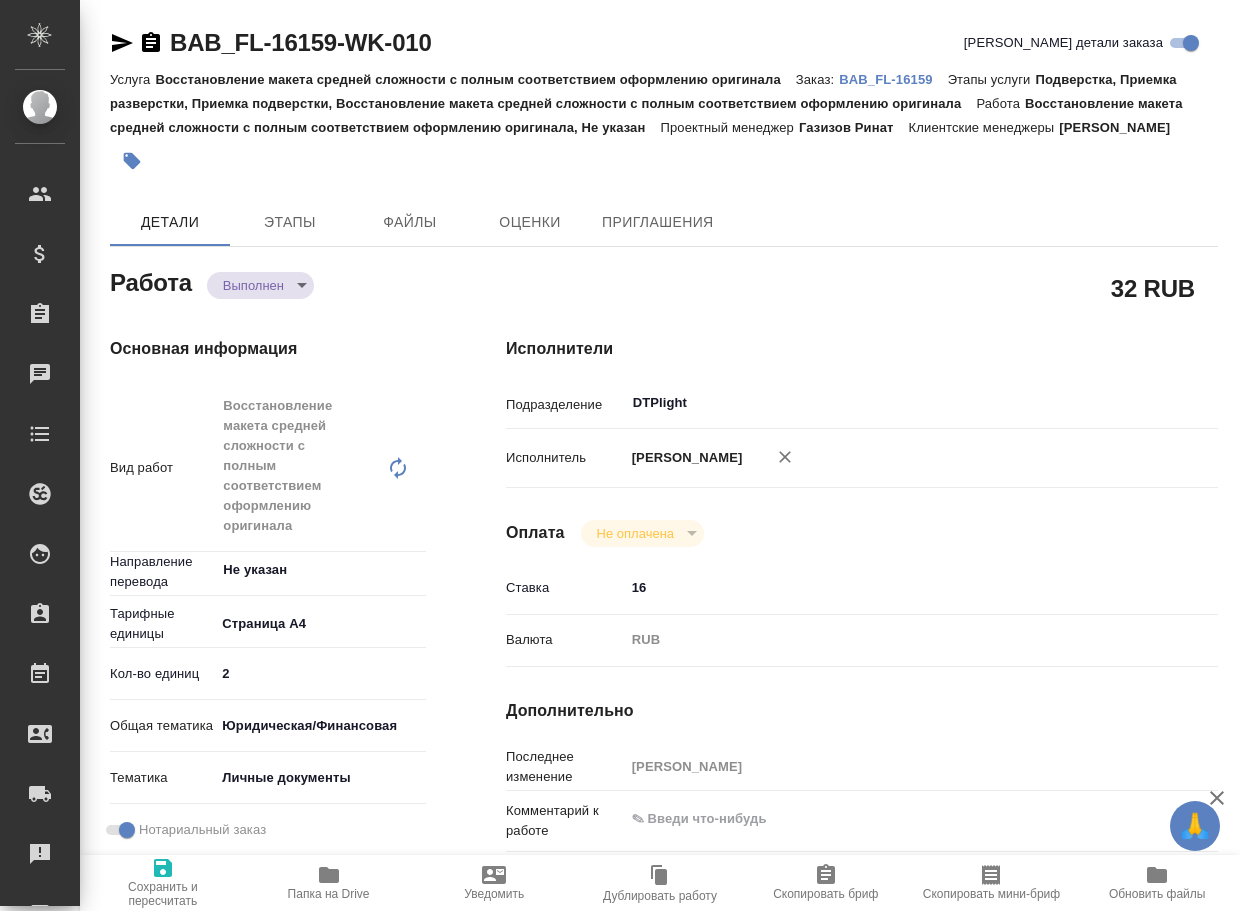 type on "x" 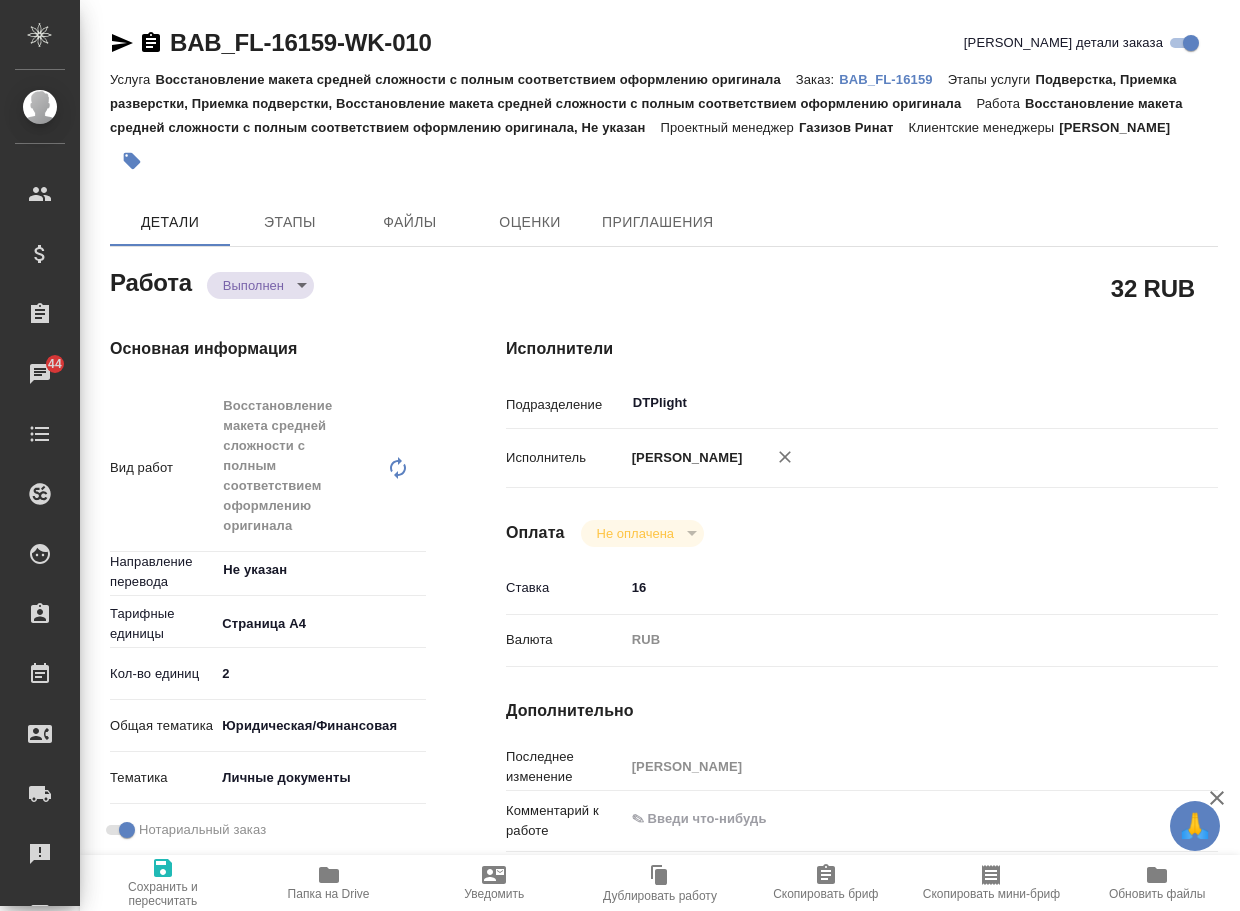 click on "🙏 .cls-1
fill:#fff;
AWATERA Arsenyeva [PERSON_NAME] Спецификации Заказы 44 Чаты Todo Проекты SC Исполнители Кандидаты Работы Входящие заявки Заявки на доставку Рекламации Проекты процессинга Конференции Выйти BAB_FL-16159-WK-010 Кратко детали заказа Услуга Восстановление макета средней сложности с полным соответствием оформлению оригинала Заказ: BAB_FL-16159 Этапы услуги Подверстка, Приемка разверстки, Приемка подверстки, Восстановление макета средней сложности с полным соответствием оформлению оригинала Работа Проектный менеджер [PERSON_NAME] [PERSON_NAME] completed" at bounding box center [620, 455] 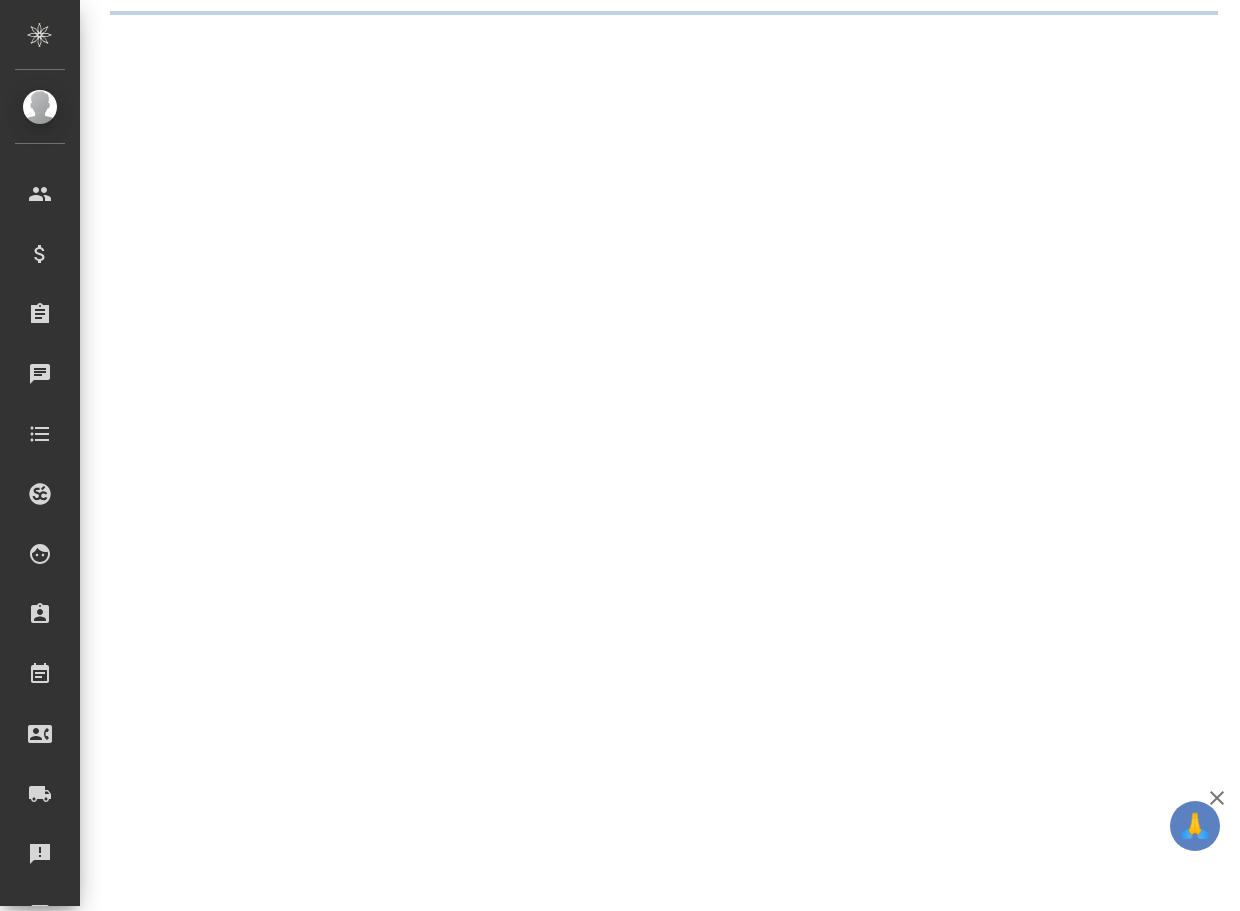 scroll, scrollTop: 0, scrollLeft: 0, axis: both 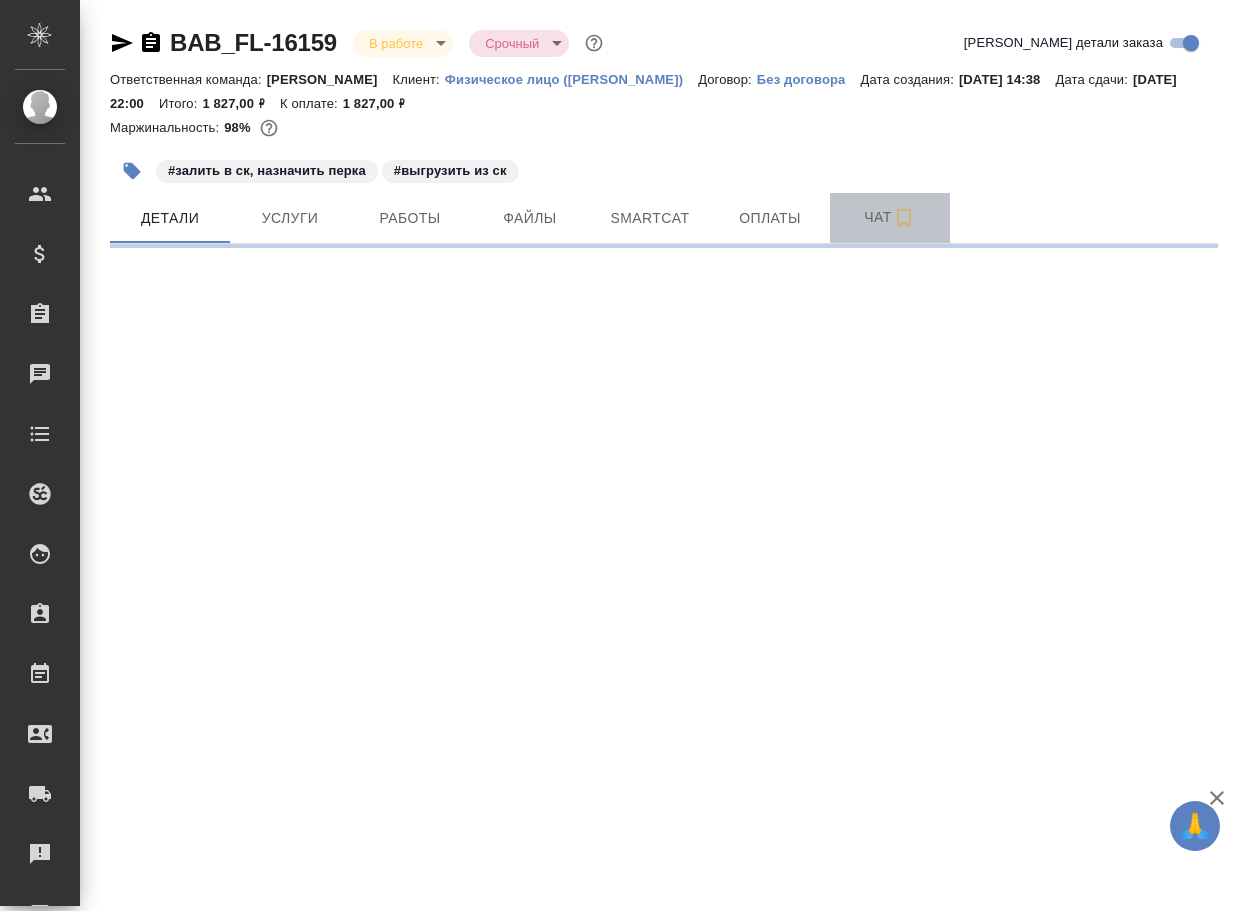 drag, startPoint x: 876, startPoint y: 214, endPoint x: 866, endPoint y: 212, distance: 10.198039 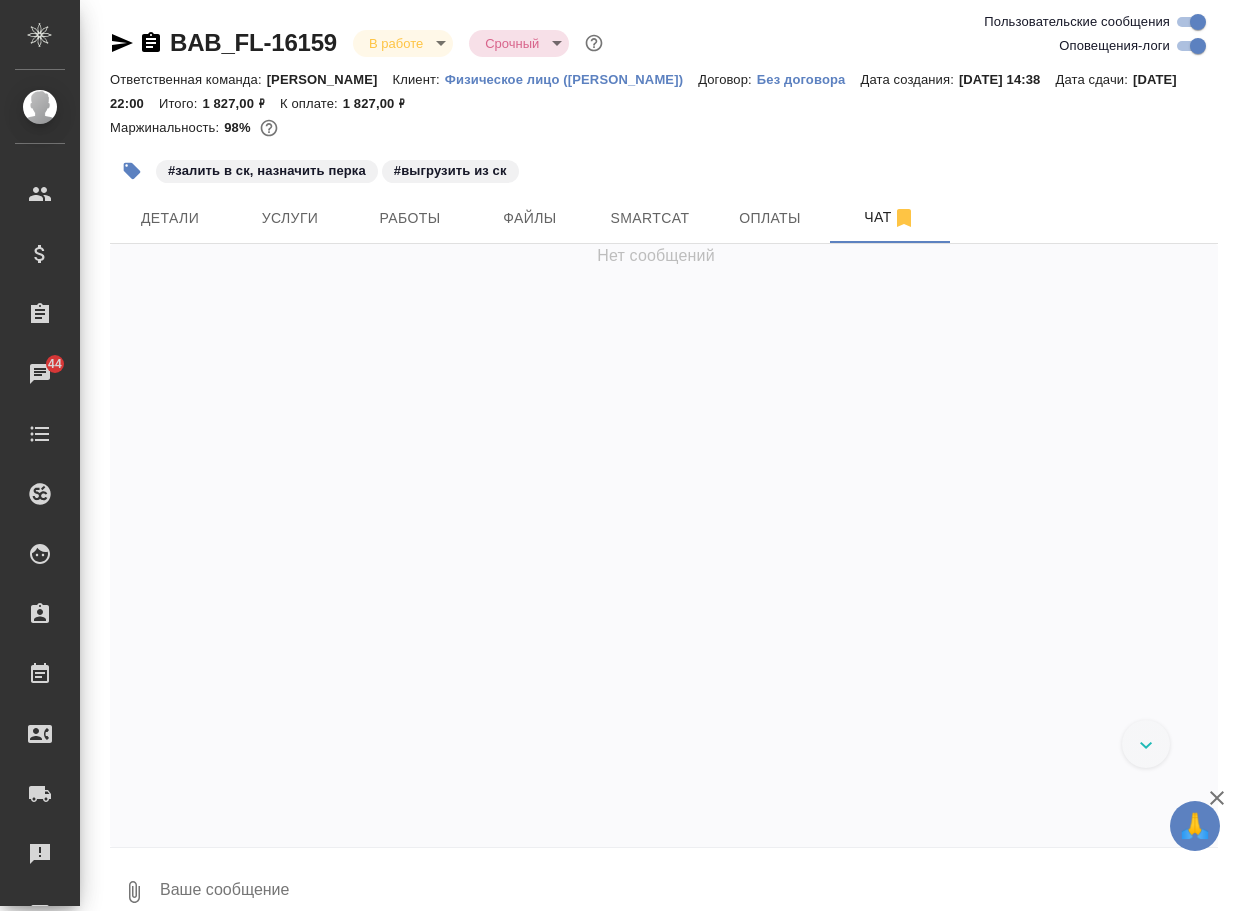 click at bounding box center (688, 892) 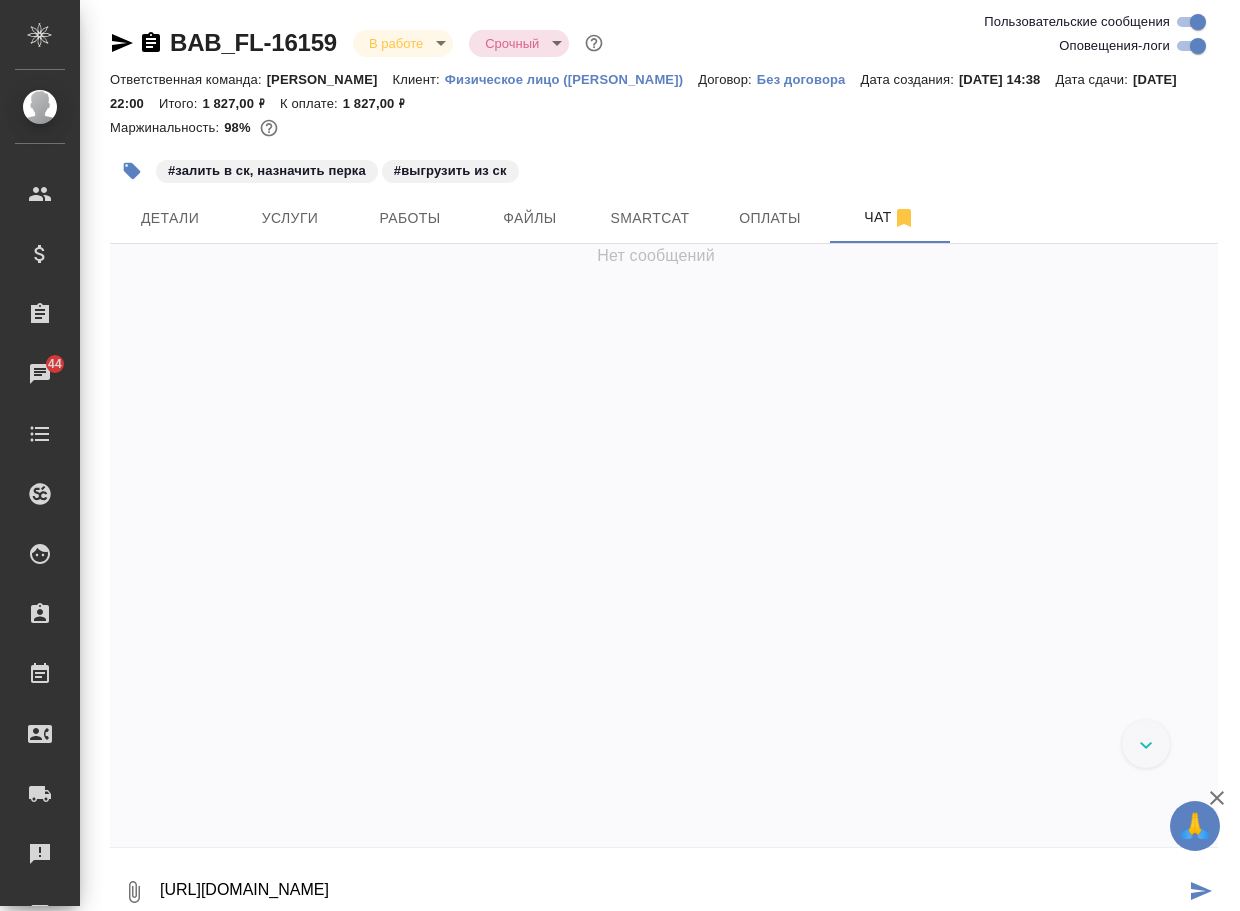 type on "https://drive.awatera.com/apps/files/files/9842636?dir=/Shares/FL_BAB/Orders/BAB_FL-16159/ForTranslation" 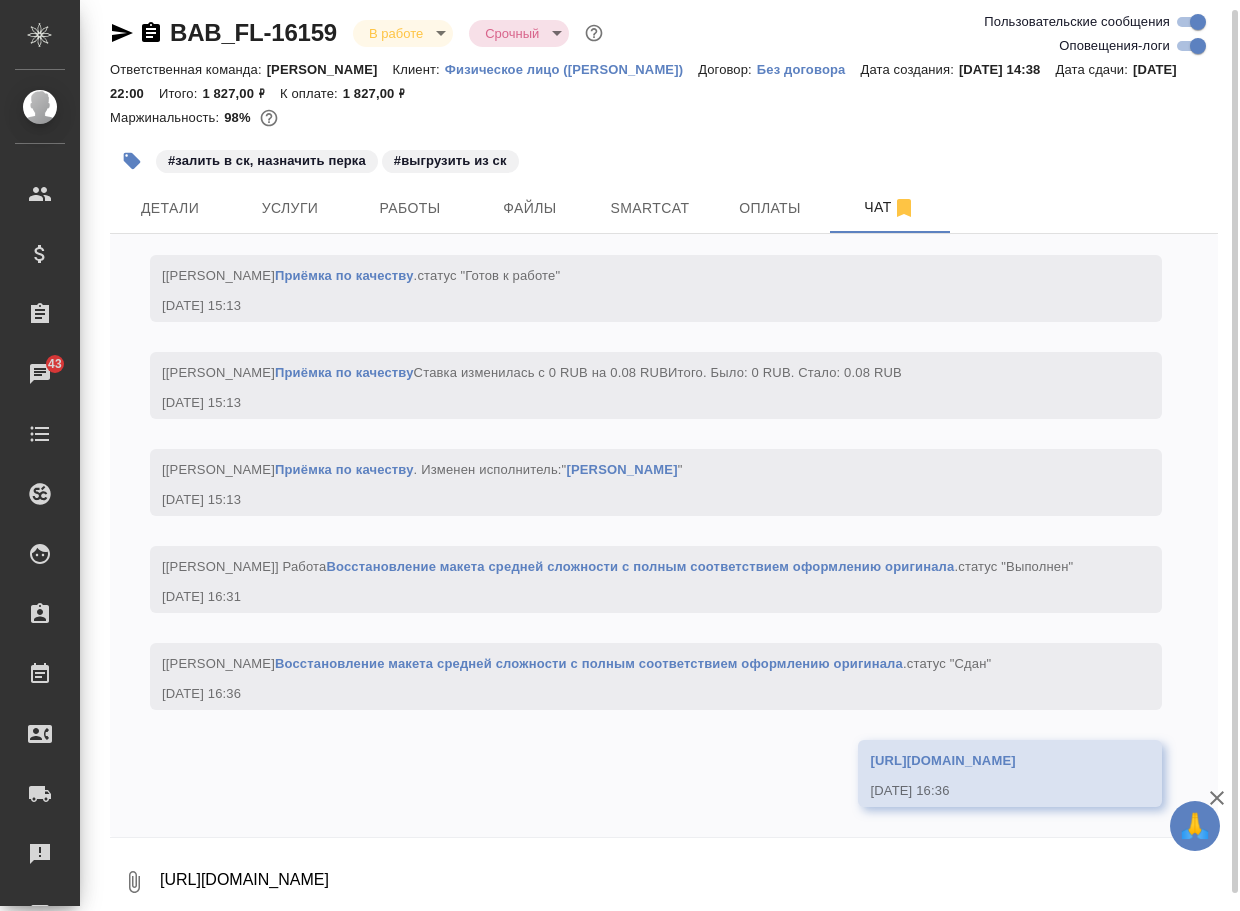 scroll, scrollTop: 4813, scrollLeft: 0, axis: vertical 